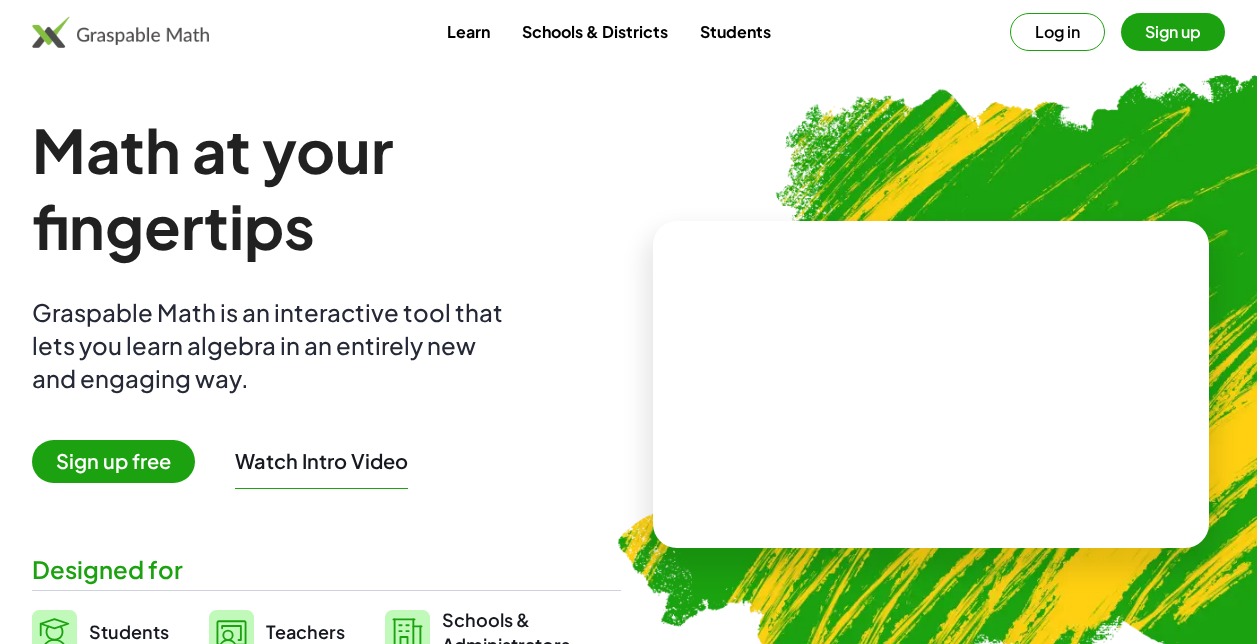 scroll, scrollTop: 0, scrollLeft: 0, axis: both 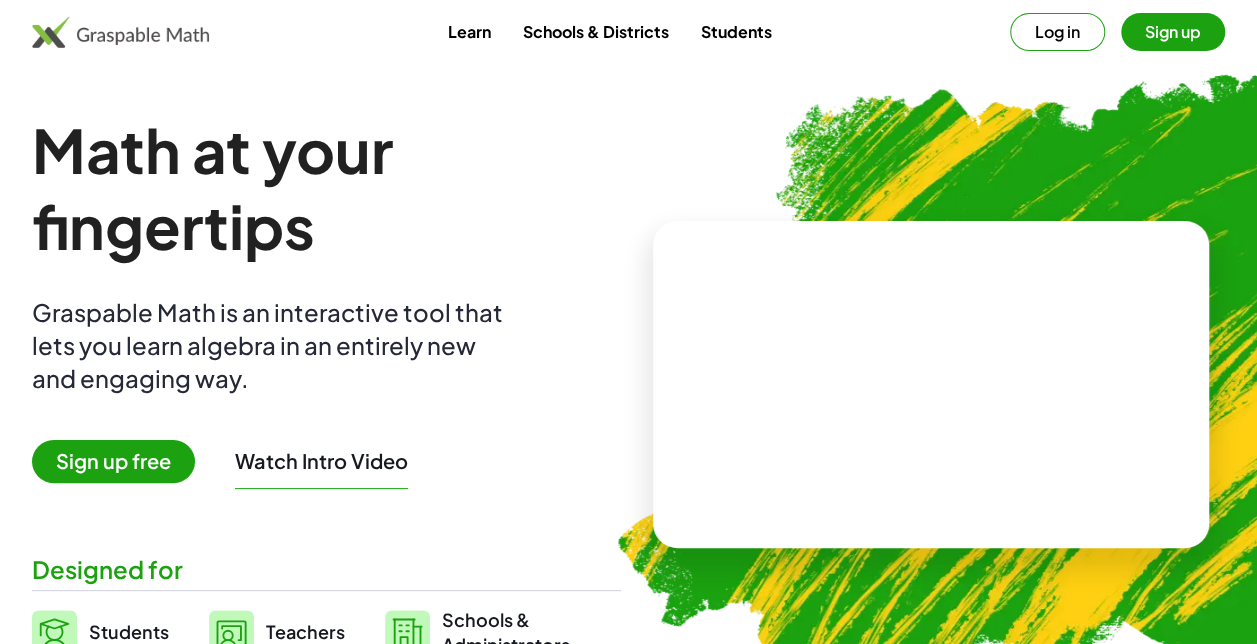 click on "Log in" at bounding box center (1057, 32) 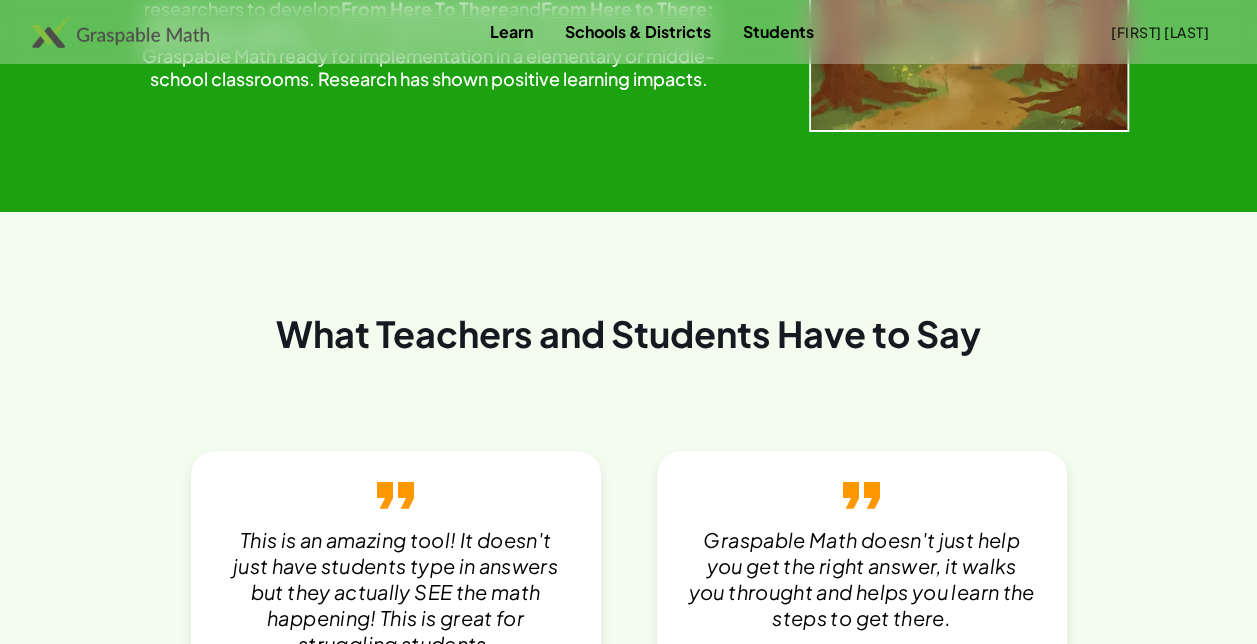 scroll, scrollTop: 3520, scrollLeft: 0, axis: vertical 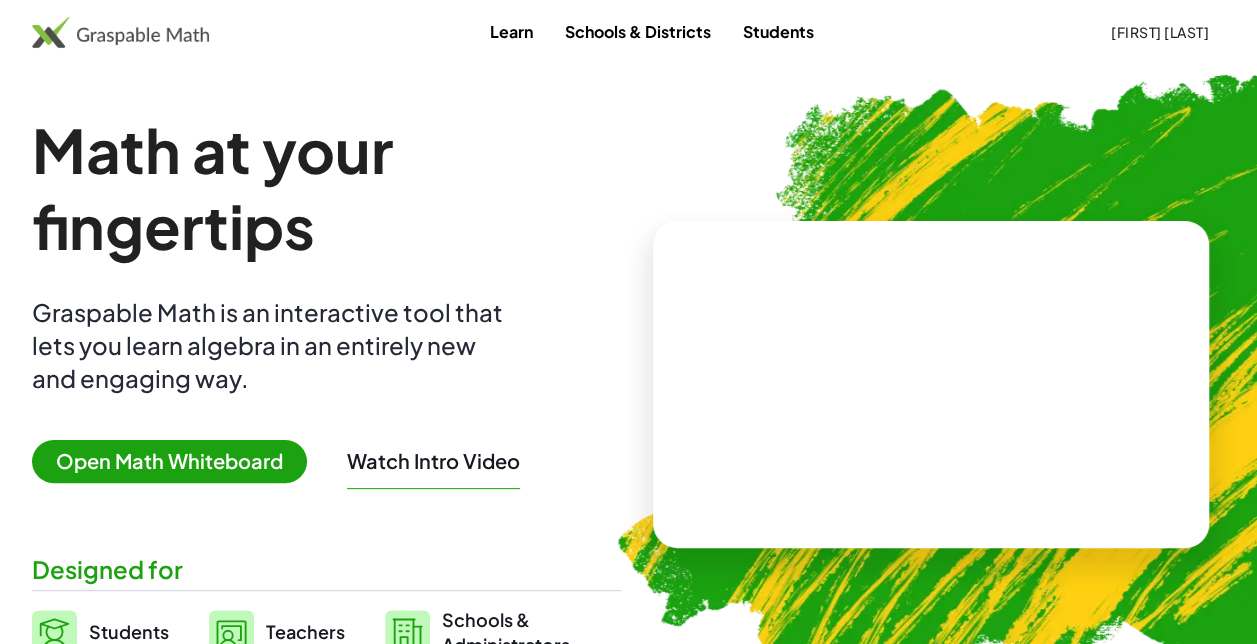 drag, startPoint x: 233, startPoint y: 460, endPoint x: 171, endPoint y: 447, distance: 63.348244 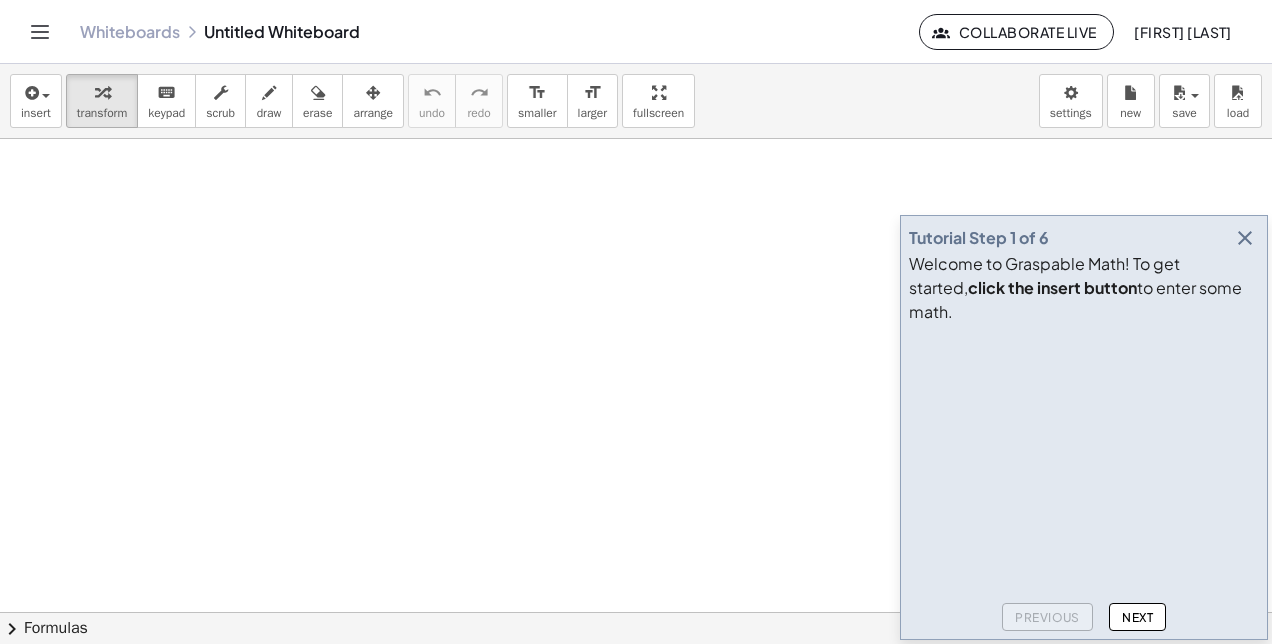 click on "[FIRST] [LAST]" at bounding box center [1183, 32] 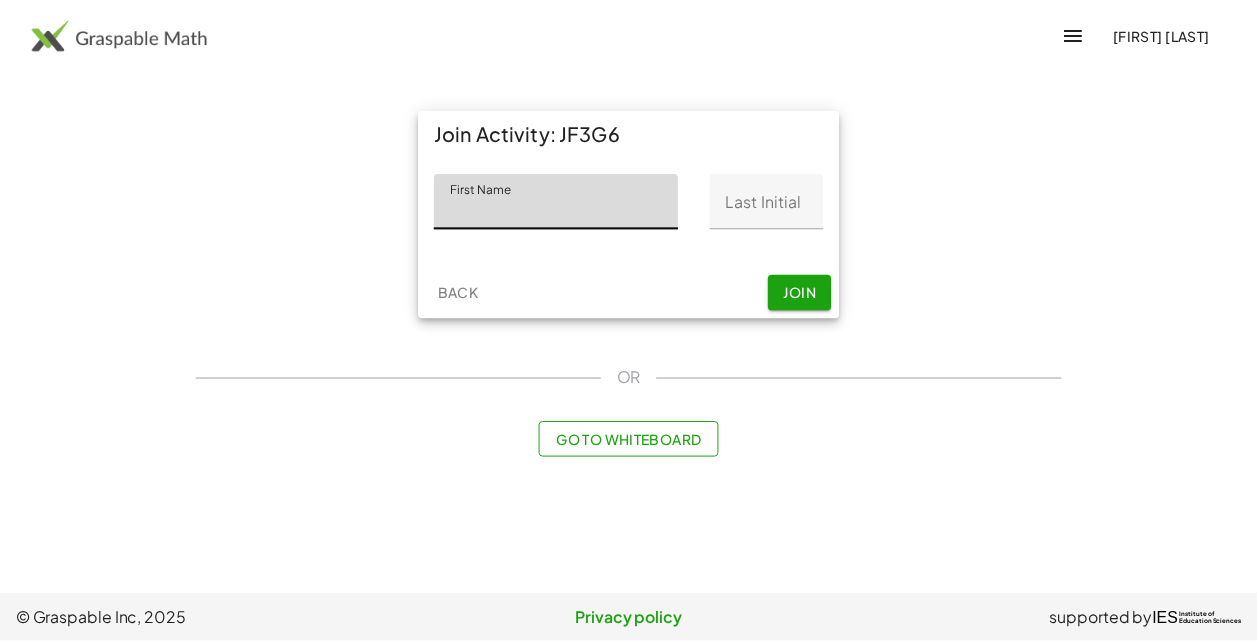 scroll, scrollTop: 0, scrollLeft: 0, axis: both 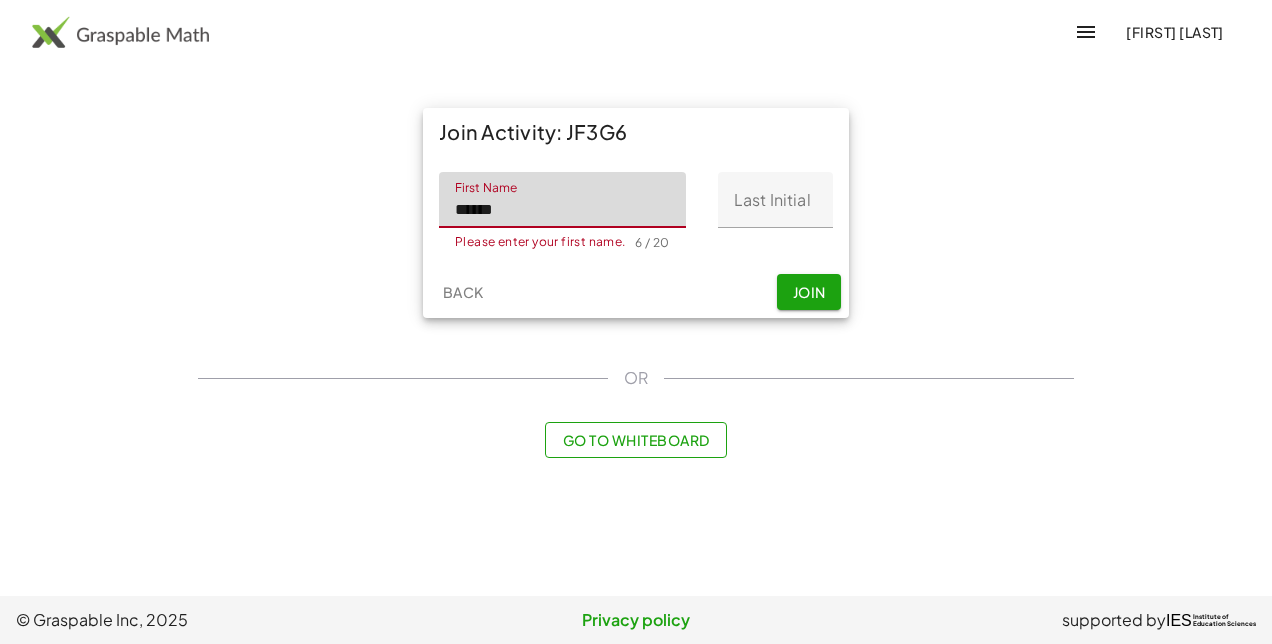 type on "******" 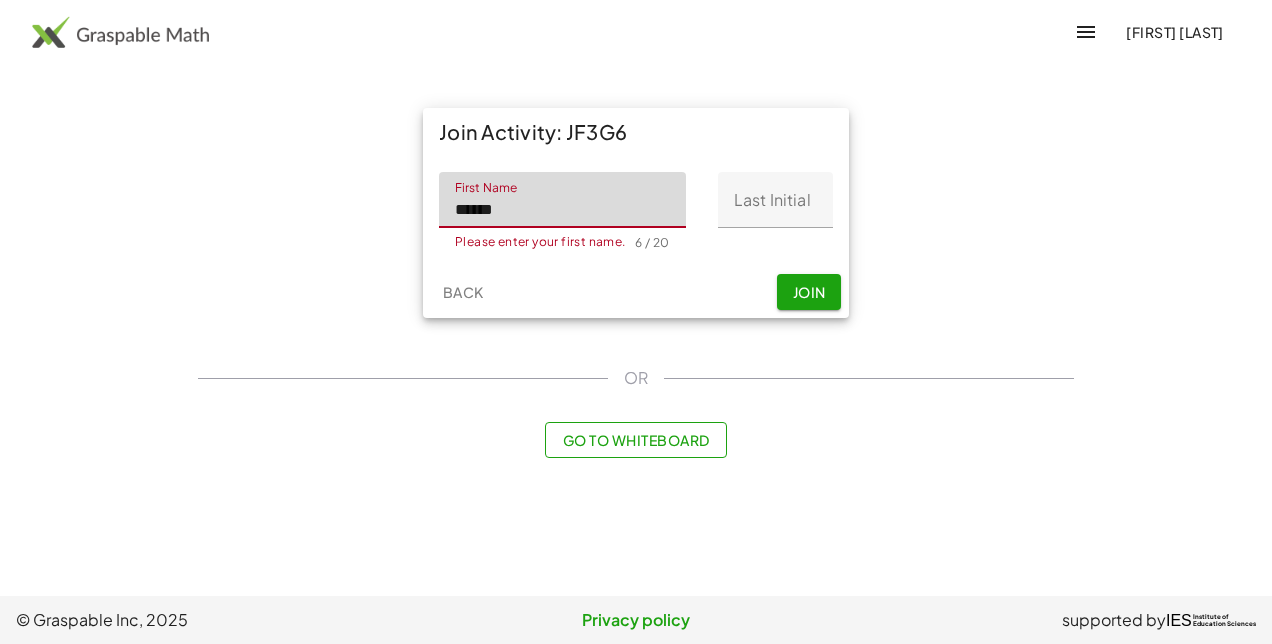 click on "Last Initial" 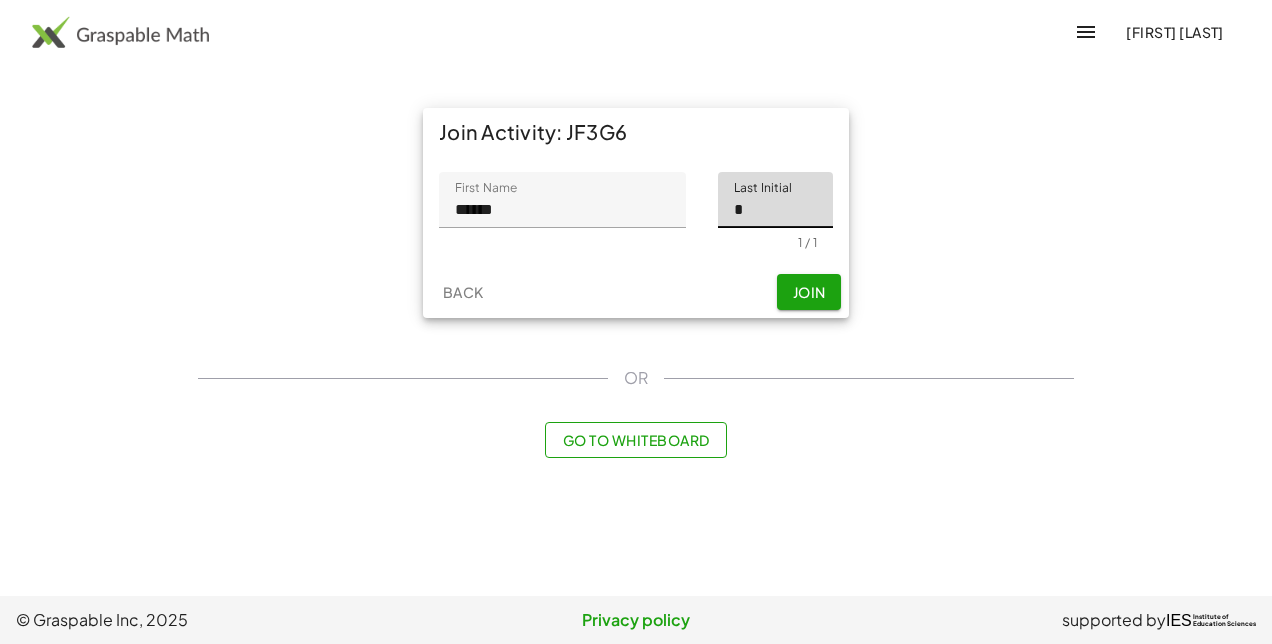 type on "*" 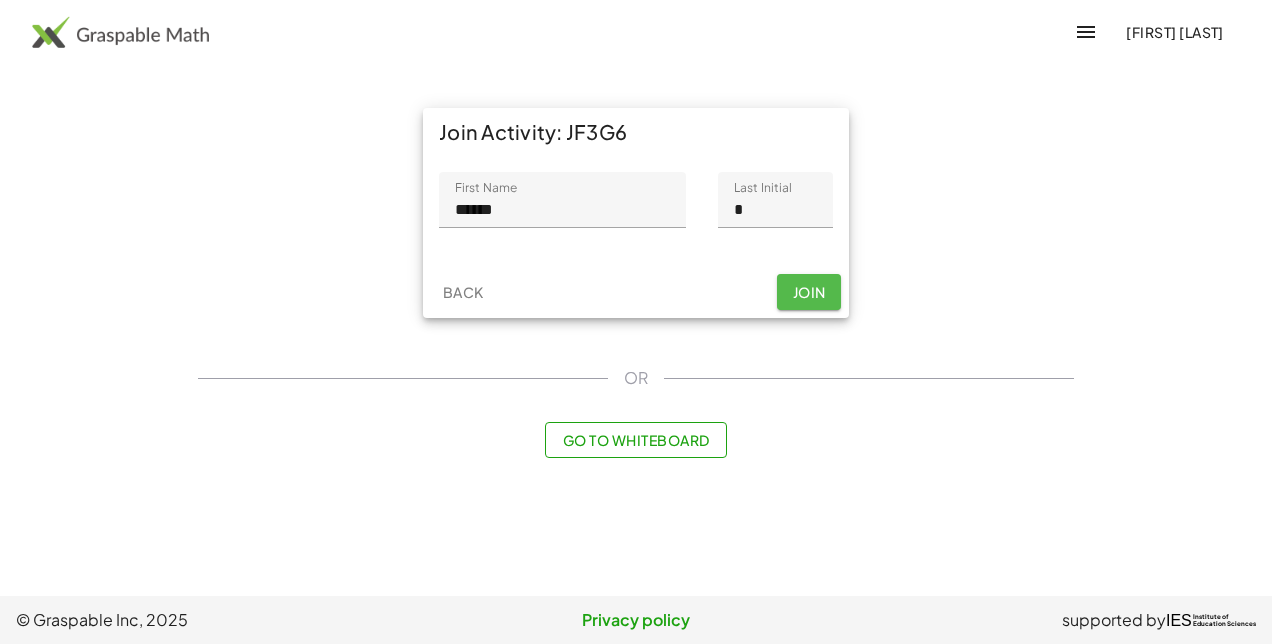 click on "Join" 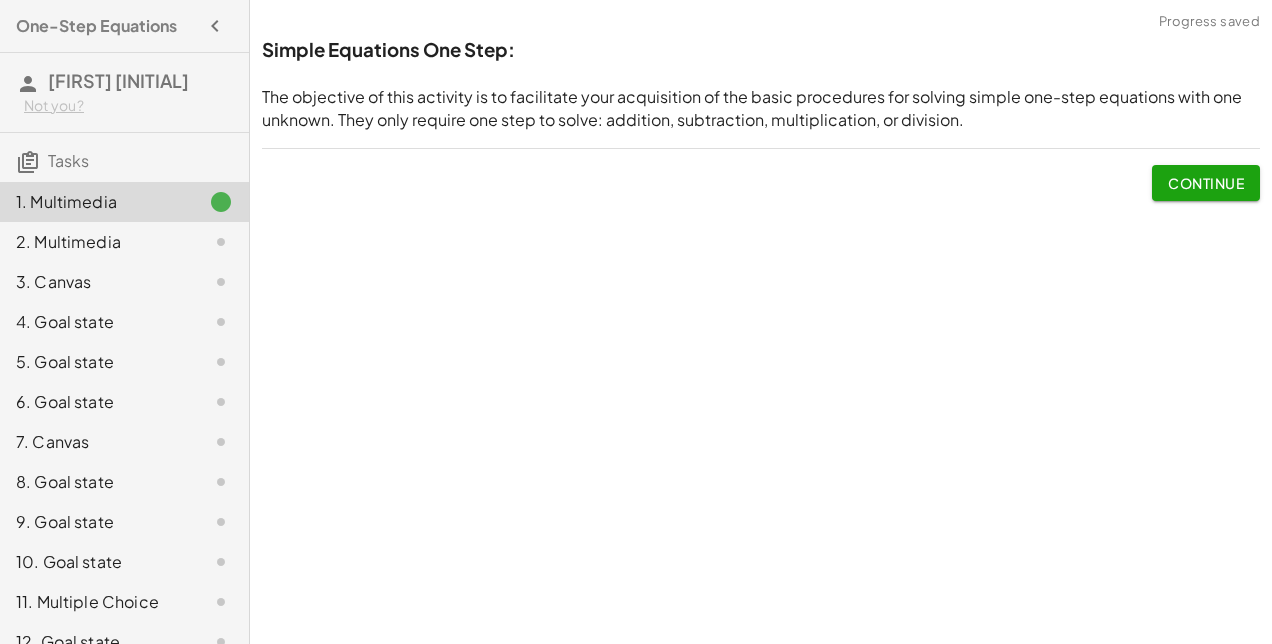 click on "Continue" 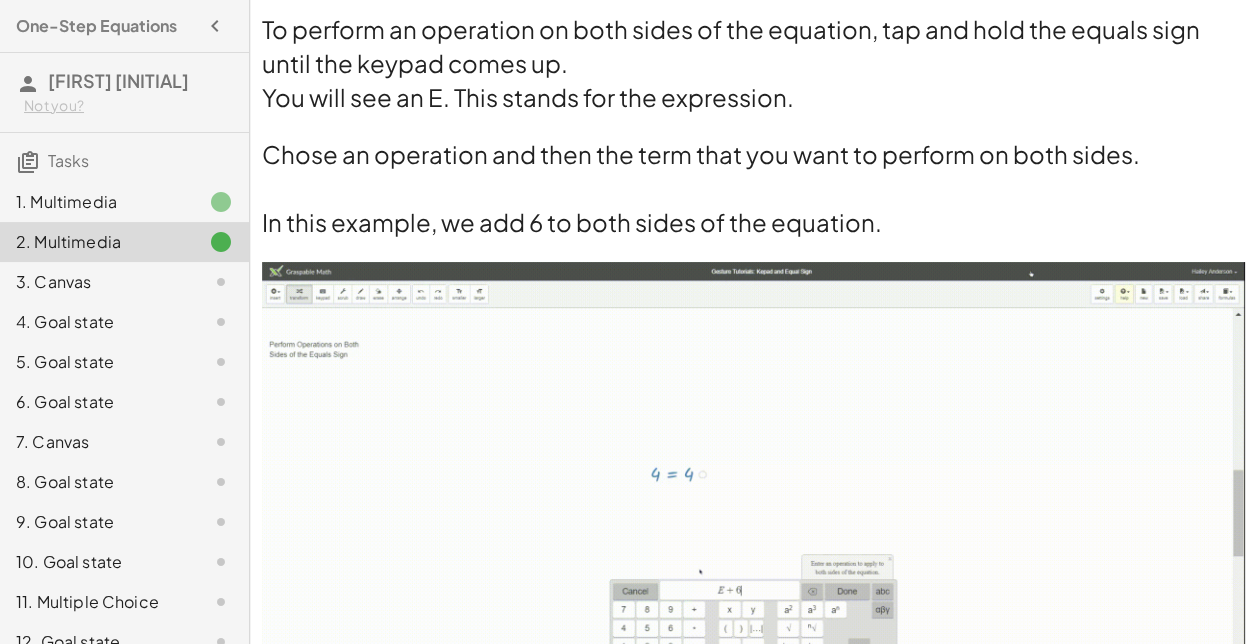 click on "In this example, we add 6 to both sides of the equation." at bounding box center [753, 222] 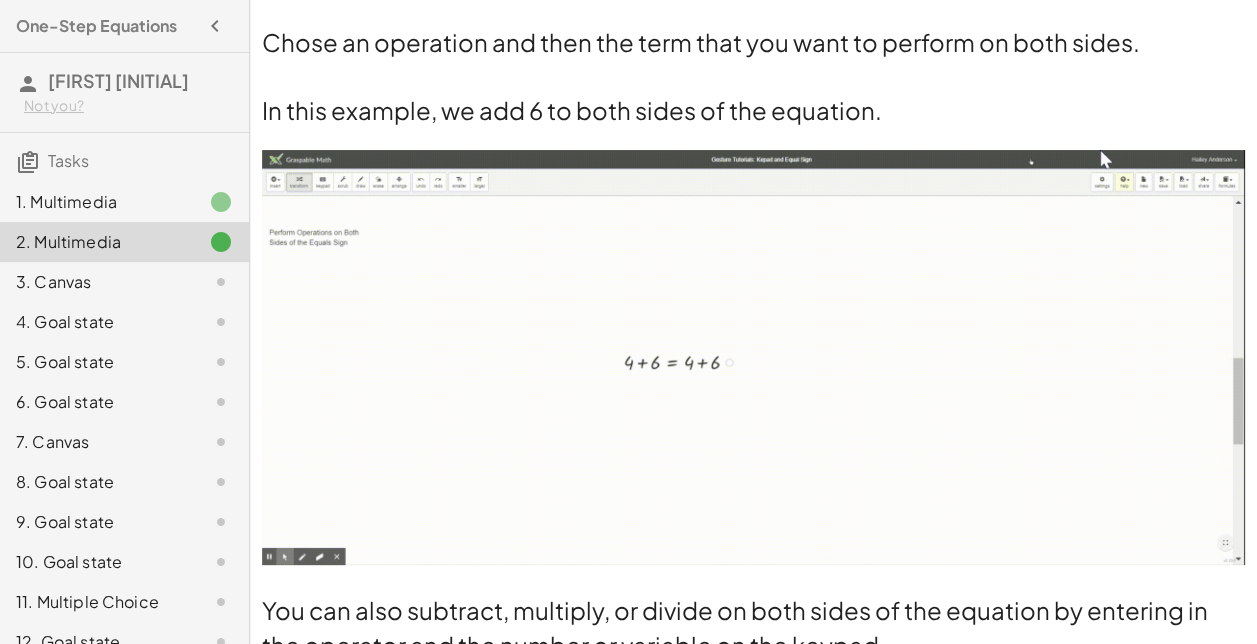 scroll, scrollTop: 209, scrollLeft: 0, axis: vertical 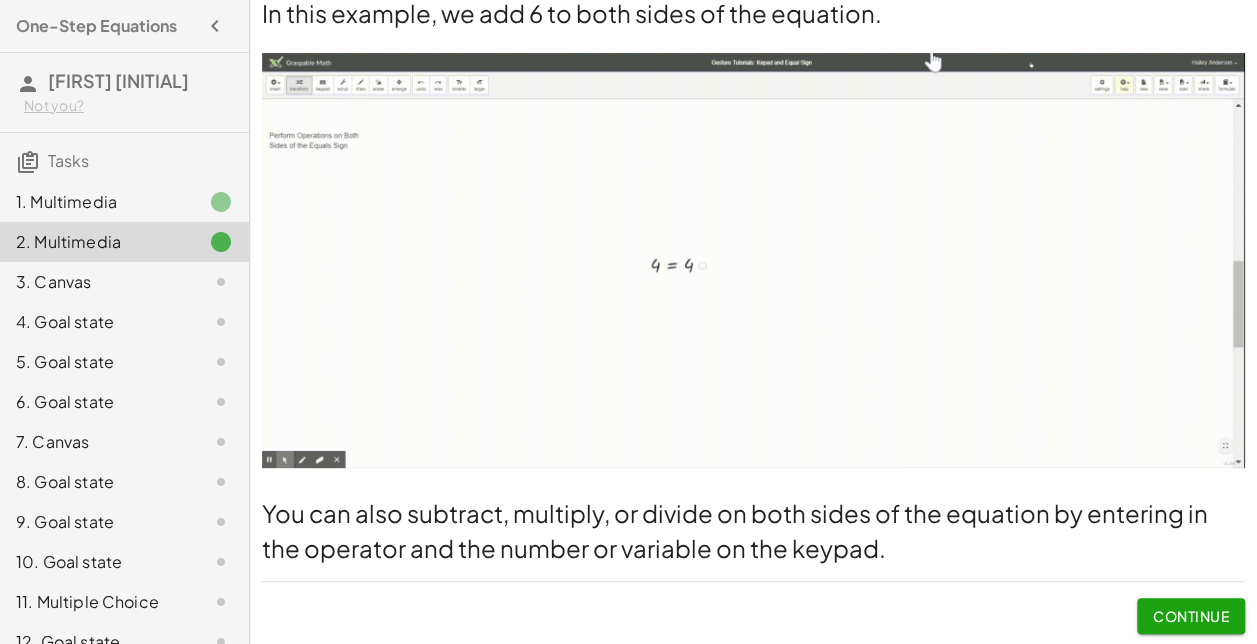 click on "Continue" 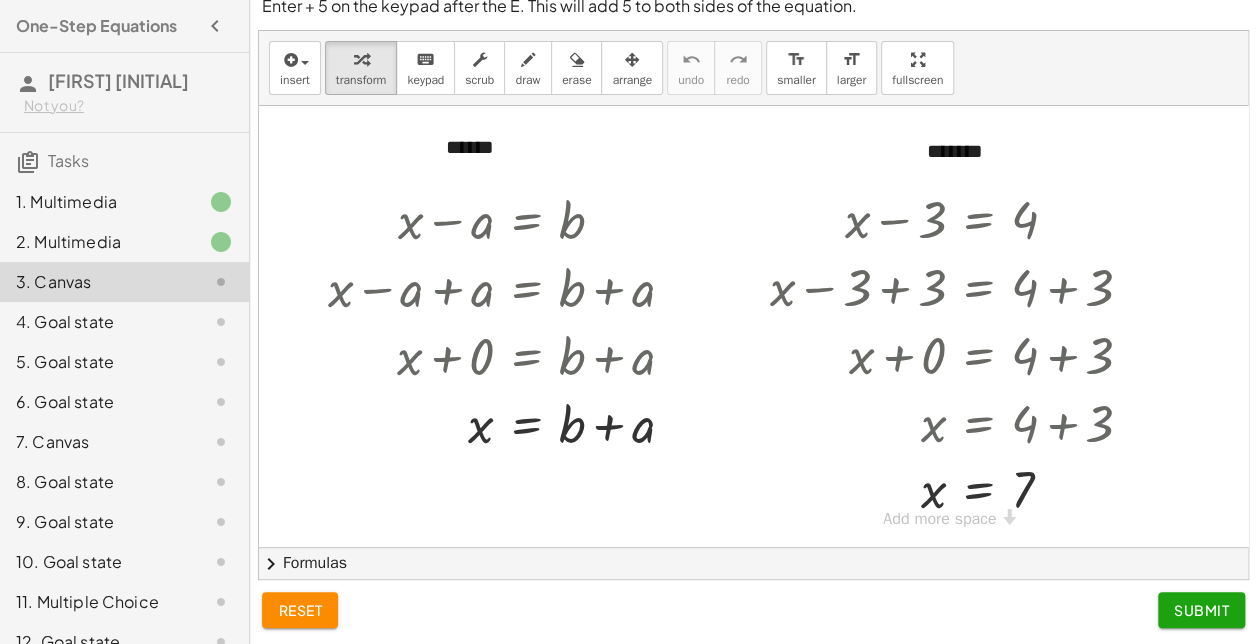 scroll, scrollTop: 90, scrollLeft: 0, axis: vertical 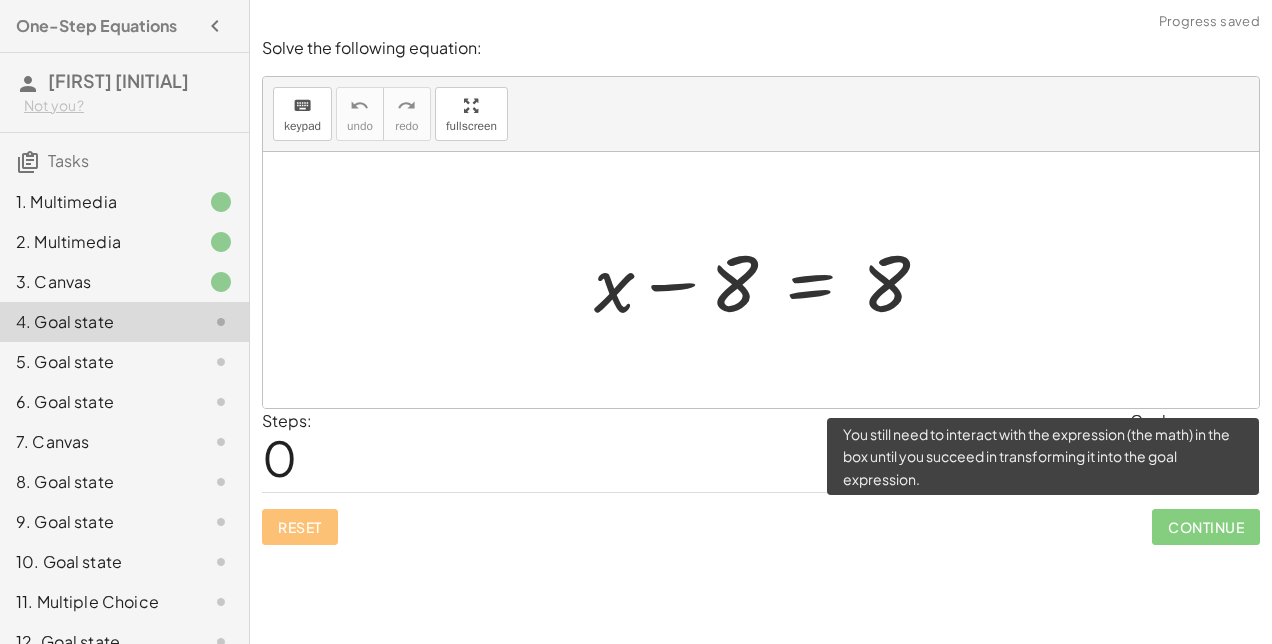 click on "Continue" 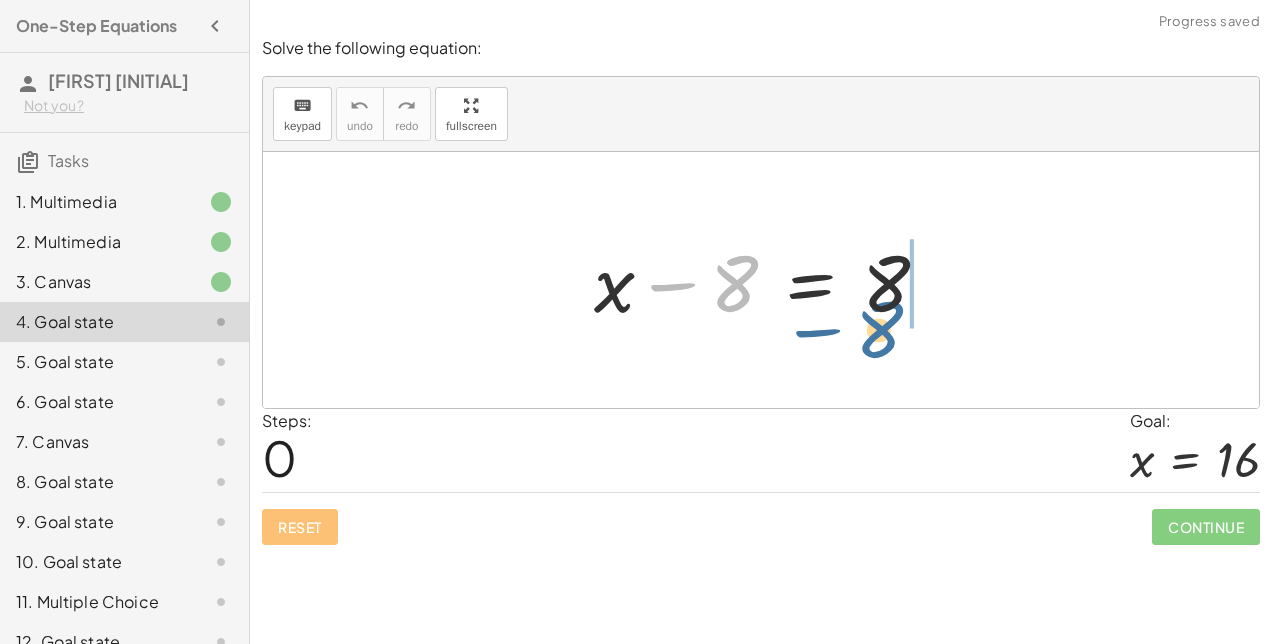 drag, startPoint x: 735, startPoint y: 286, endPoint x: 893, endPoint y: 322, distance: 162.04938 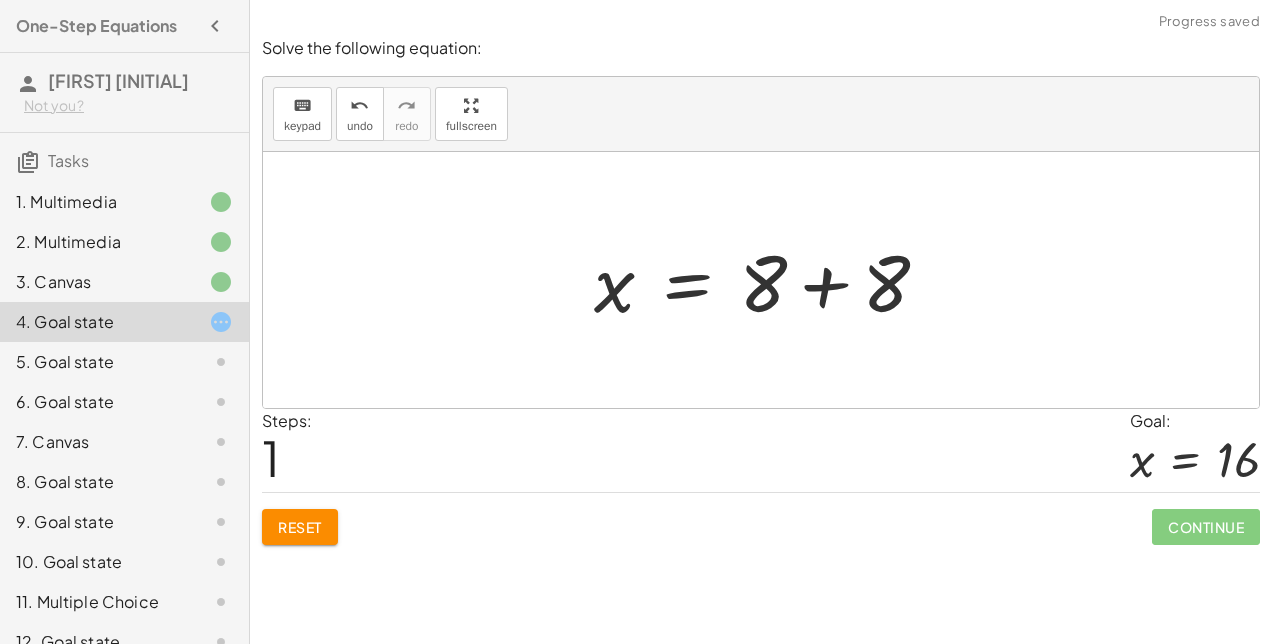 click at bounding box center (769, 280) 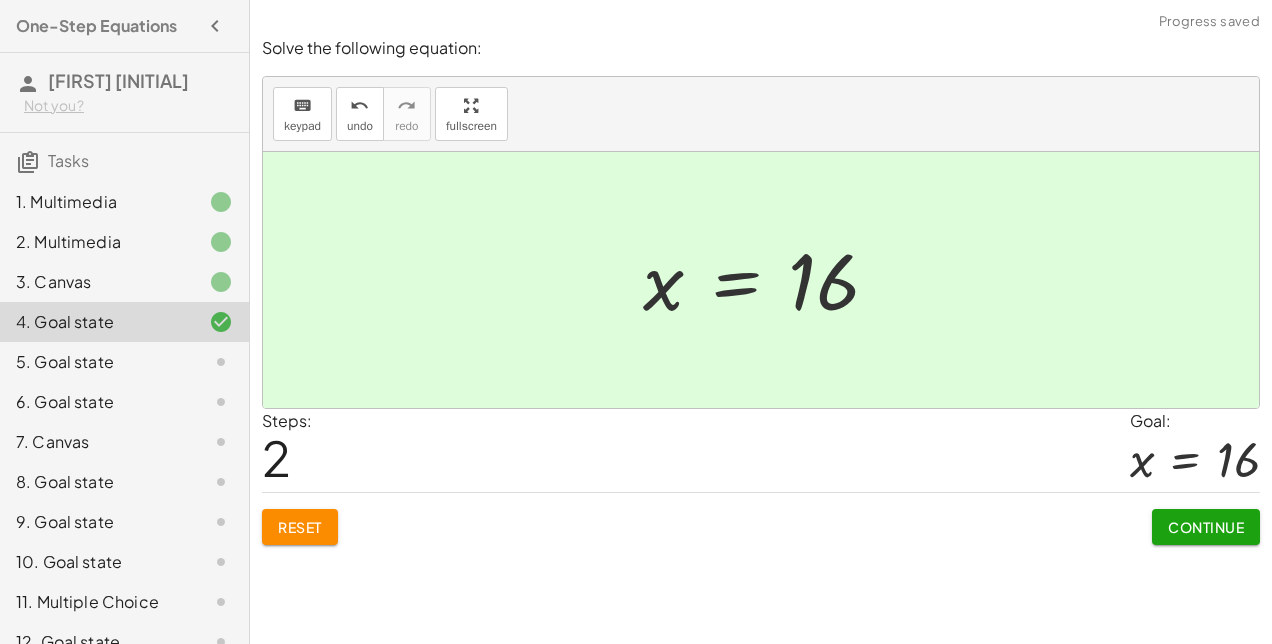 click on "Continue" 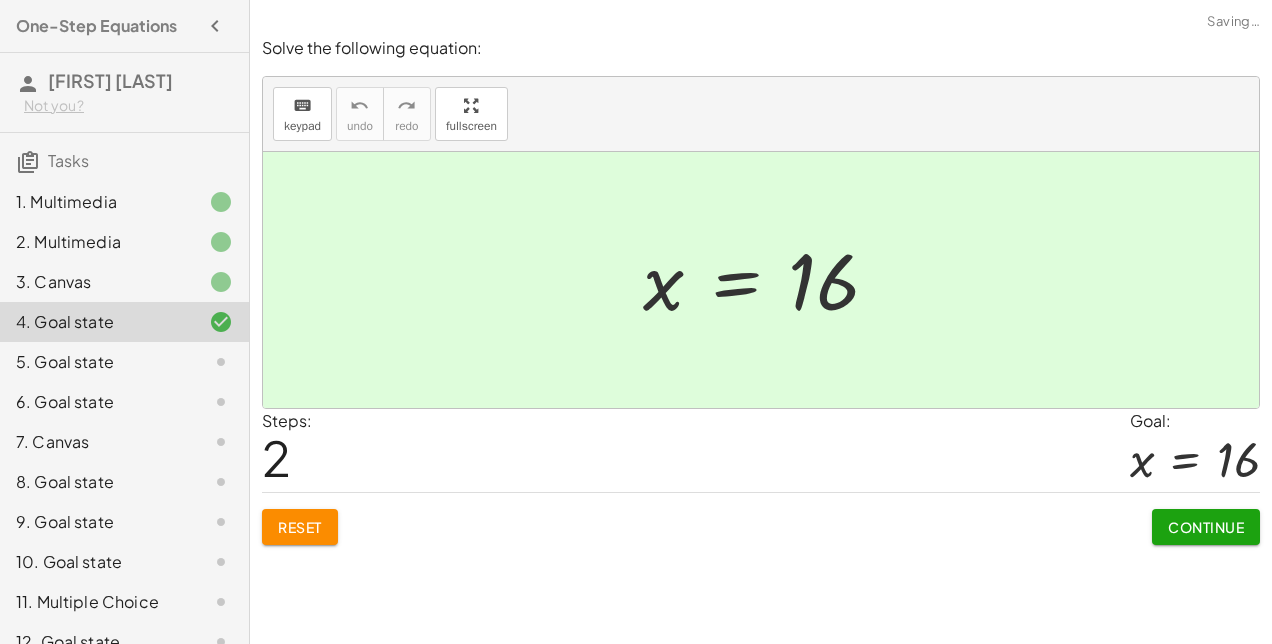 click 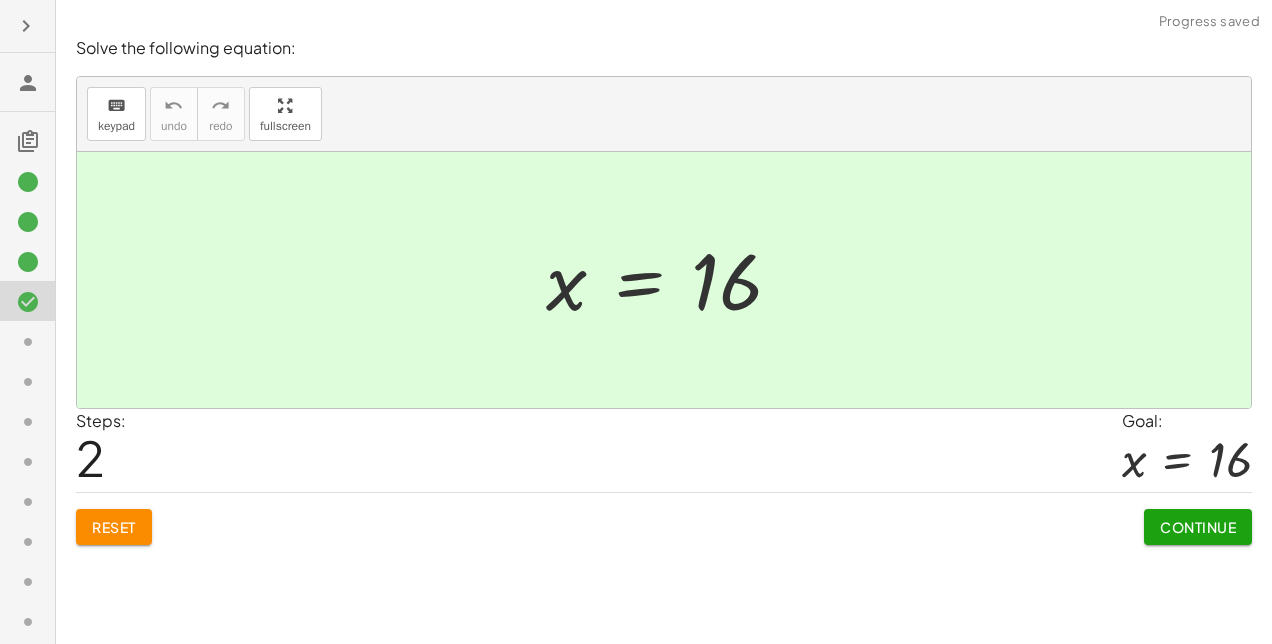 click at bounding box center (28, 83) 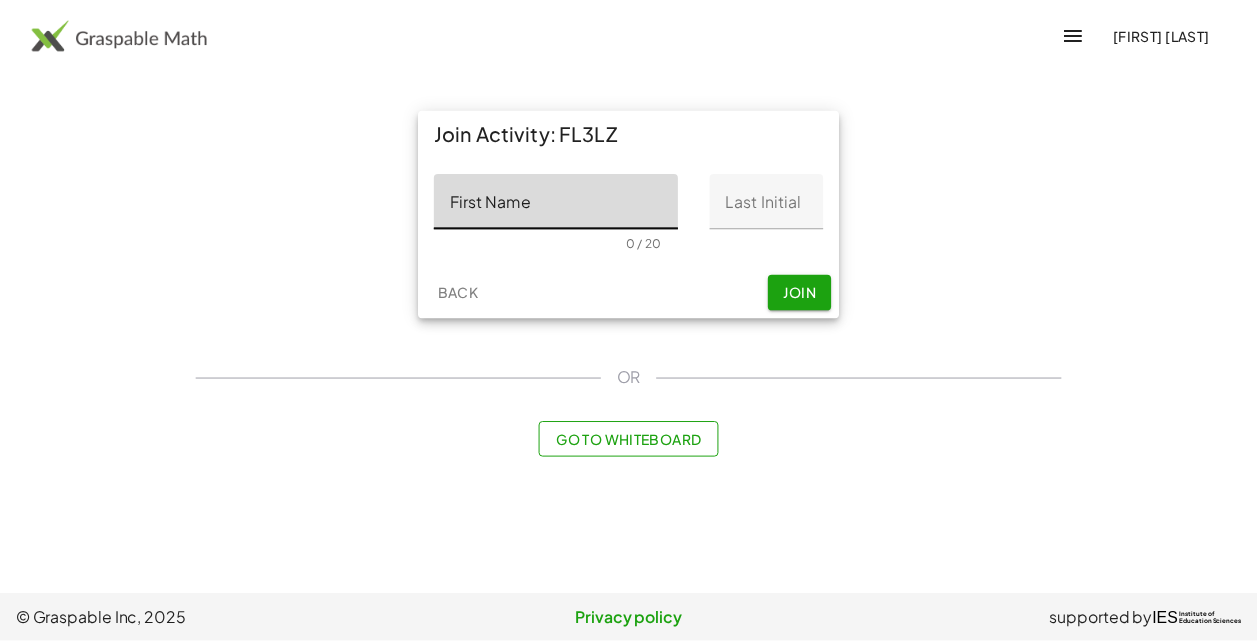 scroll, scrollTop: 0, scrollLeft: 0, axis: both 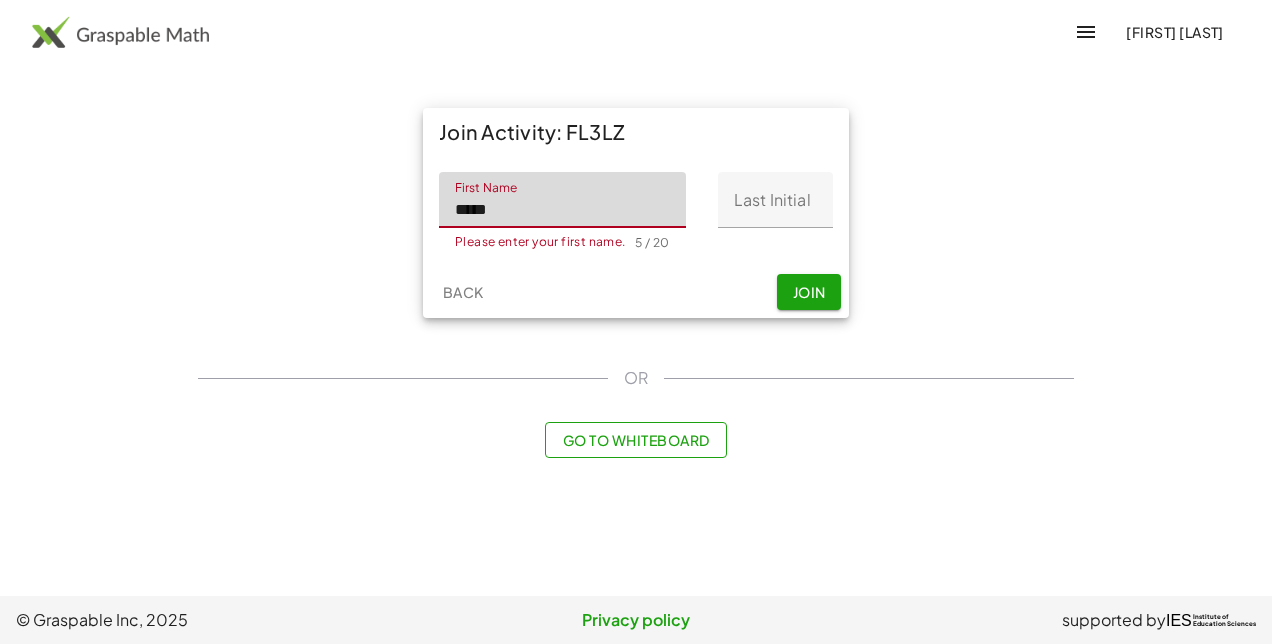 type on "******" 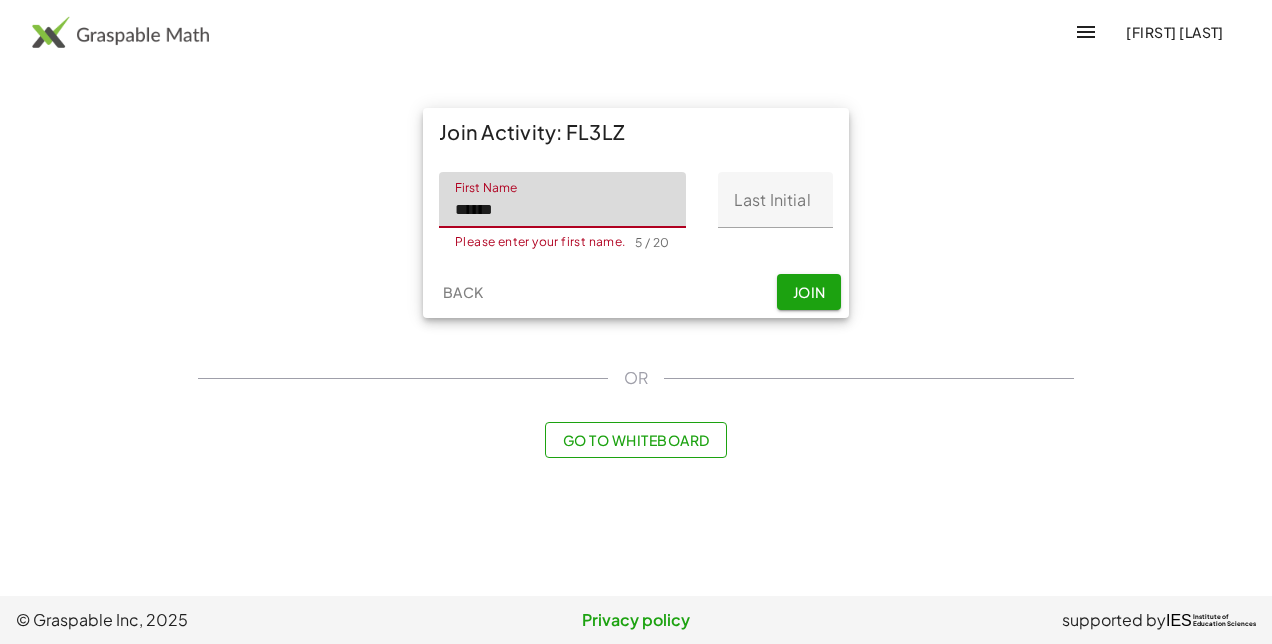 type on "*" 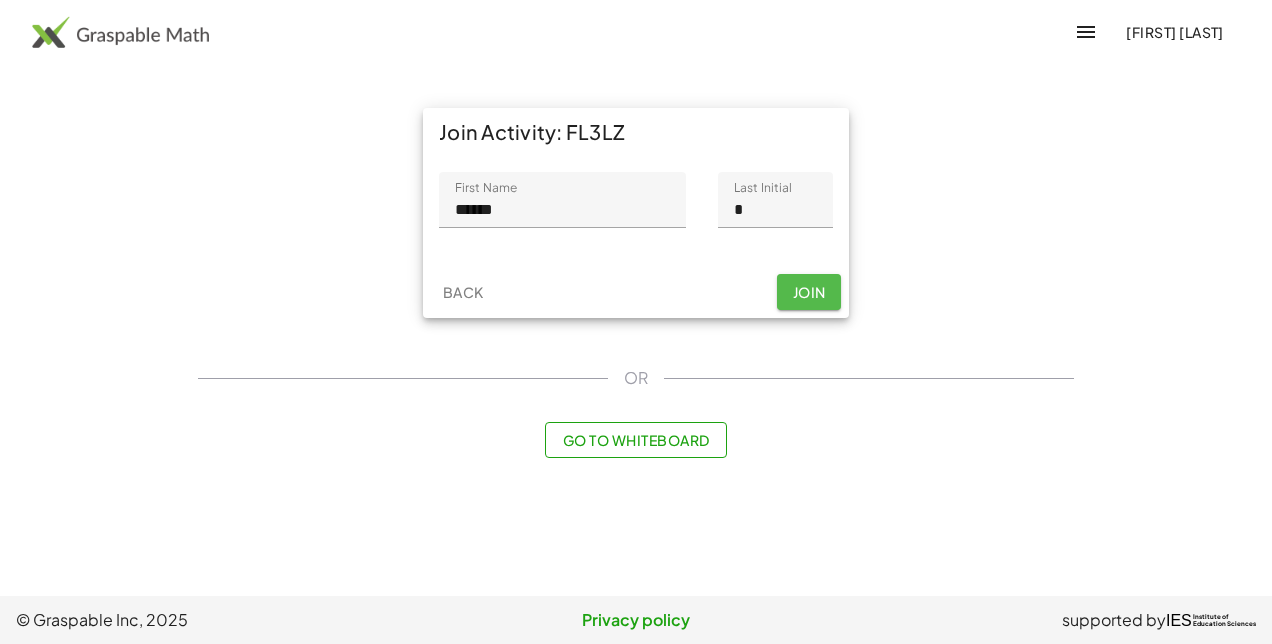 click on "Join" 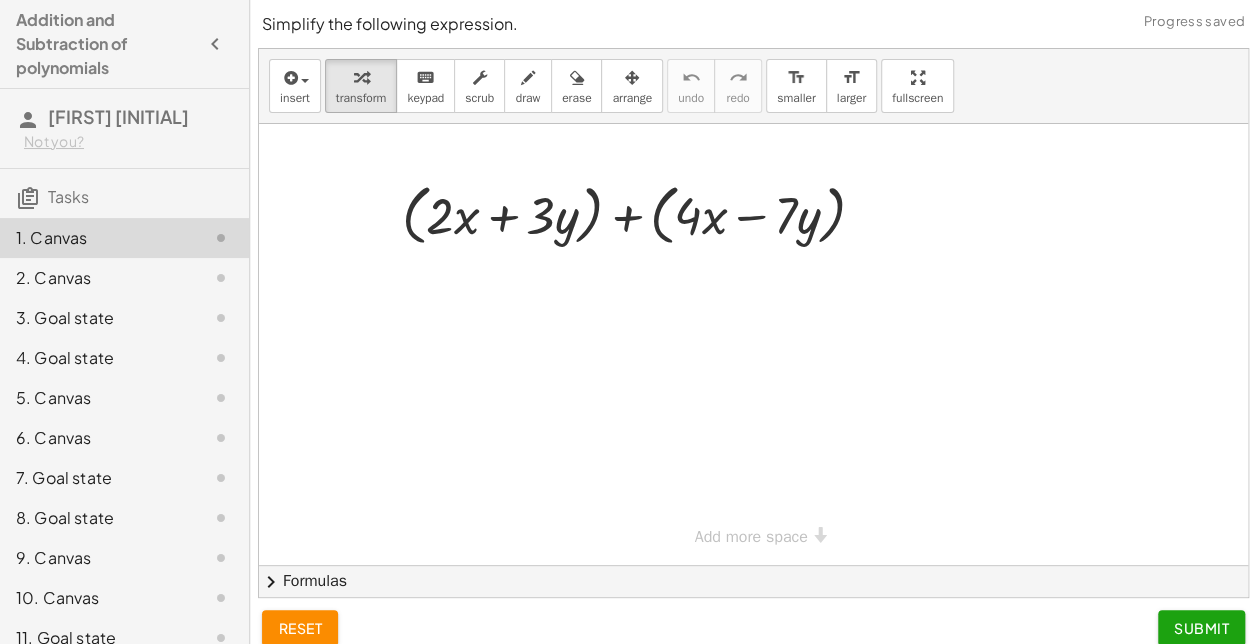 click on "Submit" 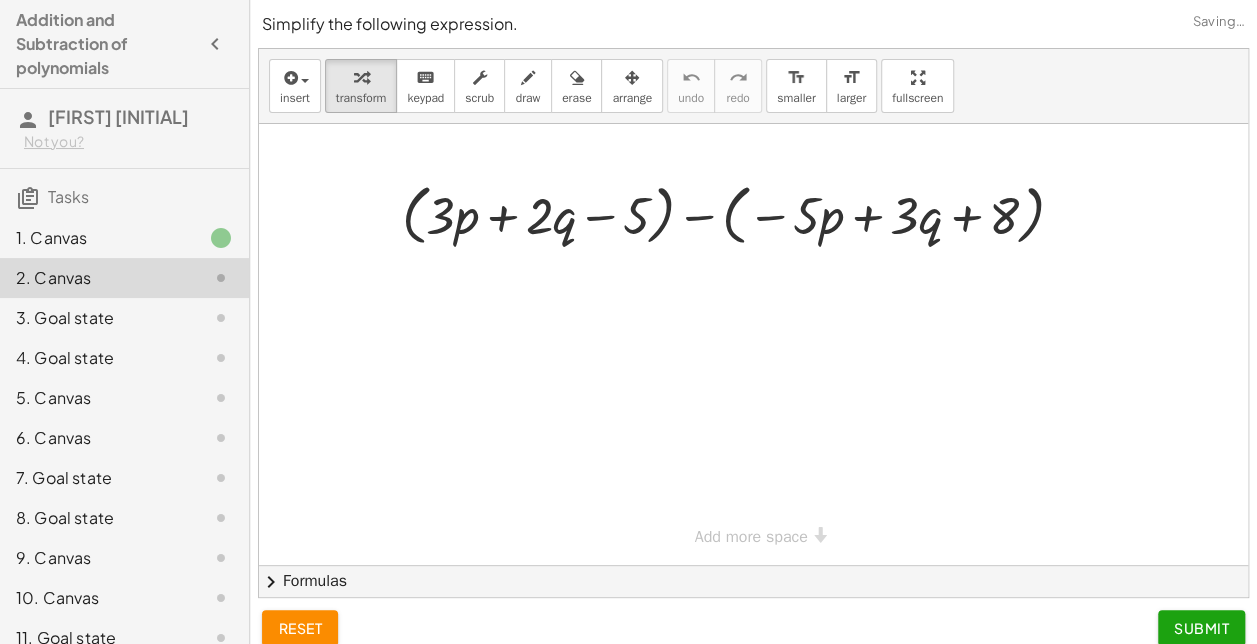 click on "Submit" 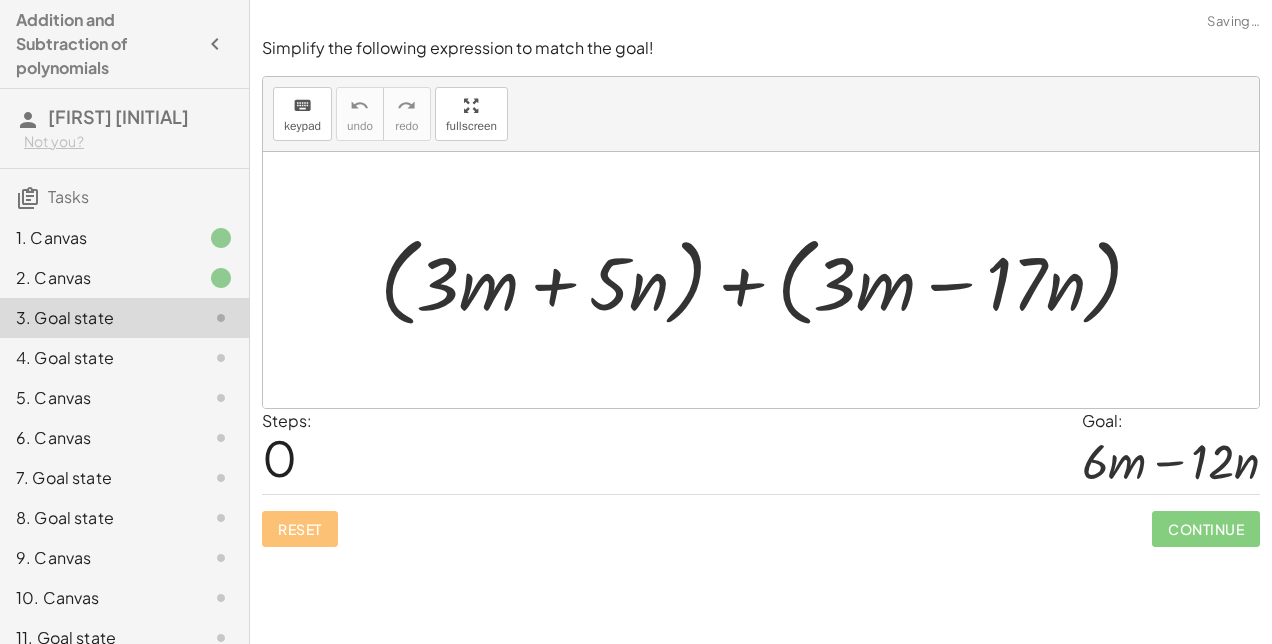 click at bounding box center [769, 280] 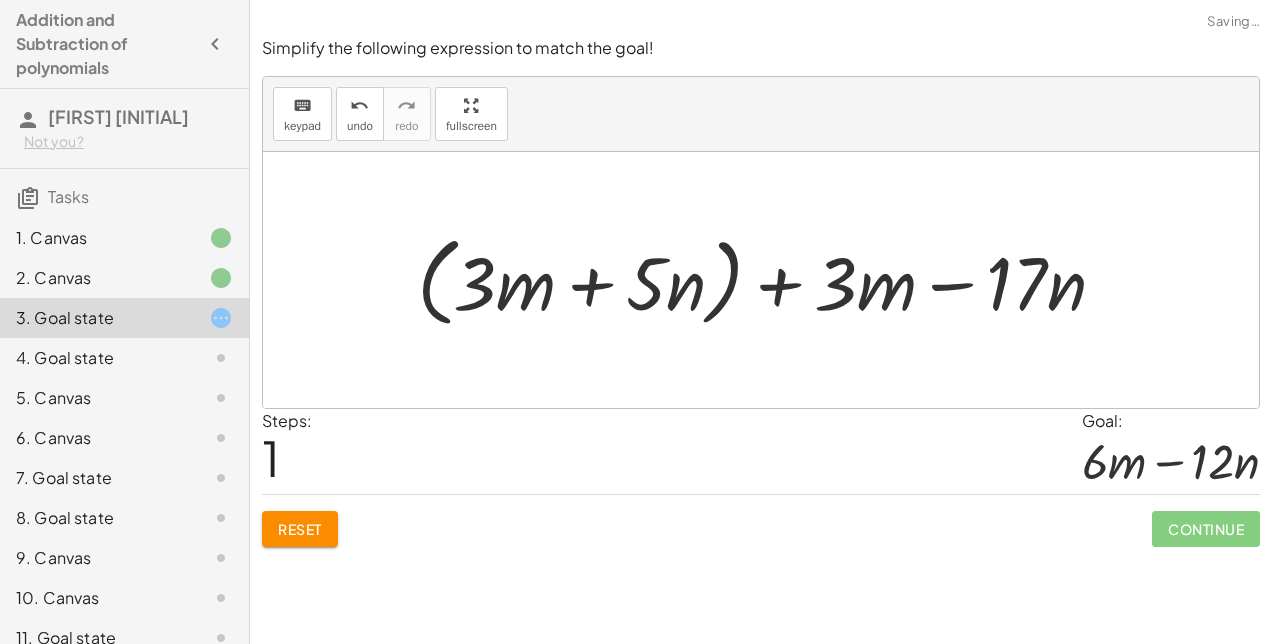 click at bounding box center [769, 280] 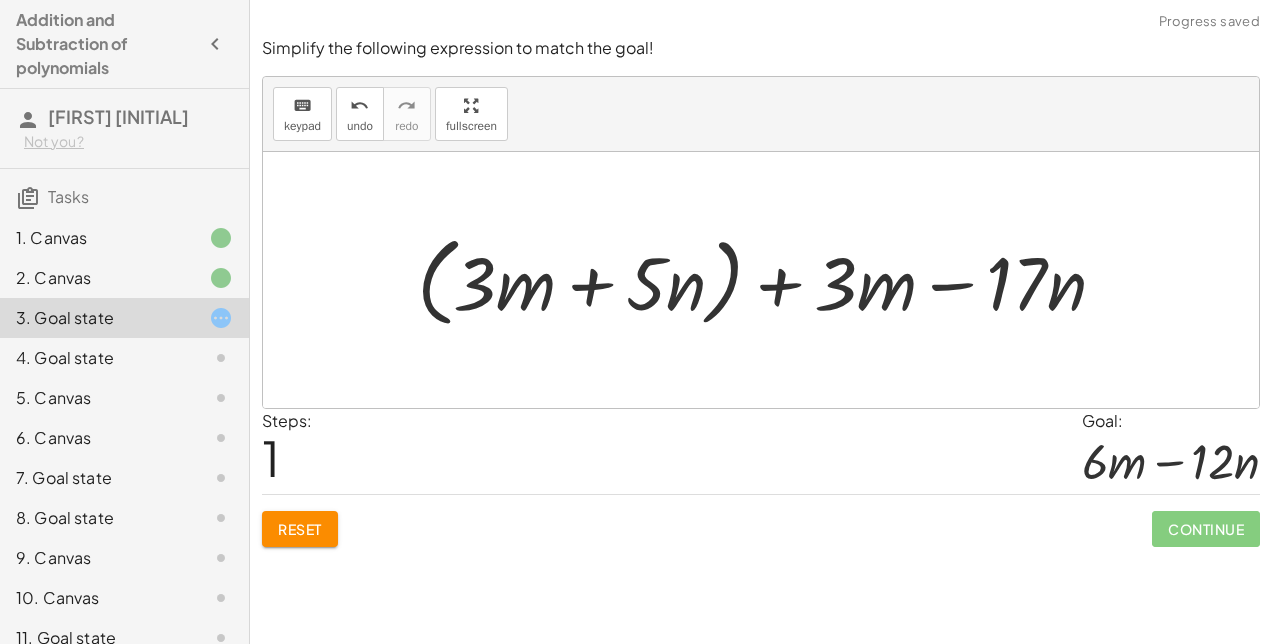 click at bounding box center (769, 280) 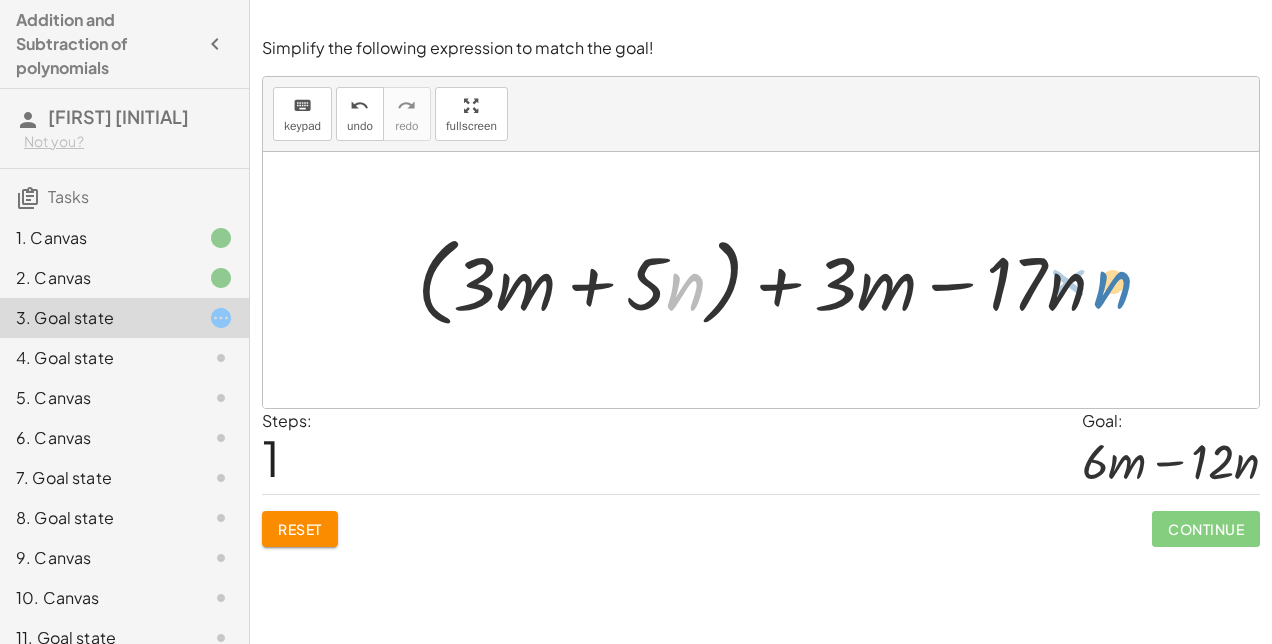 drag, startPoint x: 667, startPoint y: 296, endPoint x: 1073, endPoint y: 302, distance: 406.04434 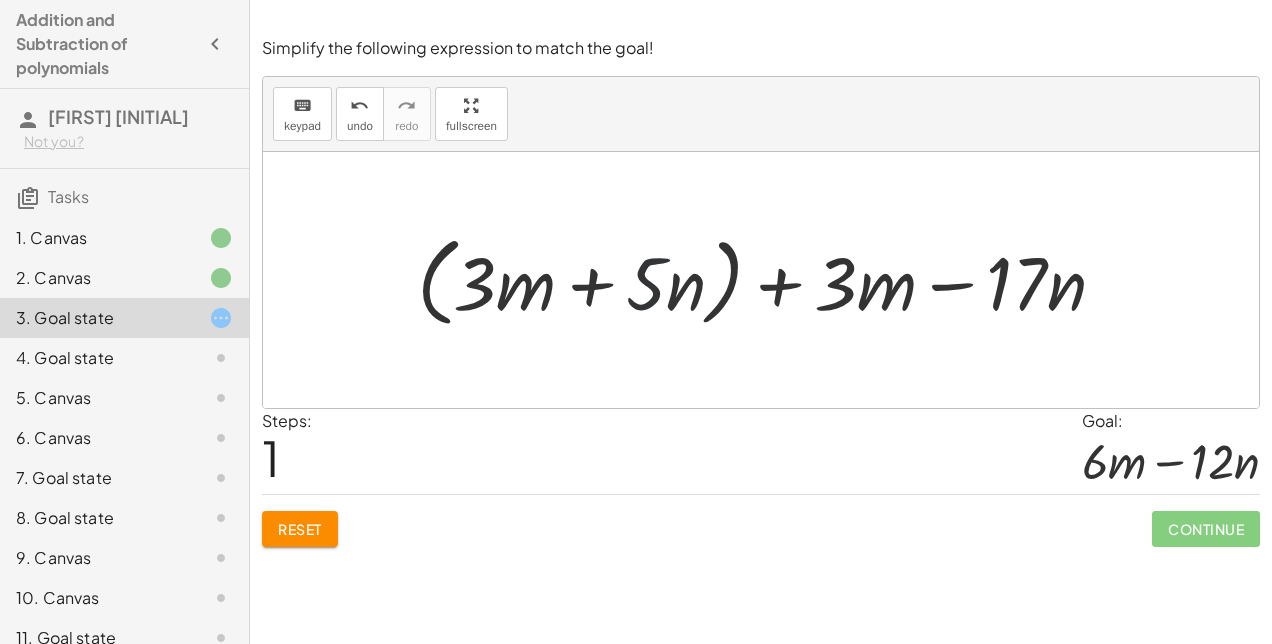 drag, startPoint x: 642, startPoint y: 286, endPoint x: 638, endPoint y: 308, distance: 22.36068 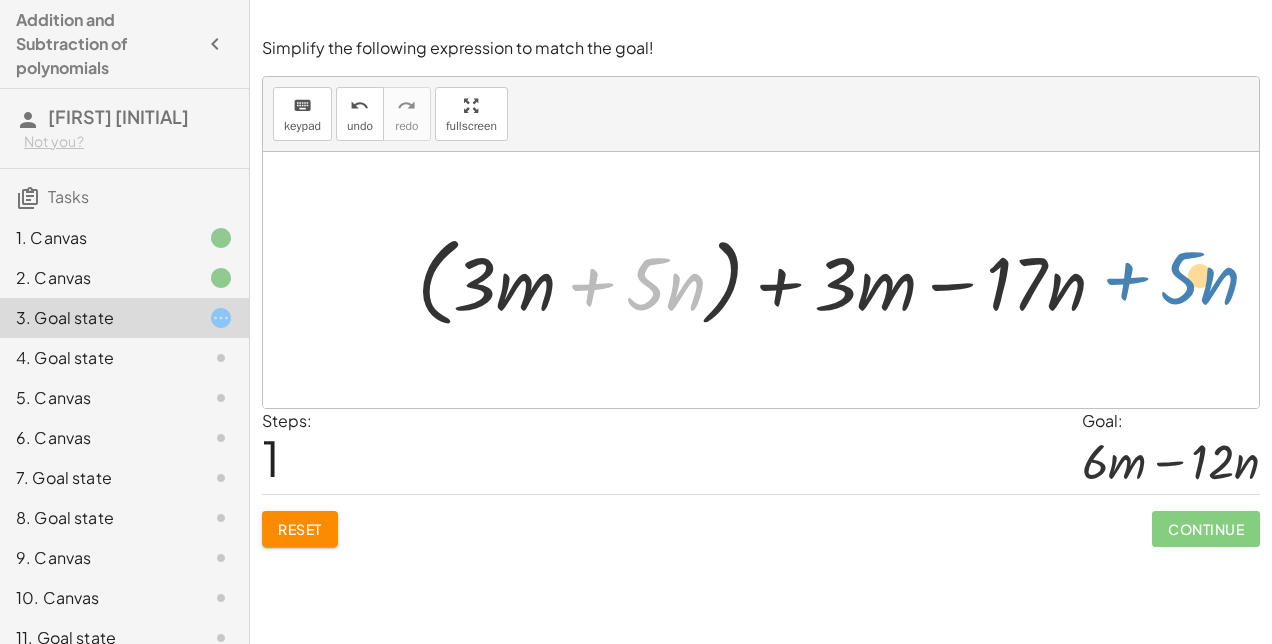 drag, startPoint x: 596, startPoint y: 276, endPoint x: 1114, endPoint y: 268, distance: 518.06177 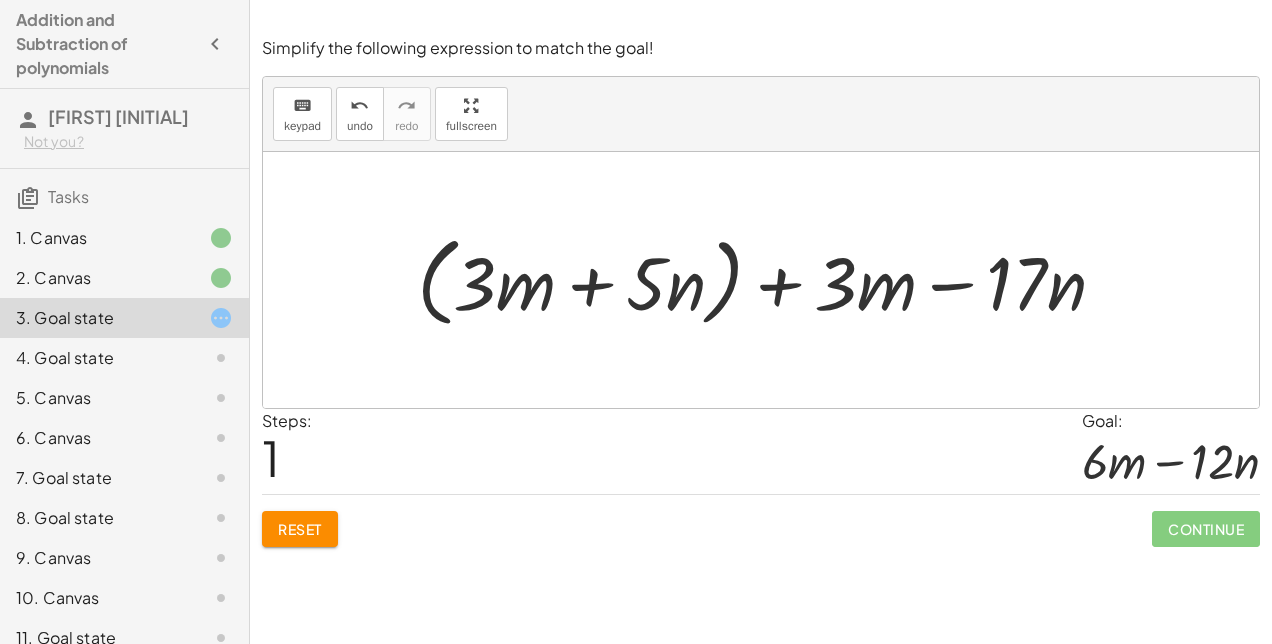click at bounding box center [769, 280] 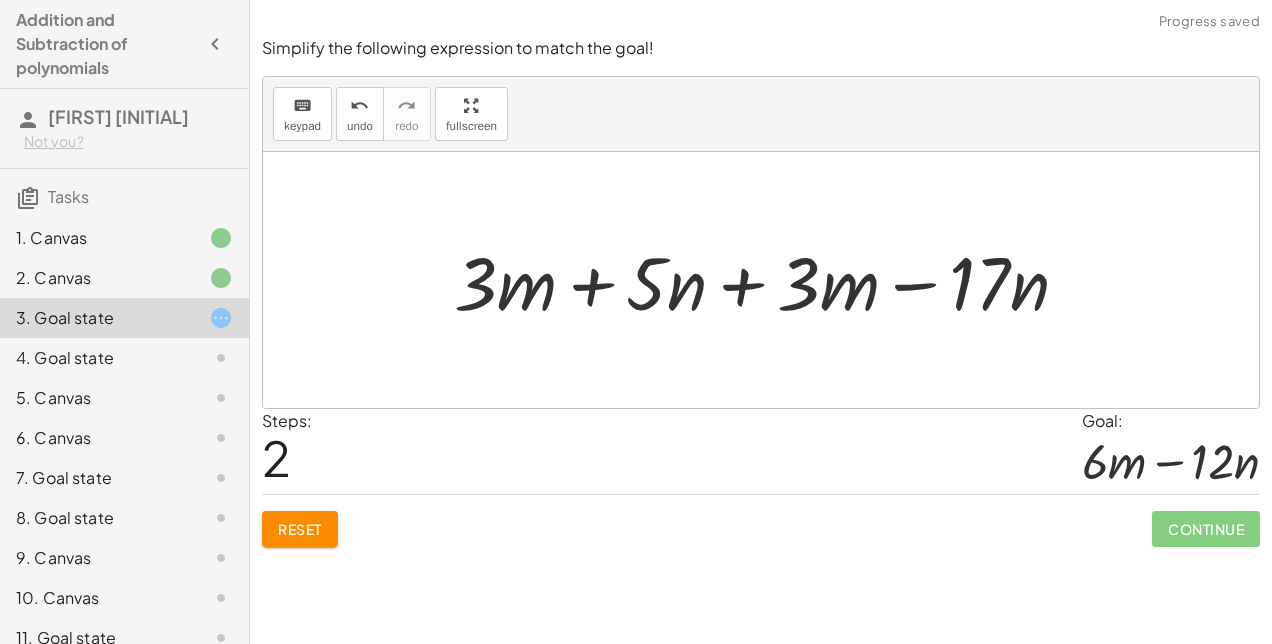 click at bounding box center (769, 280) 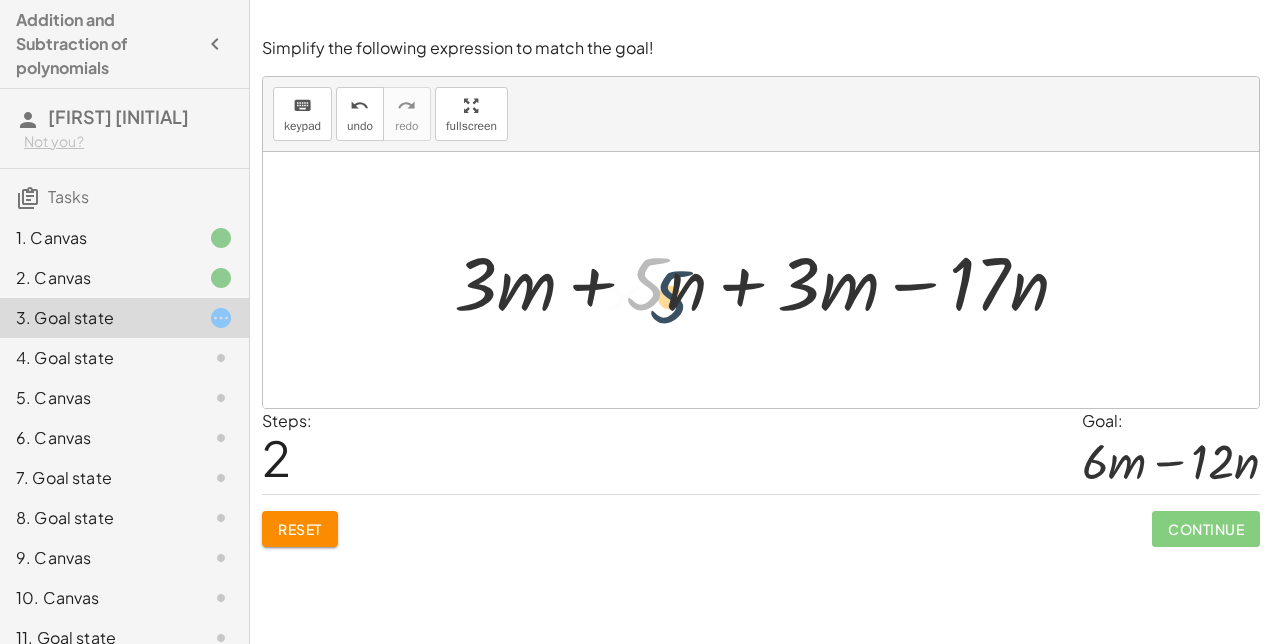drag, startPoint x: 654, startPoint y: 285, endPoint x: 697, endPoint y: 300, distance: 45.54119 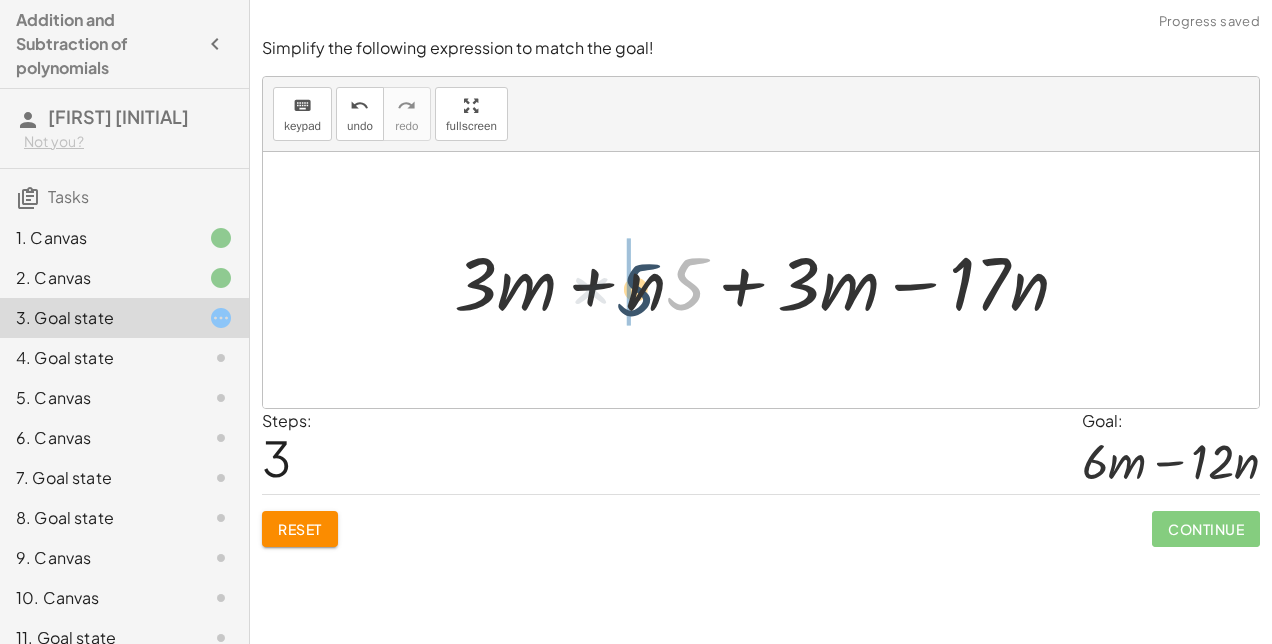 drag, startPoint x: 694, startPoint y: 294, endPoint x: 642, endPoint y: 296, distance: 52.03845 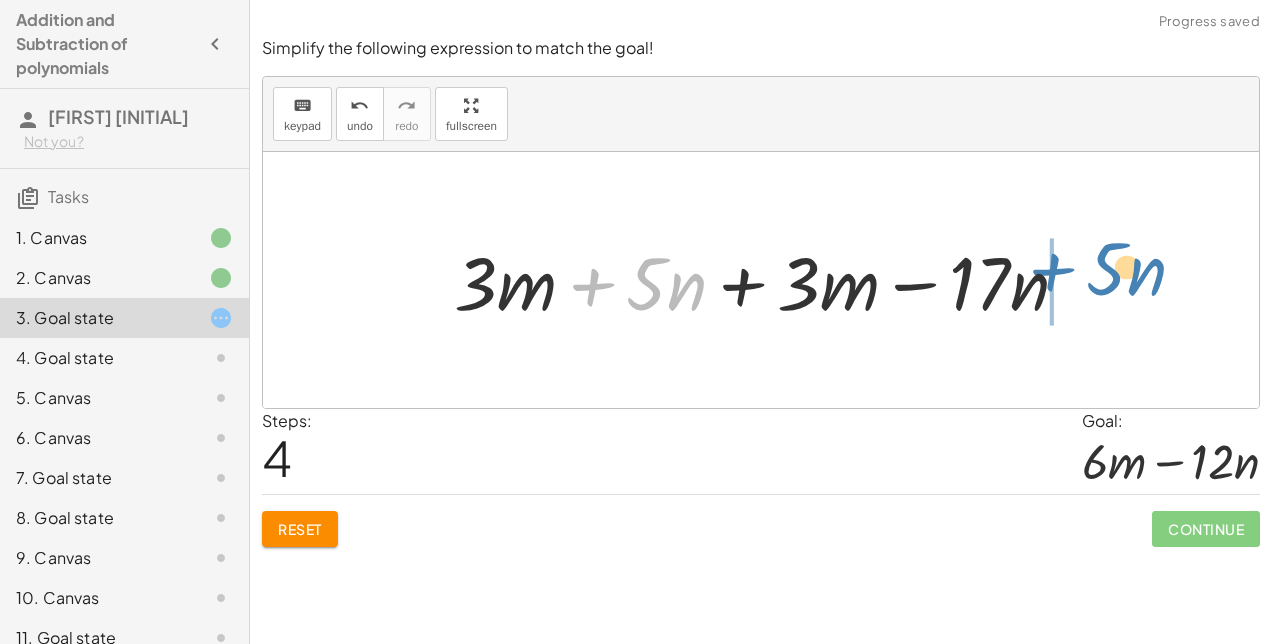 drag, startPoint x: 586, startPoint y: 282, endPoint x: 1056, endPoint y: 268, distance: 470.20847 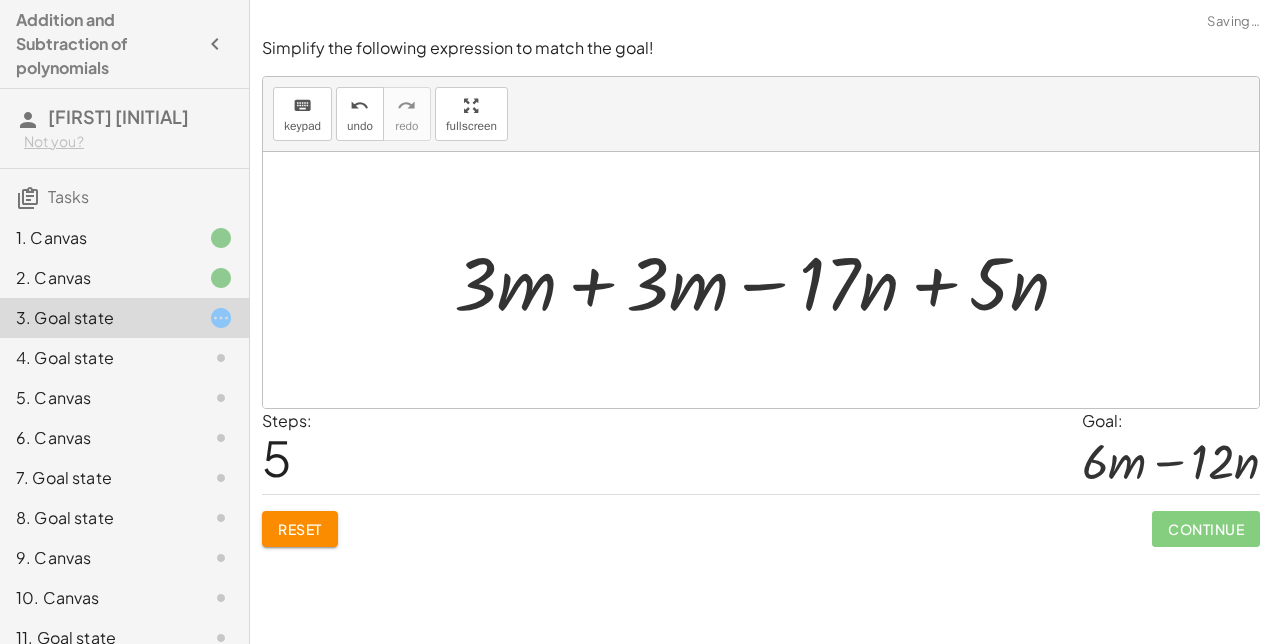 click at bounding box center [769, 280] 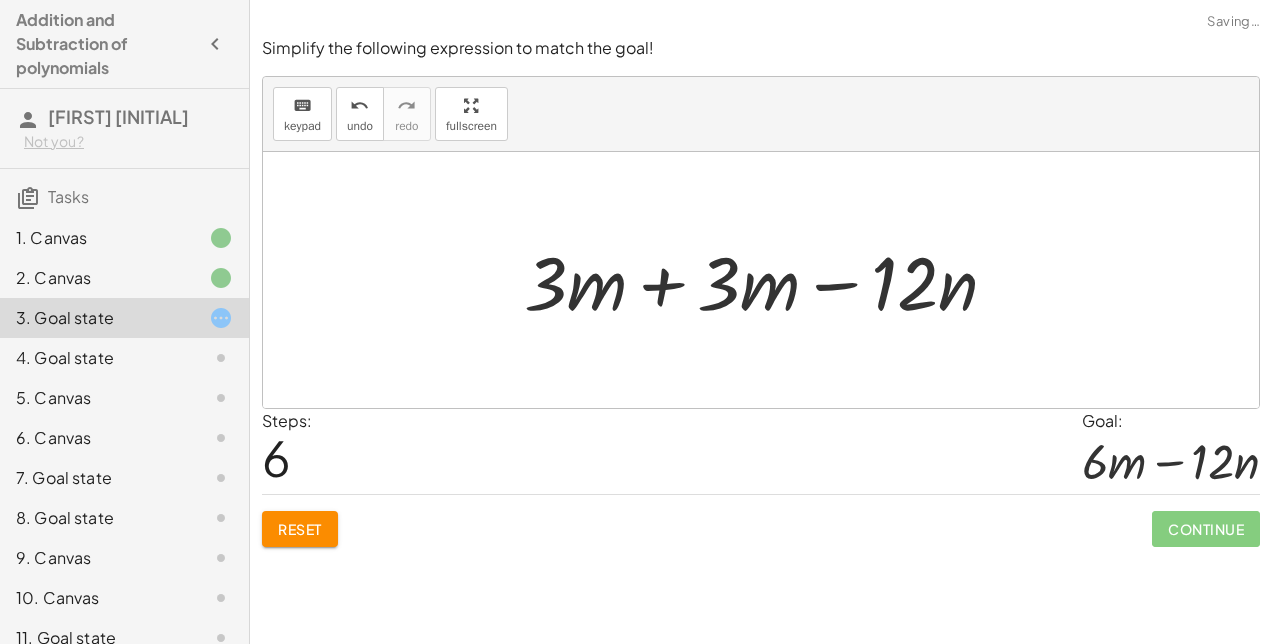 click at bounding box center (768, 280) 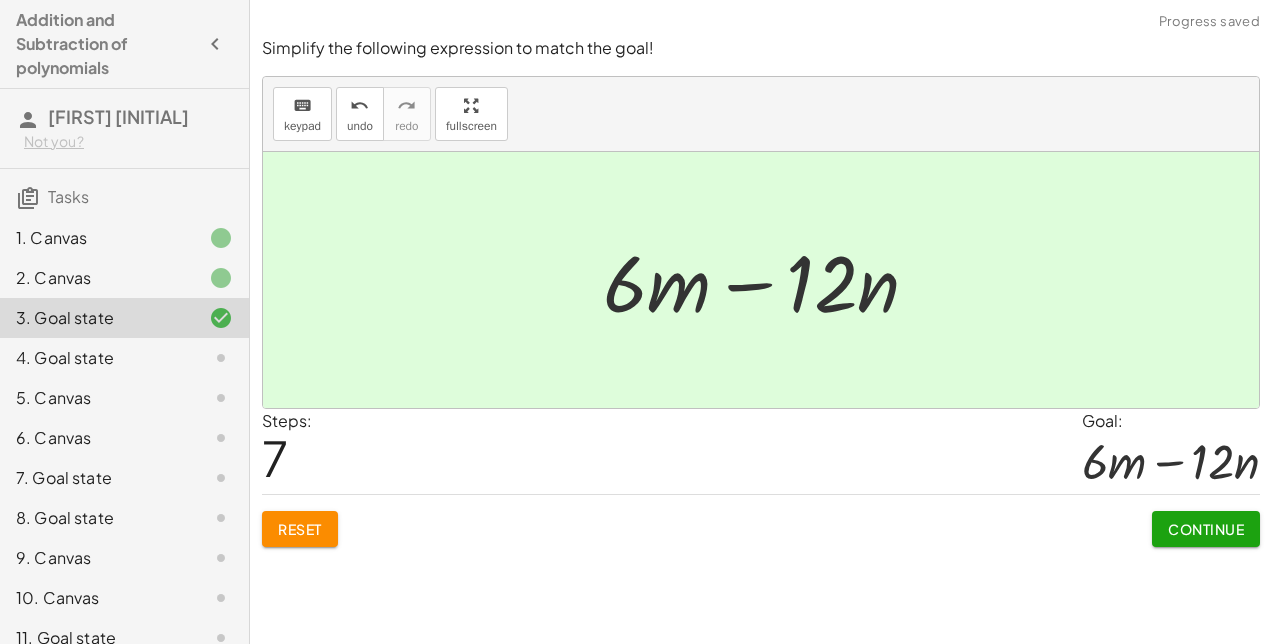 click on "Continue" at bounding box center (1206, 529) 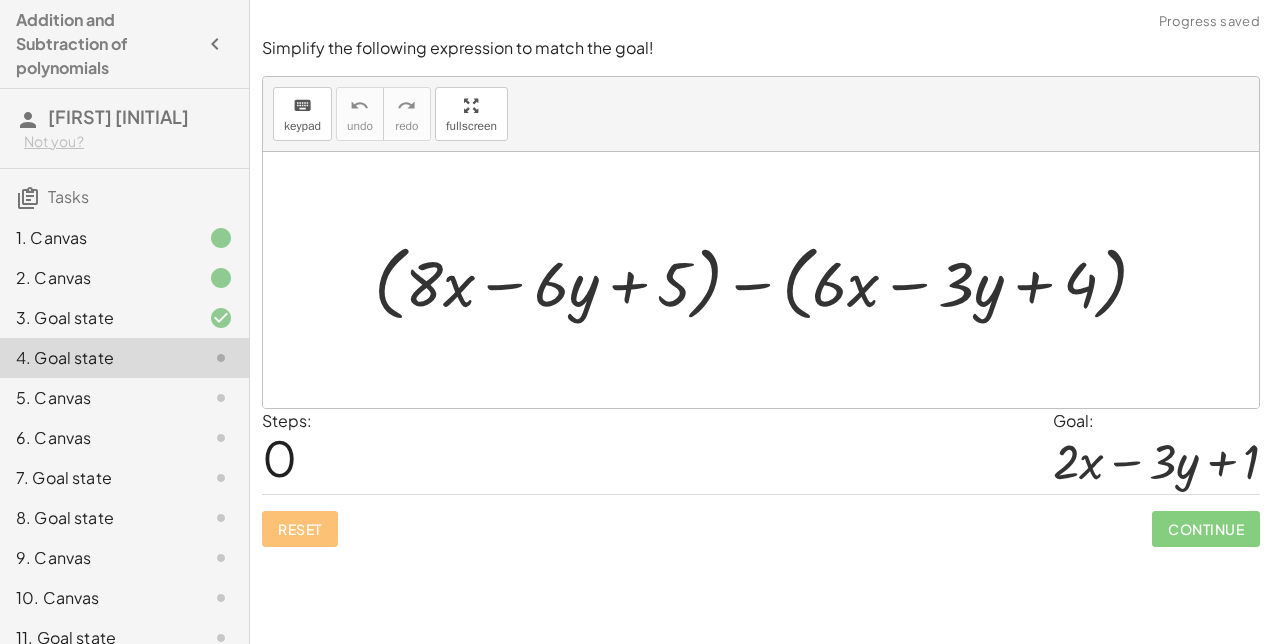 click at bounding box center [769, 280] 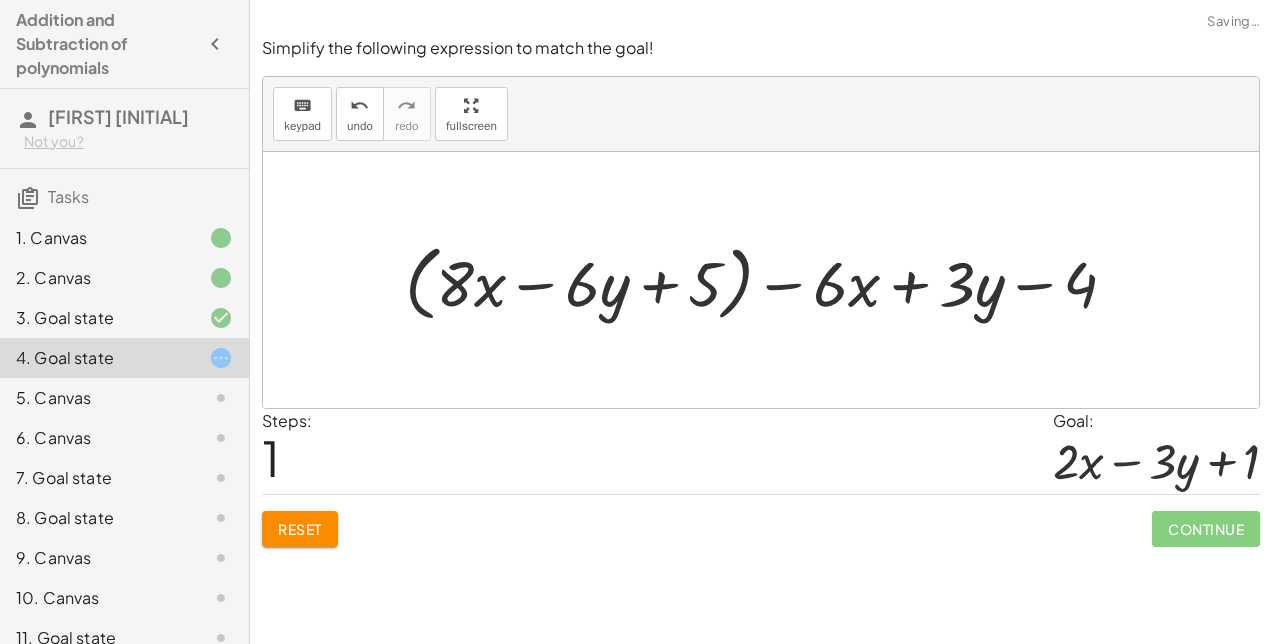 click at bounding box center (769, 280) 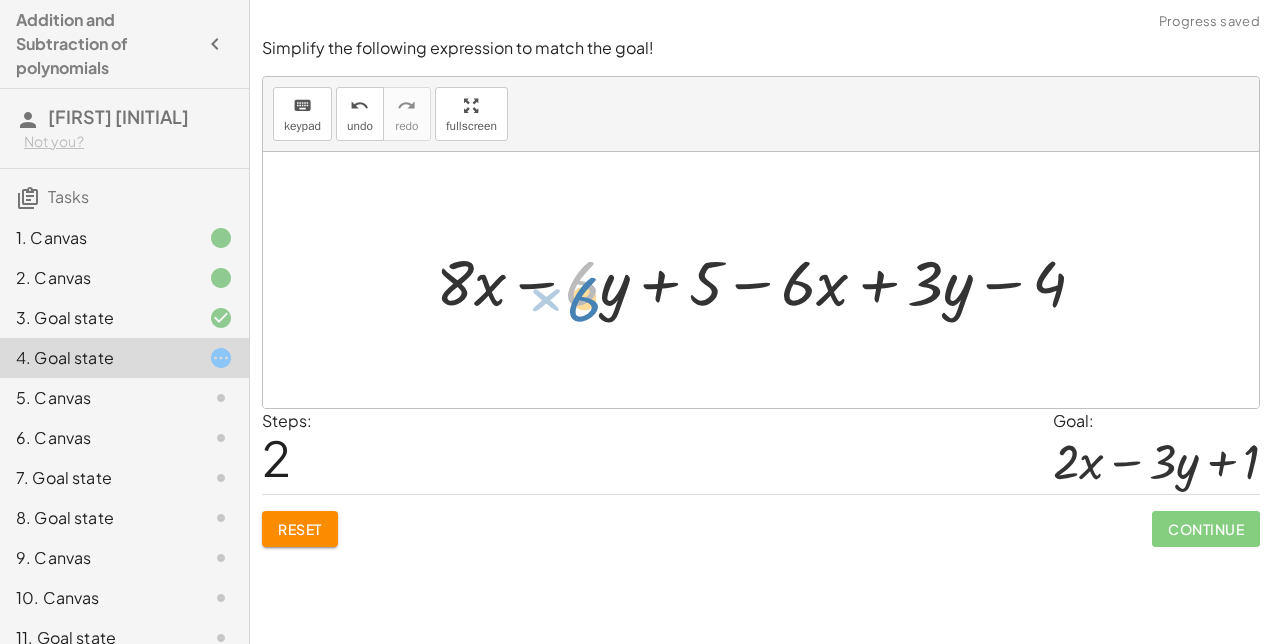 drag, startPoint x: 580, startPoint y: 285, endPoint x: 578, endPoint y: 300, distance: 15.132746 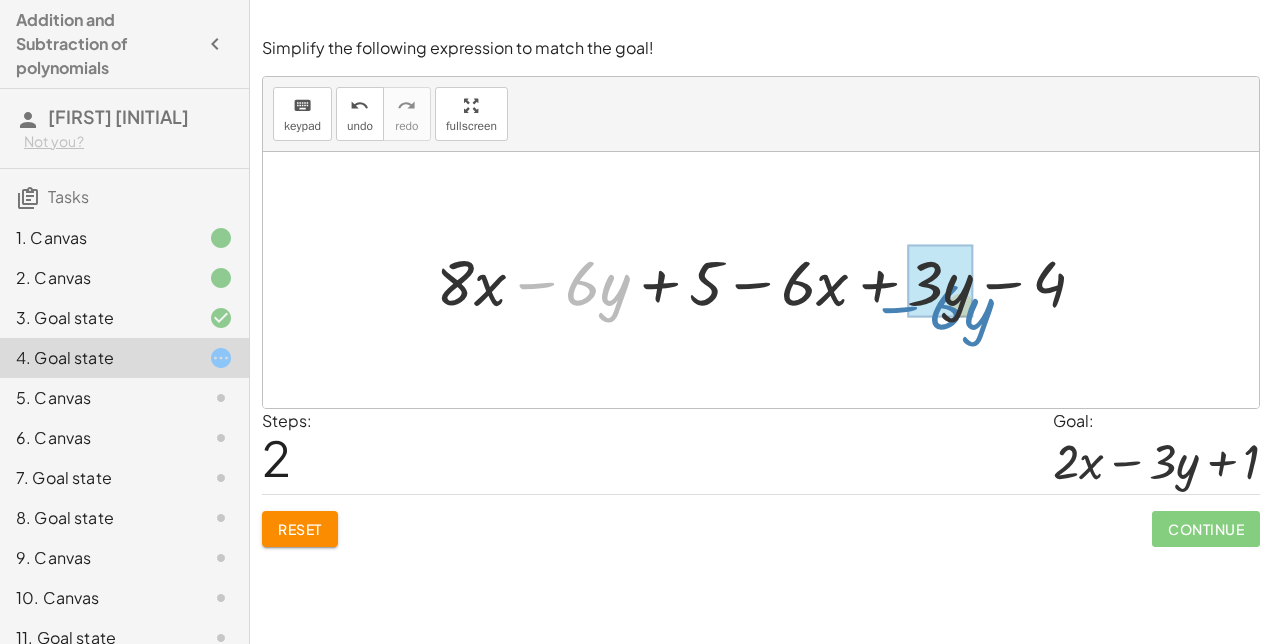 drag, startPoint x: 540, startPoint y: 282, endPoint x: 904, endPoint y: 306, distance: 364.79034 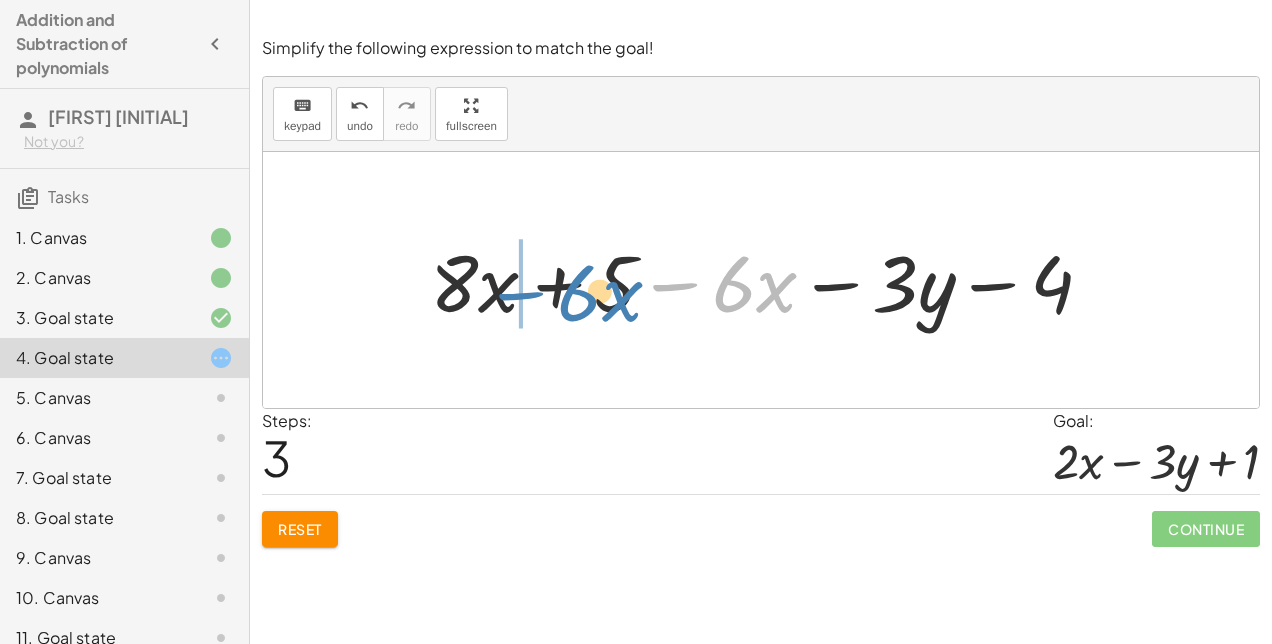 drag, startPoint x: 685, startPoint y: 282, endPoint x: 511, endPoint y: 288, distance: 174.10342 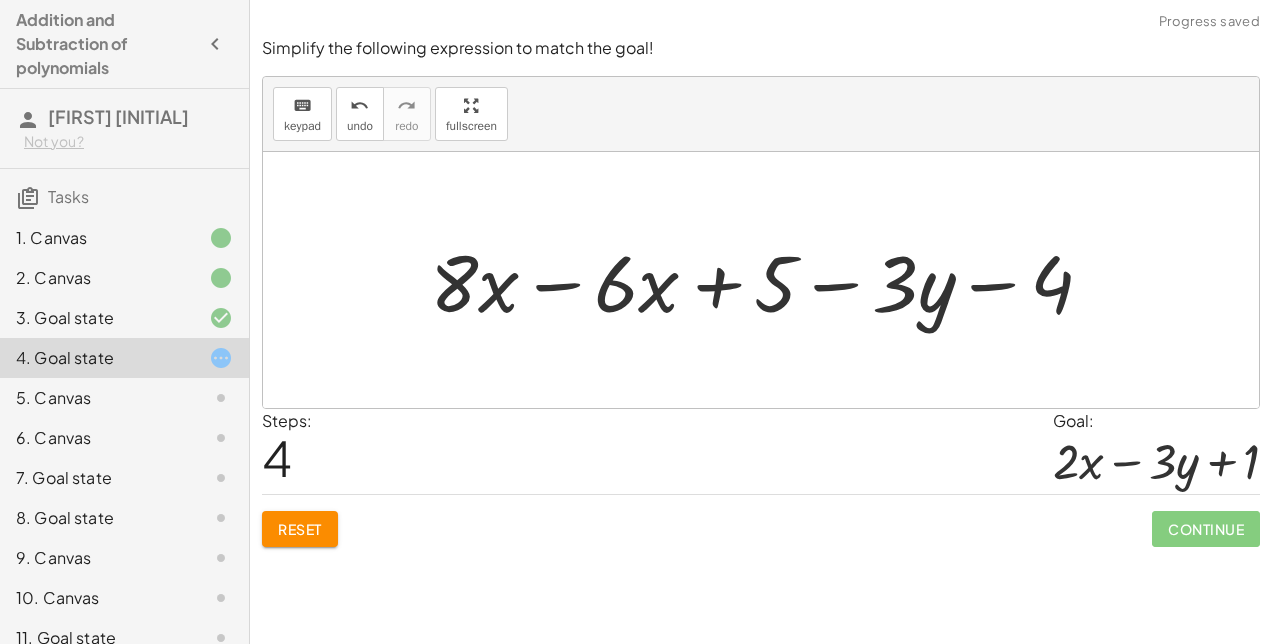 click at bounding box center [769, 280] 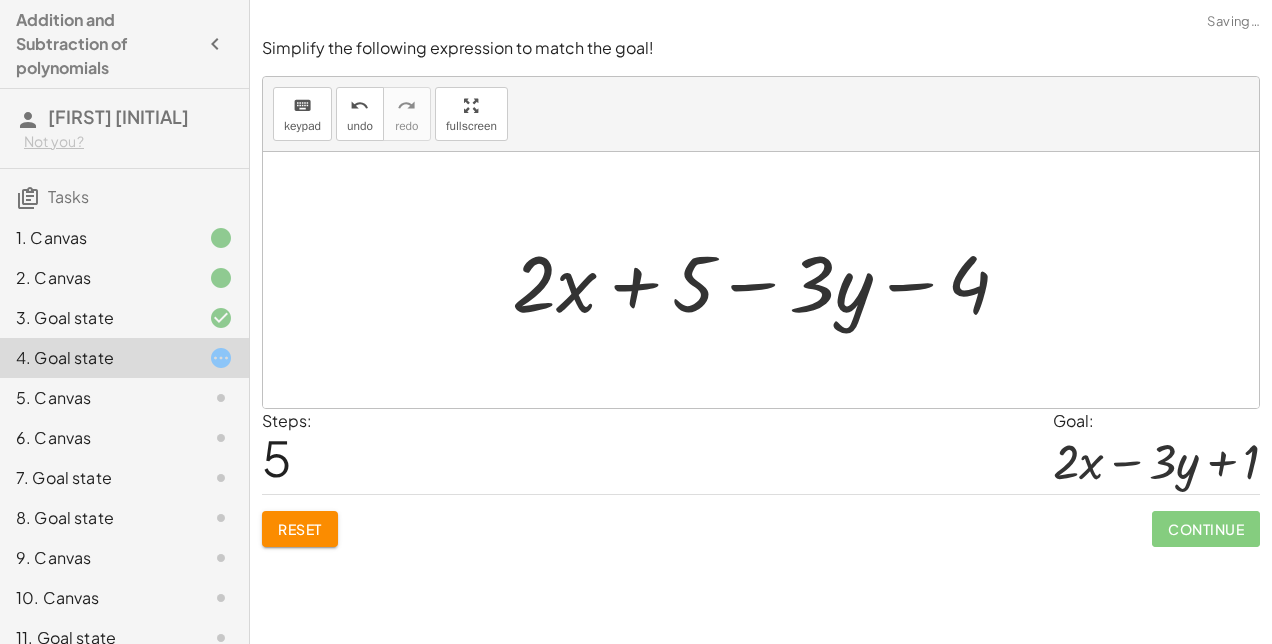 click at bounding box center (769, 280) 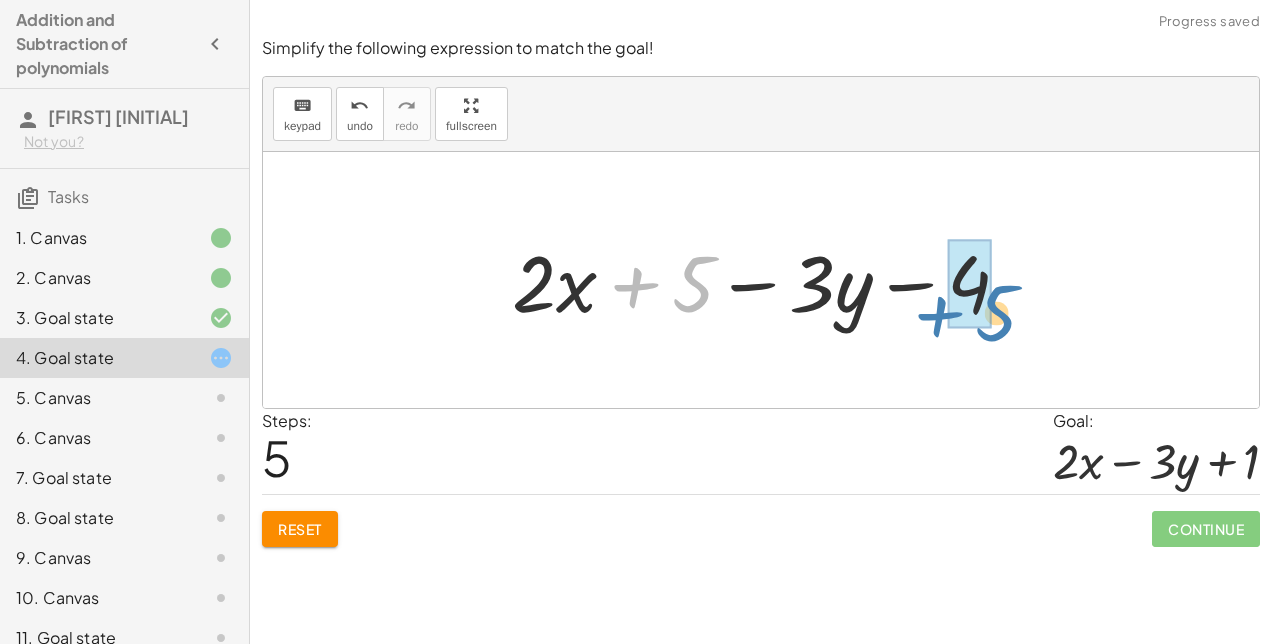 drag, startPoint x: 637, startPoint y: 283, endPoint x: 941, endPoint y: 312, distance: 305.3801 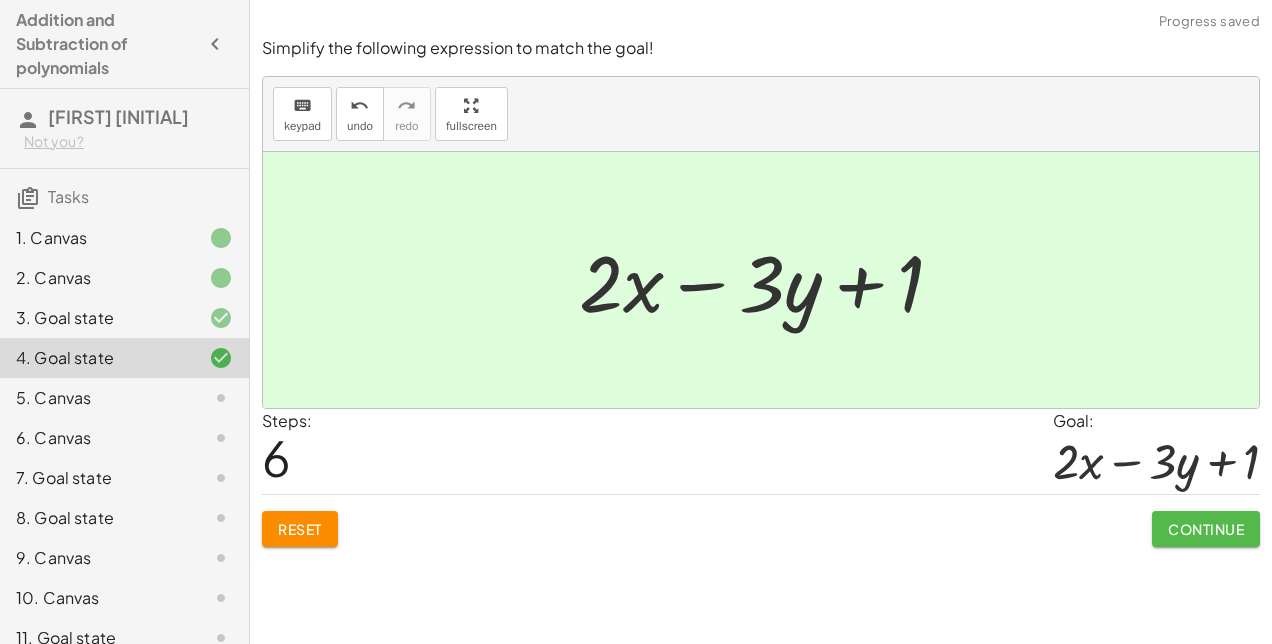 click on "Continue" 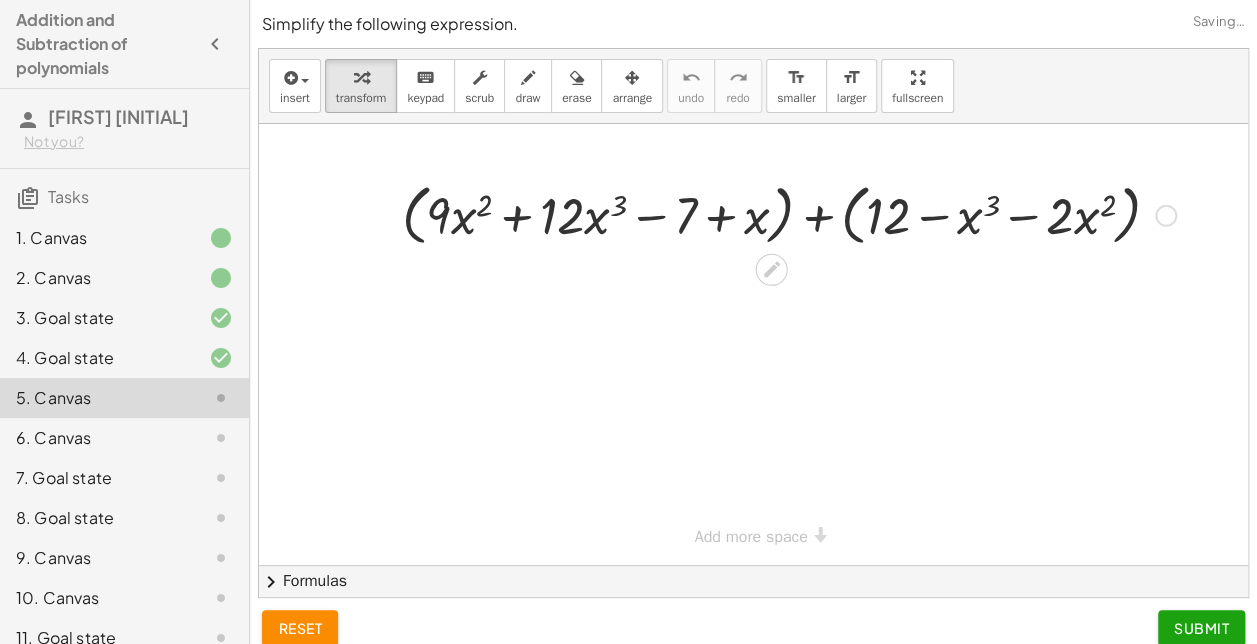 click at bounding box center (789, 214) 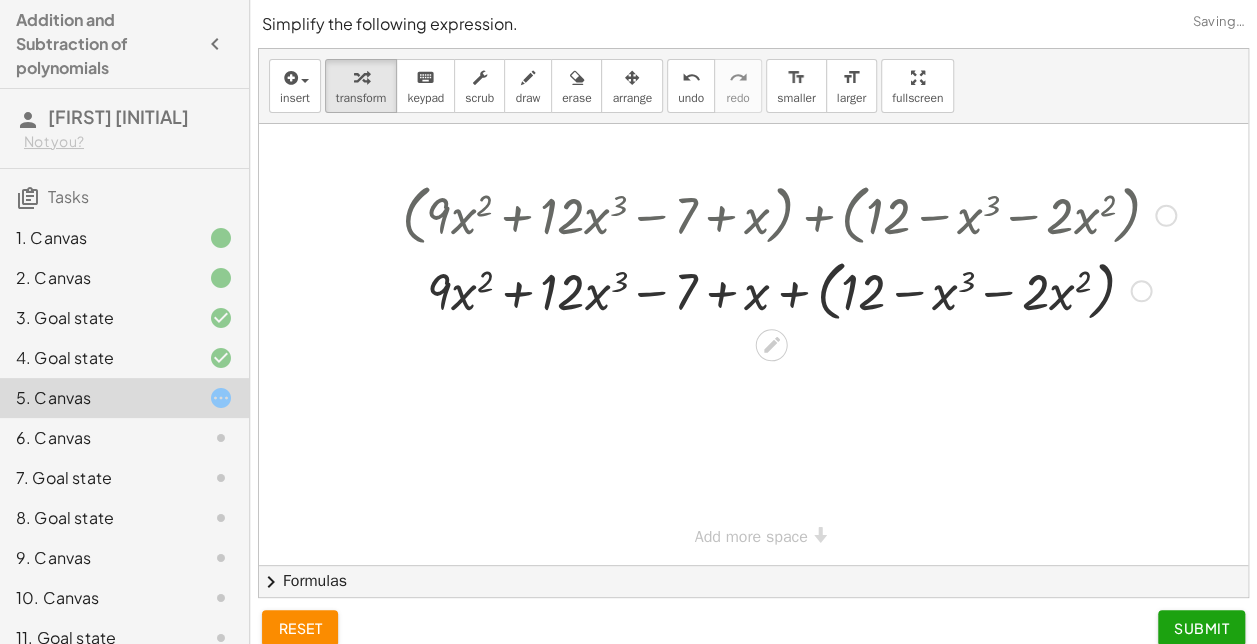 click at bounding box center [789, 290] 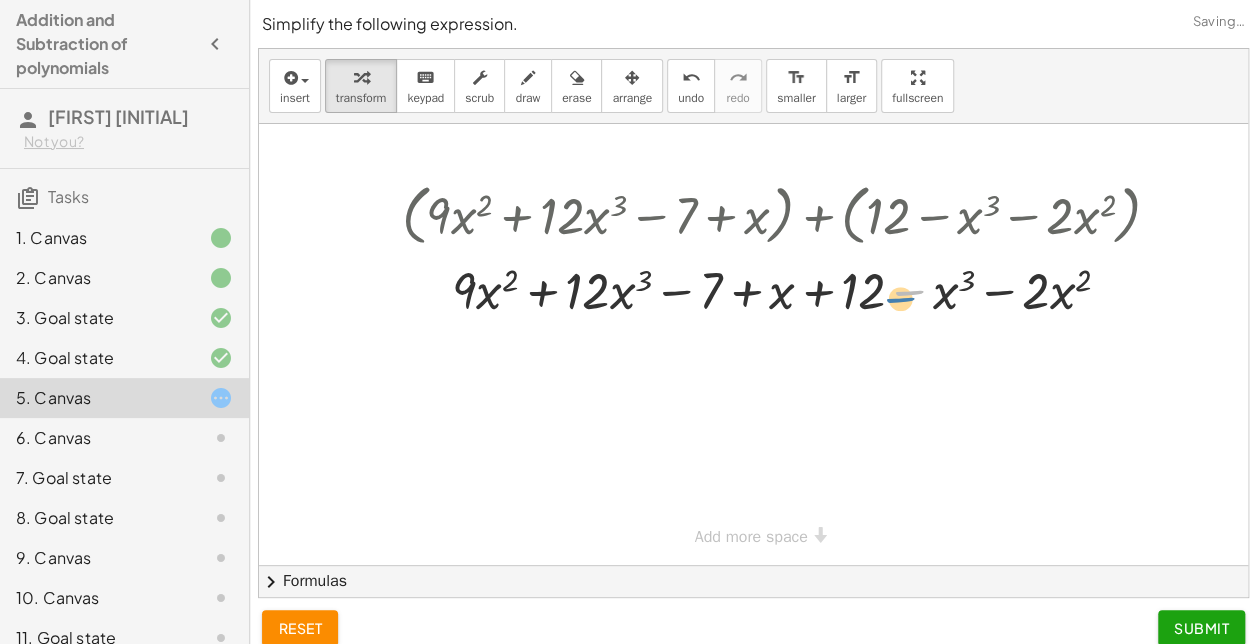 click at bounding box center [789, 289] 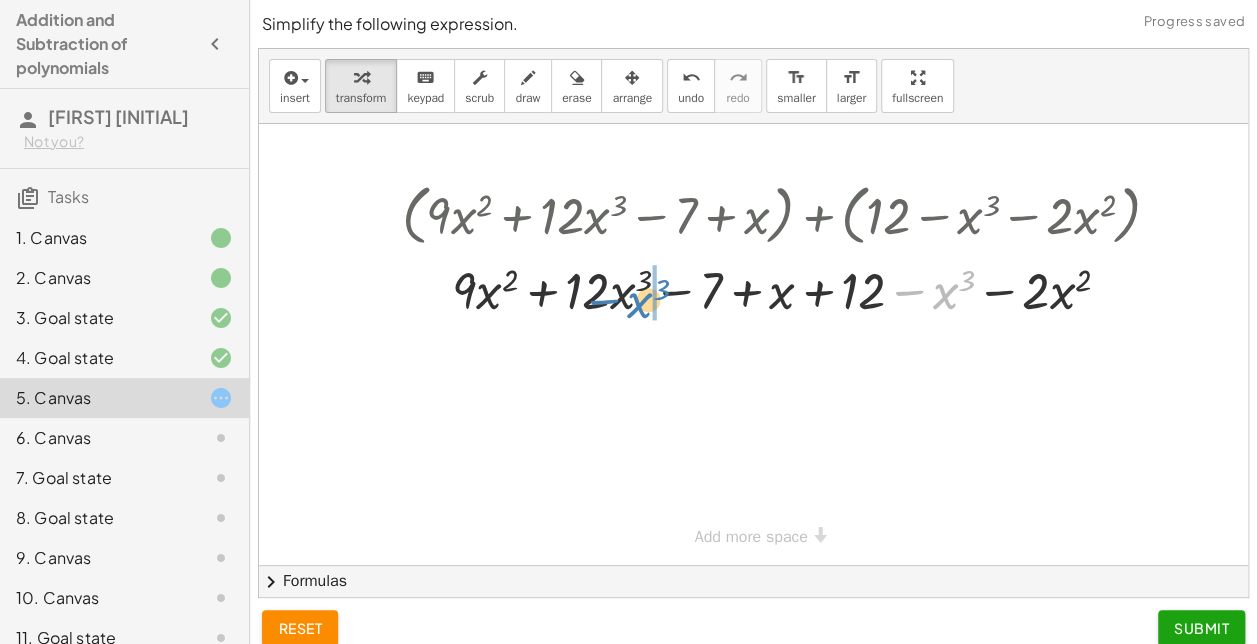 drag, startPoint x: 936, startPoint y: 292, endPoint x: 630, endPoint y: 300, distance: 306.10455 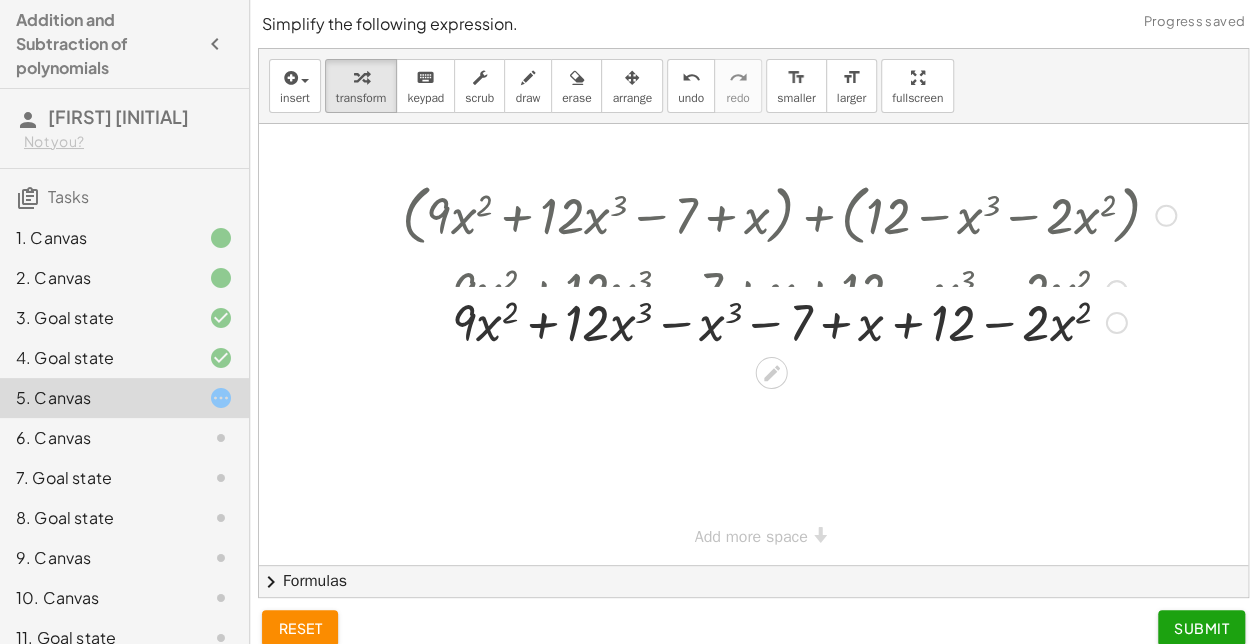 click at bounding box center [789, 289] 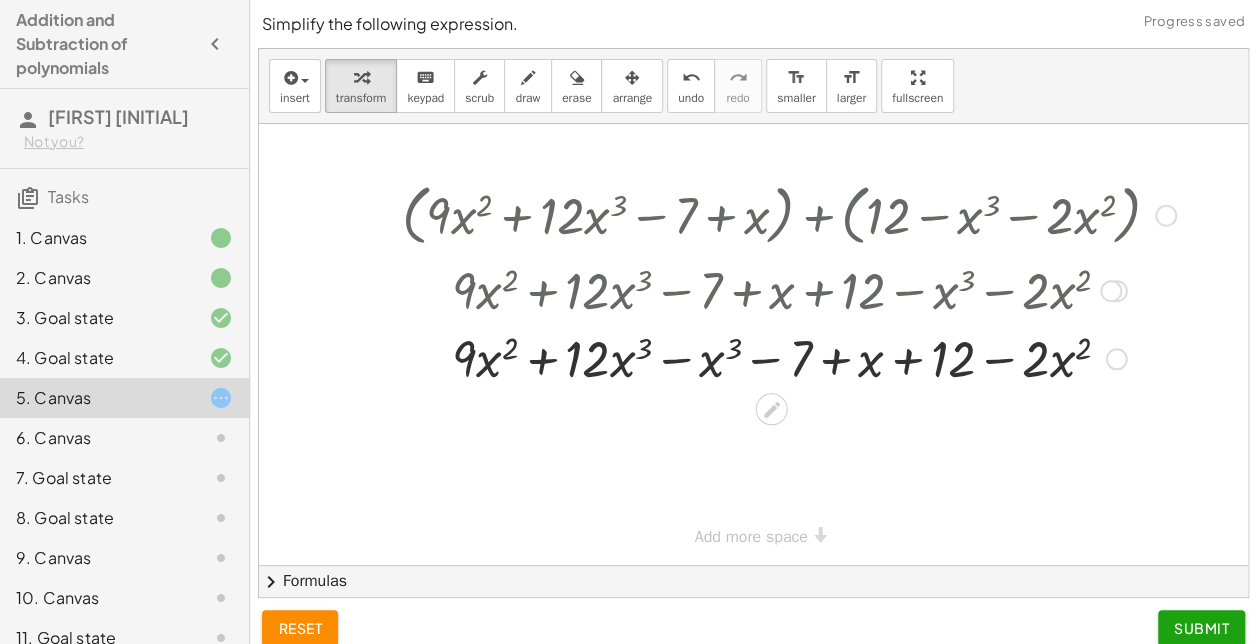 click at bounding box center (789, 357) 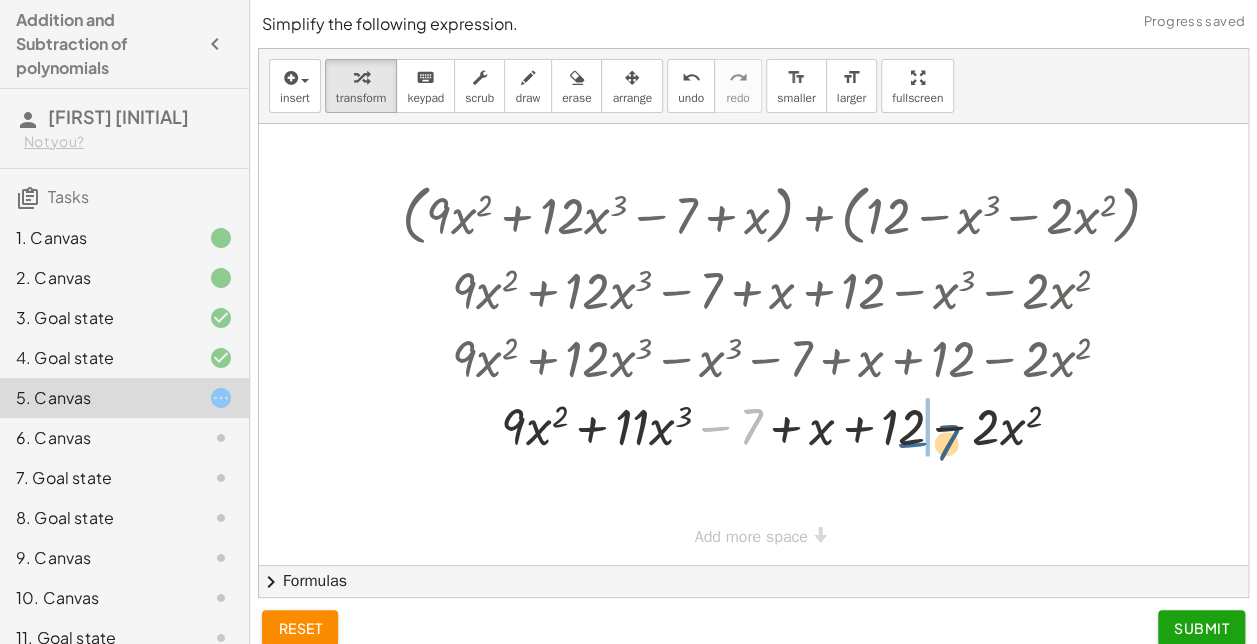drag, startPoint x: 714, startPoint y: 427, endPoint x: 912, endPoint y: 440, distance: 198.42632 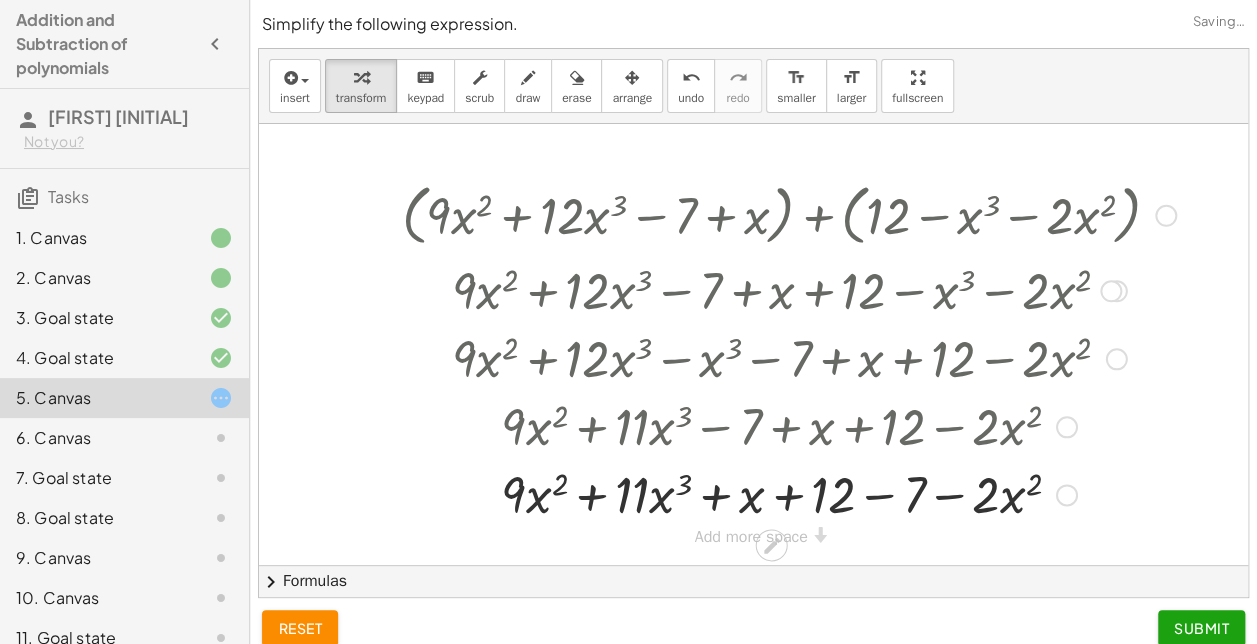 click at bounding box center [789, 493] 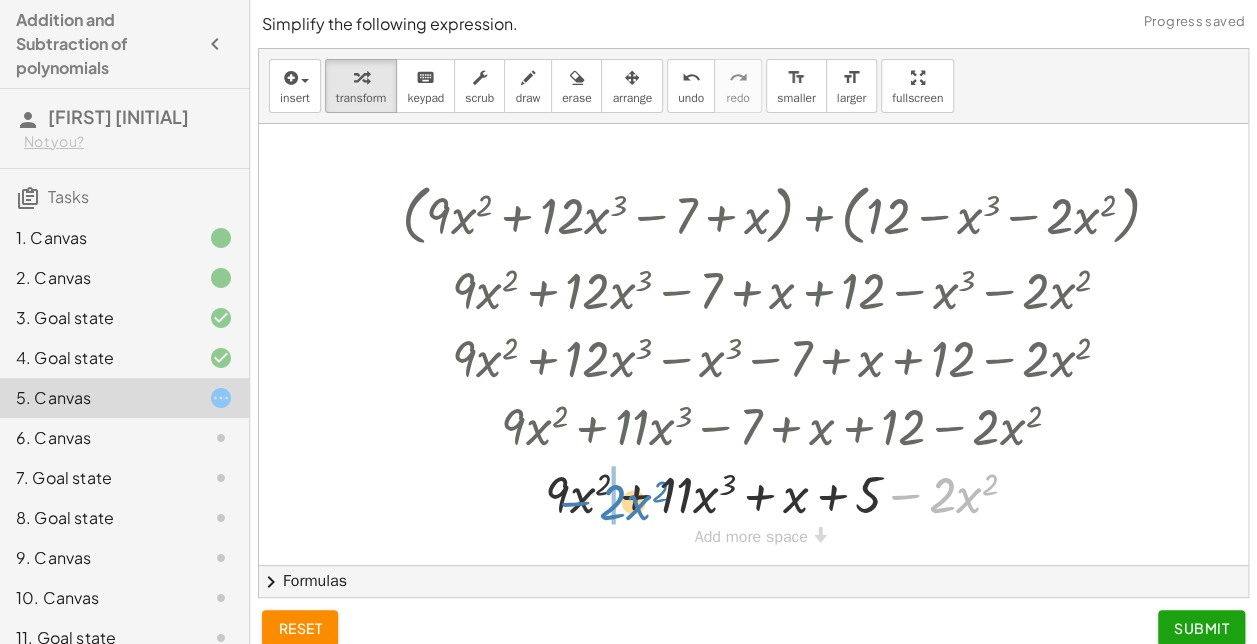 drag, startPoint x: 908, startPoint y: 495, endPoint x: 578, endPoint y: 502, distance: 330.07425 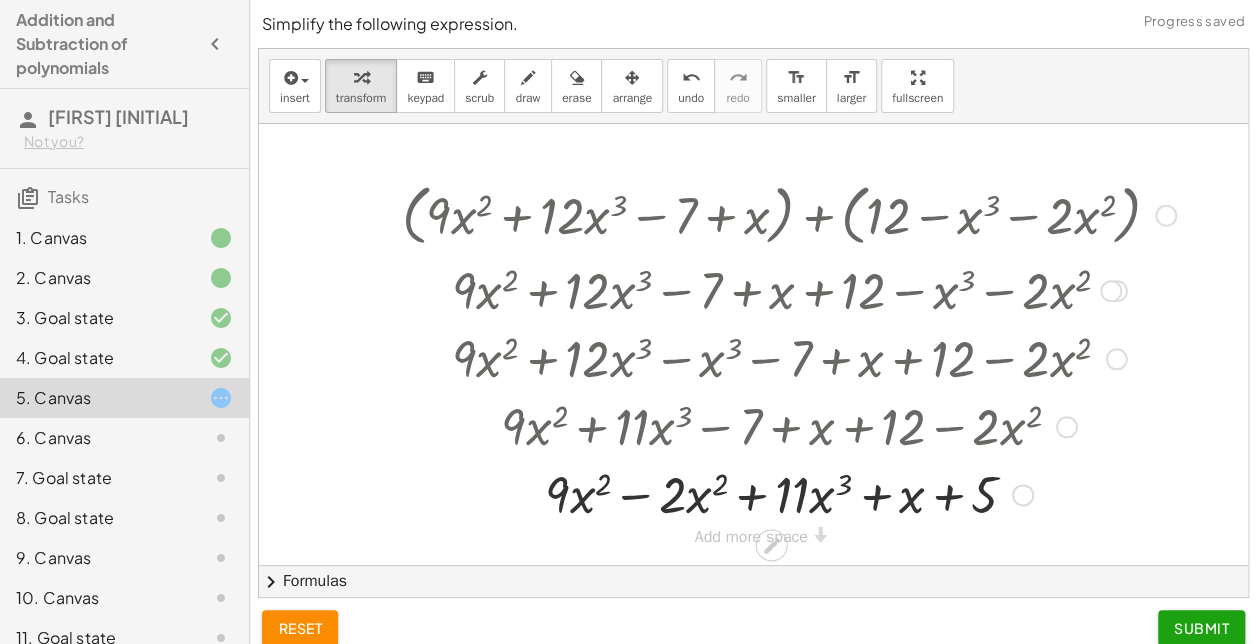 click at bounding box center (789, 493) 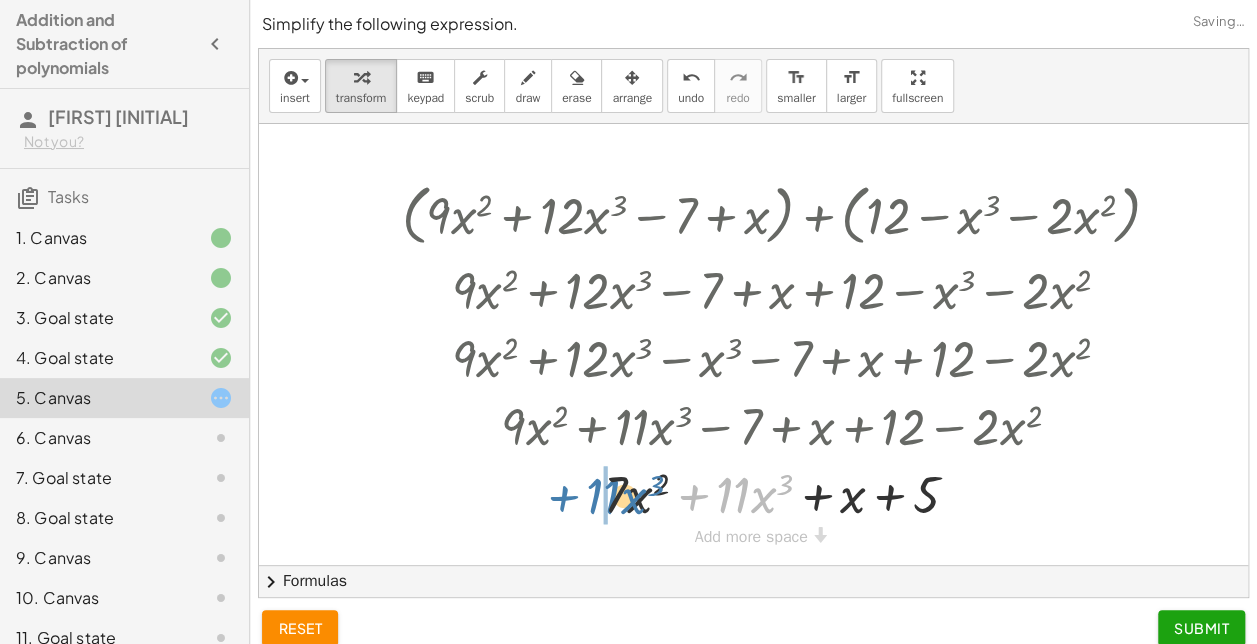 drag, startPoint x: 694, startPoint y: 491, endPoint x: 556, endPoint y: 490, distance: 138.00362 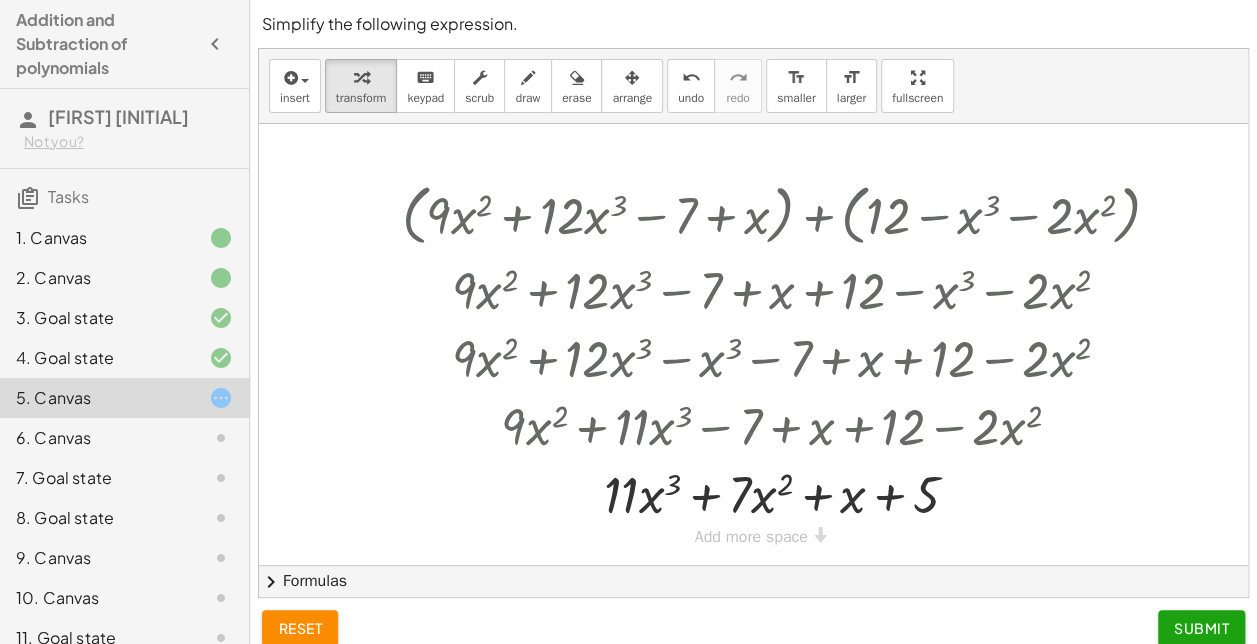 scroll, scrollTop: 18, scrollLeft: 0, axis: vertical 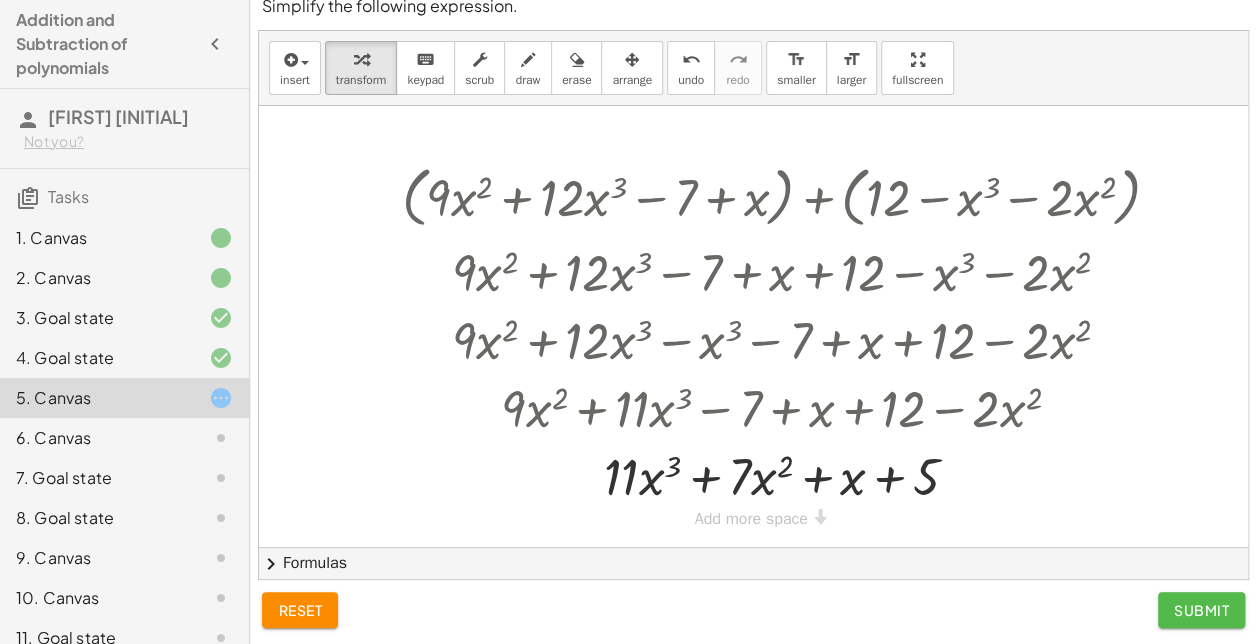 click on "Submit" 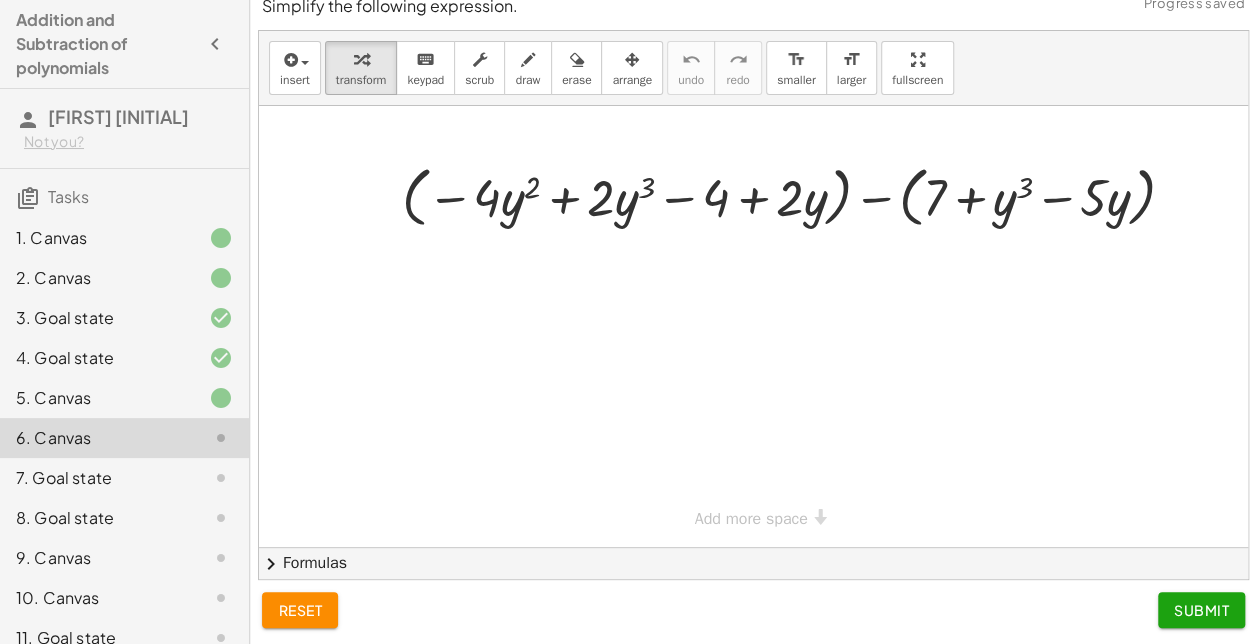 click 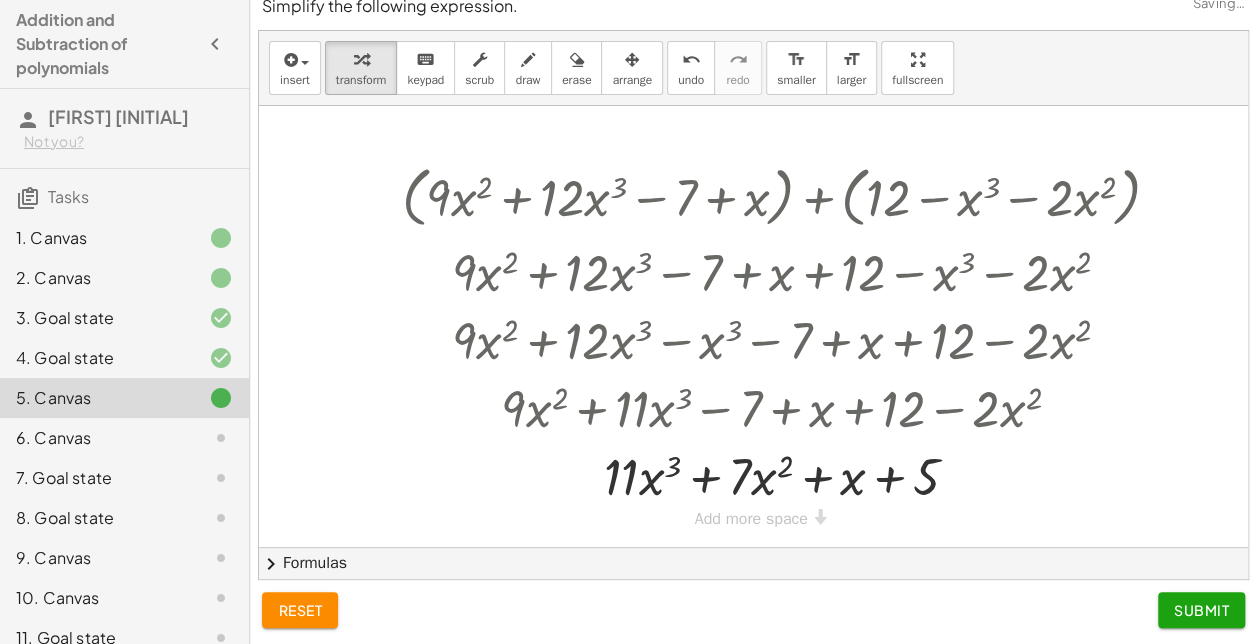 scroll, scrollTop: 0, scrollLeft: 0, axis: both 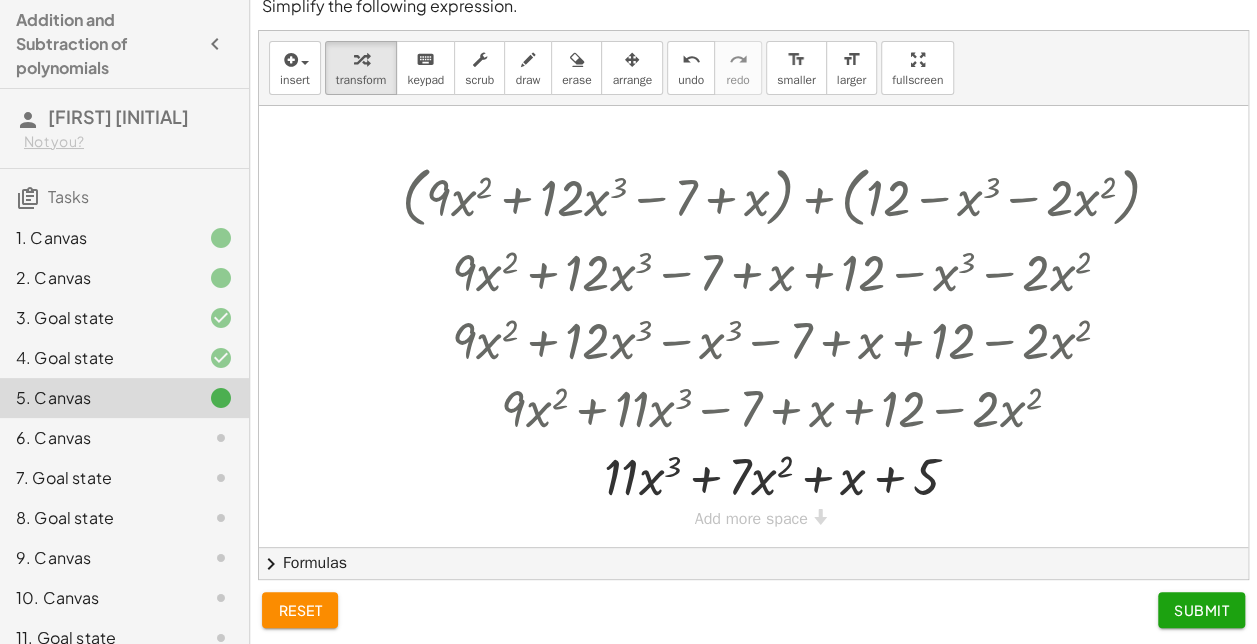 click on "Submit" 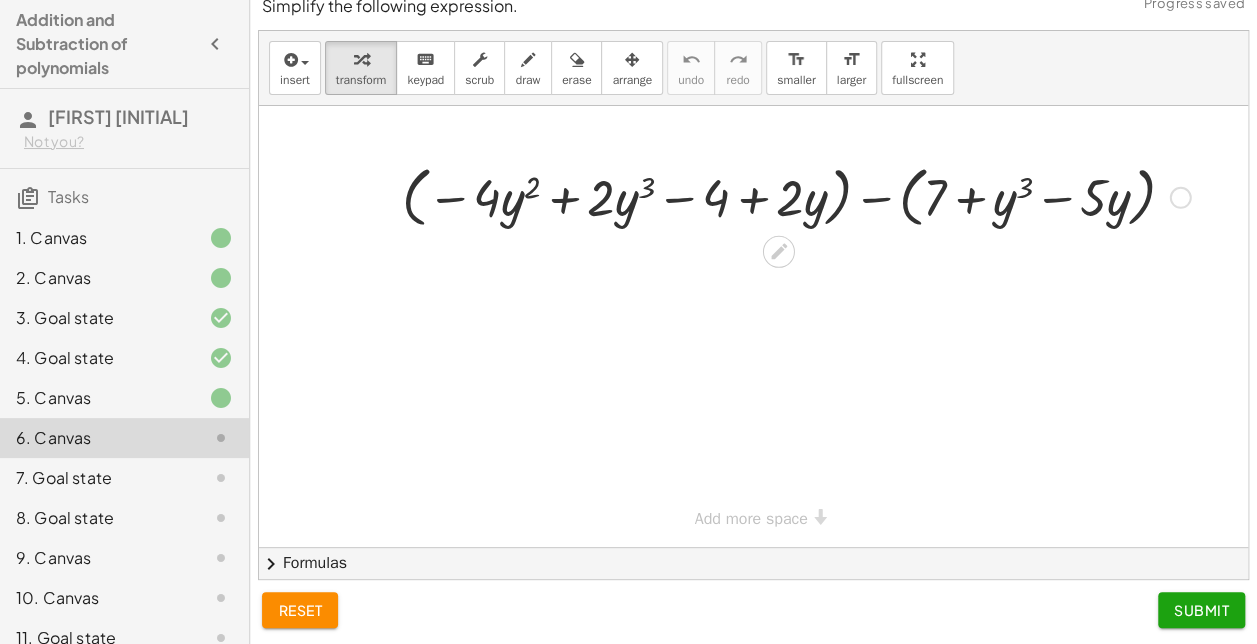 click at bounding box center (796, 196) 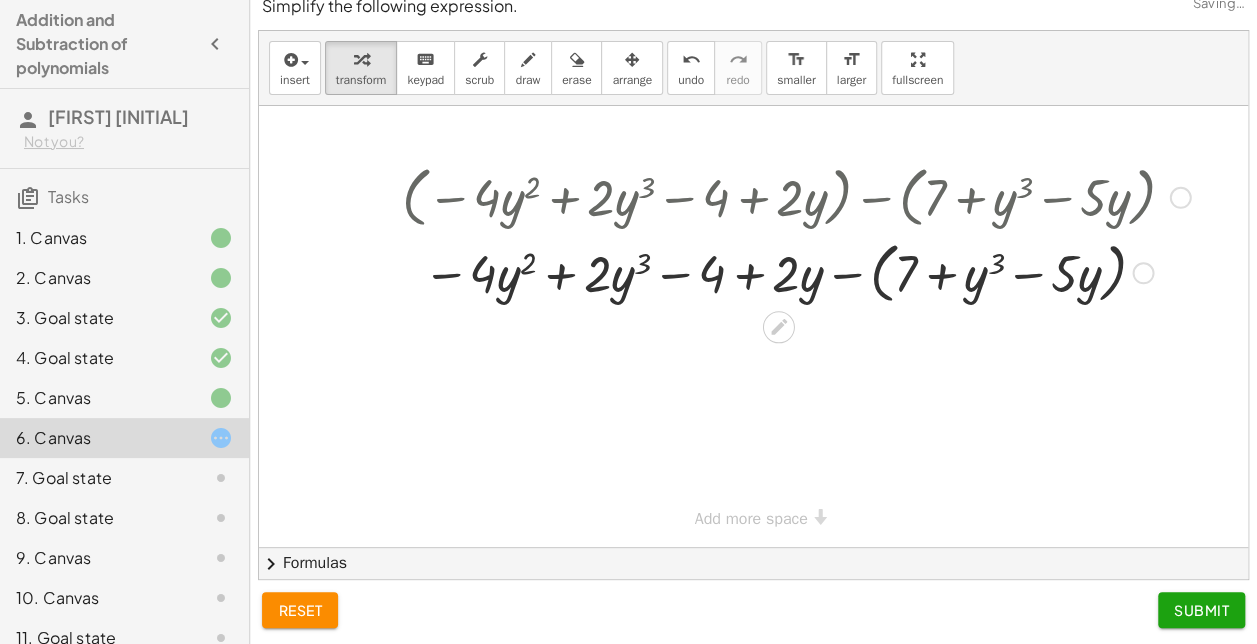 click at bounding box center (796, 272) 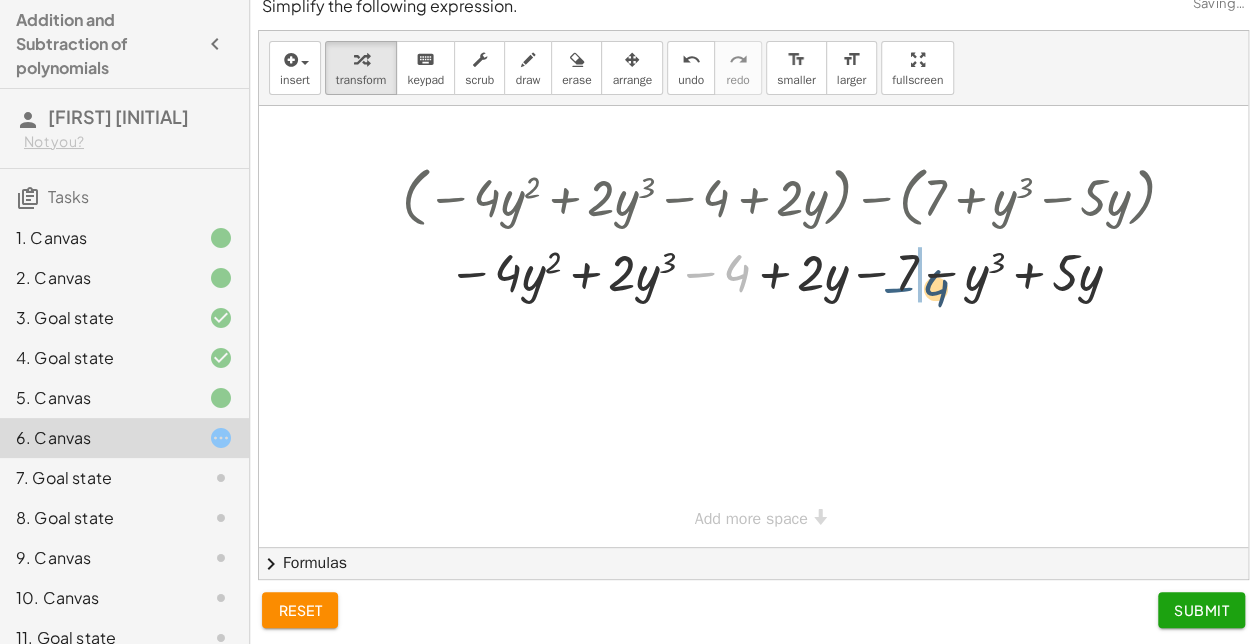 drag, startPoint x: 703, startPoint y: 272, endPoint x: 910, endPoint y: 285, distance: 207.4078 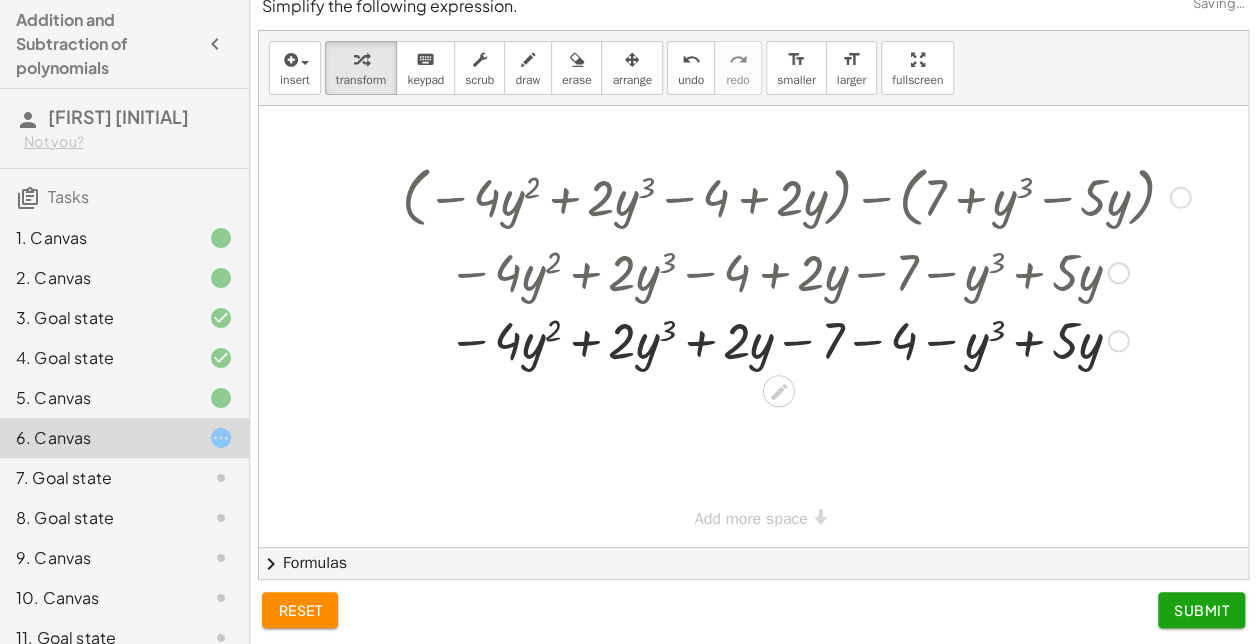 click at bounding box center [796, 271] 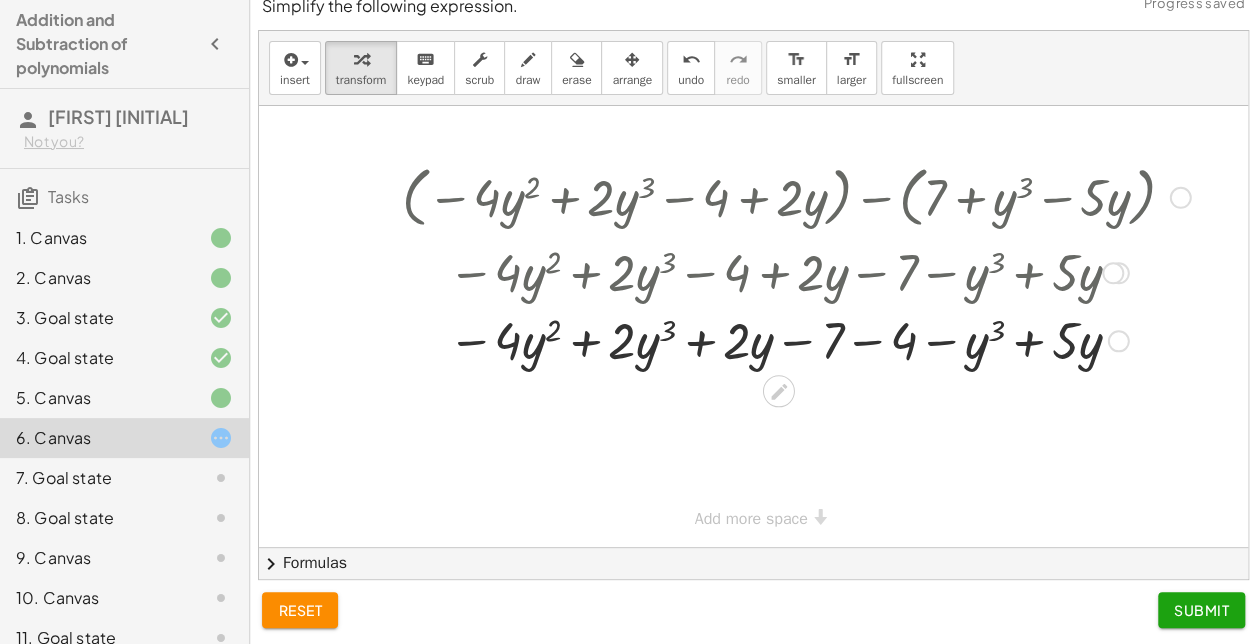 click at bounding box center [796, 339] 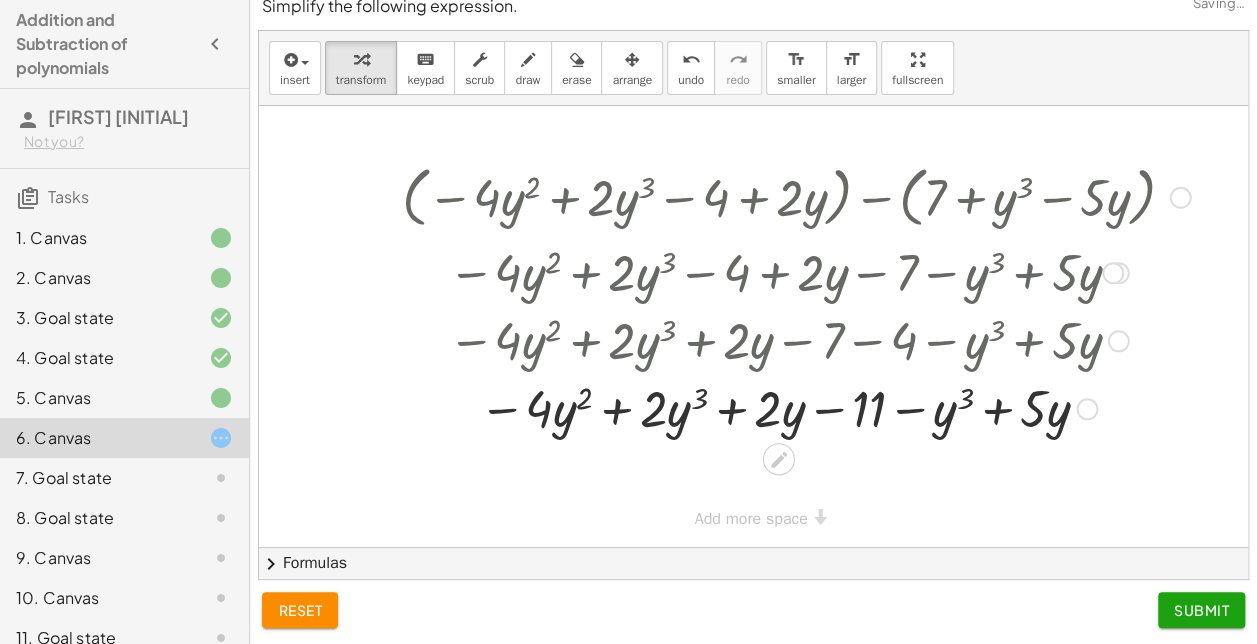 click at bounding box center [796, 339] 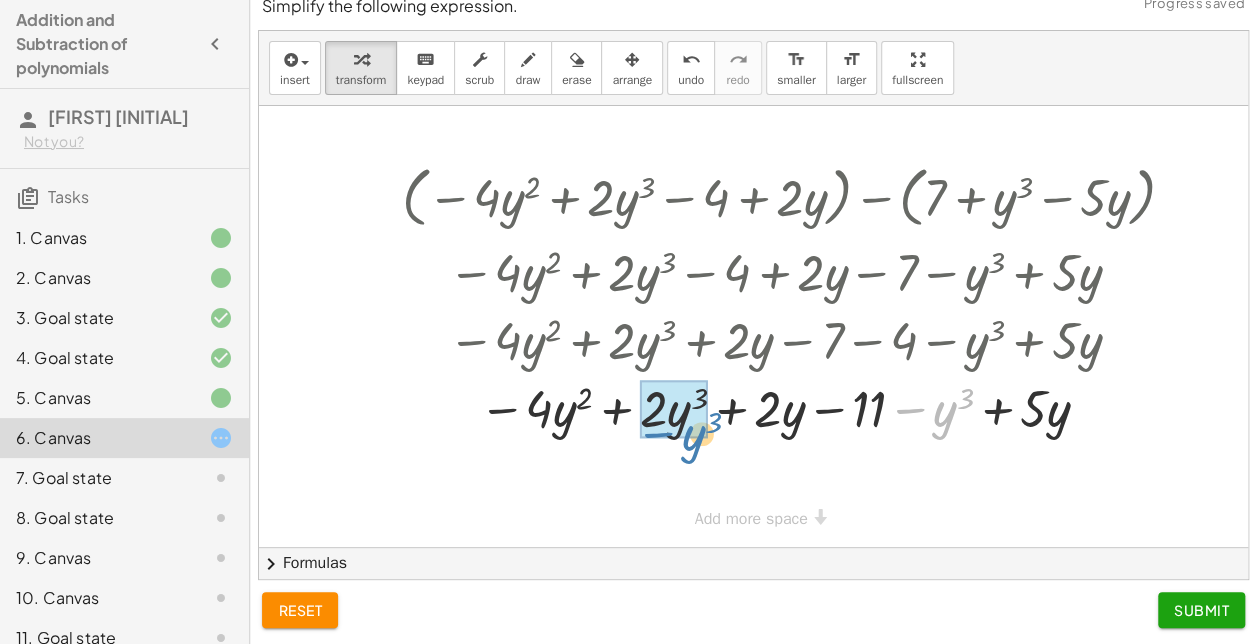 drag, startPoint x: 909, startPoint y: 411, endPoint x: 656, endPoint y: 433, distance: 253.95473 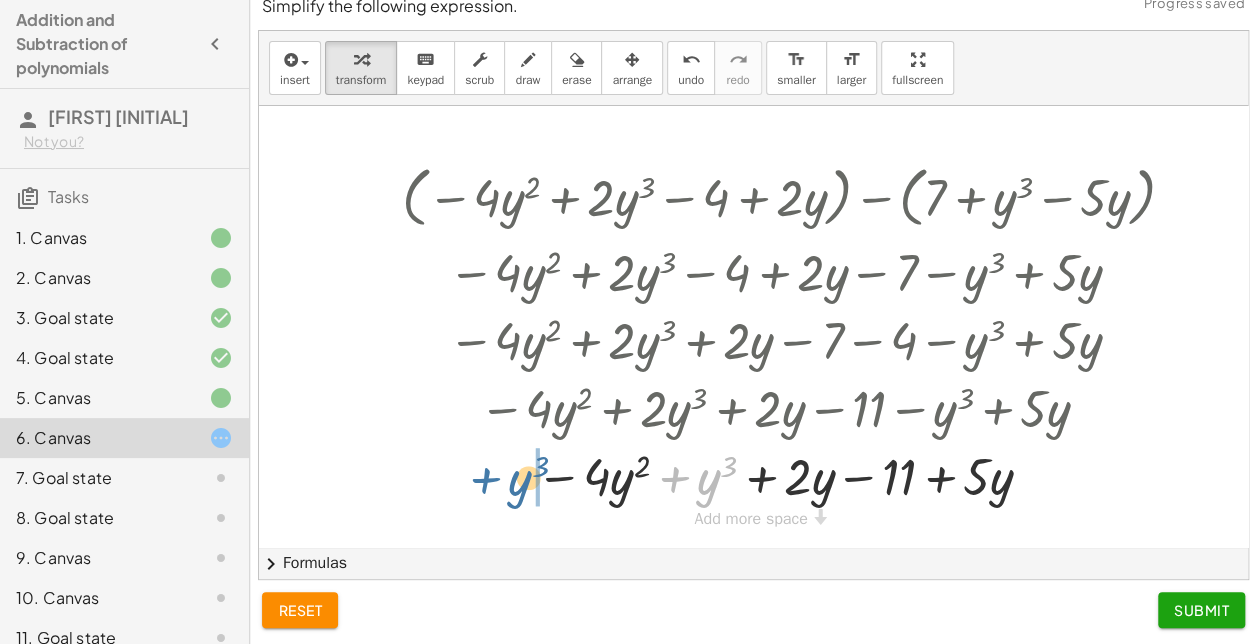 drag, startPoint x: 674, startPoint y: 481, endPoint x: 480, endPoint y: 480, distance: 194.00258 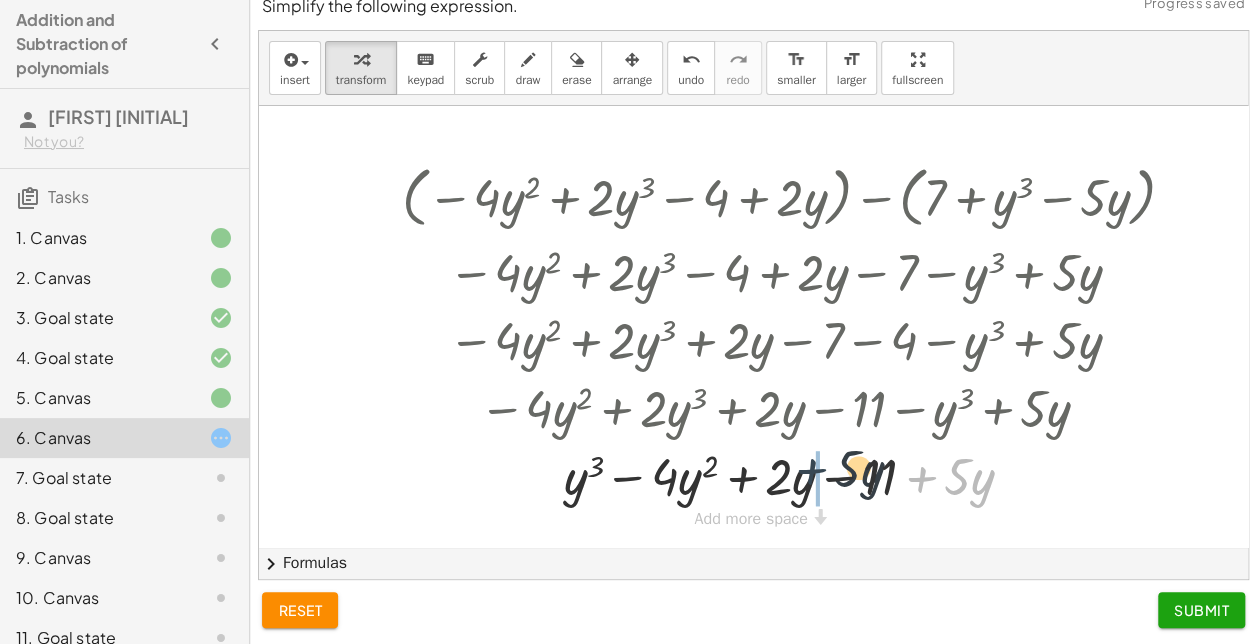 drag, startPoint x: 924, startPoint y: 473, endPoint x: 802, endPoint y: 466, distance: 122.20065 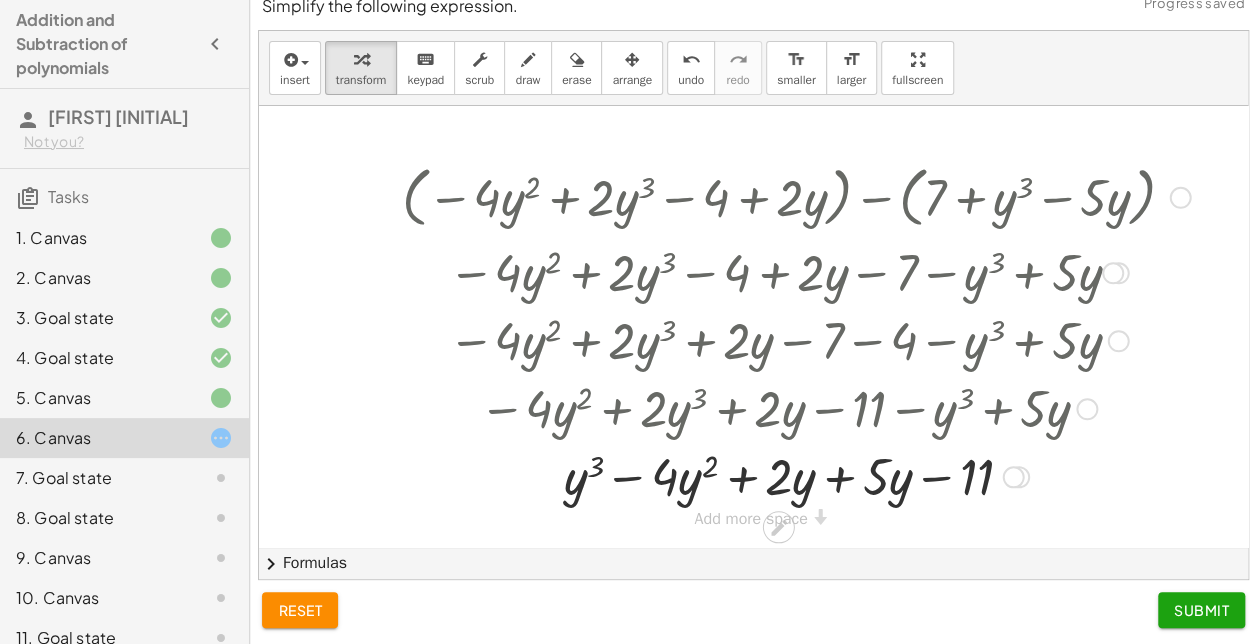 click at bounding box center (796, 475) 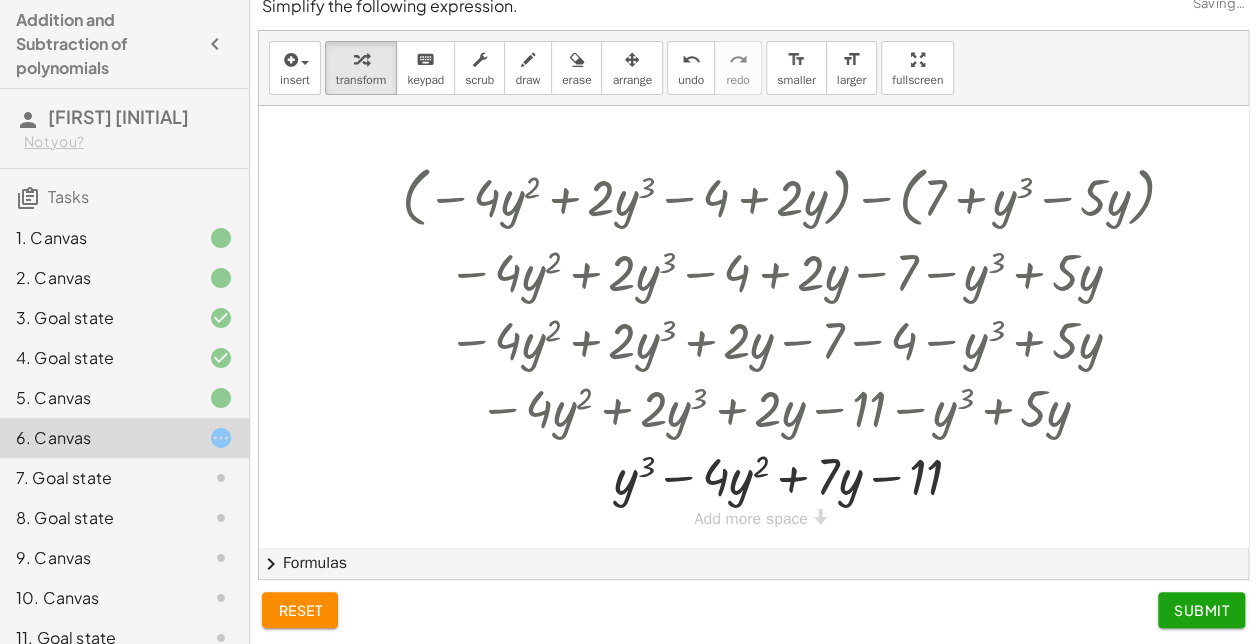click on "Submit" 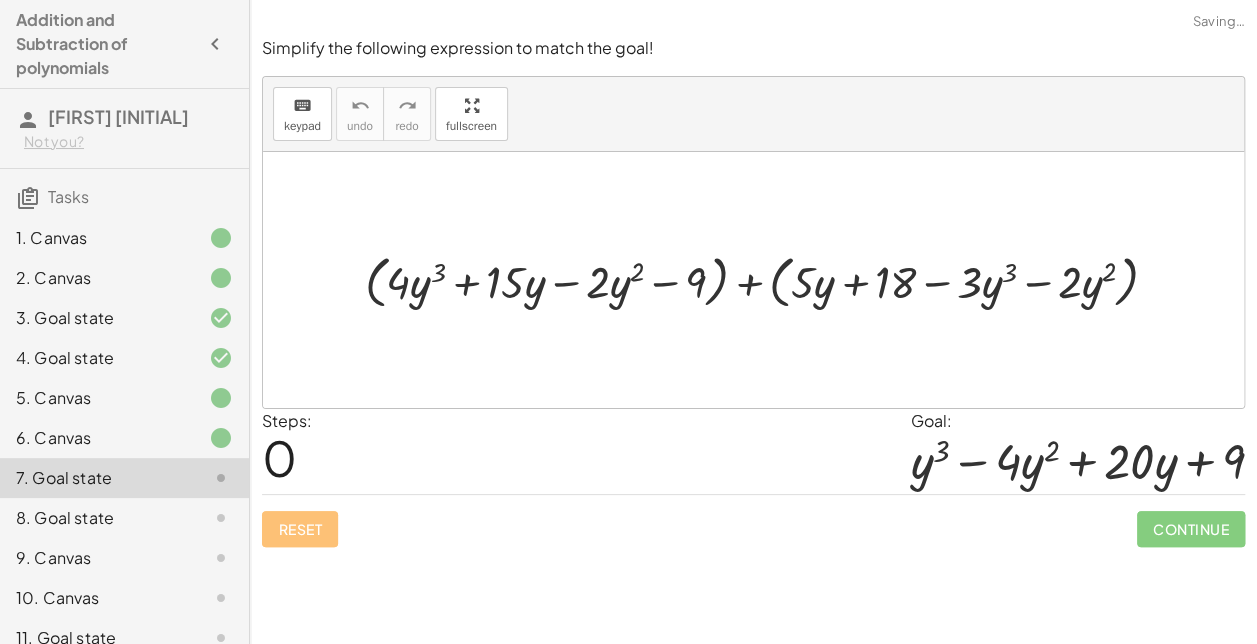 scroll, scrollTop: 0, scrollLeft: 0, axis: both 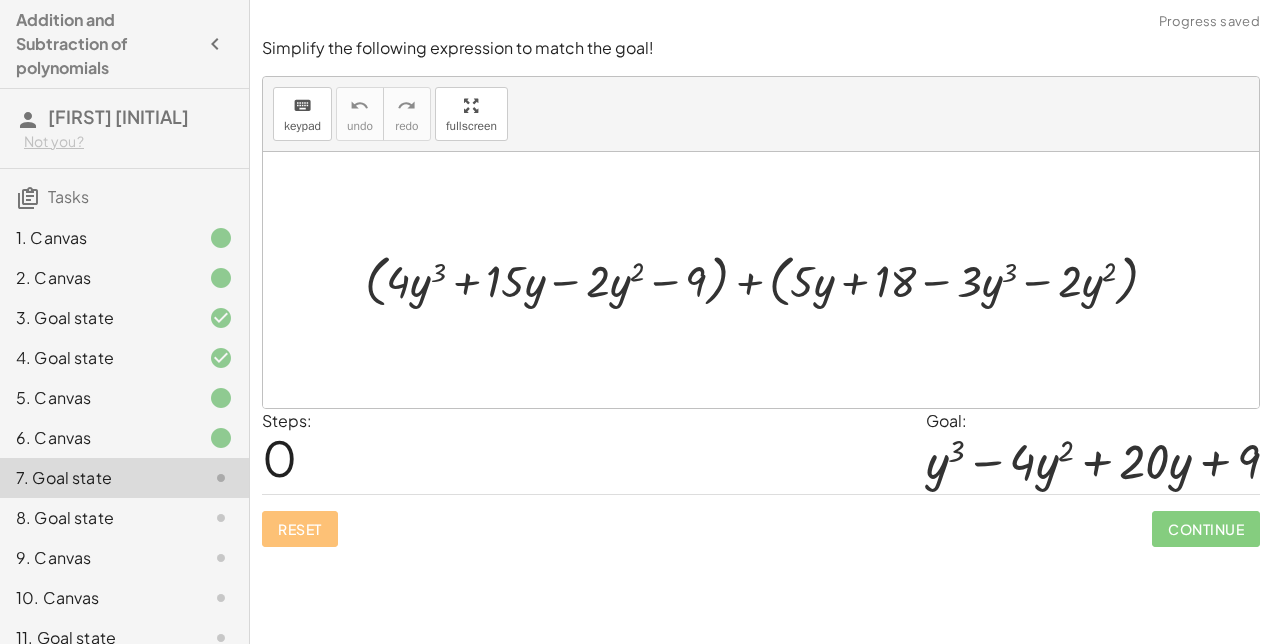 click at bounding box center [769, 279] 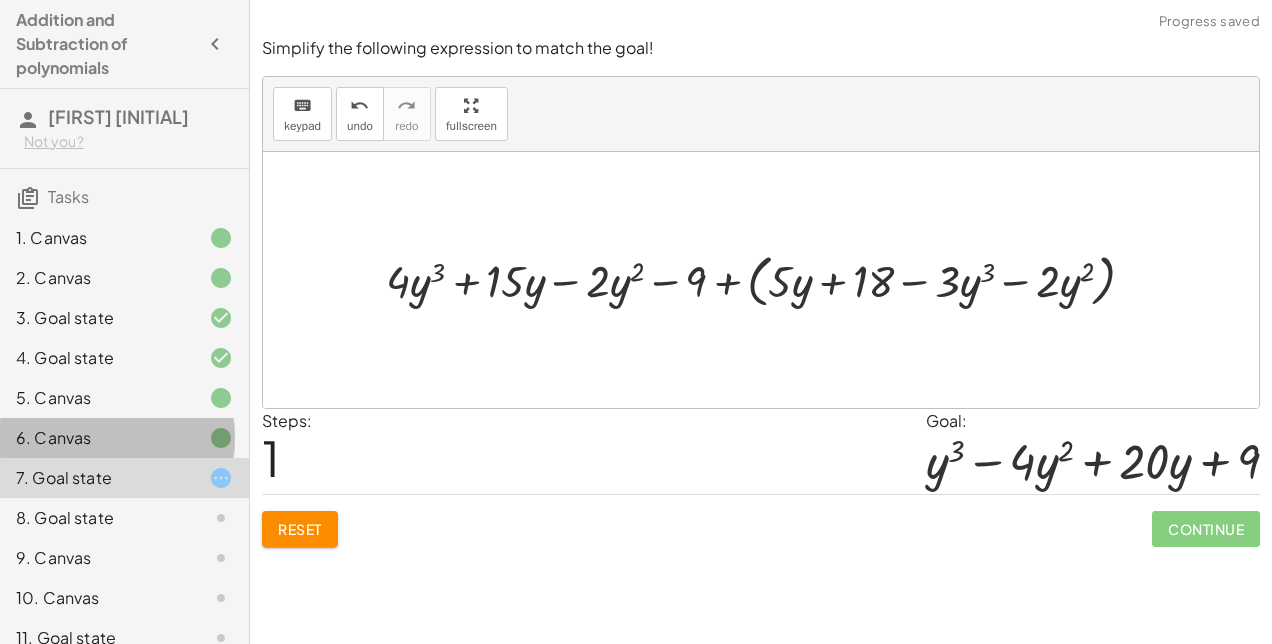 click on "6. Canvas" 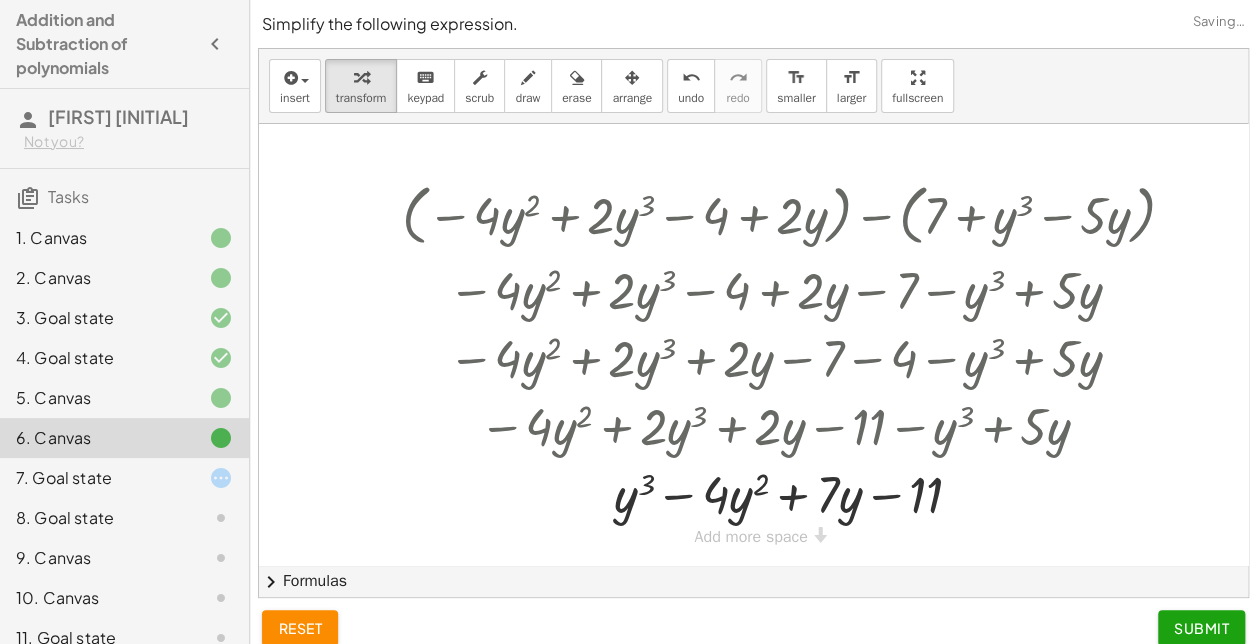 scroll, scrollTop: 18, scrollLeft: 0, axis: vertical 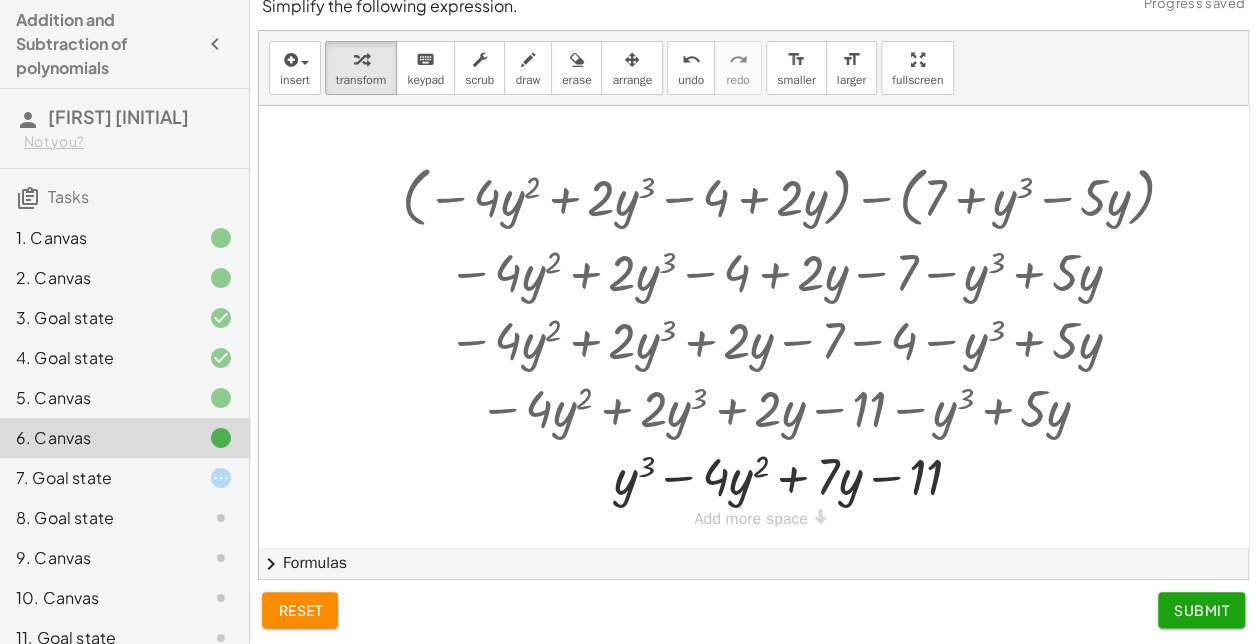 click on "7. Goal state" 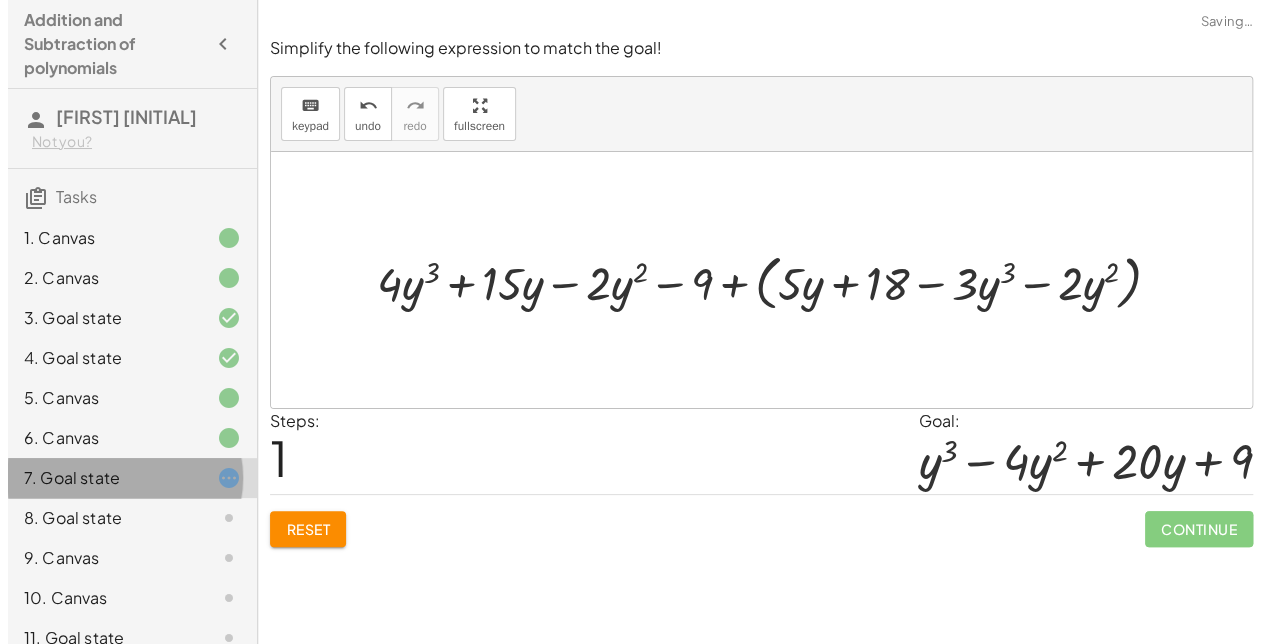 scroll, scrollTop: 0, scrollLeft: 0, axis: both 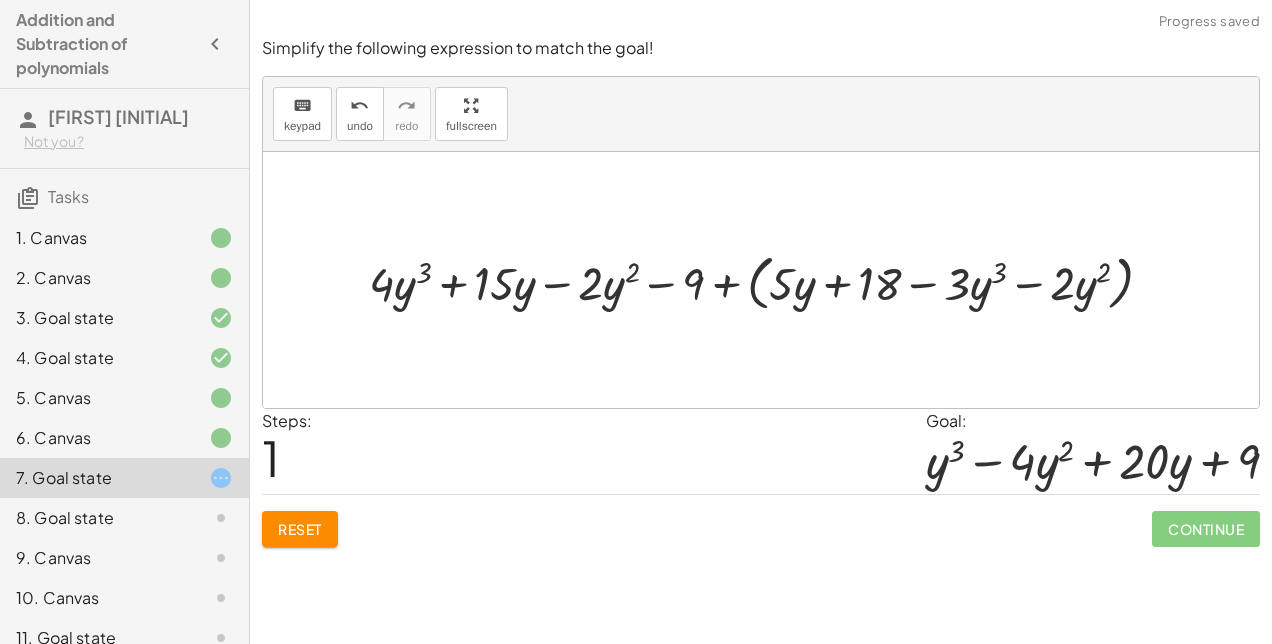click at bounding box center (769, 280) 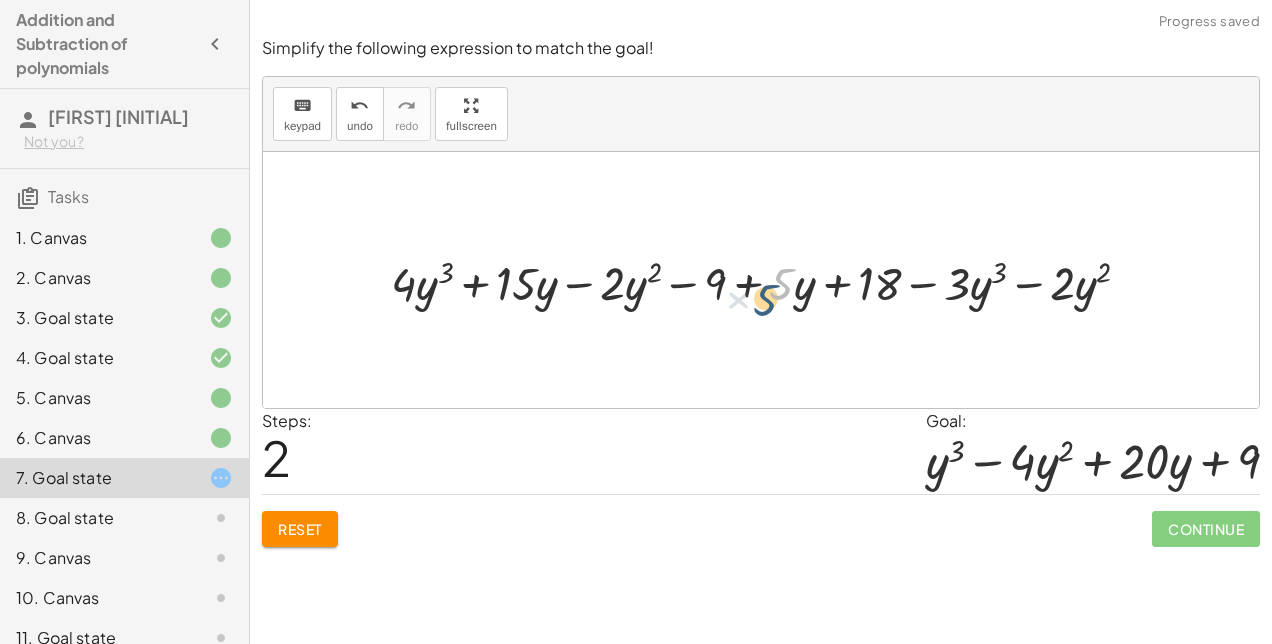drag, startPoint x: 771, startPoint y: 278, endPoint x: 757, endPoint y: 290, distance: 18.439089 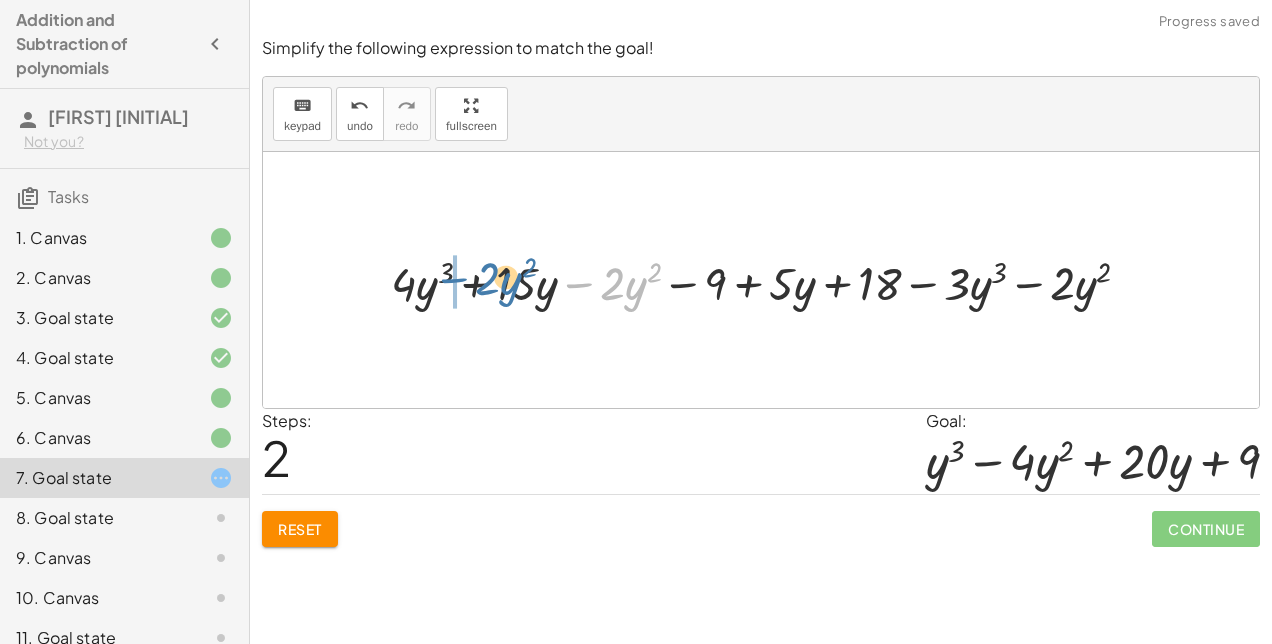 drag, startPoint x: 578, startPoint y: 286, endPoint x: 452, endPoint y: 281, distance: 126.09917 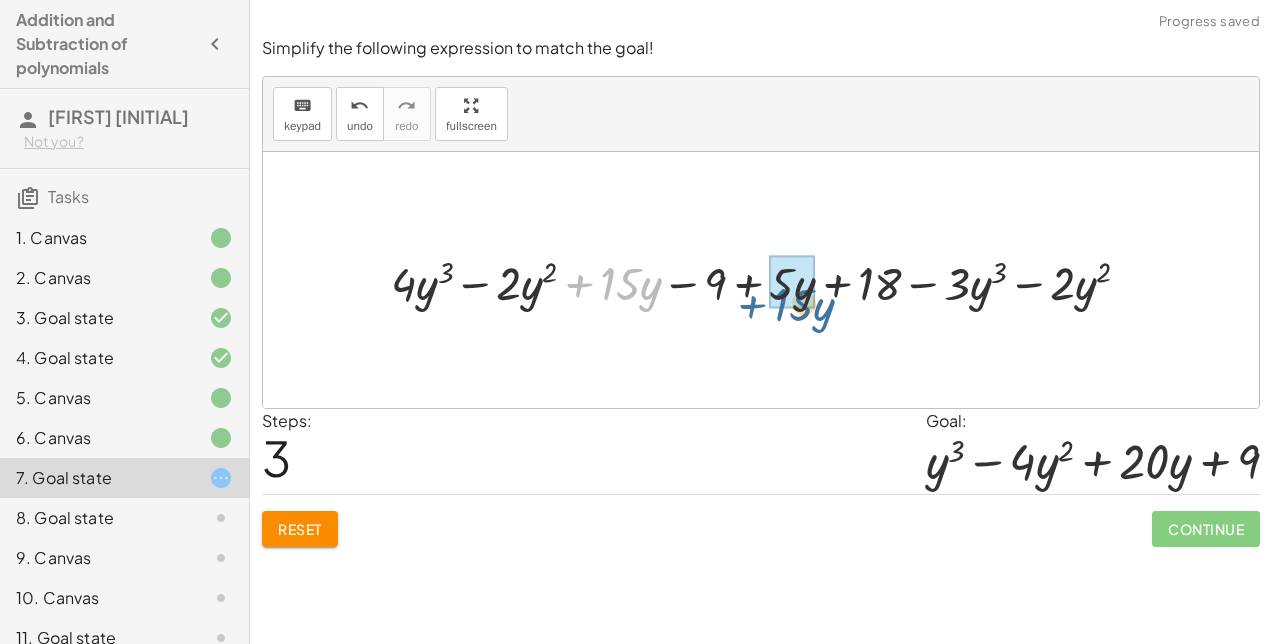 drag, startPoint x: 582, startPoint y: 277, endPoint x: 756, endPoint y: 298, distance: 175.26266 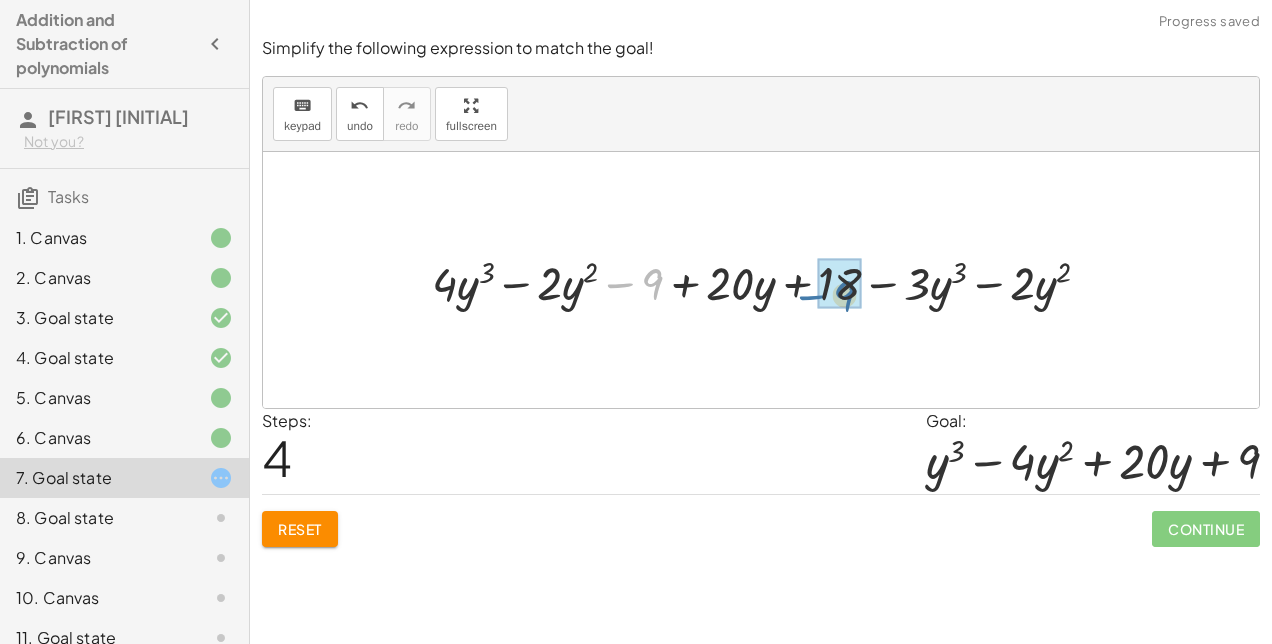 drag, startPoint x: 609, startPoint y: 282, endPoint x: 796, endPoint y: 294, distance: 187.38463 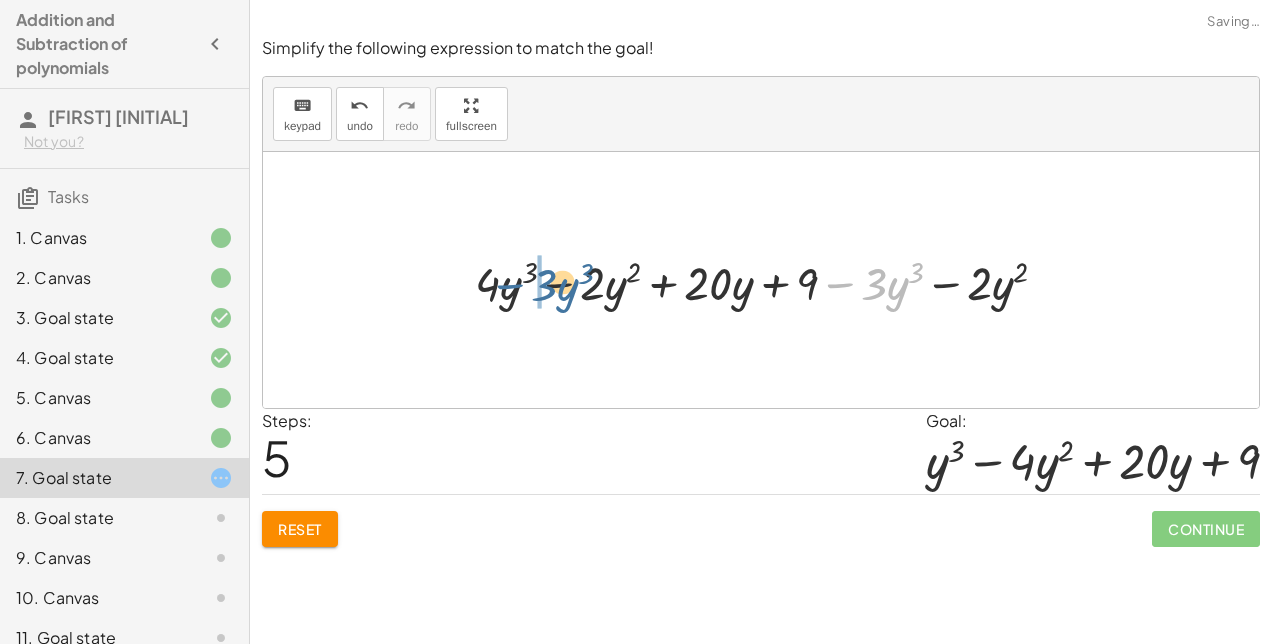drag, startPoint x: 844, startPoint y: 285, endPoint x: 505, endPoint y: 285, distance: 339 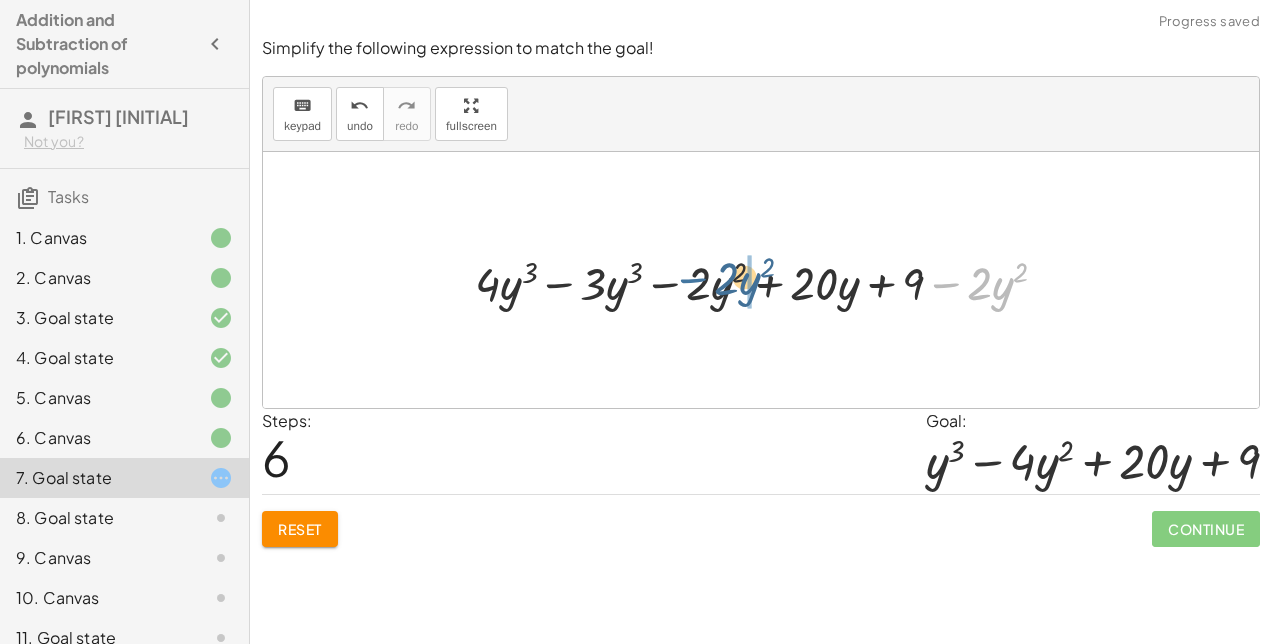 drag, startPoint x: 944, startPoint y: 285, endPoint x: 694, endPoint y: 280, distance: 250.04999 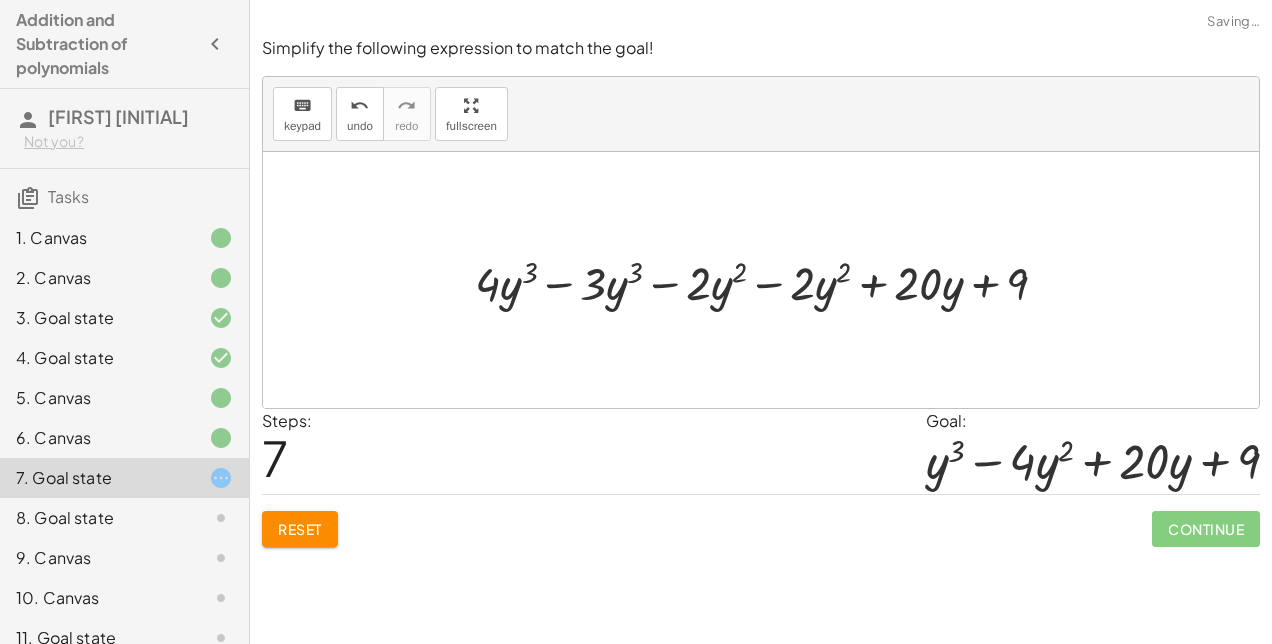 click at bounding box center [769, 280] 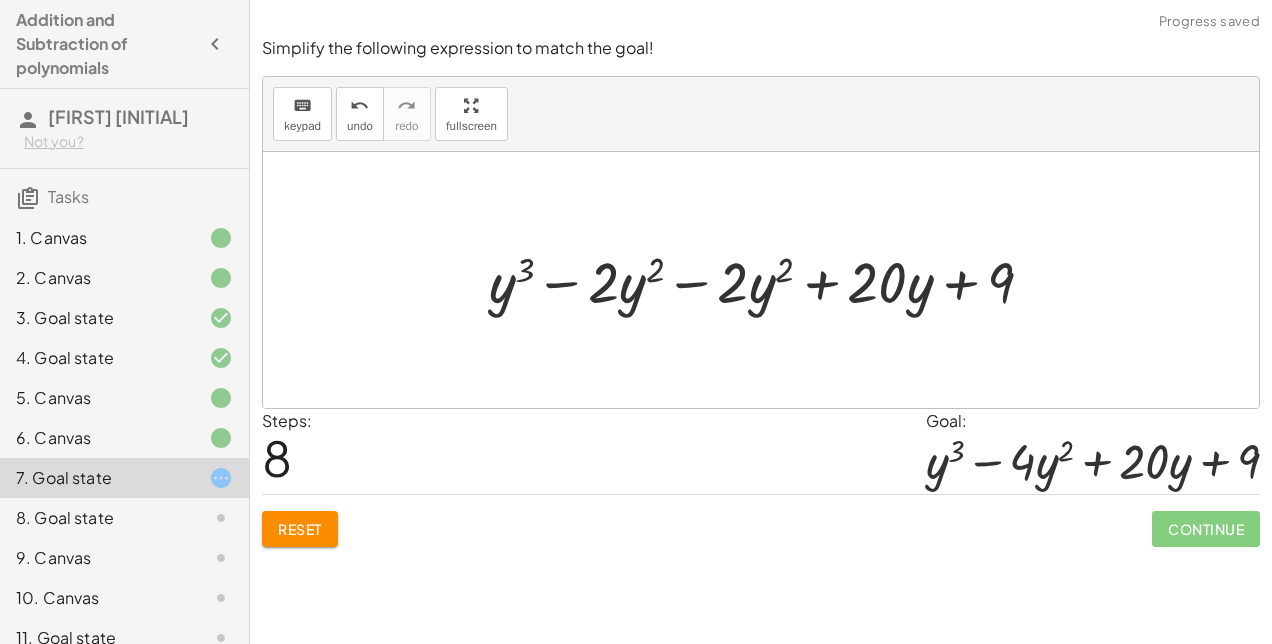 click at bounding box center [769, 280] 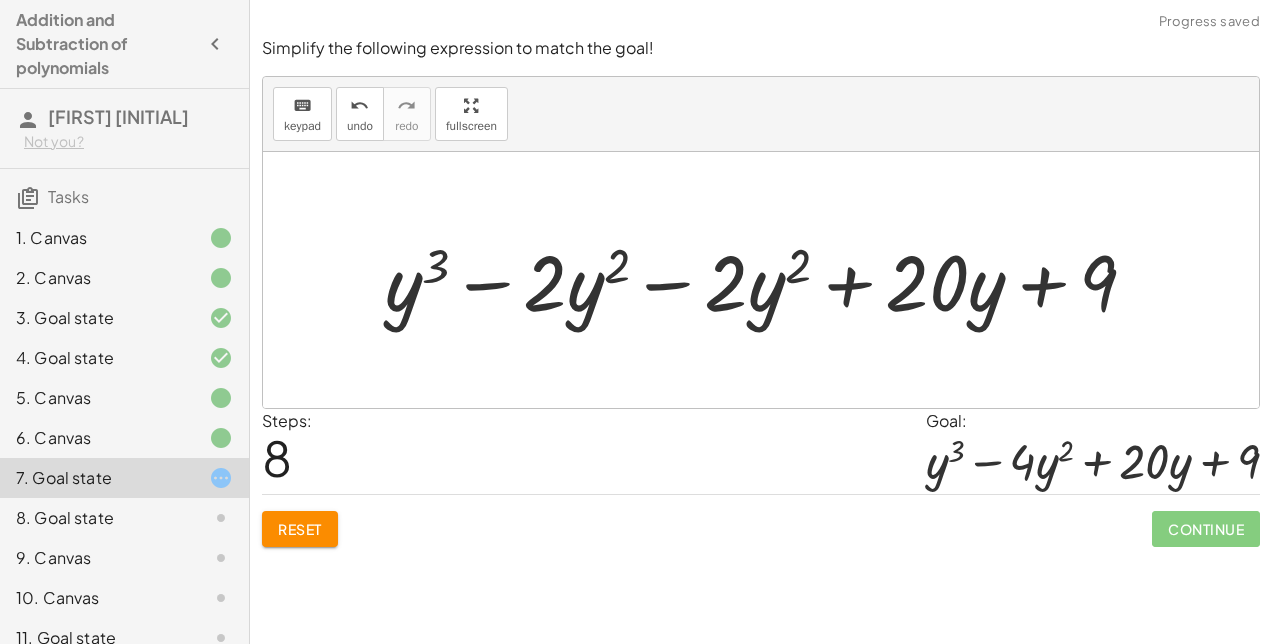 click at bounding box center (769, 280) 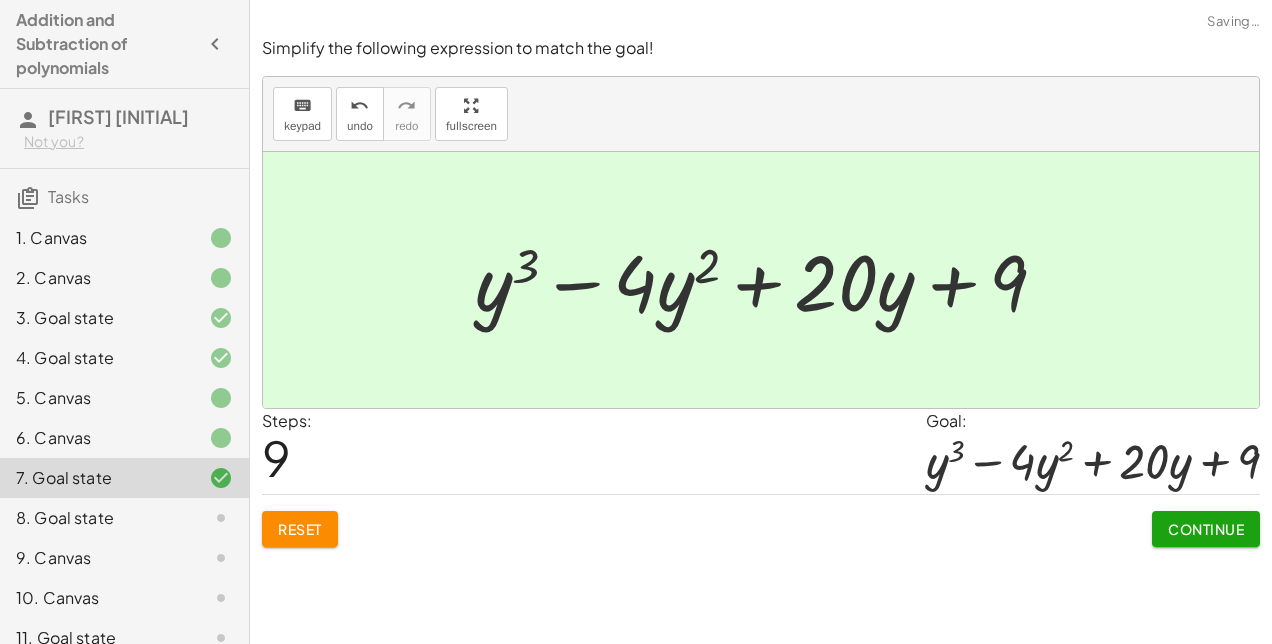 click on "Continue" 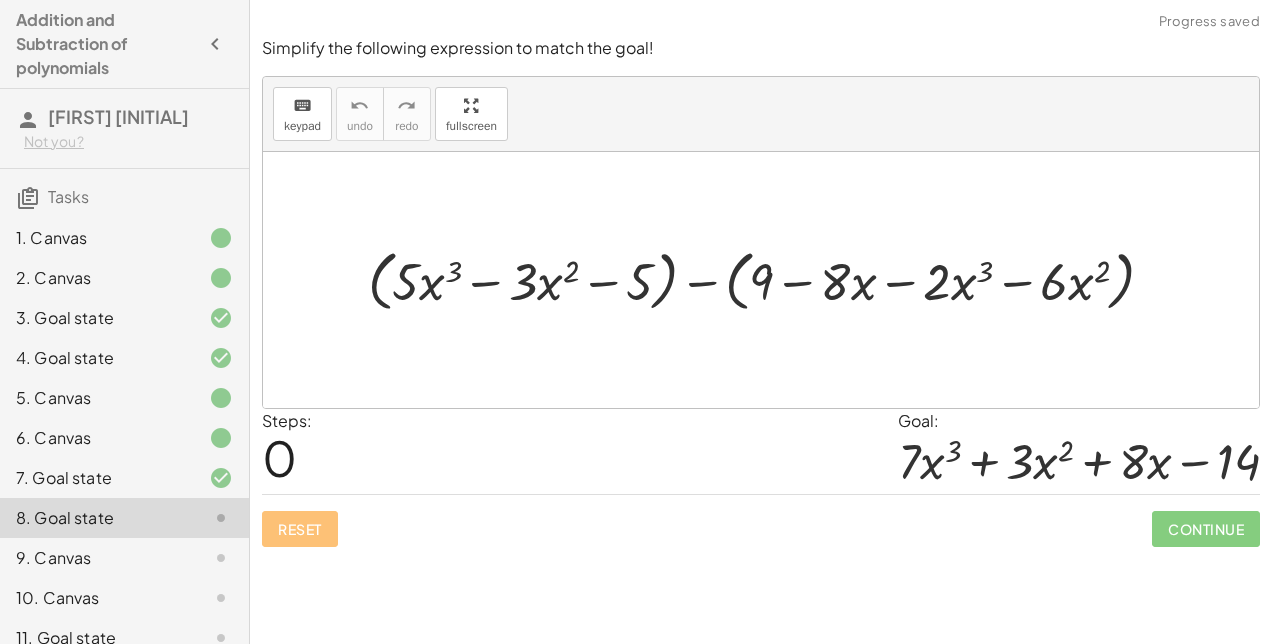 click at bounding box center (769, 280) 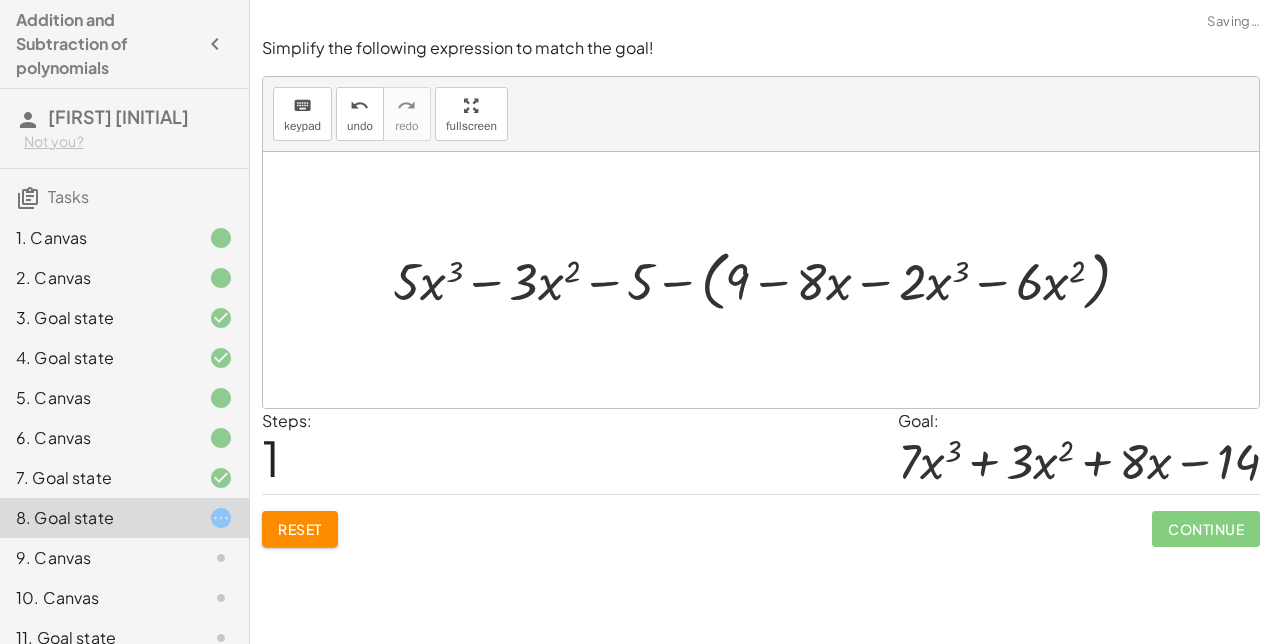 click at bounding box center [769, 280] 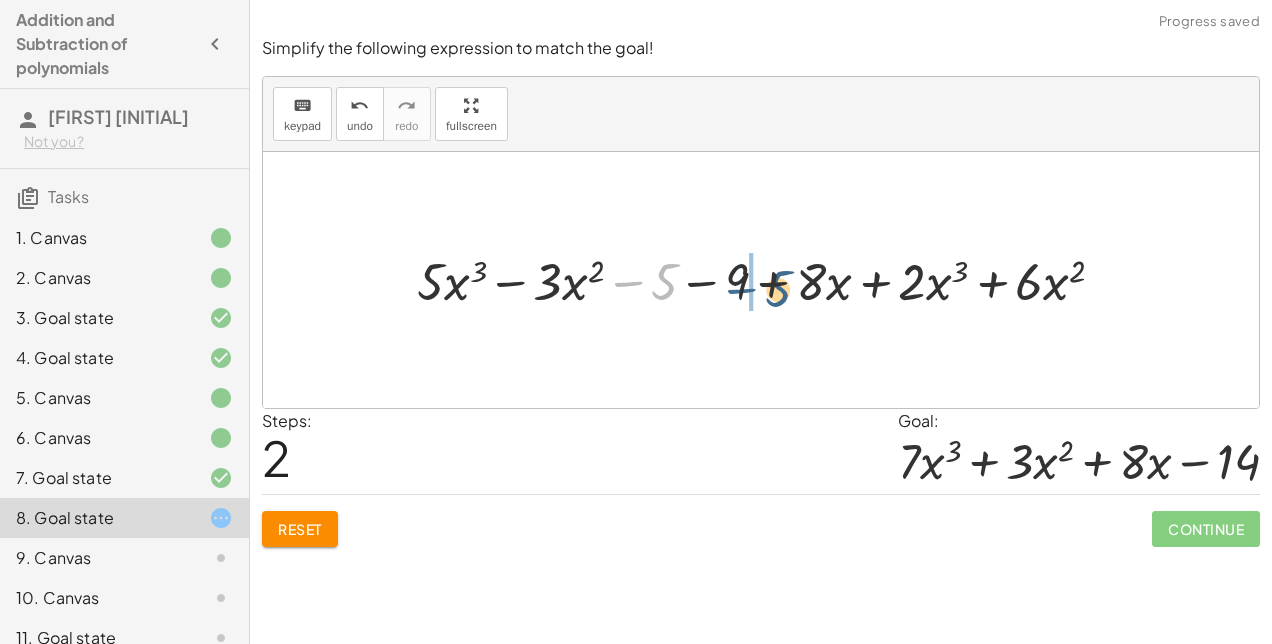 drag, startPoint x: 630, startPoint y: 282, endPoint x: 744, endPoint y: 288, distance: 114.15778 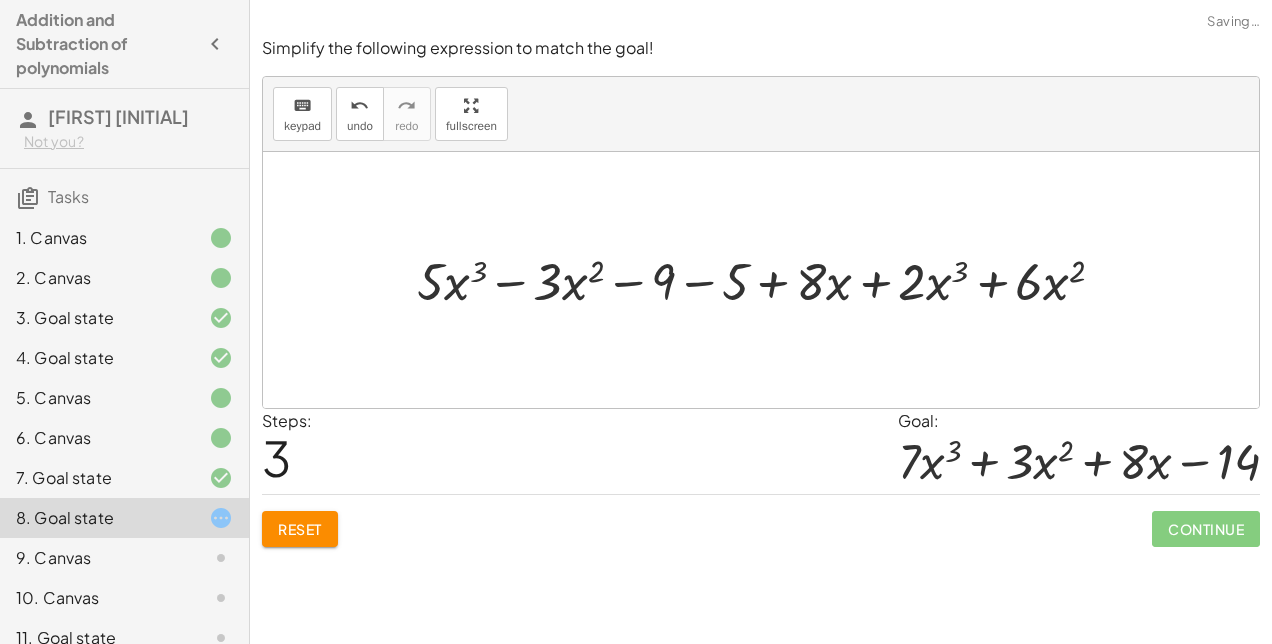 click at bounding box center (768, 280) 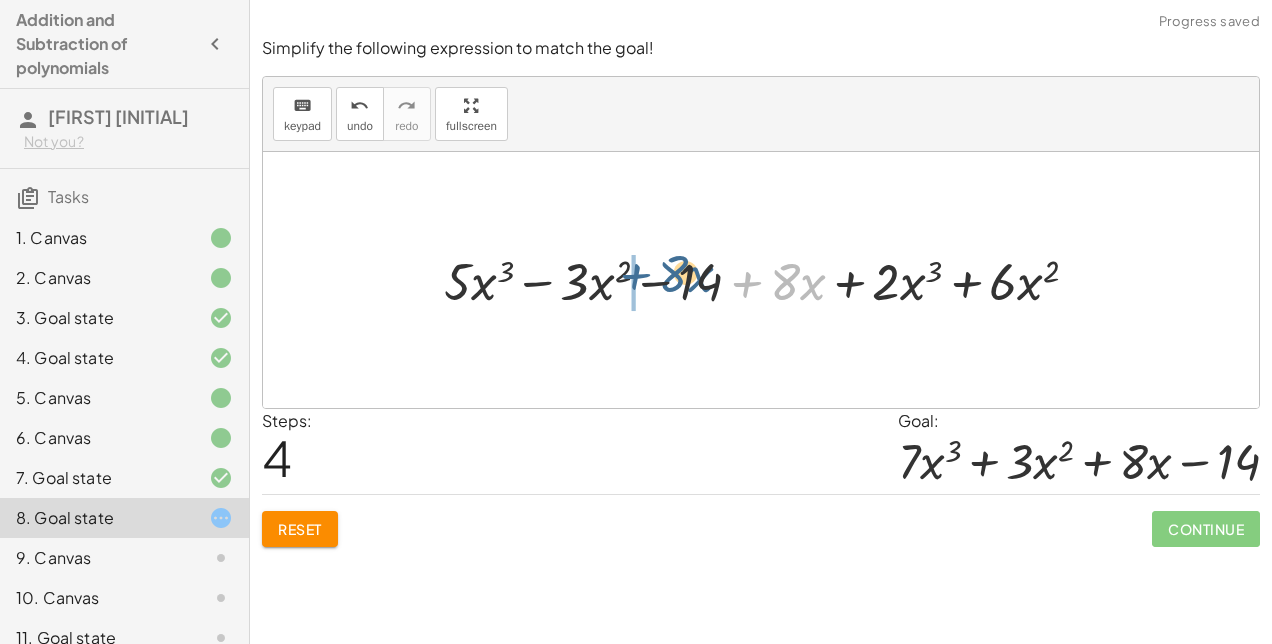 drag, startPoint x: 761, startPoint y: 283, endPoint x: 646, endPoint y: 276, distance: 115.212845 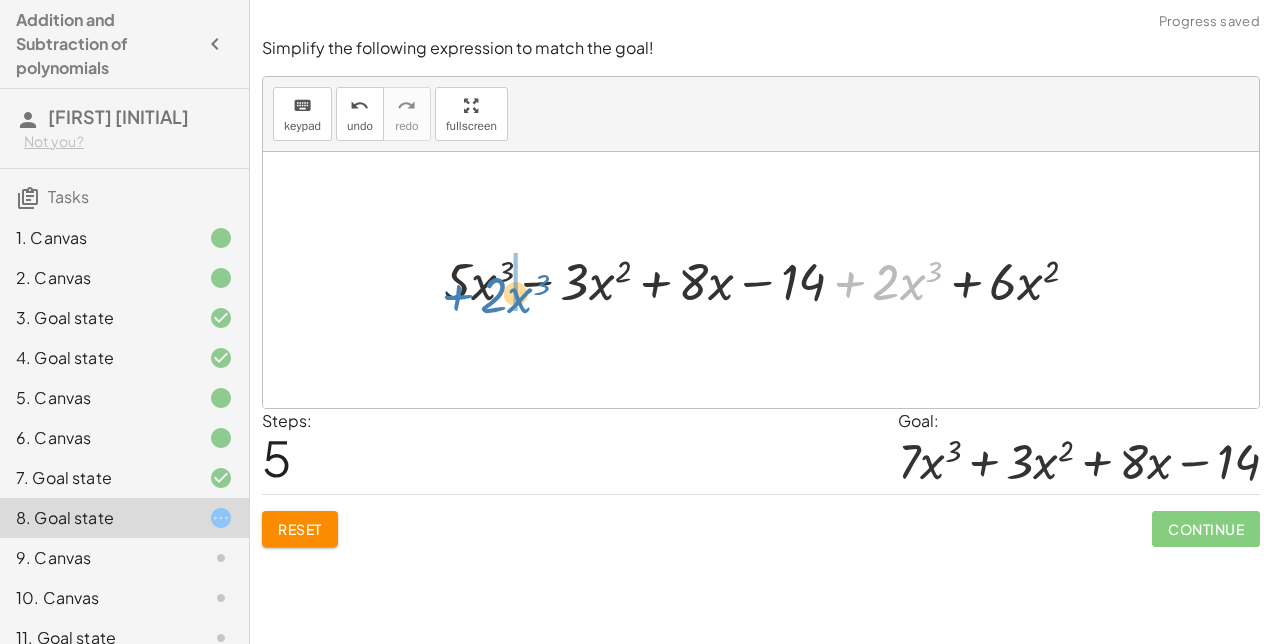 drag, startPoint x: 857, startPoint y: 275, endPoint x: 472, endPoint y: 290, distance: 385.29208 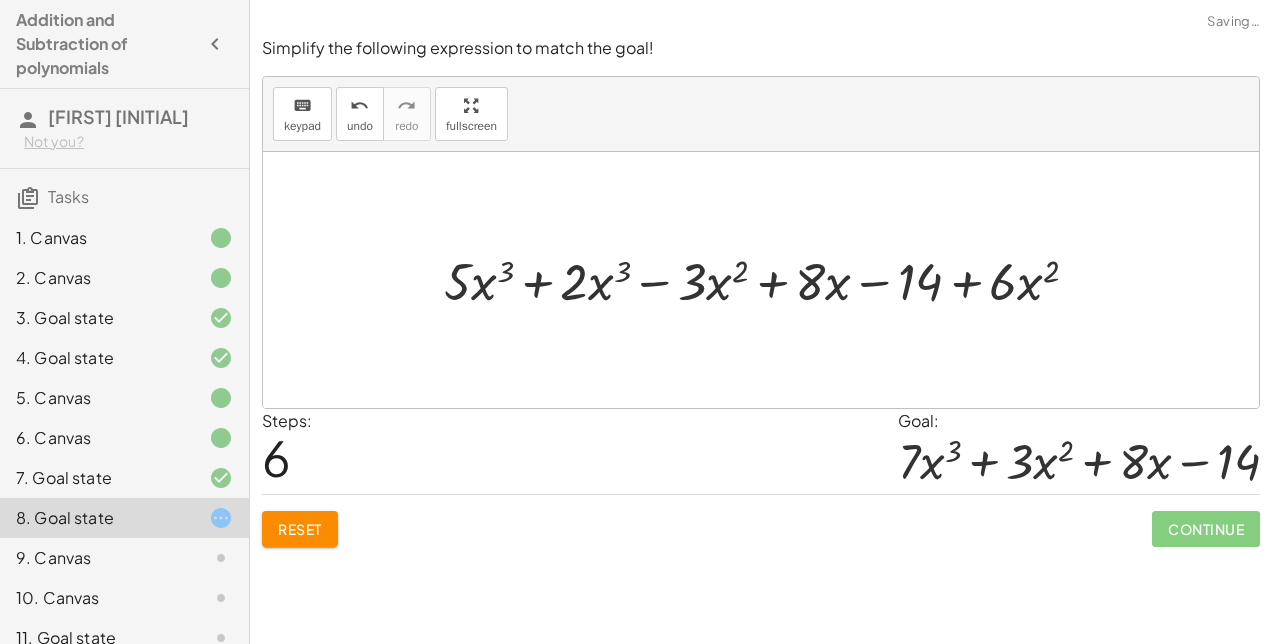 click at bounding box center [769, 280] 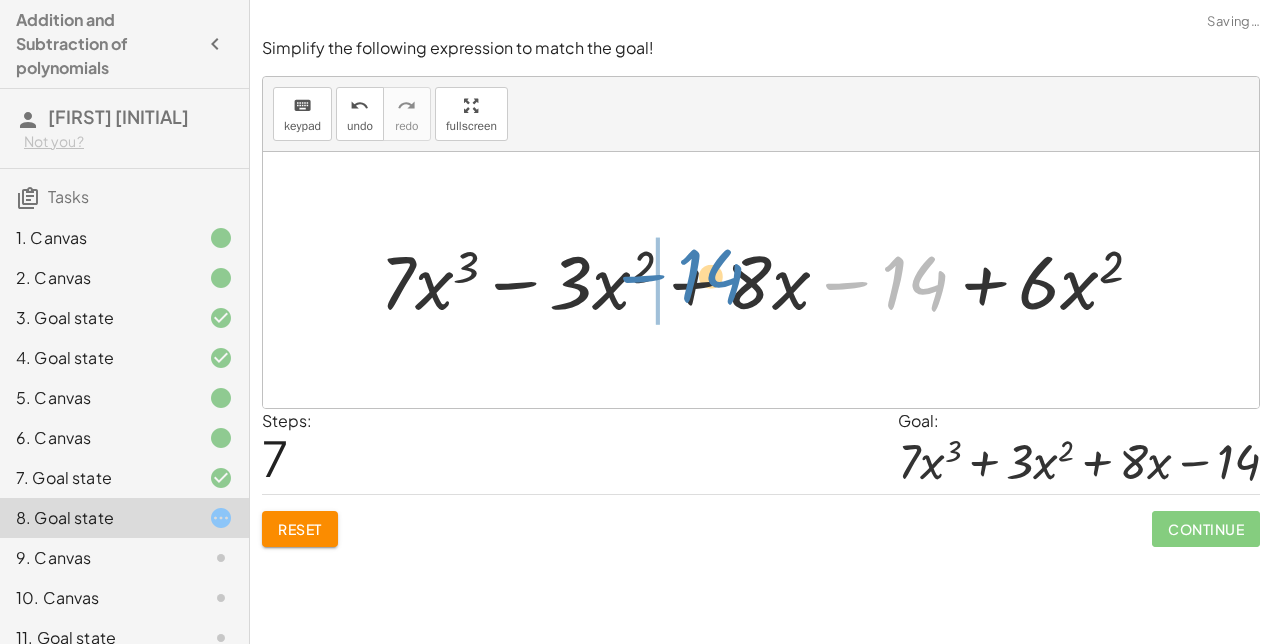 drag, startPoint x: 906, startPoint y: 286, endPoint x: 702, endPoint y: 280, distance: 204.08821 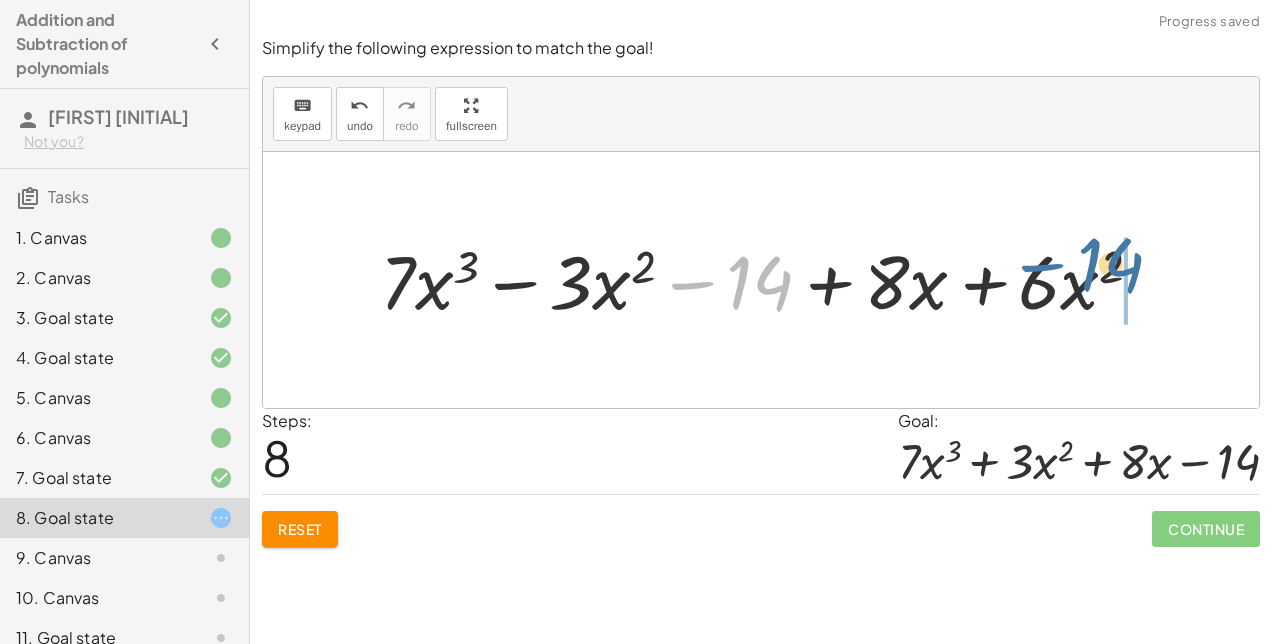 drag, startPoint x: 690, startPoint y: 280, endPoint x: 1074, endPoint y: 274, distance: 384.04688 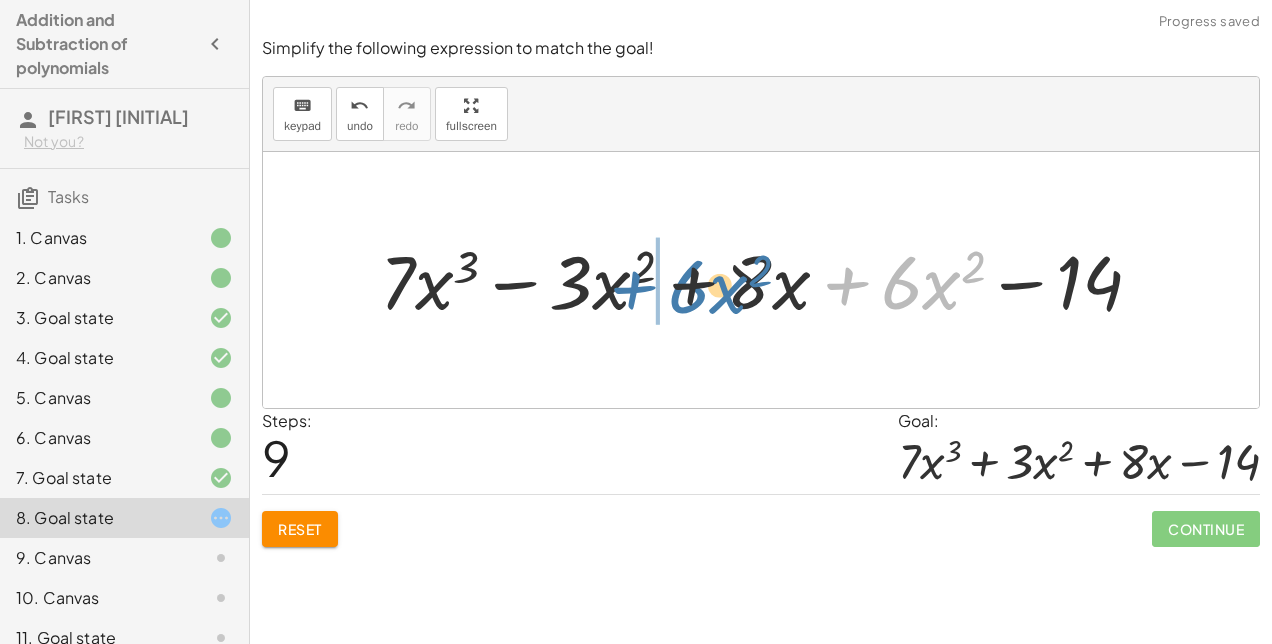 drag, startPoint x: 848, startPoint y: 276, endPoint x: 633, endPoint y: 280, distance: 215.0372 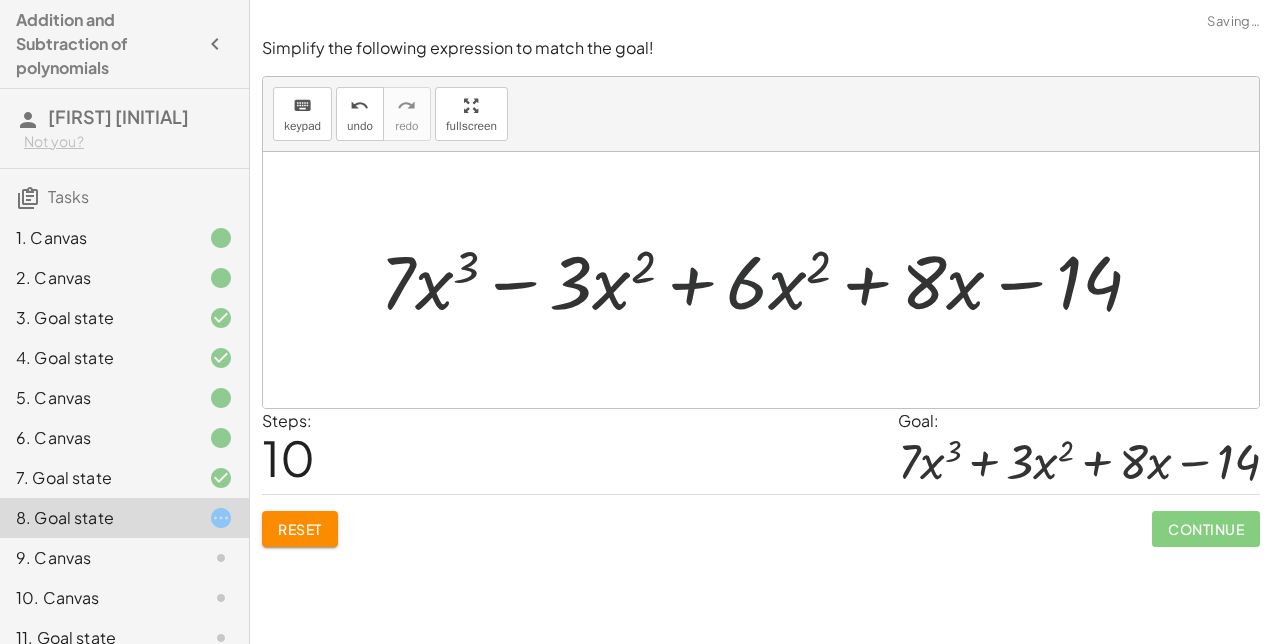 click at bounding box center [769, 279] 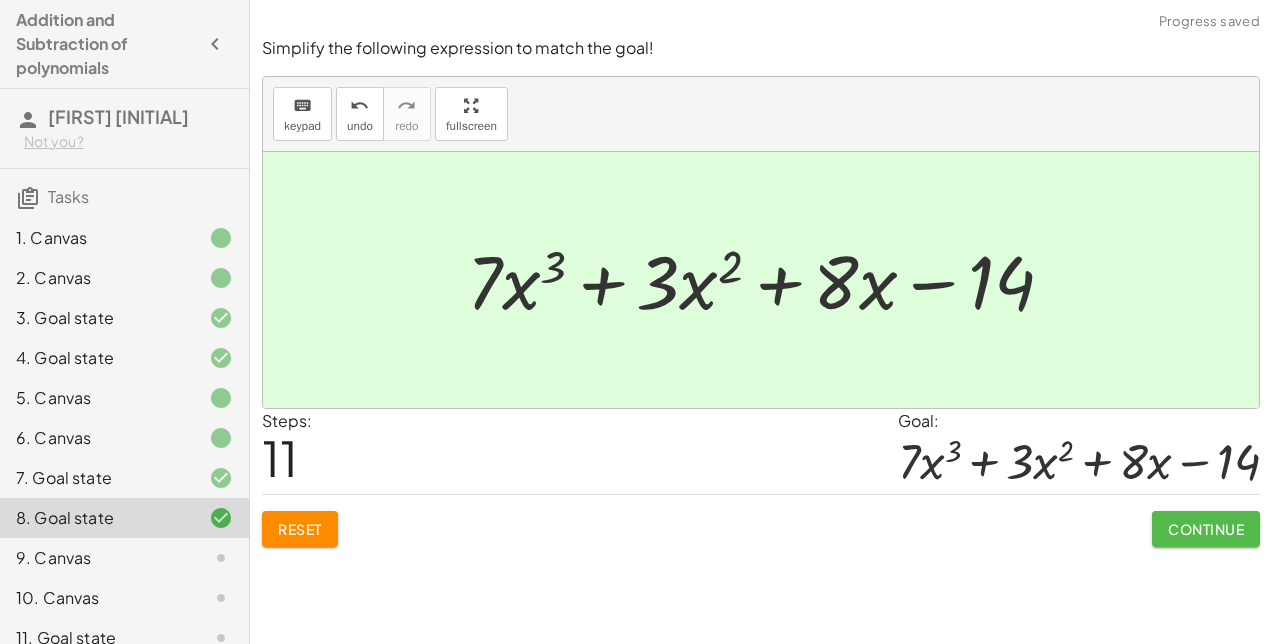 click on "Continue" 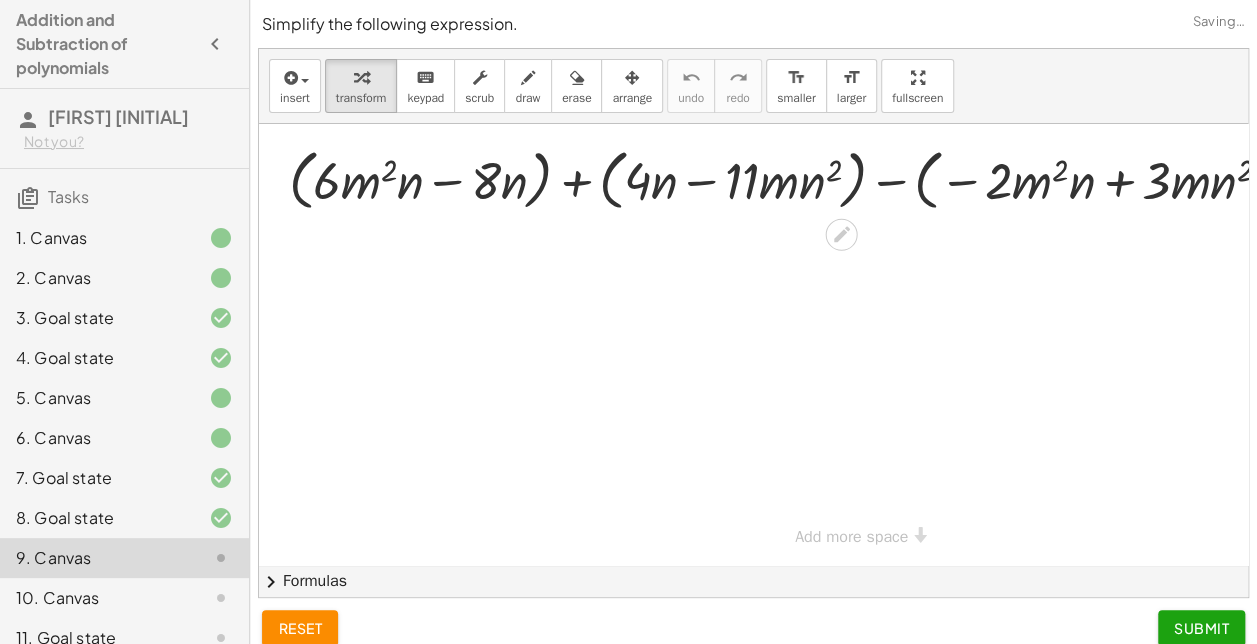click at bounding box center (859, 179) 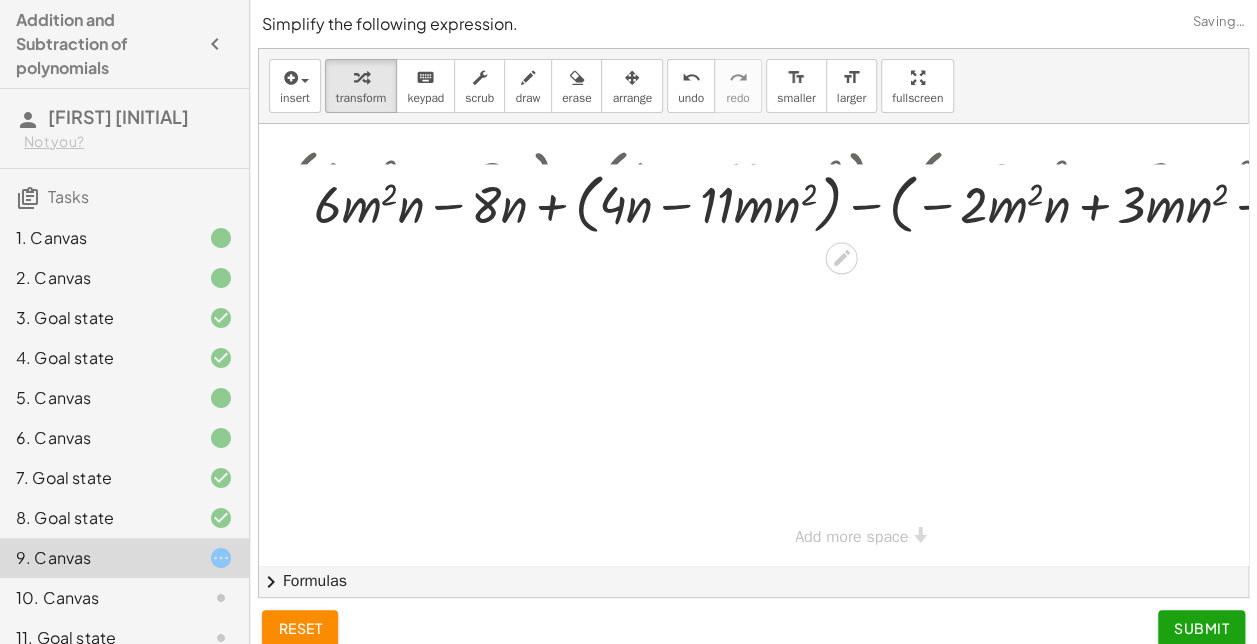 click on "+ ( + × 6 × m 2 × n − × 8 × n ) + ( + × 4 × n − × 11 × m × n 2 ) − ( − × 2 × m 2 × n + × 3 × m × n 2 − × 10 × n ) + × 6 × m 2 × n − × 8 × n + ( + × 4 × n − × 11 × m × n 2 ) − ( − × 2 × m 2 × n + × 3 × m × n 2 − × 10 × n )" at bounding box center [842, 181] 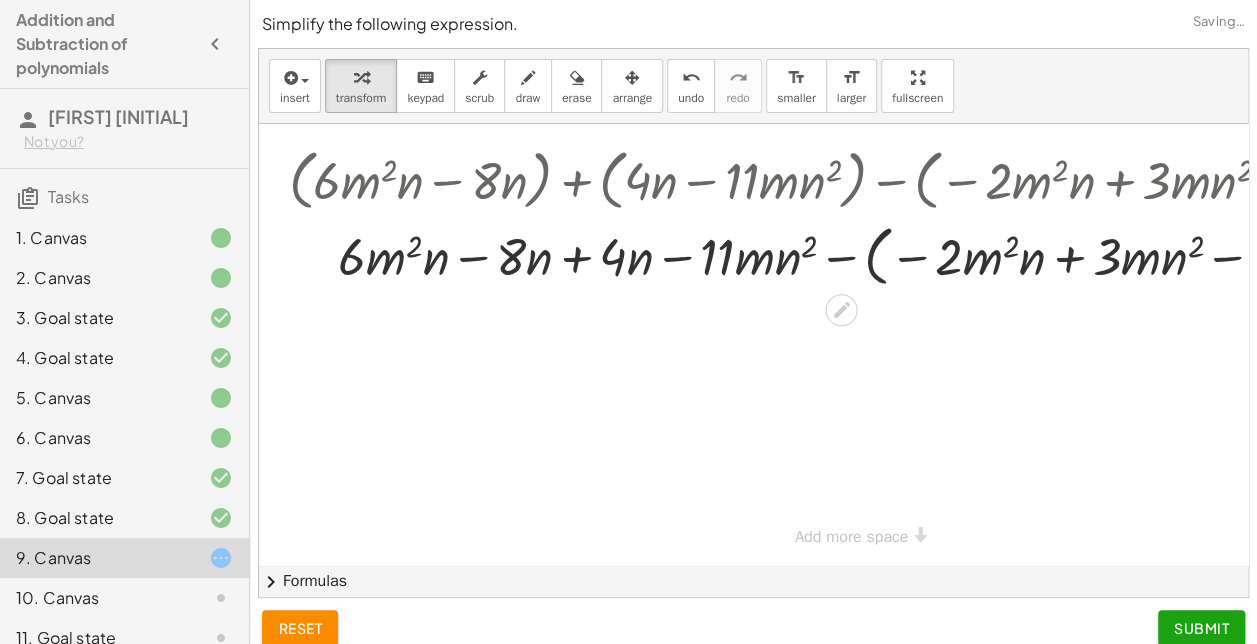 click at bounding box center [859, 255] 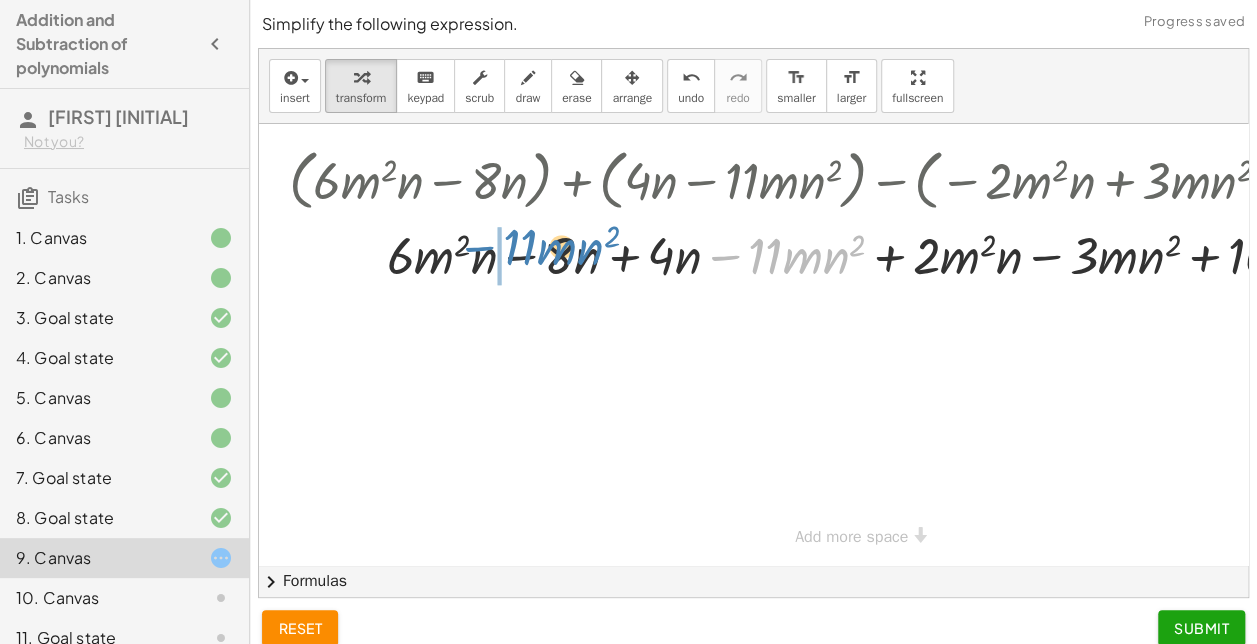 drag, startPoint x: 722, startPoint y: 259, endPoint x: 476, endPoint y: 250, distance: 246.16458 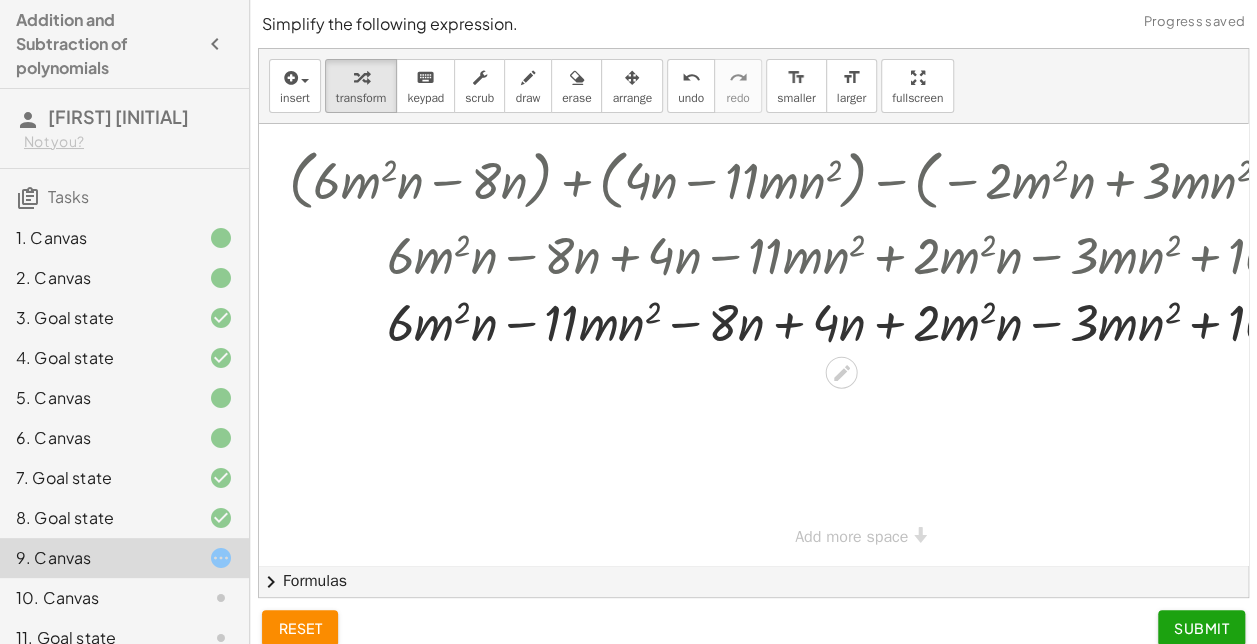 click at bounding box center [859, 254] 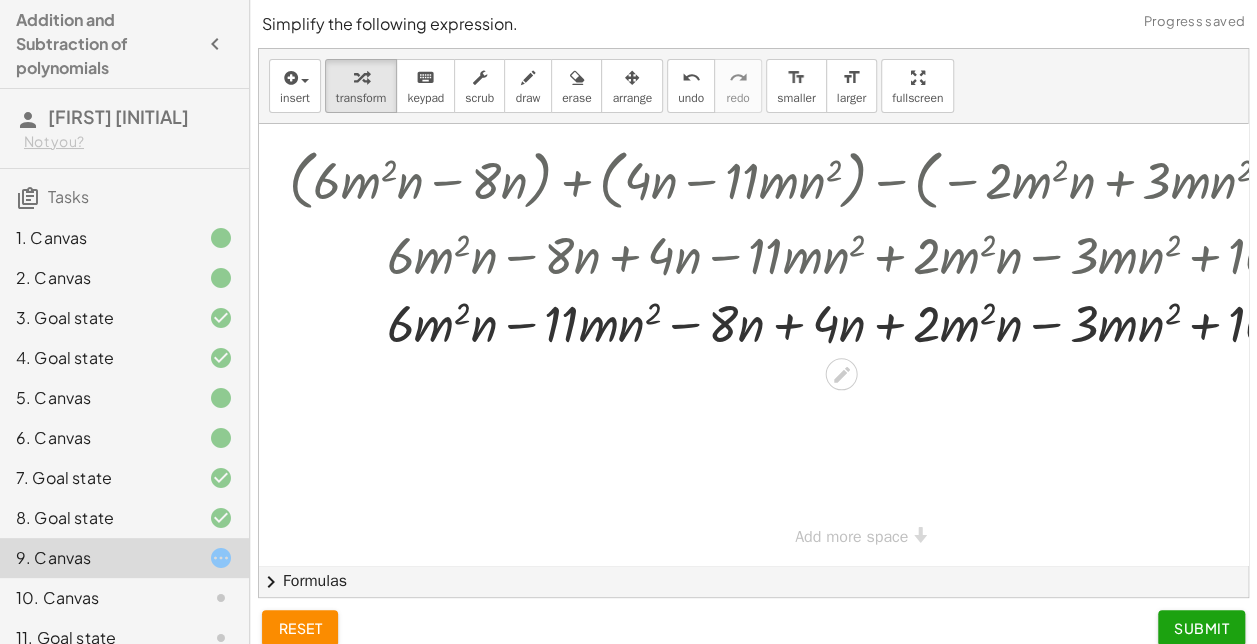 click at bounding box center [859, 322] 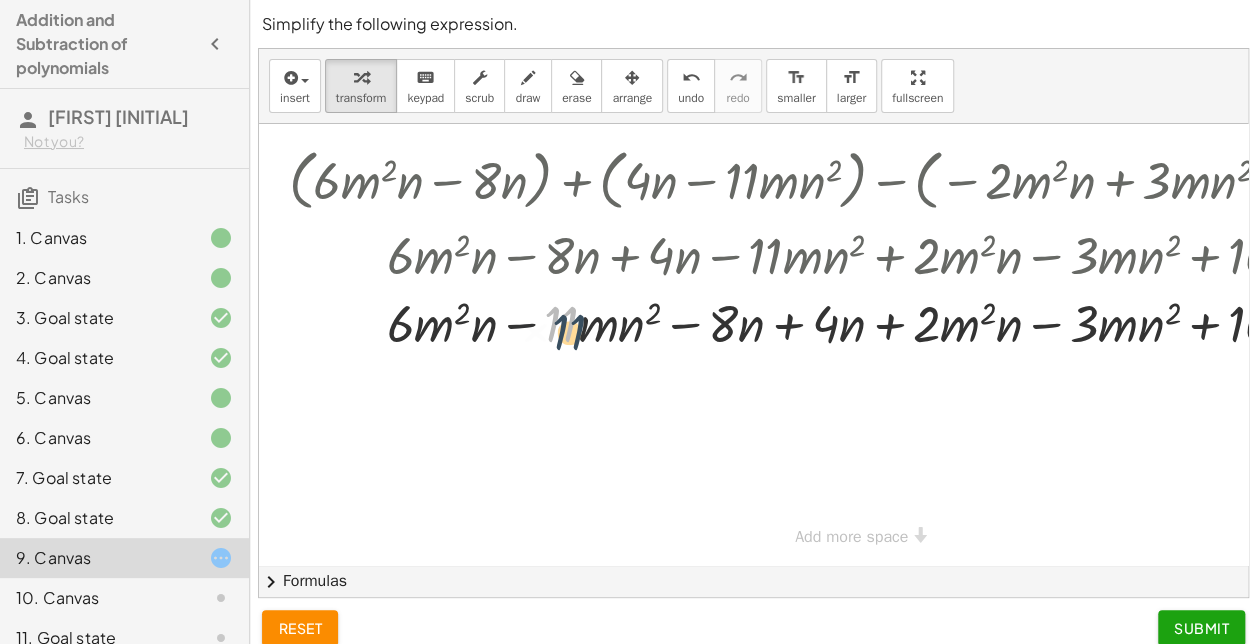 drag, startPoint x: 553, startPoint y: 327, endPoint x: 568, endPoint y: 341, distance: 20.518284 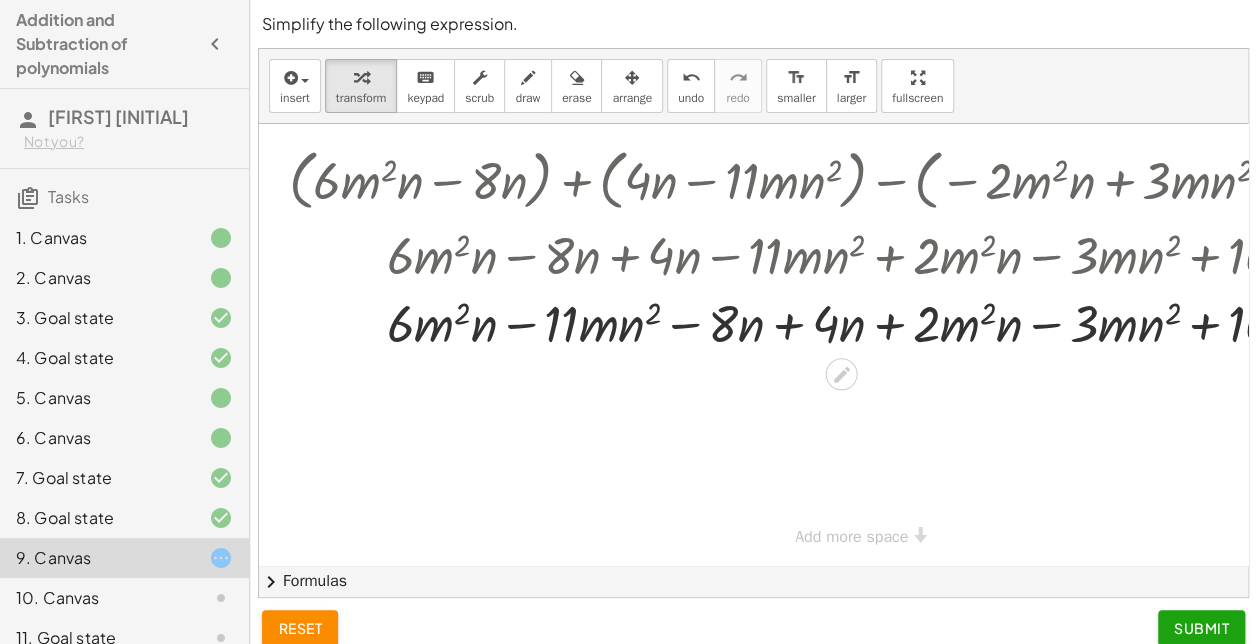 drag, startPoint x: 890, startPoint y: 326, endPoint x: 590, endPoint y: 322, distance: 300.02667 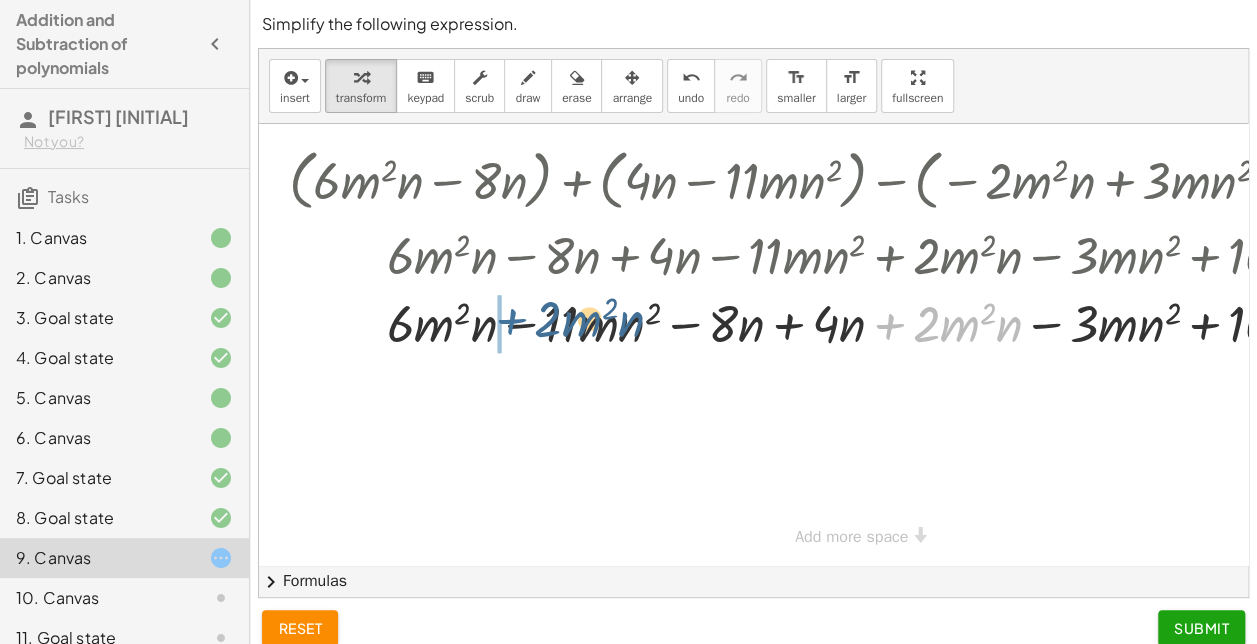 drag, startPoint x: 890, startPoint y: 324, endPoint x: 507, endPoint y: 317, distance: 383.06396 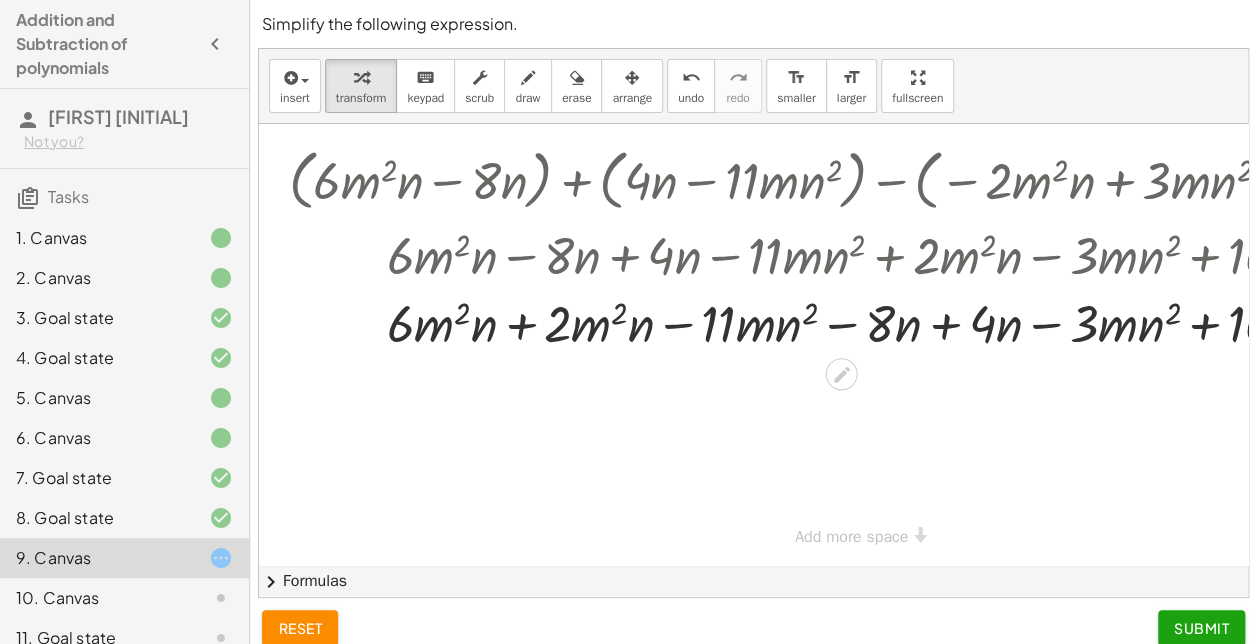 click at bounding box center [859, 322] 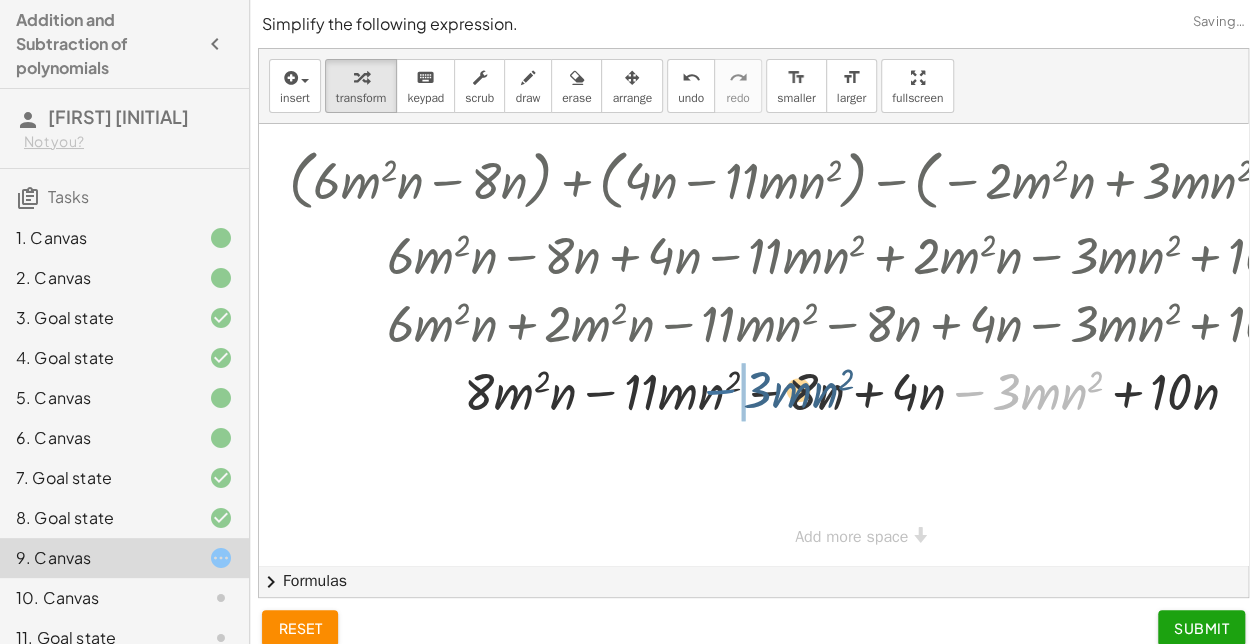drag, startPoint x: 976, startPoint y: 388, endPoint x: 726, endPoint y: 386, distance: 250.008 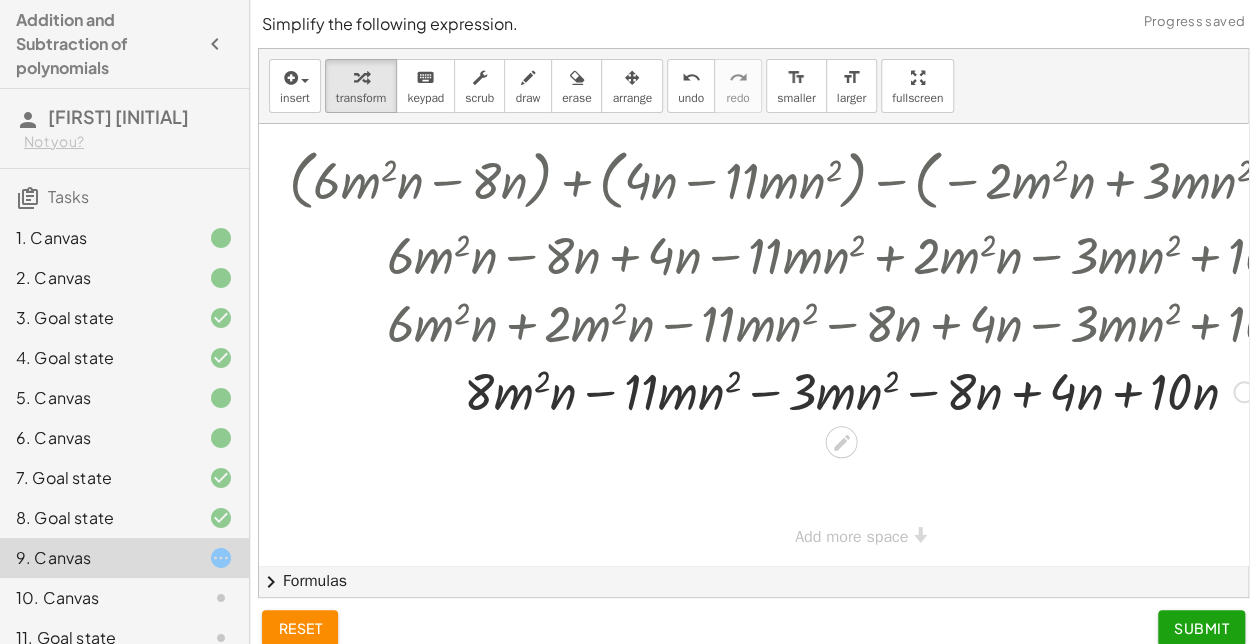 click at bounding box center [859, 390] 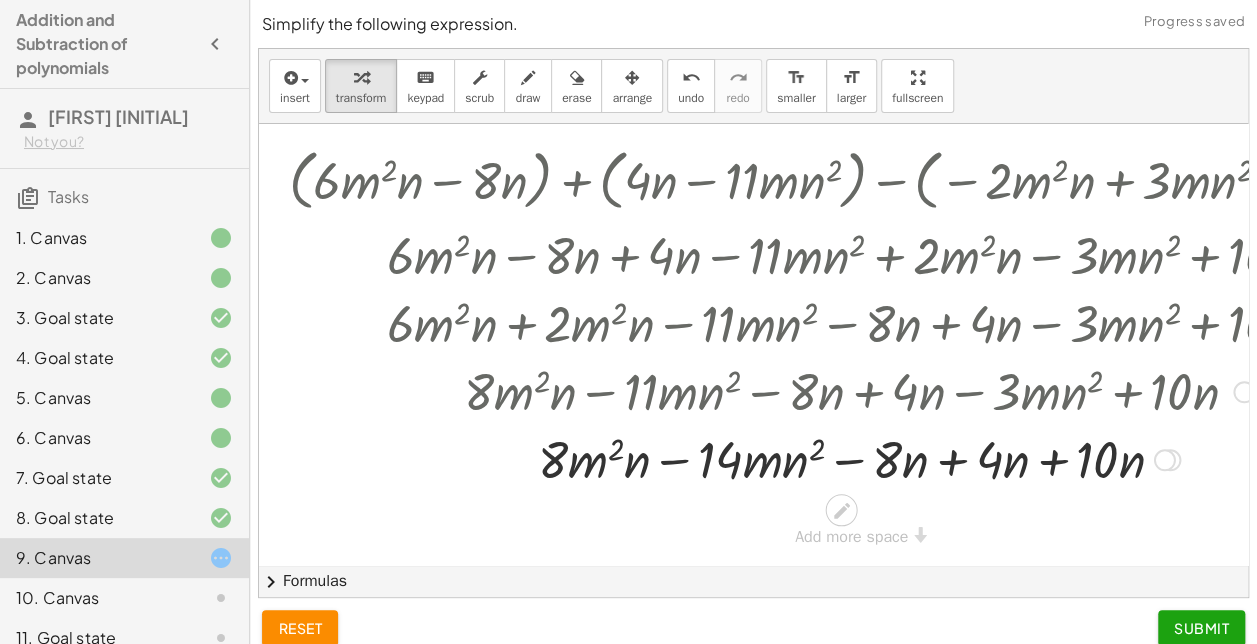 click at bounding box center (859, 458) 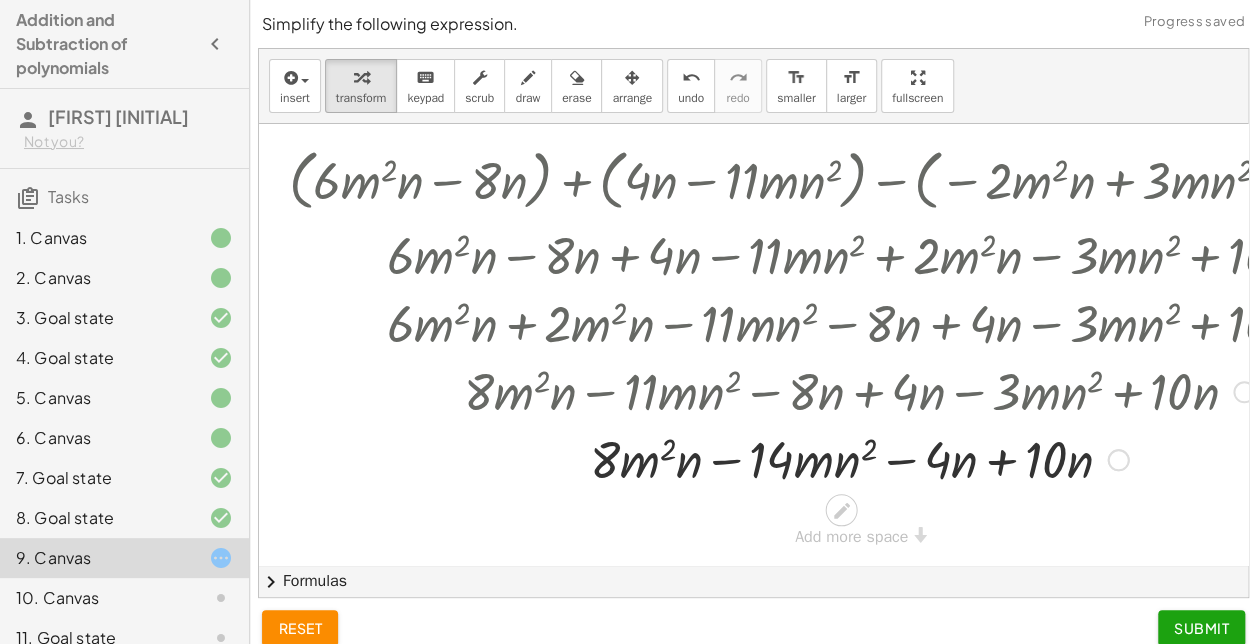 click at bounding box center (859, 458) 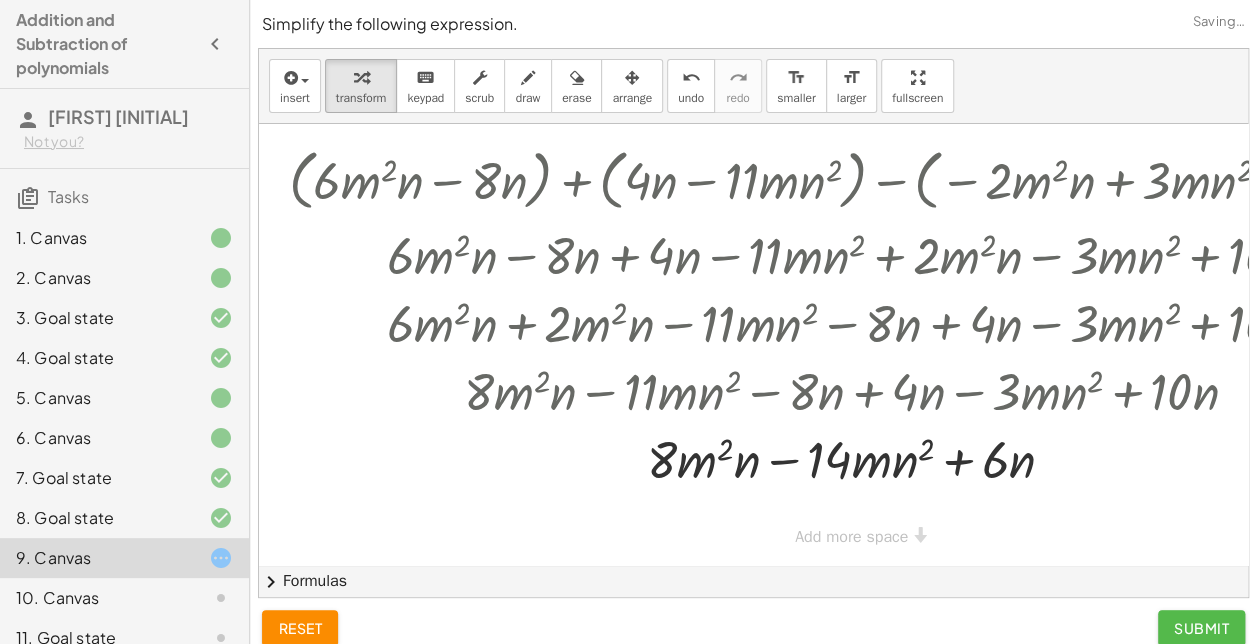 click on "Submit" 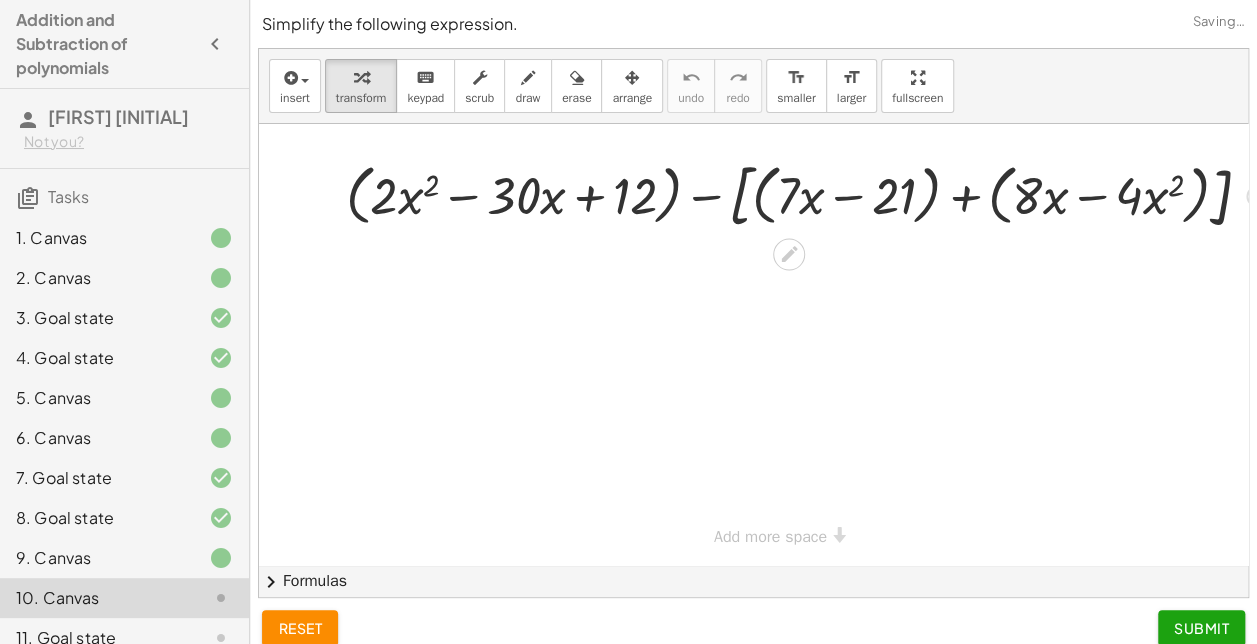 click at bounding box center (806, 194) 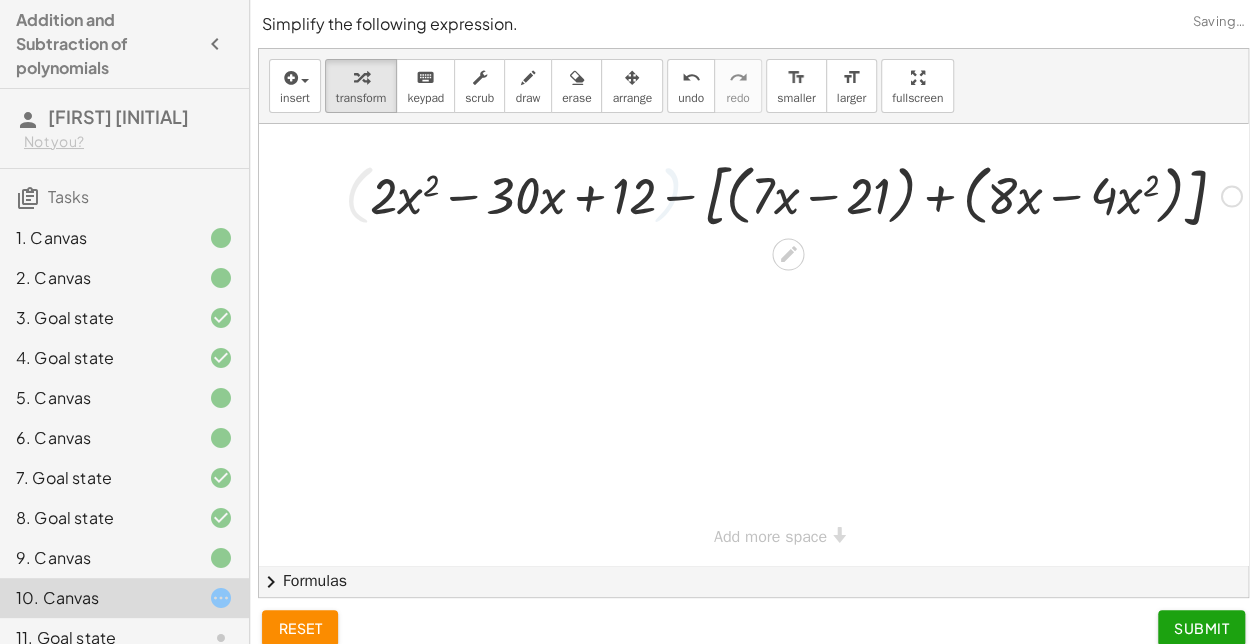 click at bounding box center (806, 194) 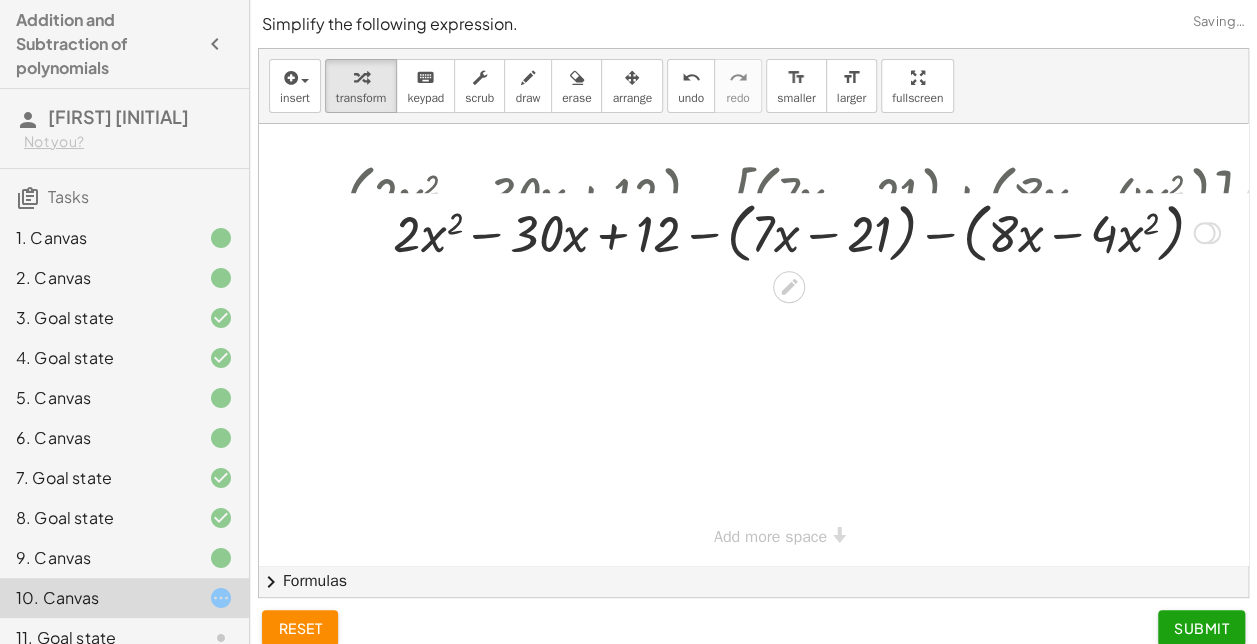 click on "+ ( + × 2 × x 2 − × 30 × x + 12 ) − [ + ( + × 7 × x − 21 ) + ( + × 8 × x − × 4 × x 2 ) ] + × 2 × x 2 − × 30 × x + 12 − [ + ( + × 7 × x − 21 ) + ( + × 8 × x − × 4 × x 2 ) ] + × 2 × x 2 − × 30 × x + 12 ( + × 7 × x − 21 ) ( + × 8 × x − × 4 × x 2 ) − −" at bounding box center [789, 197] 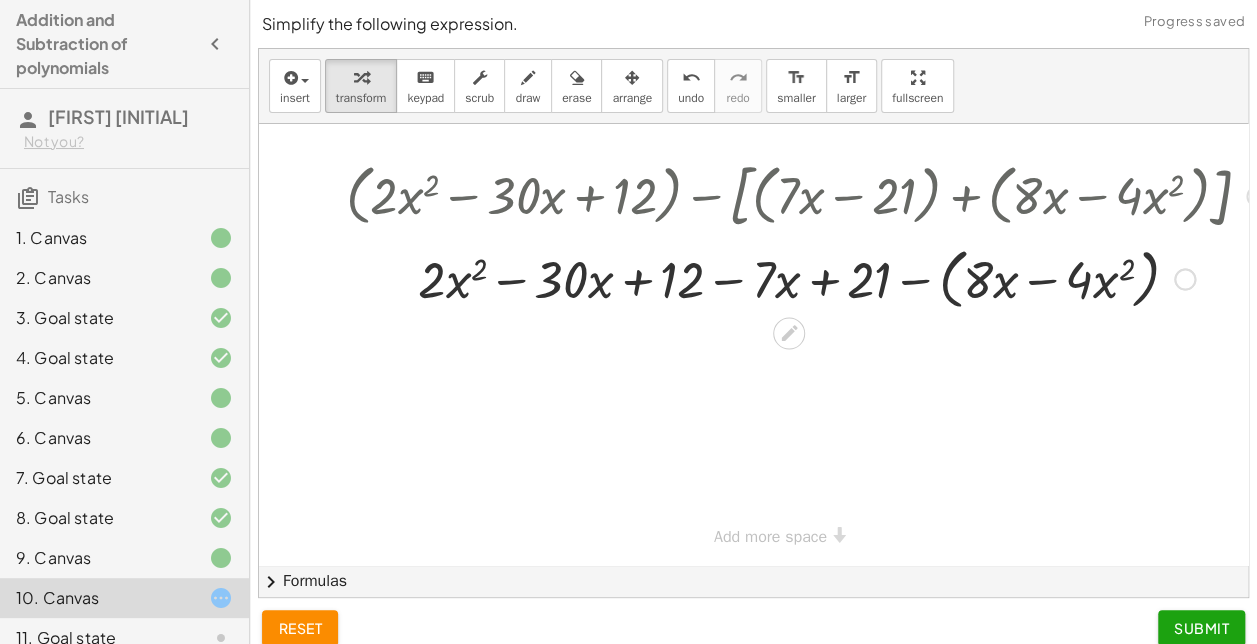 click at bounding box center (806, 278) 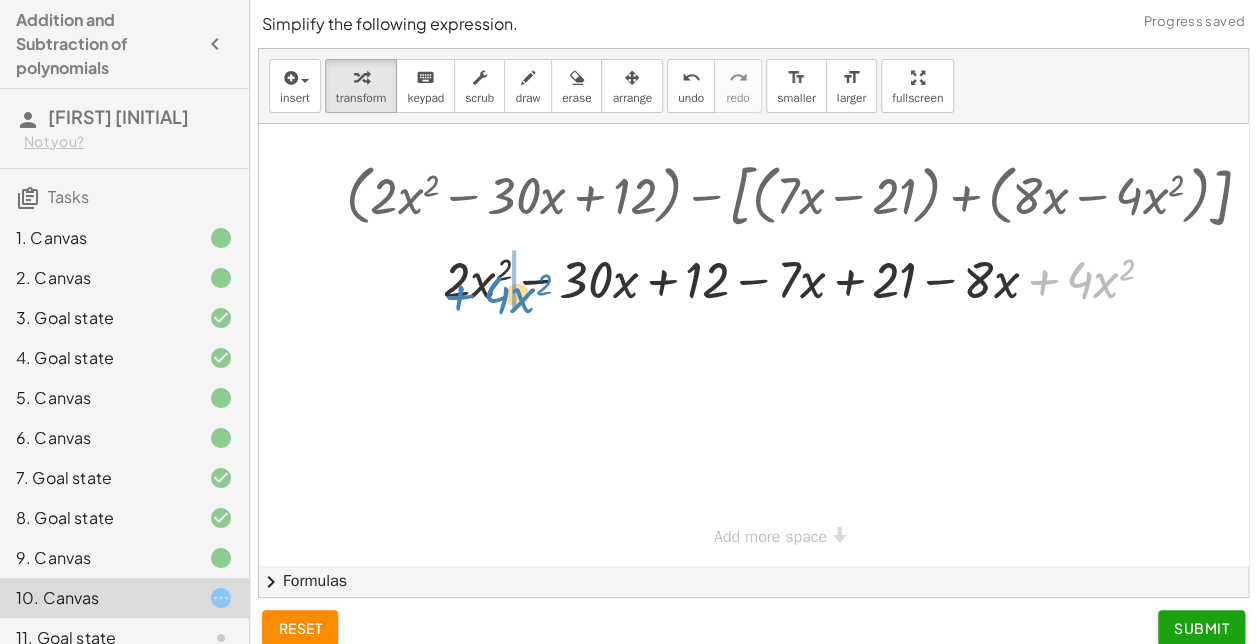drag, startPoint x: 1046, startPoint y: 276, endPoint x: 454, endPoint y: 284, distance: 592.0541 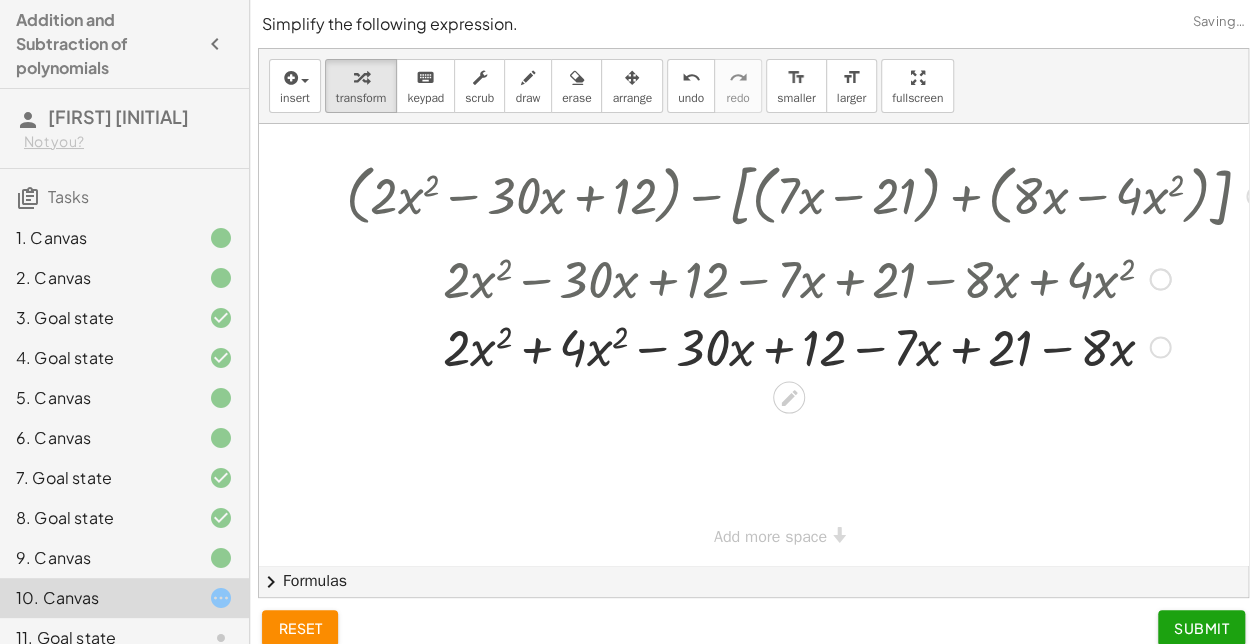 click at bounding box center (806, 346) 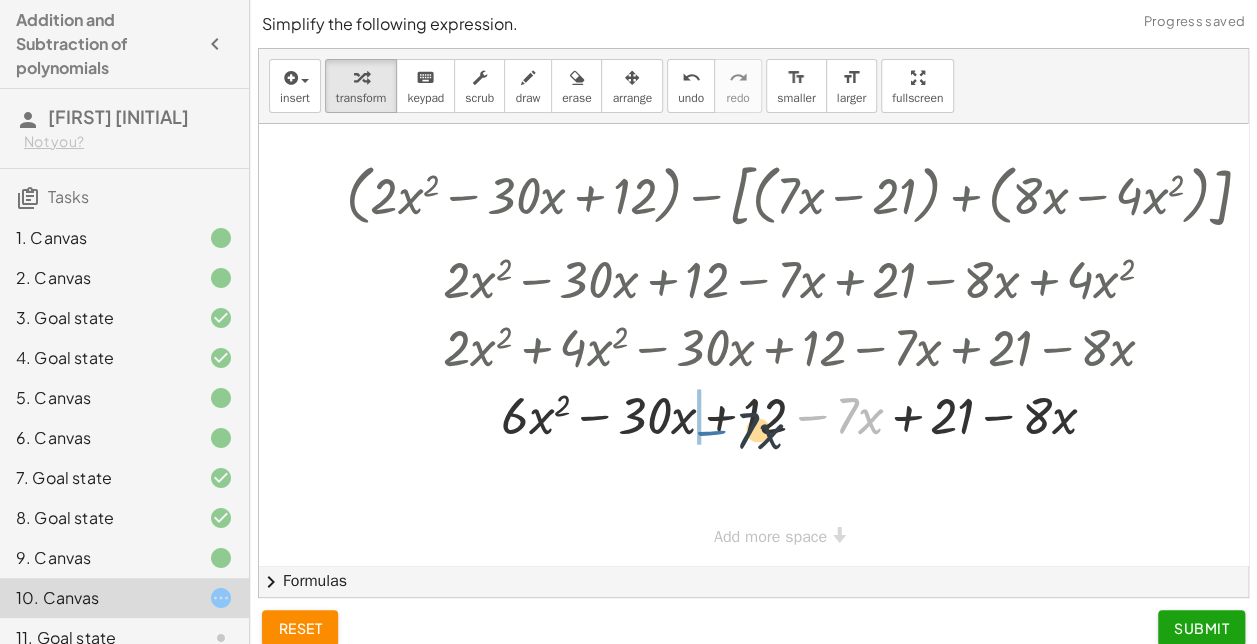 drag, startPoint x: 814, startPoint y: 415, endPoint x: 696, endPoint y: 425, distance: 118.42297 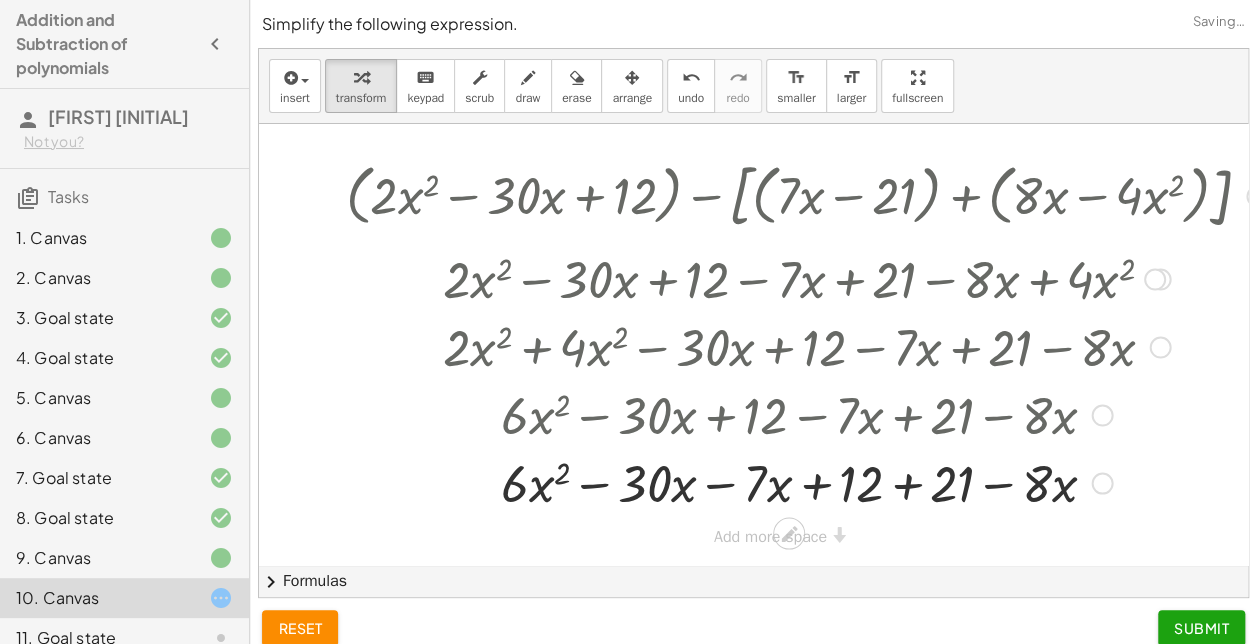 drag, startPoint x: 996, startPoint y: 408, endPoint x: 999, endPoint y: 440, distance: 32.140316 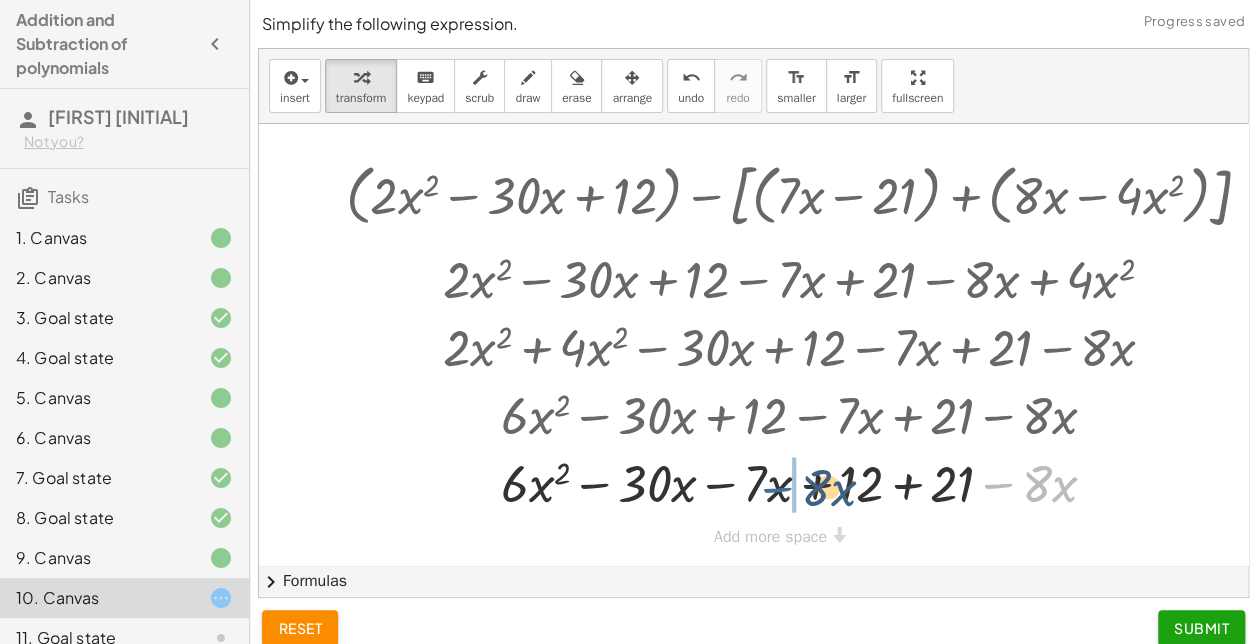 drag, startPoint x: 1002, startPoint y: 482, endPoint x: 777, endPoint y: 486, distance: 225.03555 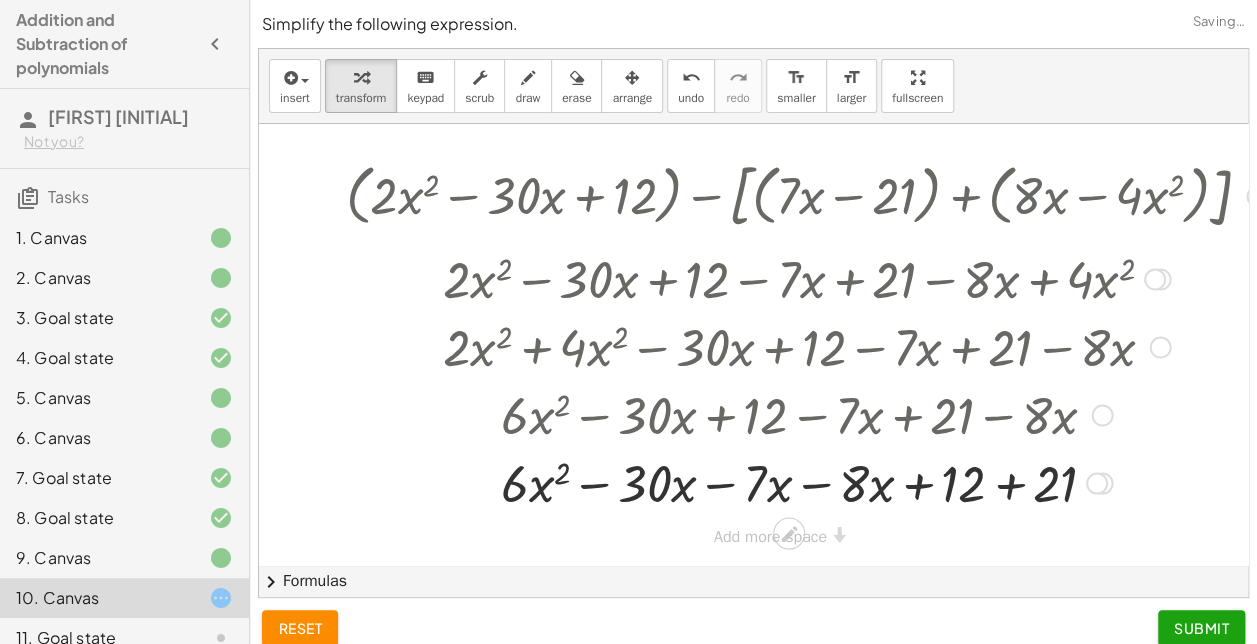 click at bounding box center (806, 482) 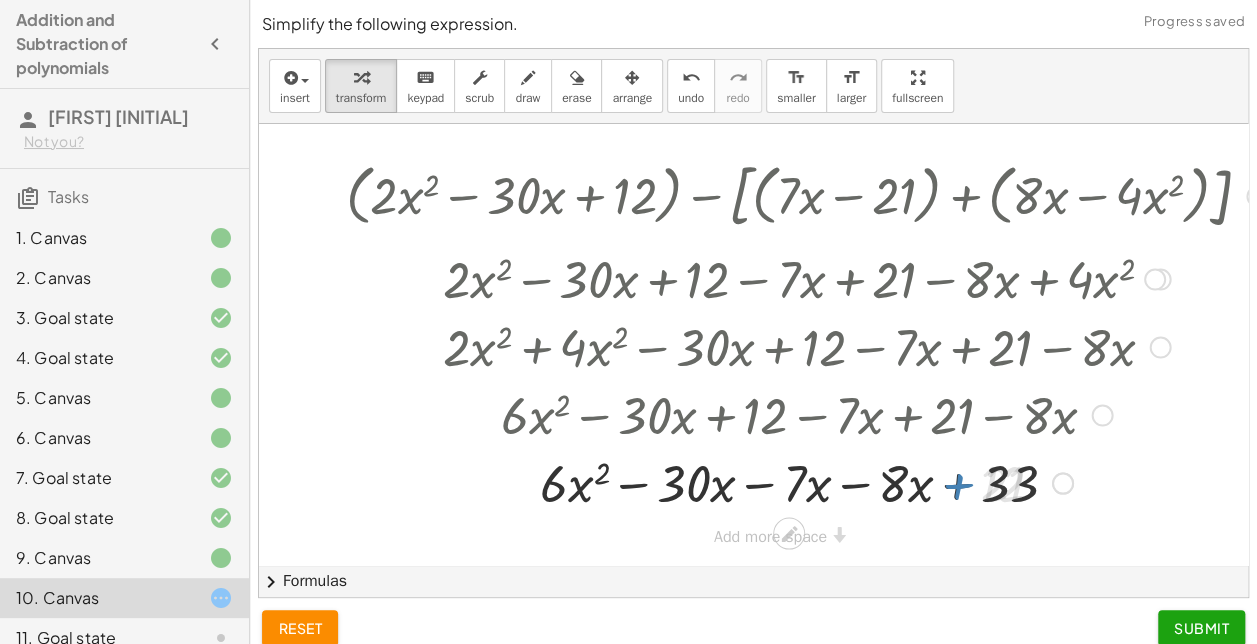 click at bounding box center [806, 482] 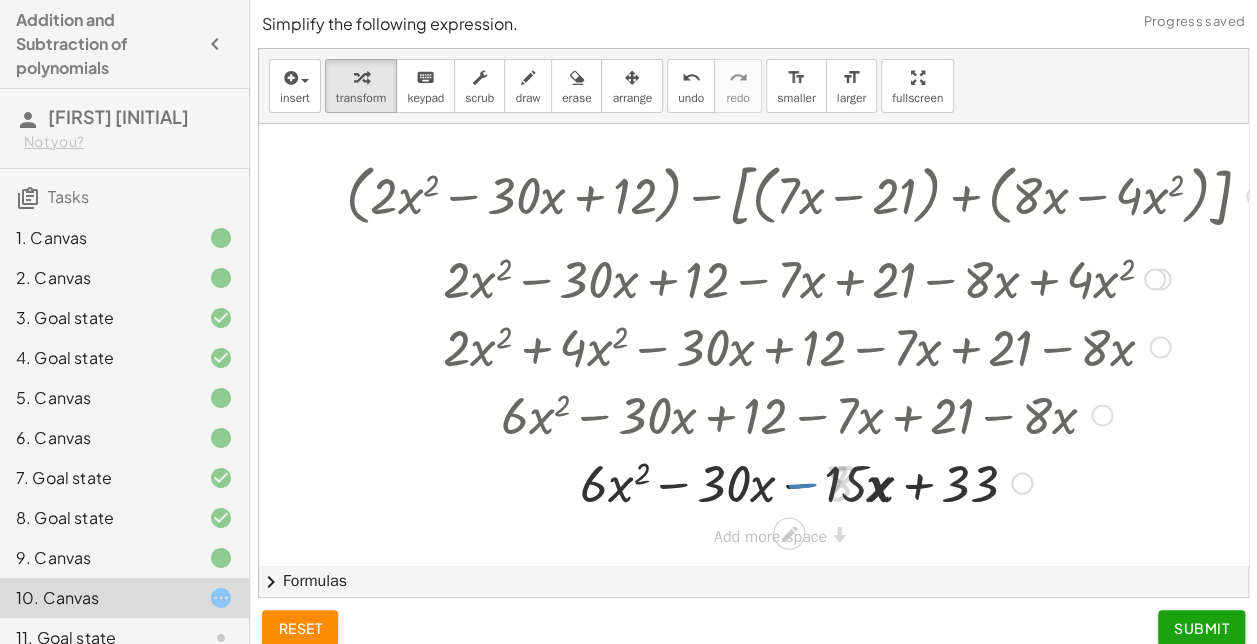 click at bounding box center [806, 482] 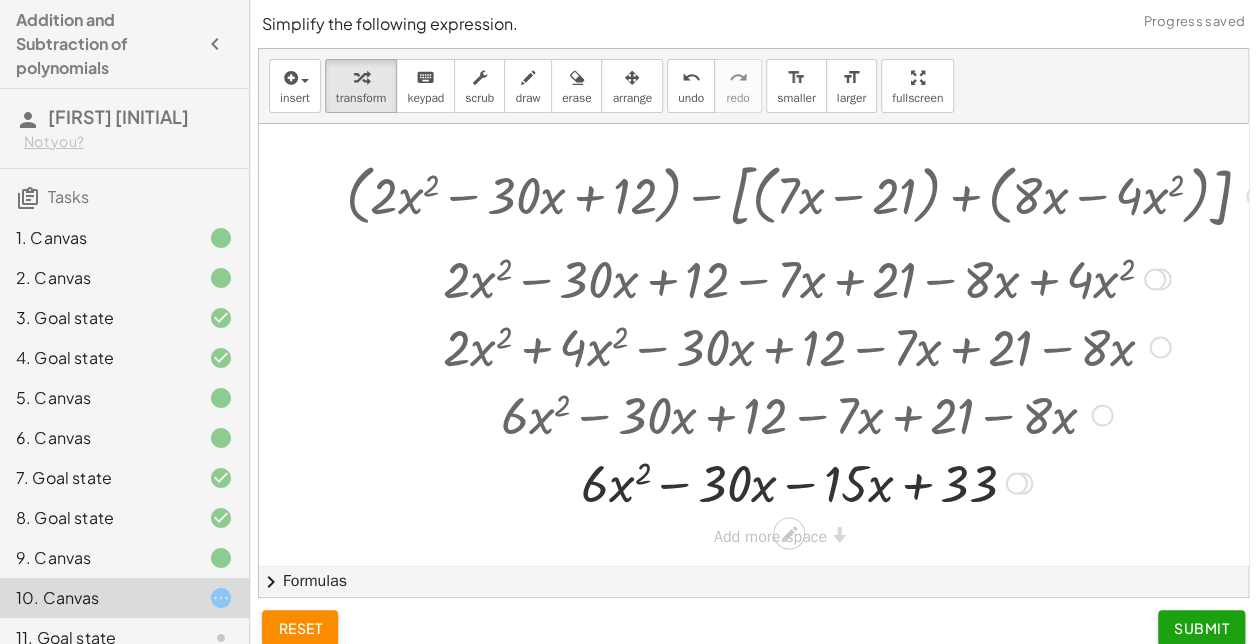 click at bounding box center (806, 482) 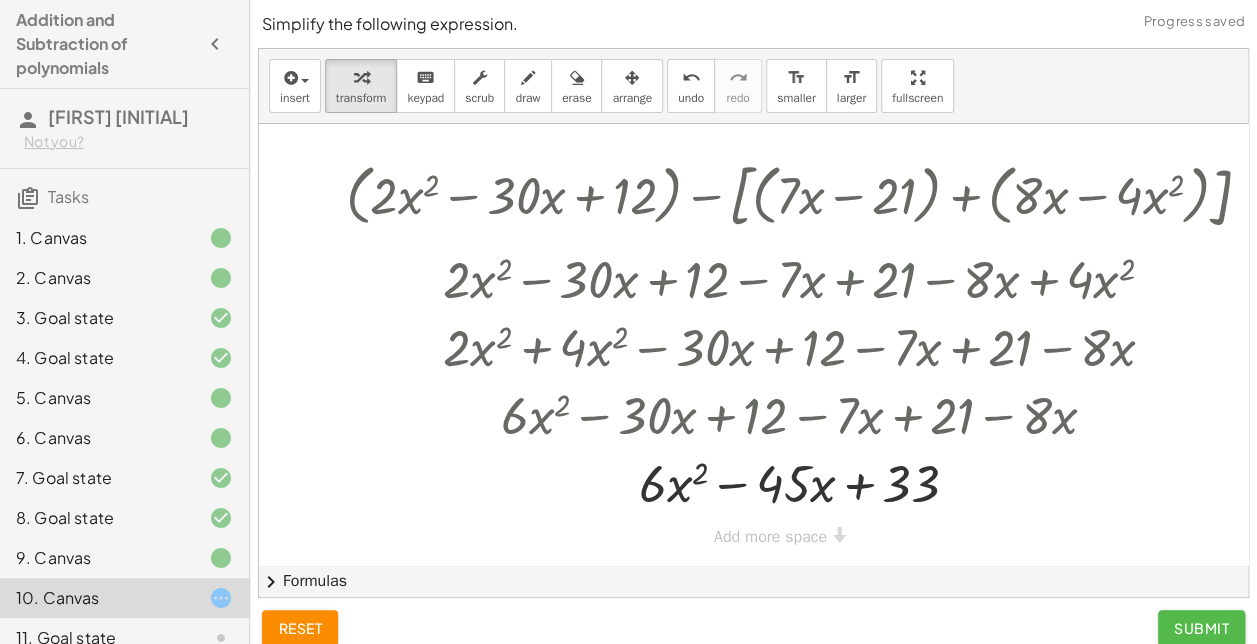 click on "Submit" 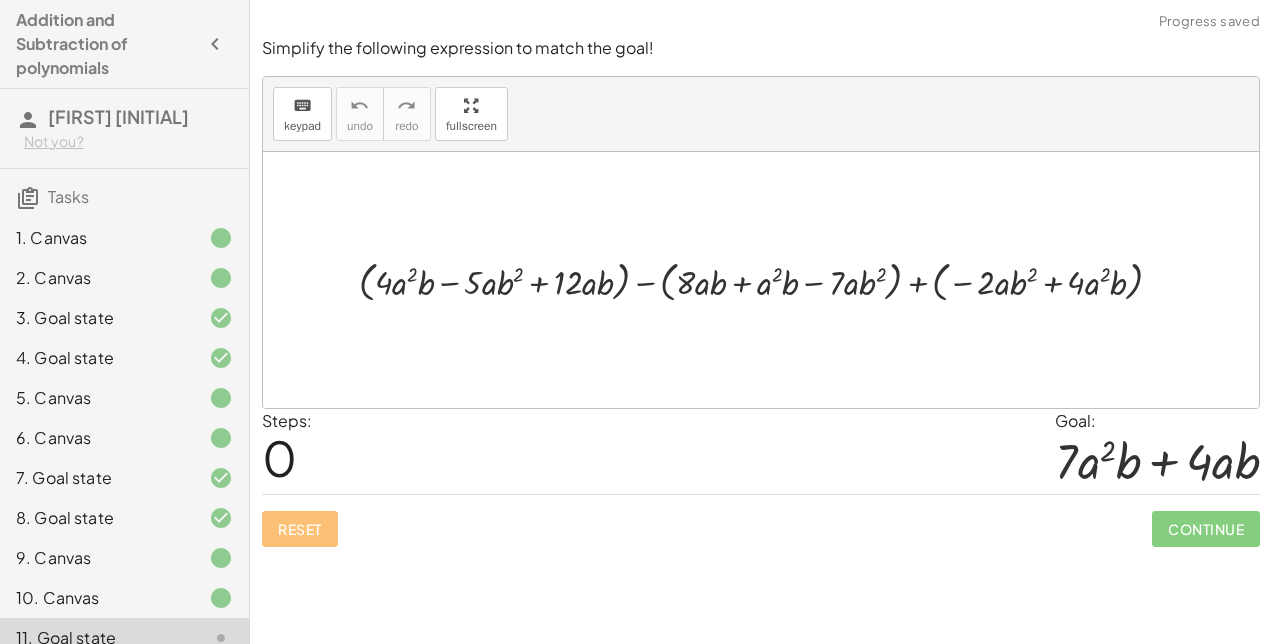 scroll, scrollTop: 62, scrollLeft: 0, axis: vertical 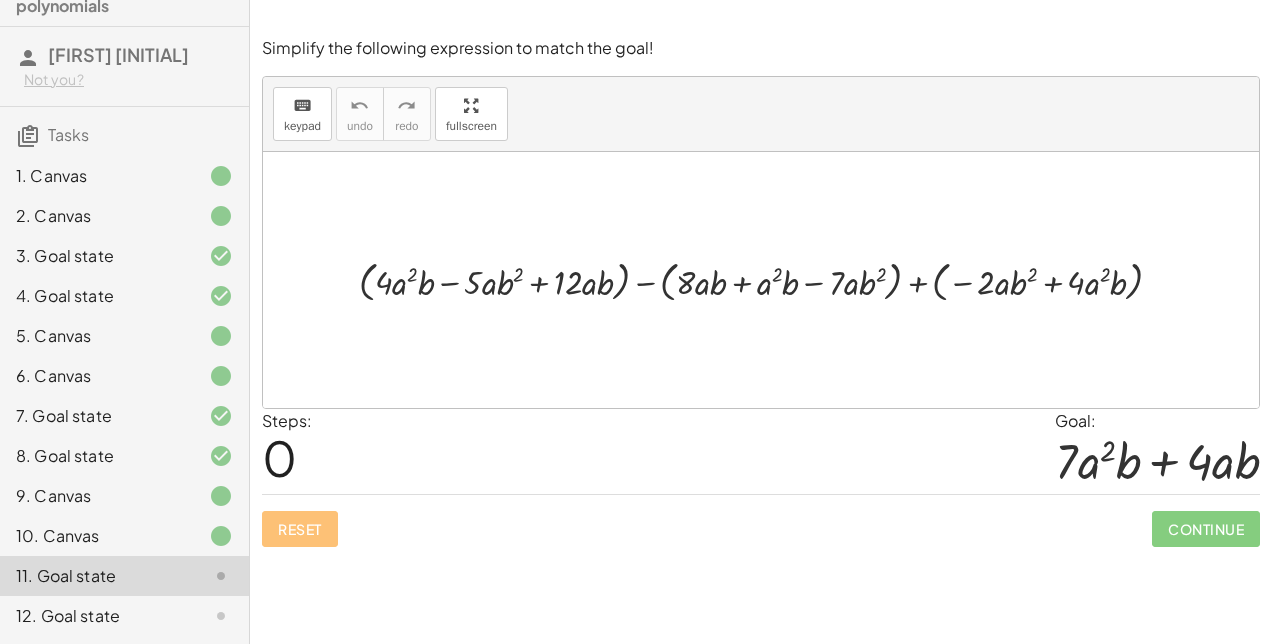 click at bounding box center (768, 280) 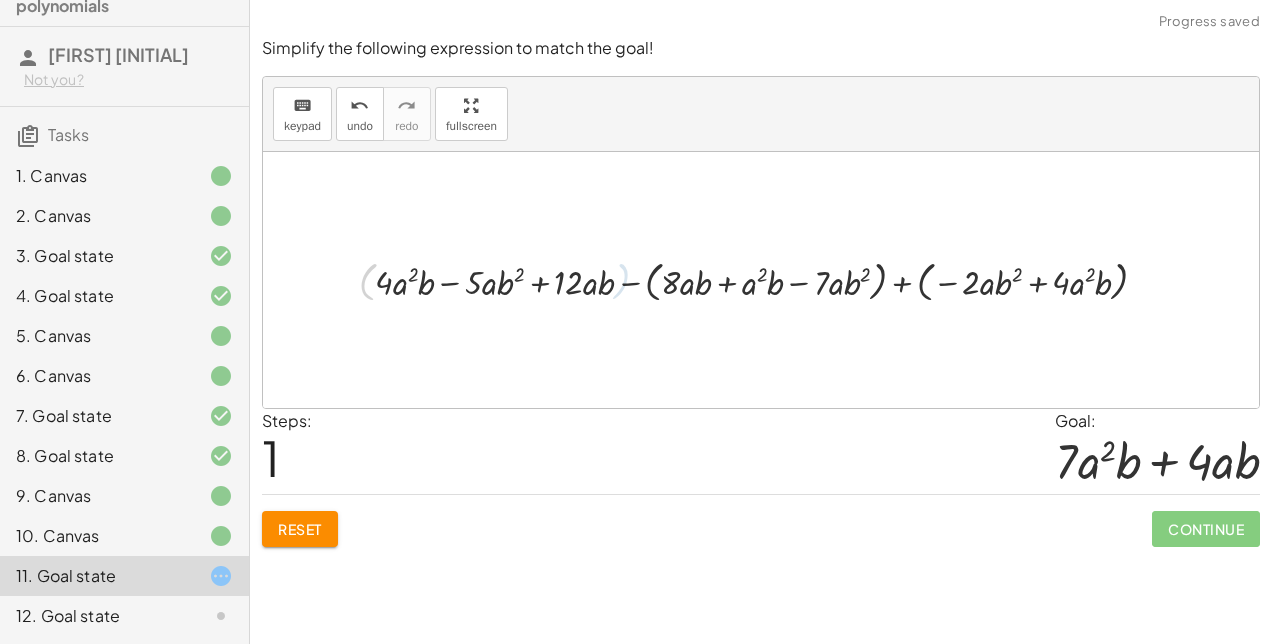 click at bounding box center (769, 280) 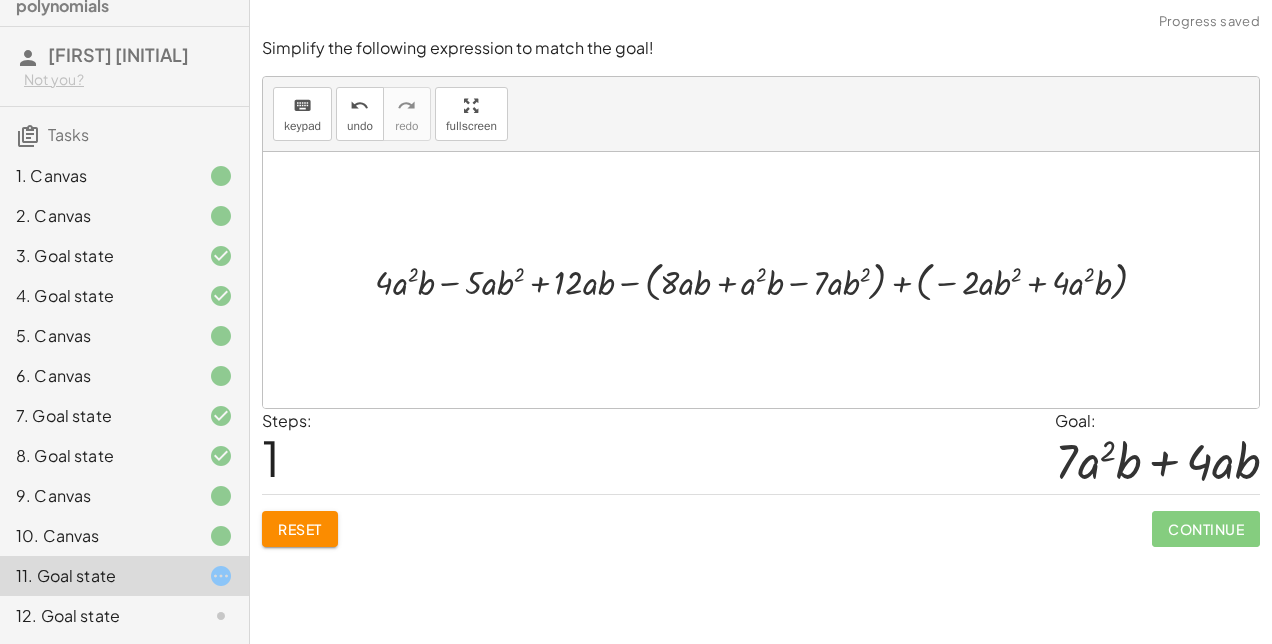 click at bounding box center (769, 280) 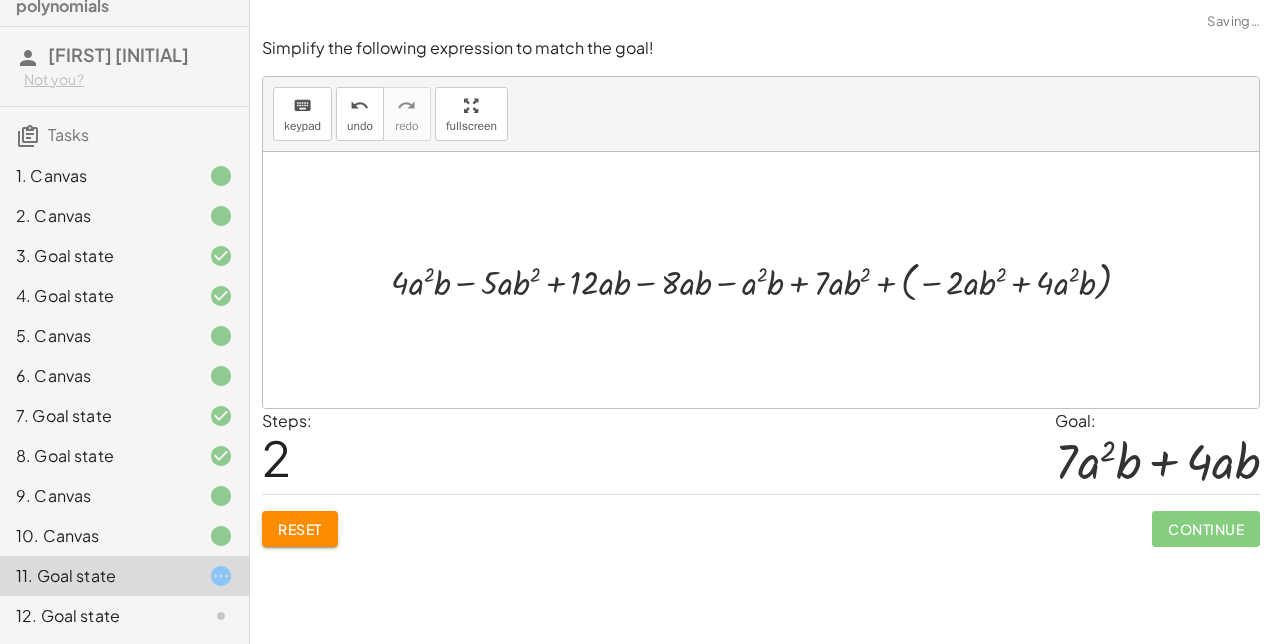 click at bounding box center [769, 280] 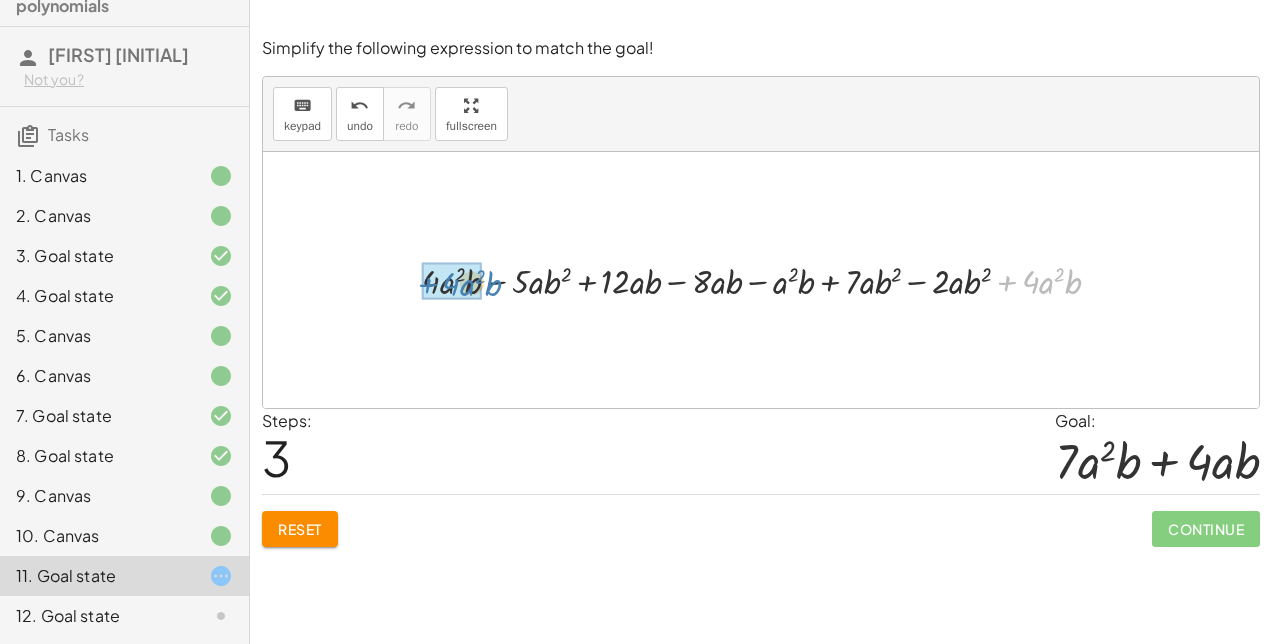 drag, startPoint x: 1013, startPoint y: 281, endPoint x: 436, endPoint y: 283, distance: 577.0035 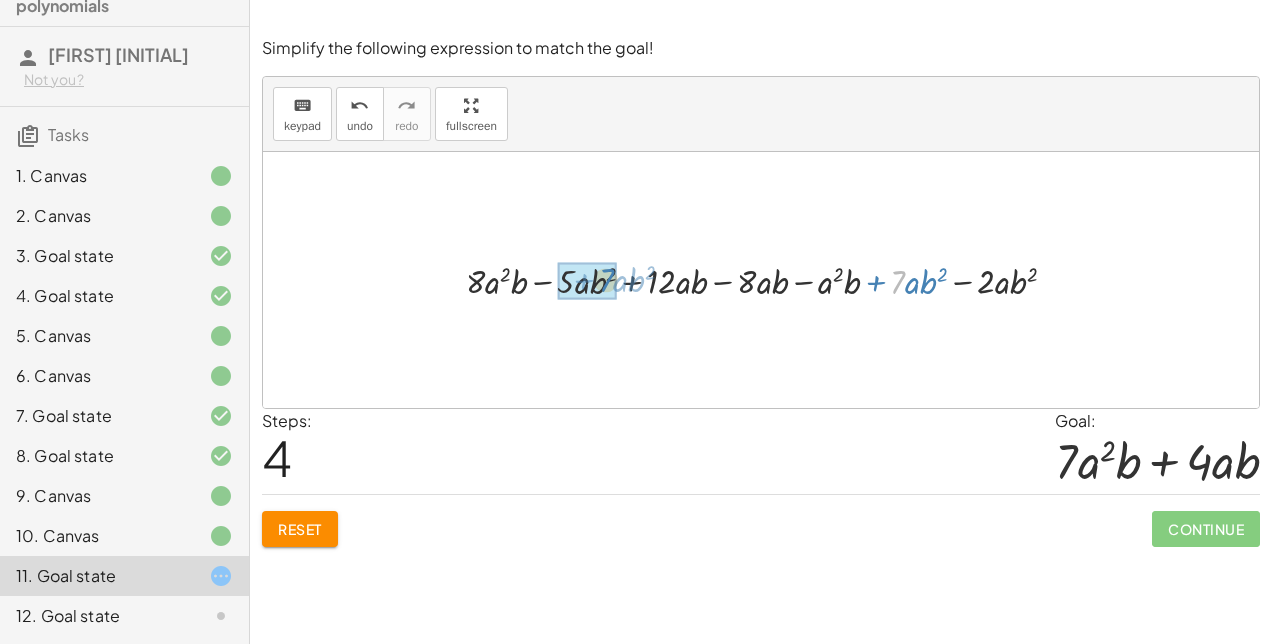 drag, startPoint x: 892, startPoint y: 280, endPoint x: 587, endPoint y: 274, distance: 305.05902 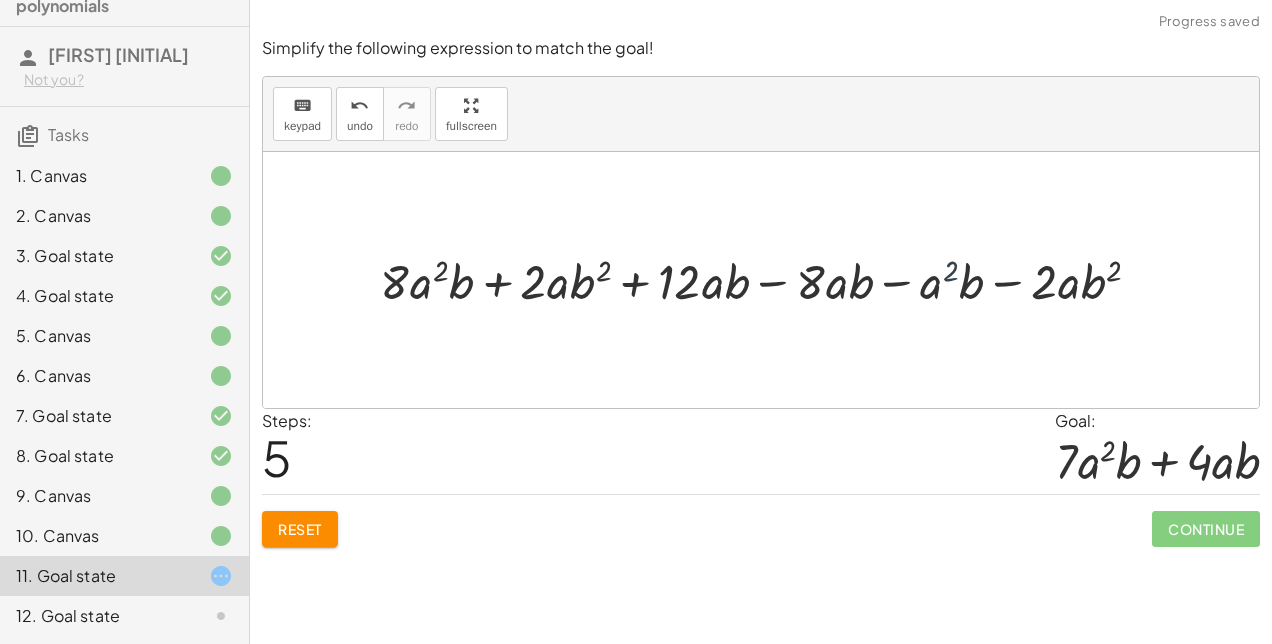 click at bounding box center [768, 280] 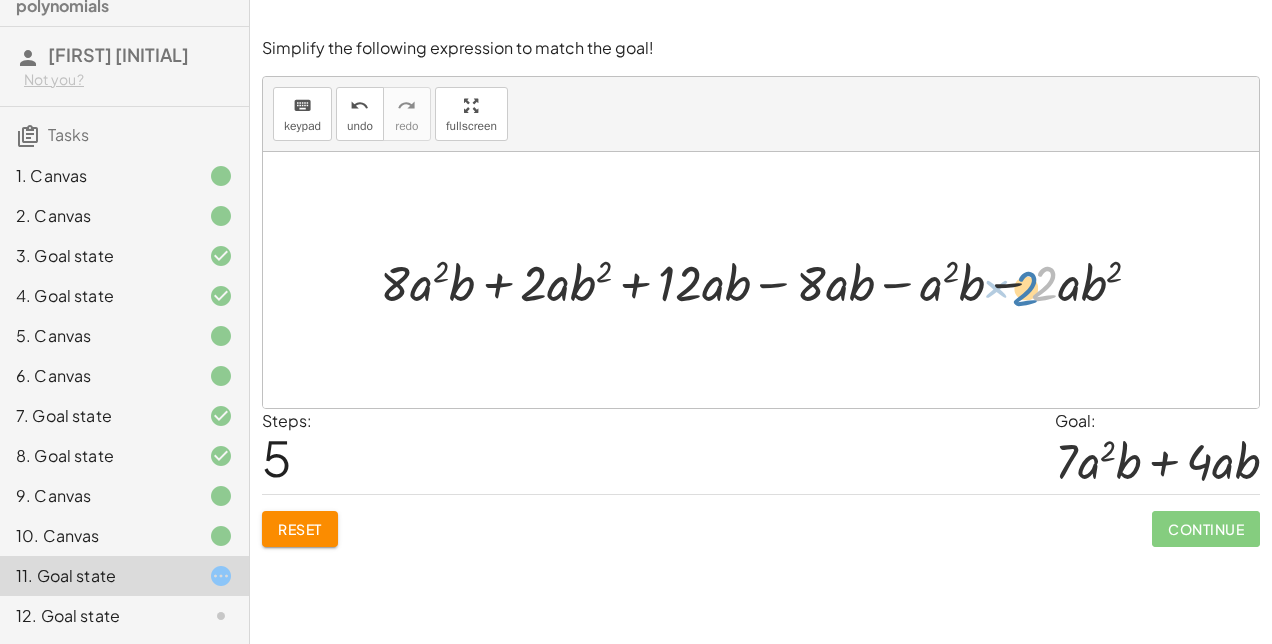 drag, startPoint x: 1048, startPoint y: 286, endPoint x: 1036, endPoint y: 292, distance: 13.416408 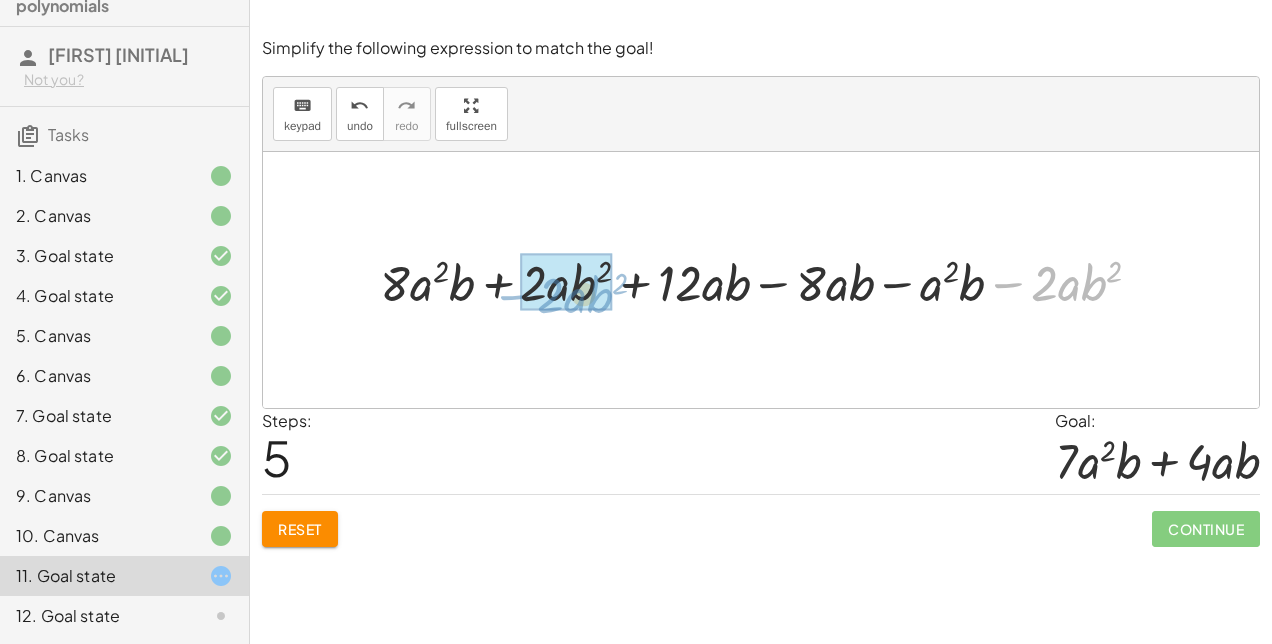 drag, startPoint x: 1012, startPoint y: 282, endPoint x: 512, endPoint y: 292, distance: 500.09998 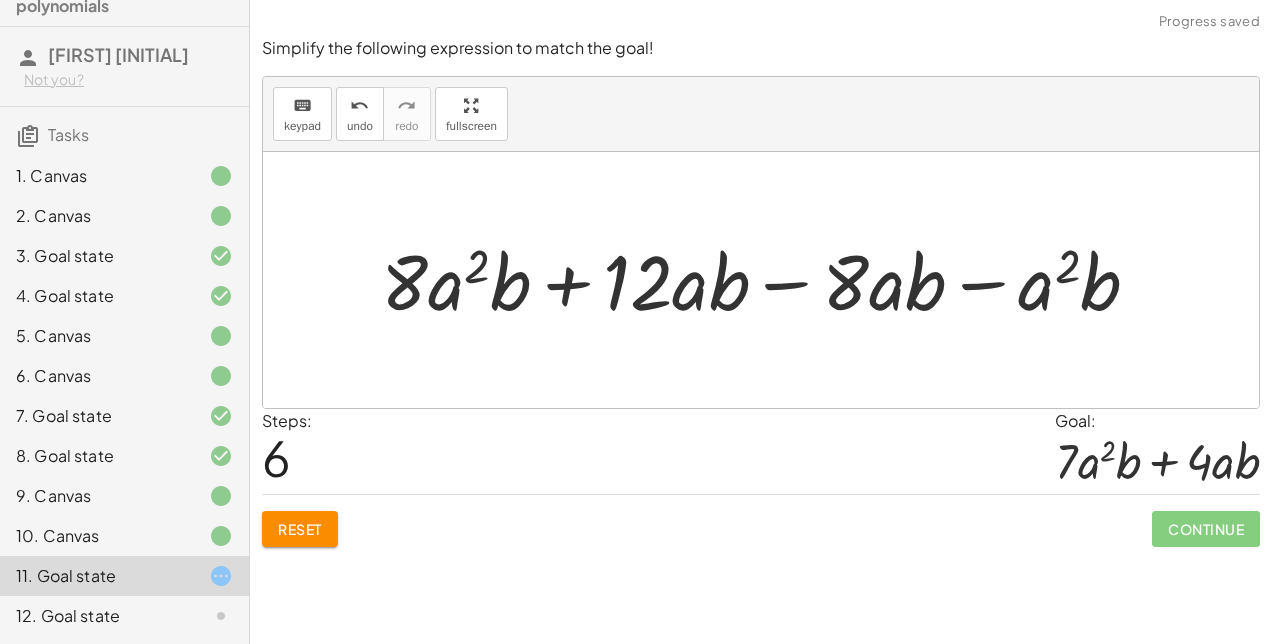 click at bounding box center [768, 280] 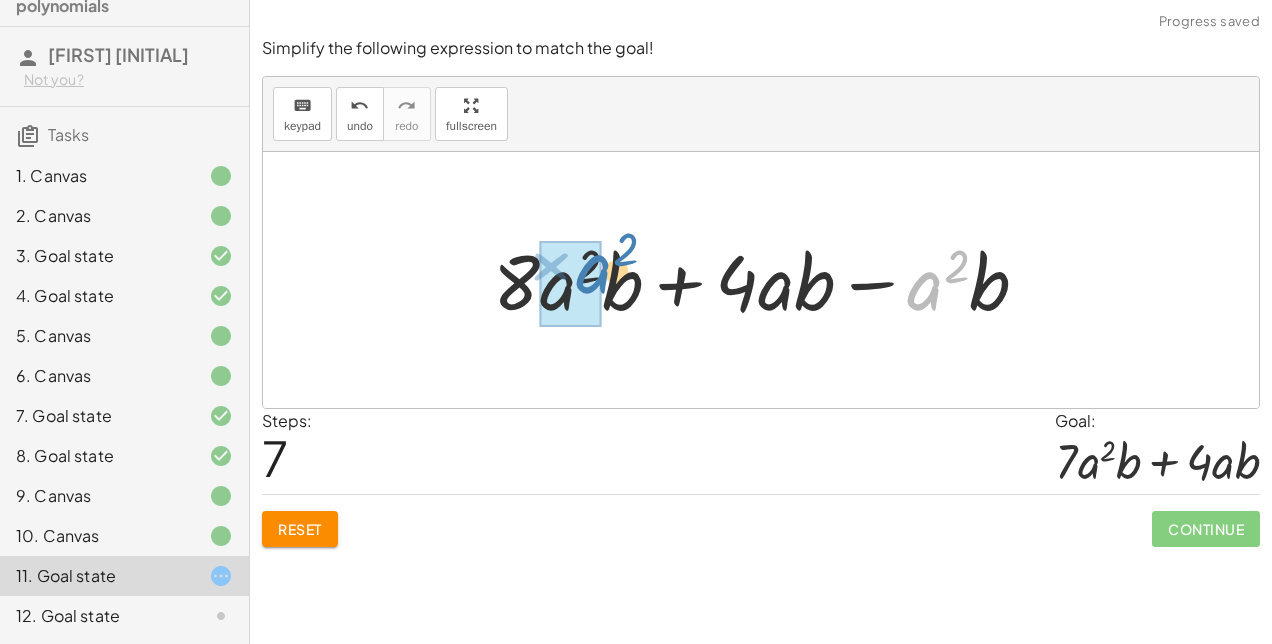 drag, startPoint x: 920, startPoint y: 290, endPoint x: 587, endPoint y: 272, distance: 333.48615 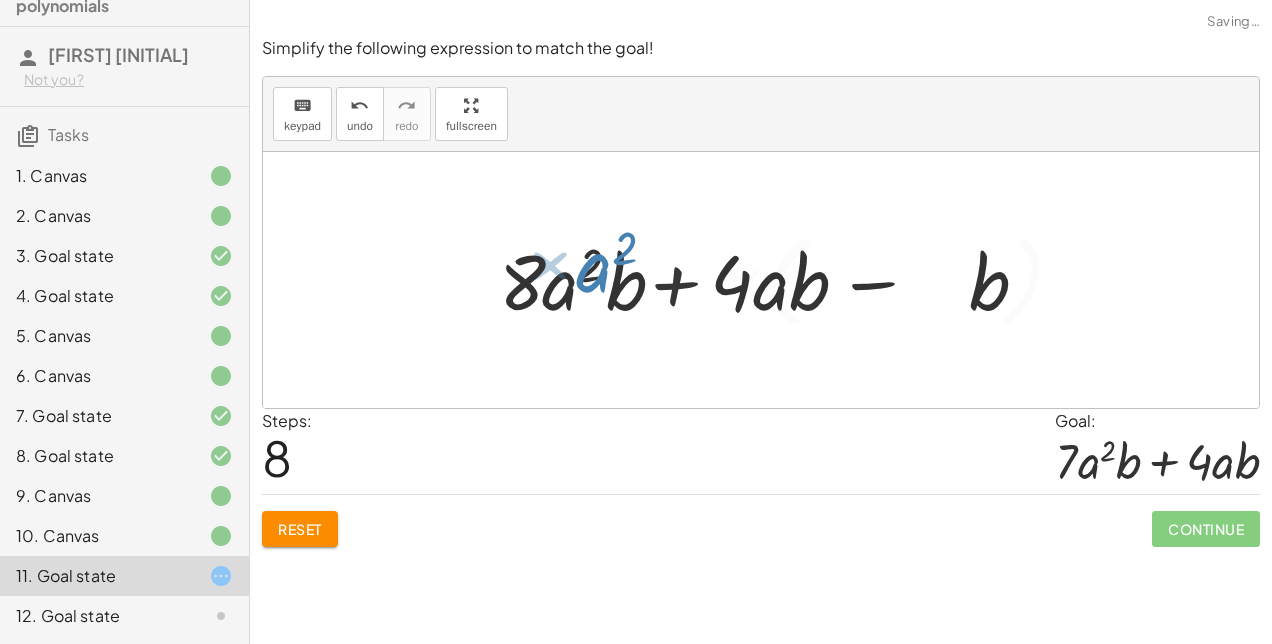 click at bounding box center [769, 280] 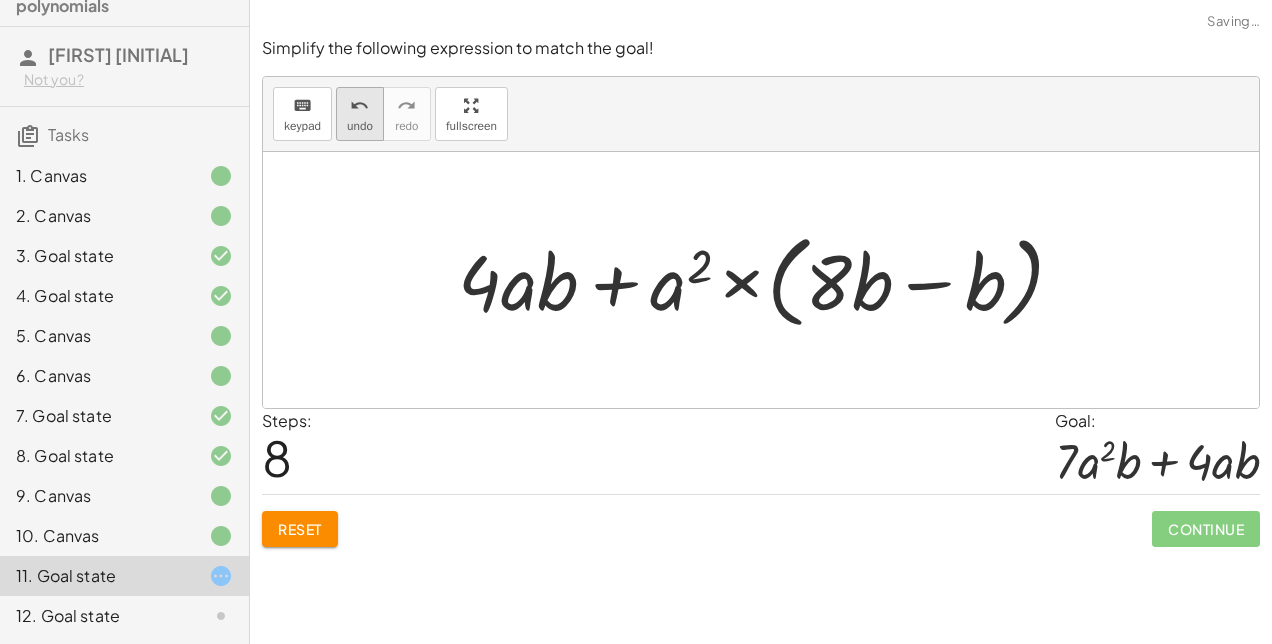 click on "undo" at bounding box center [359, 106] 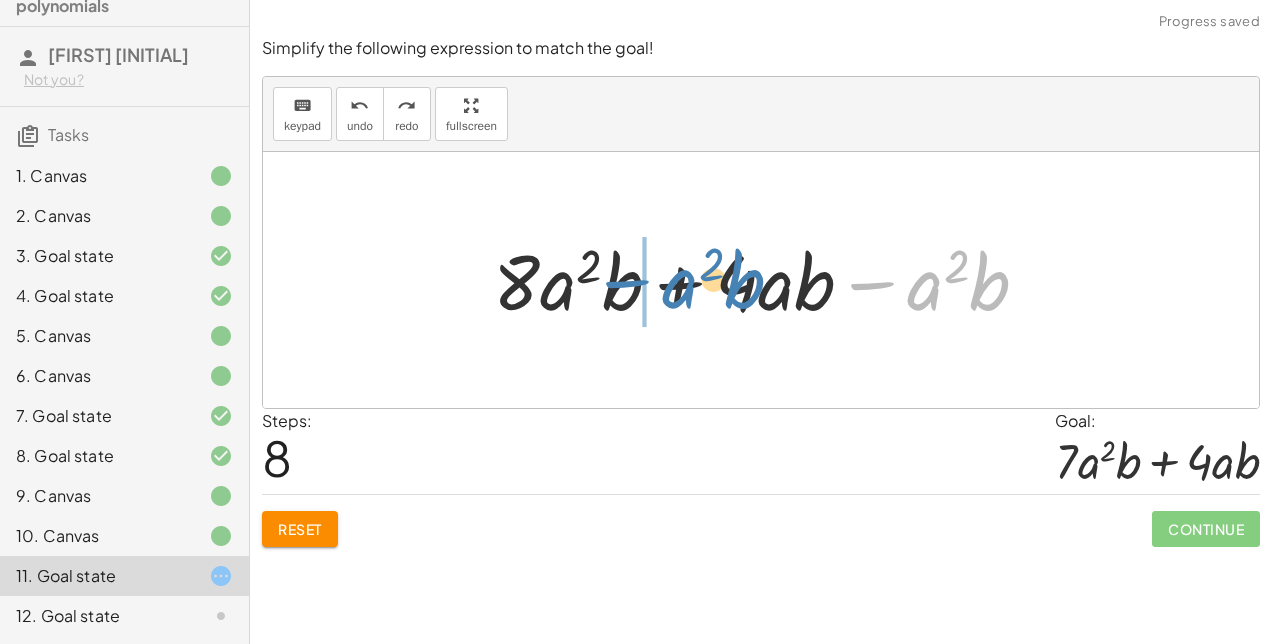 drag, startPoint x: 878, startPoint y: 282, endPoint x: 638, endPoint y: 281, distance: 240.00209 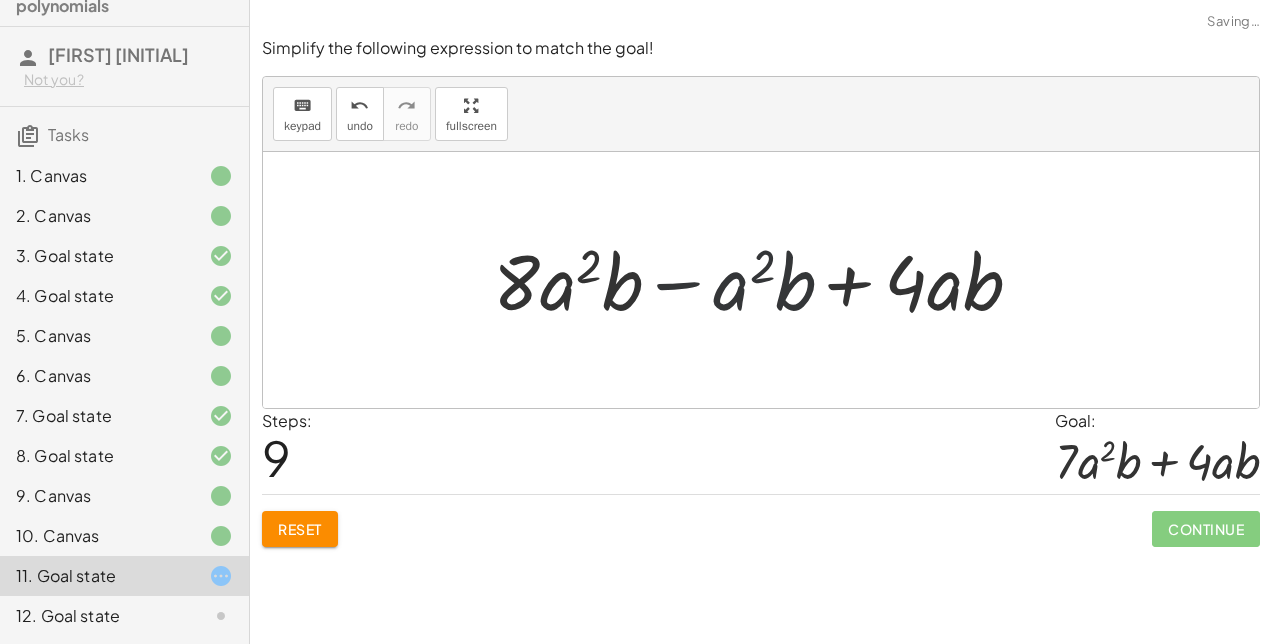 click at bounding box center [769, 280] 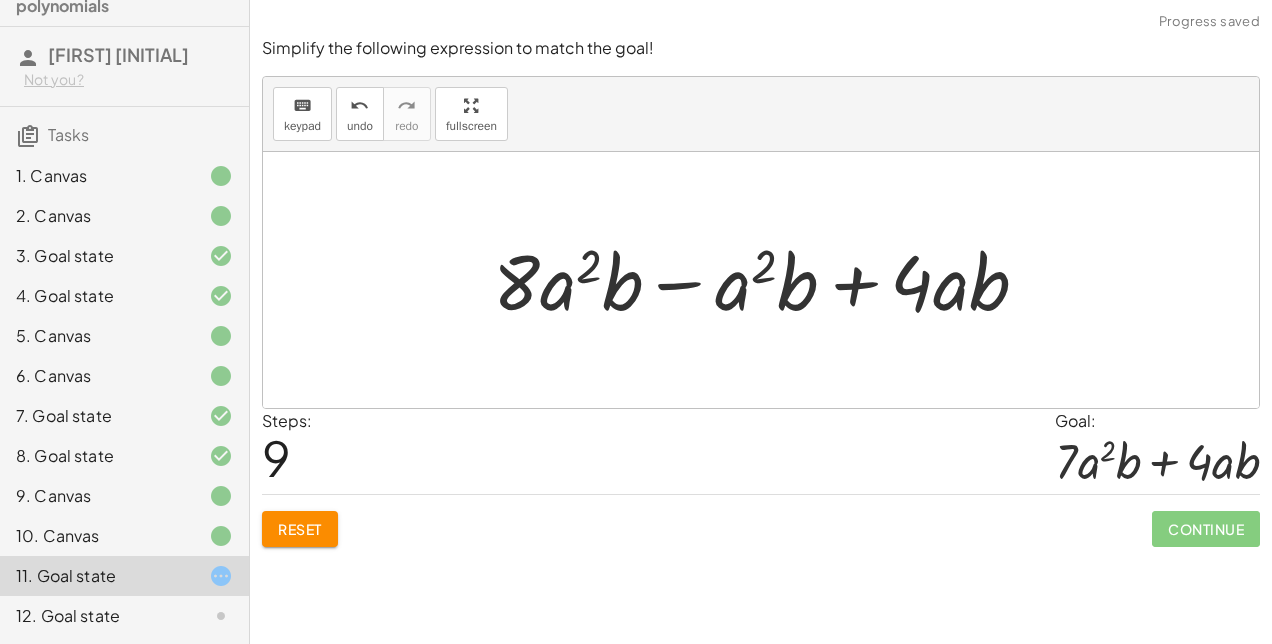 click at bounding box center [769, 280] 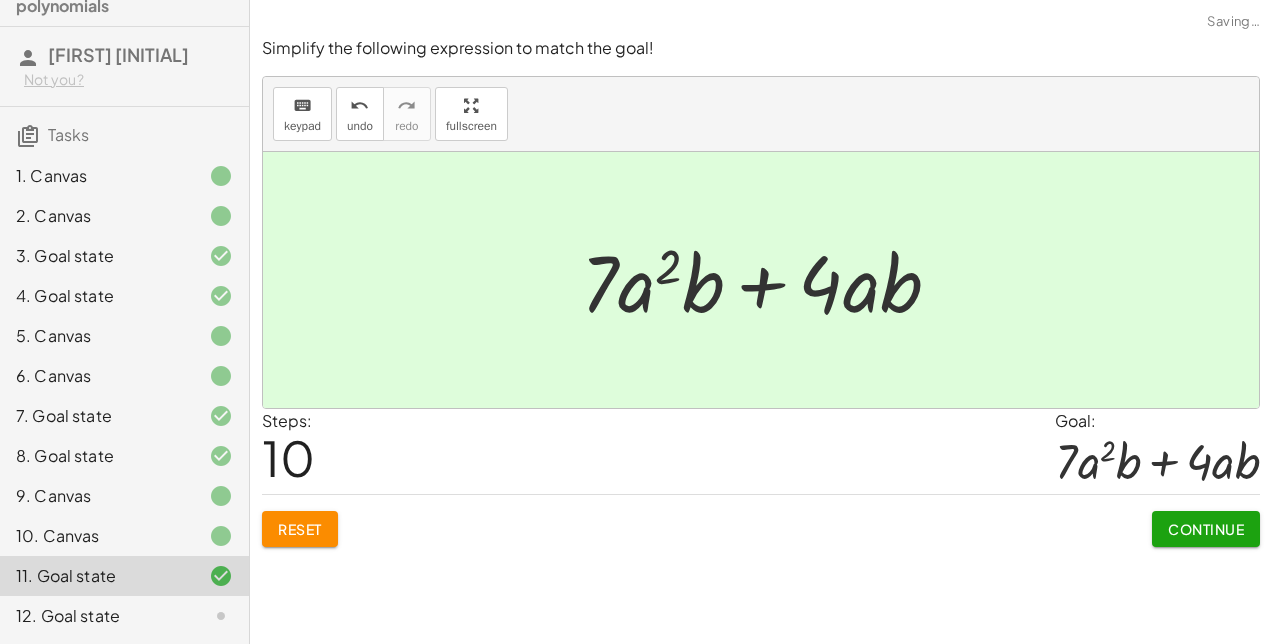 click on "Continue" 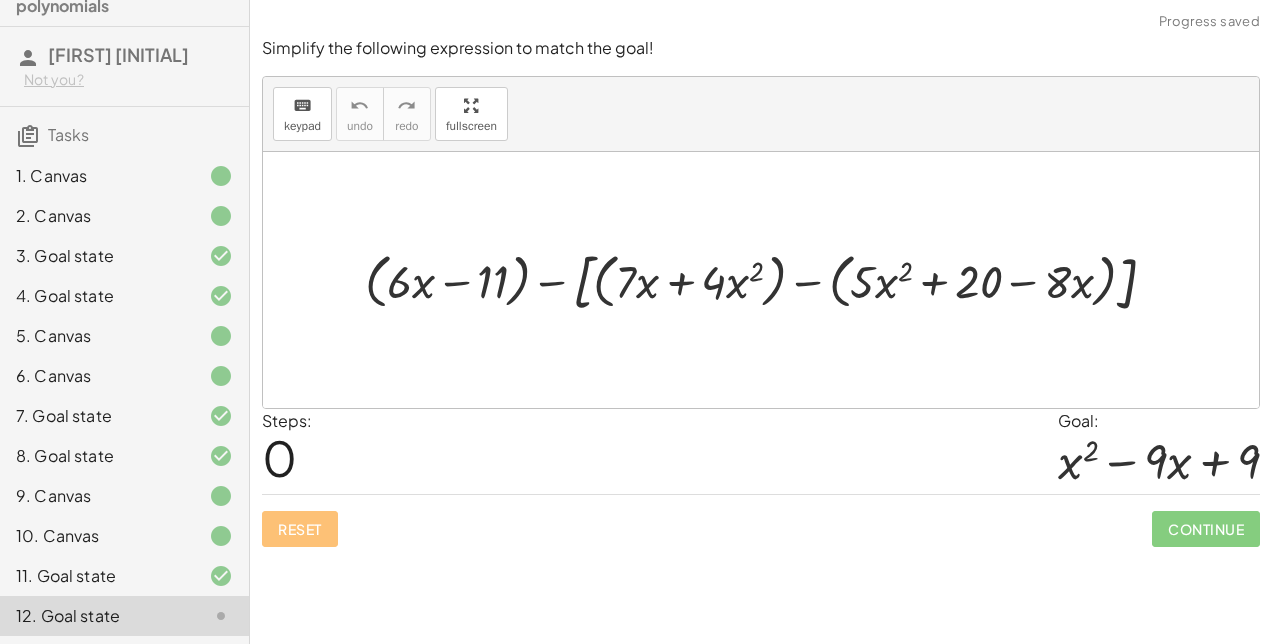 click at bounding box center [768, 280] 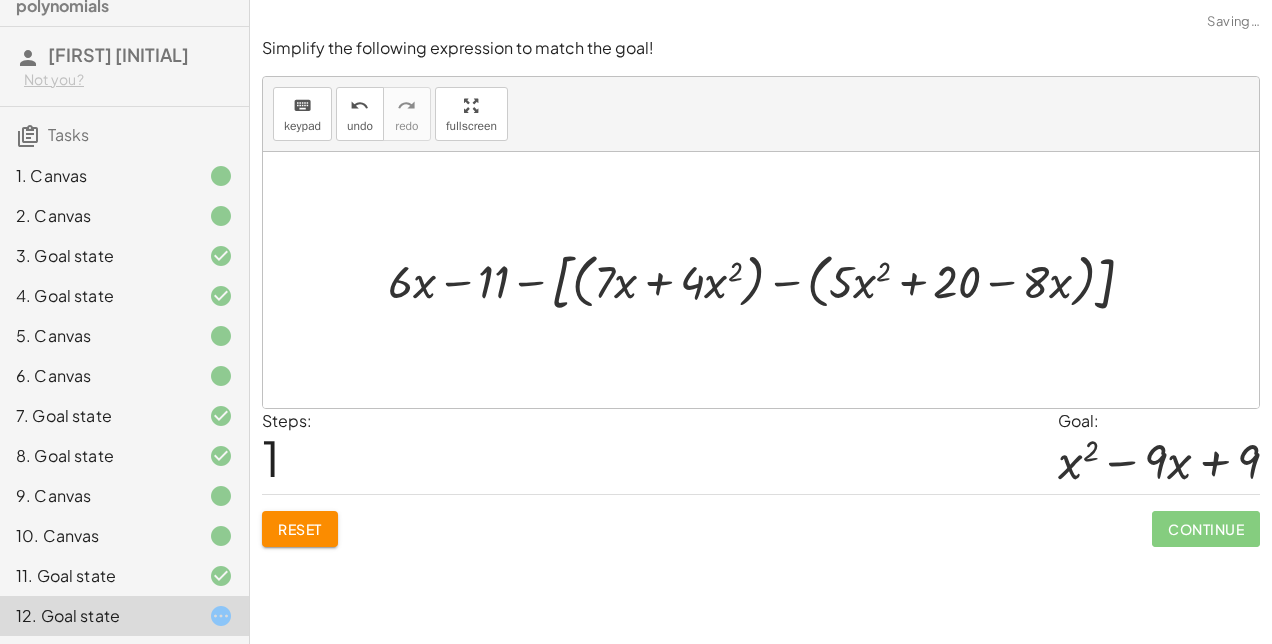 click at bounding box center (769, 280) 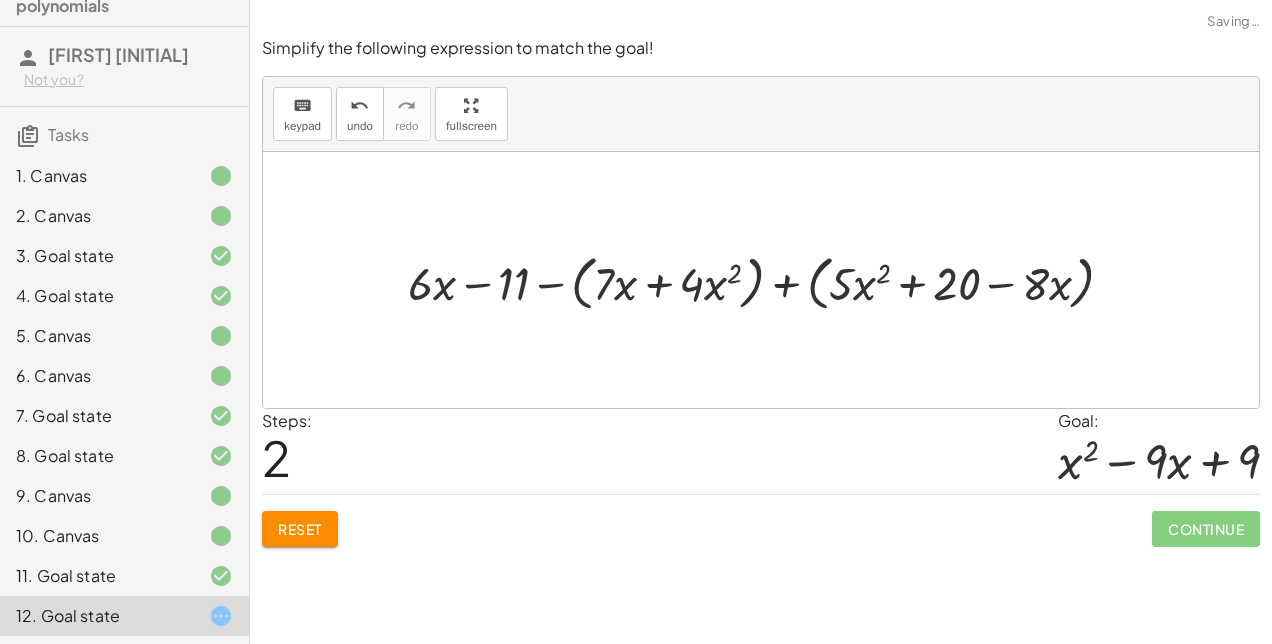 click at bounding box center [769, 280] 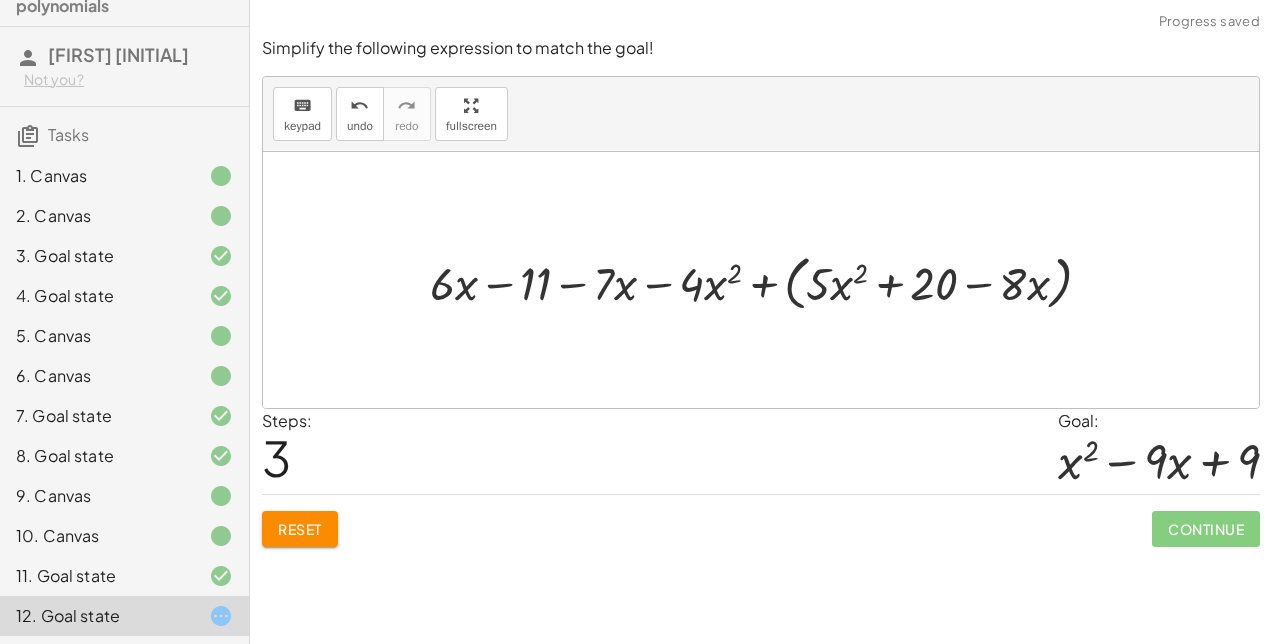 click at bounding box center [768, 280] 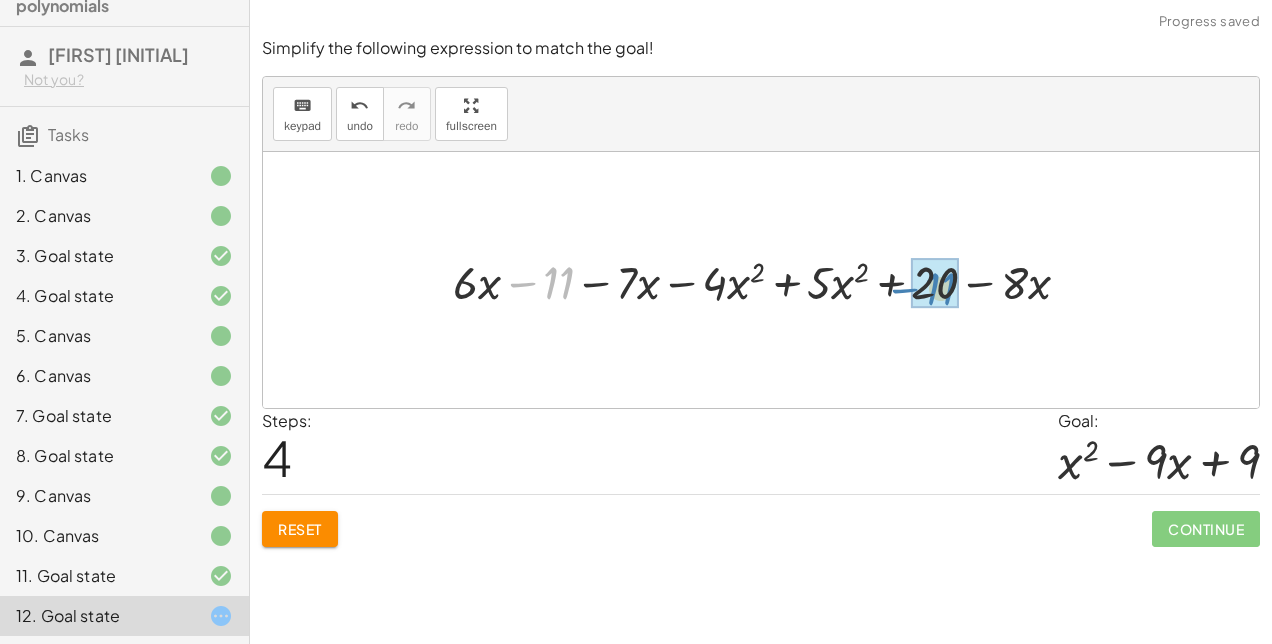 drag, startPoint x: 522, startPoint y: 280, endPoint x: 904, endPoint y: 286, distance: 382.04712 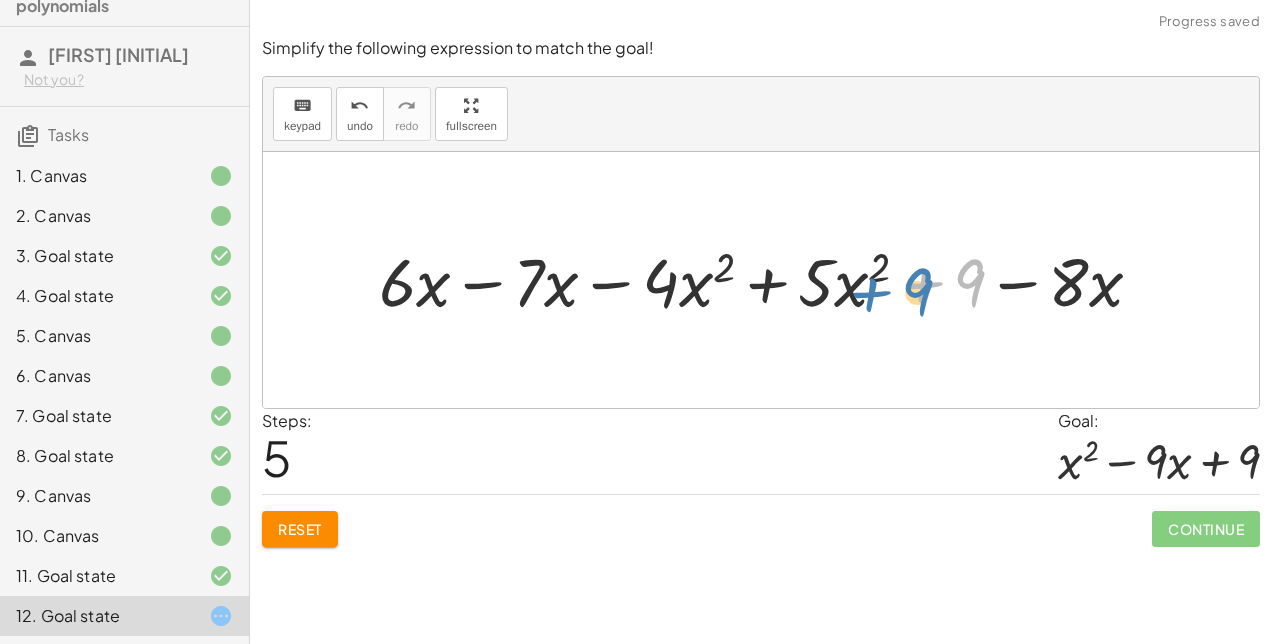 drag, startPoint x: 930, startPoint y: 281, endPoint x: 951, endPoint y: 288, distance: 22.135944 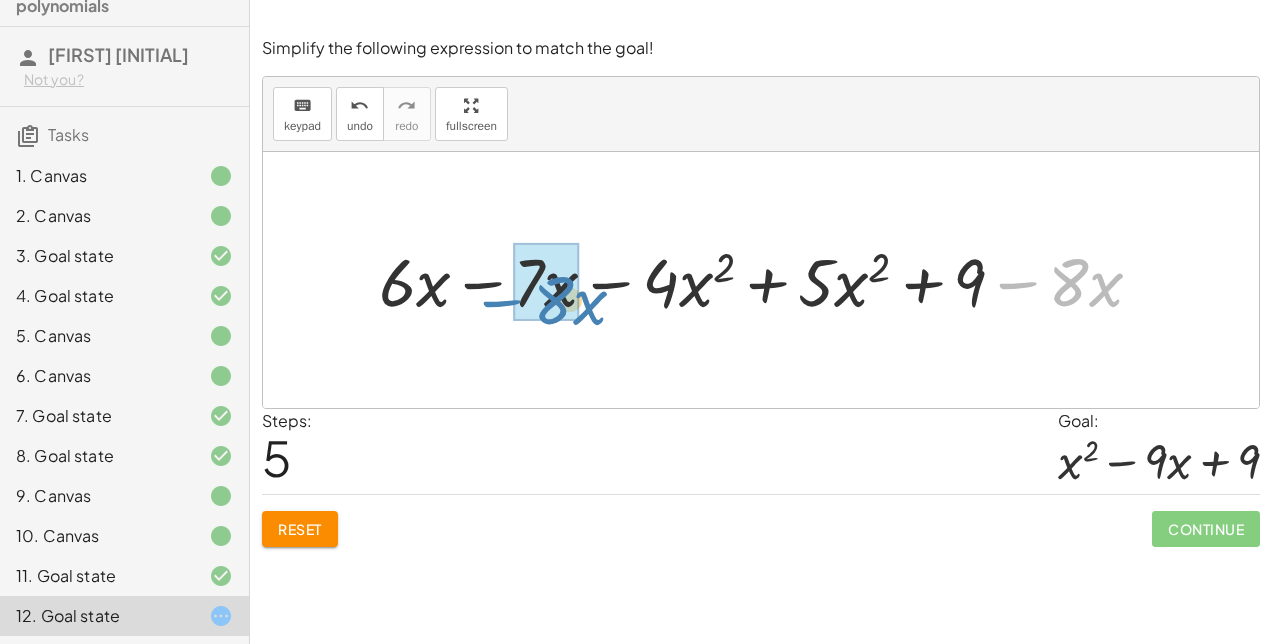drag, startPoint x: 1016, startPoint y: 280, endPoint x: 500, endPoint y: 297, distance: 516.27997 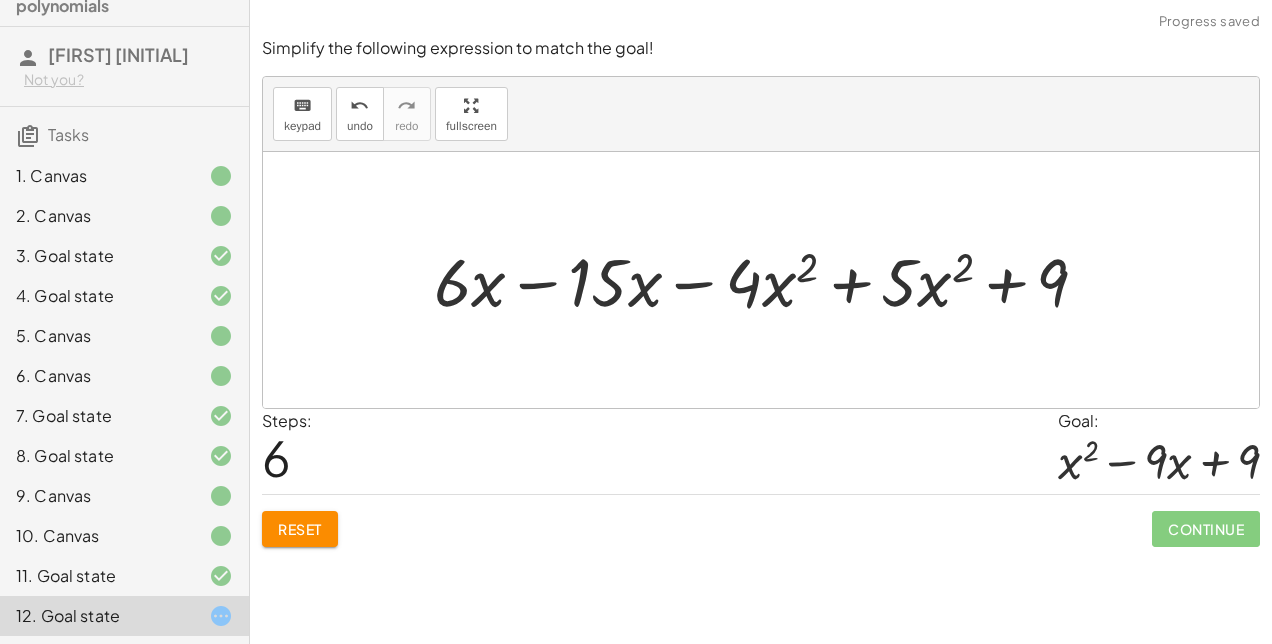 click at bounding box center (769, 280) 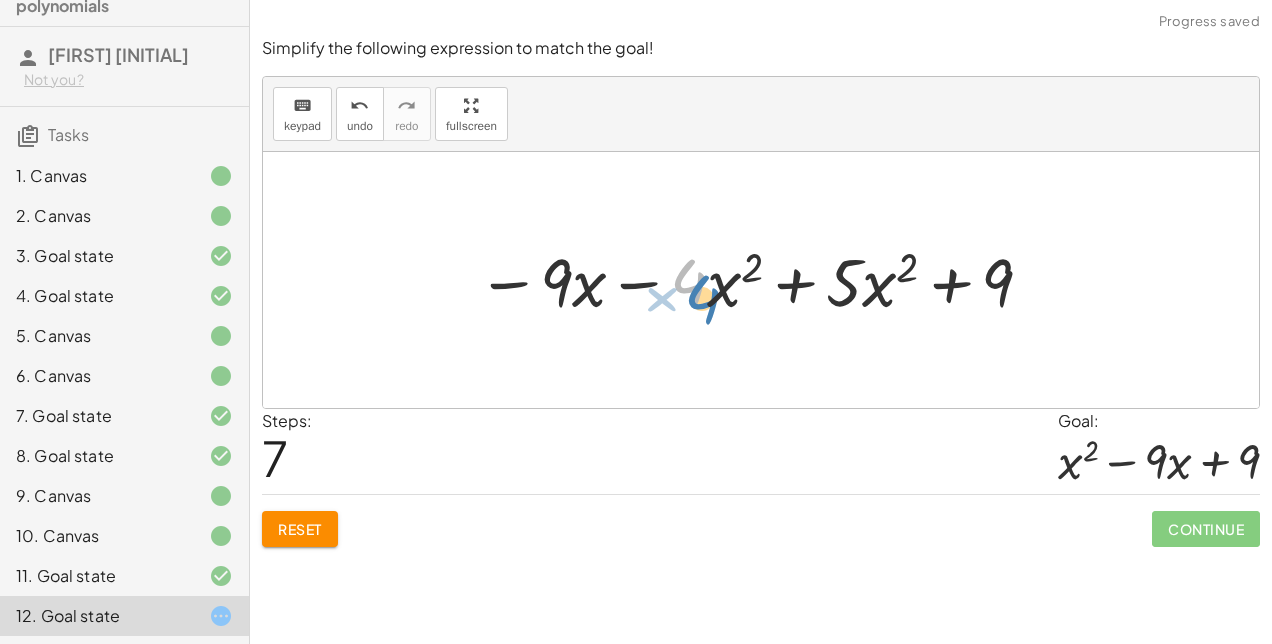 drag, startPoint x: 691, startPoint y: 286, endPoint x: 712, endPoint y: 302, distance: 26.400757 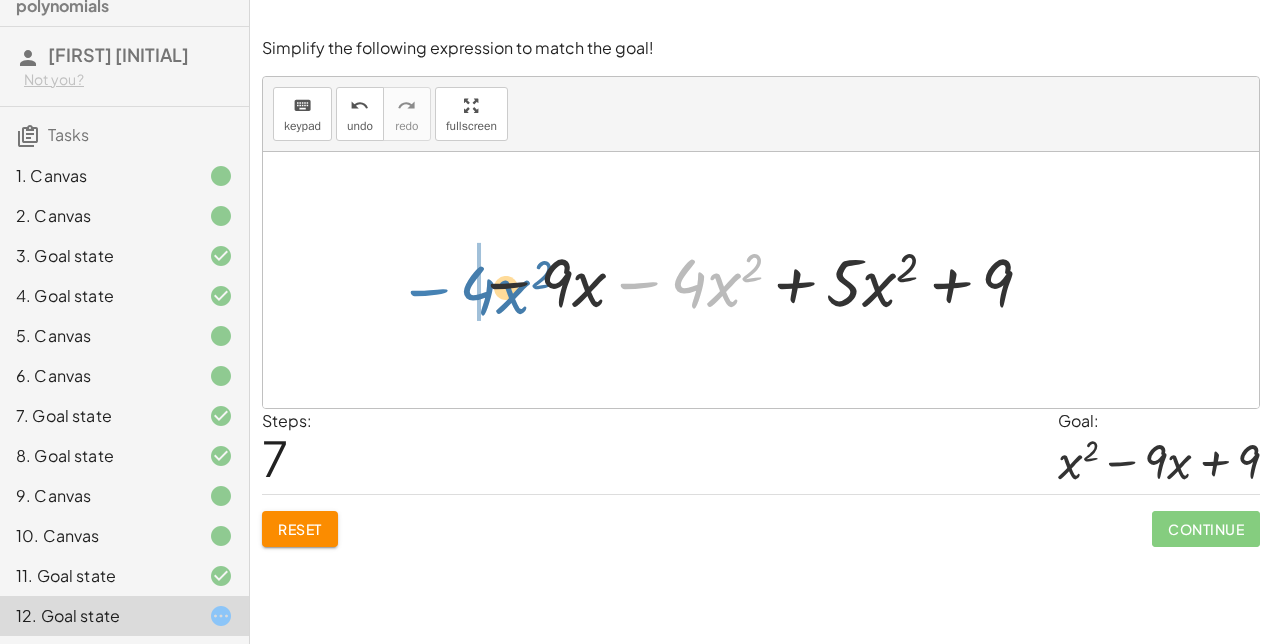 drag, startPoint x: 641, startPoint y: 290, endPoint x: 424, endPoint y: 297, distance: 217.11287 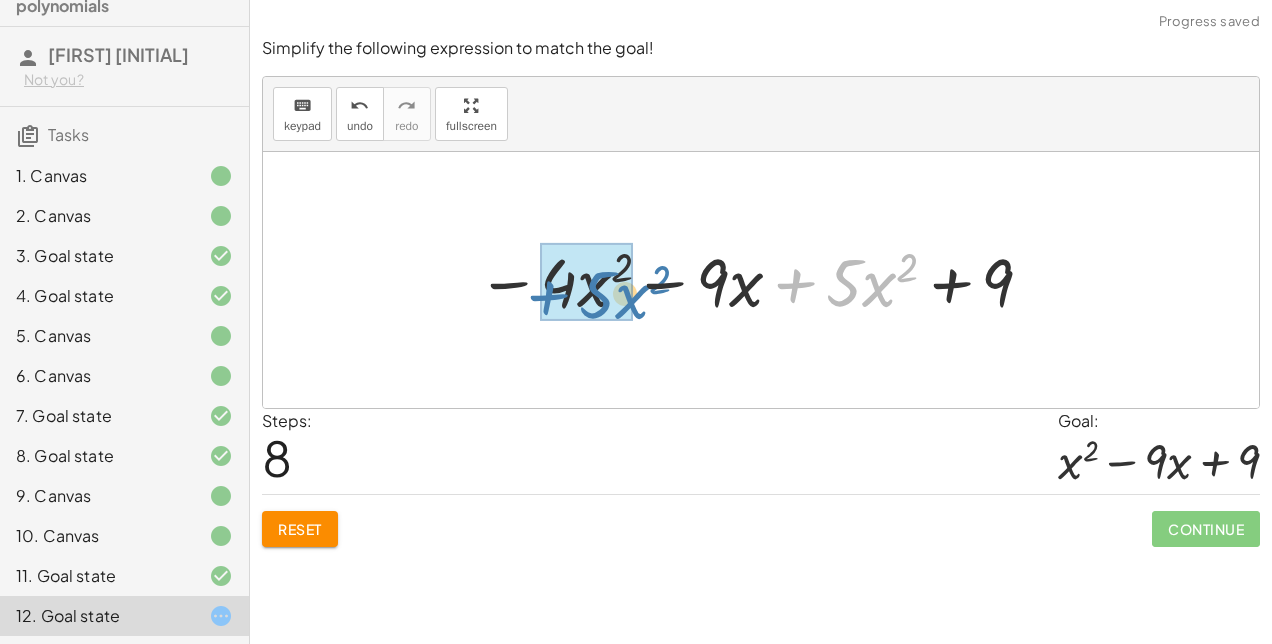 drag, startPoint x: 785, startPoint y: 286, endPoint x: 525, endPoint y: 295, distance: 260.15573 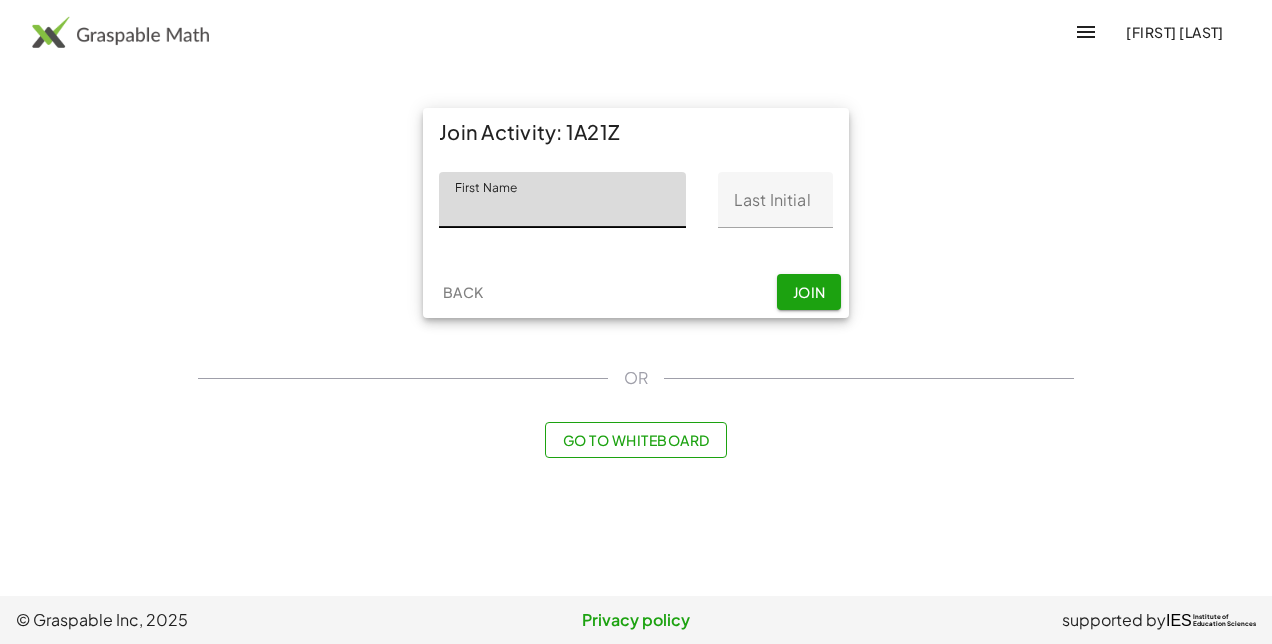 scroll, scrollTop: 0, scrollLeft: 0, axis: both 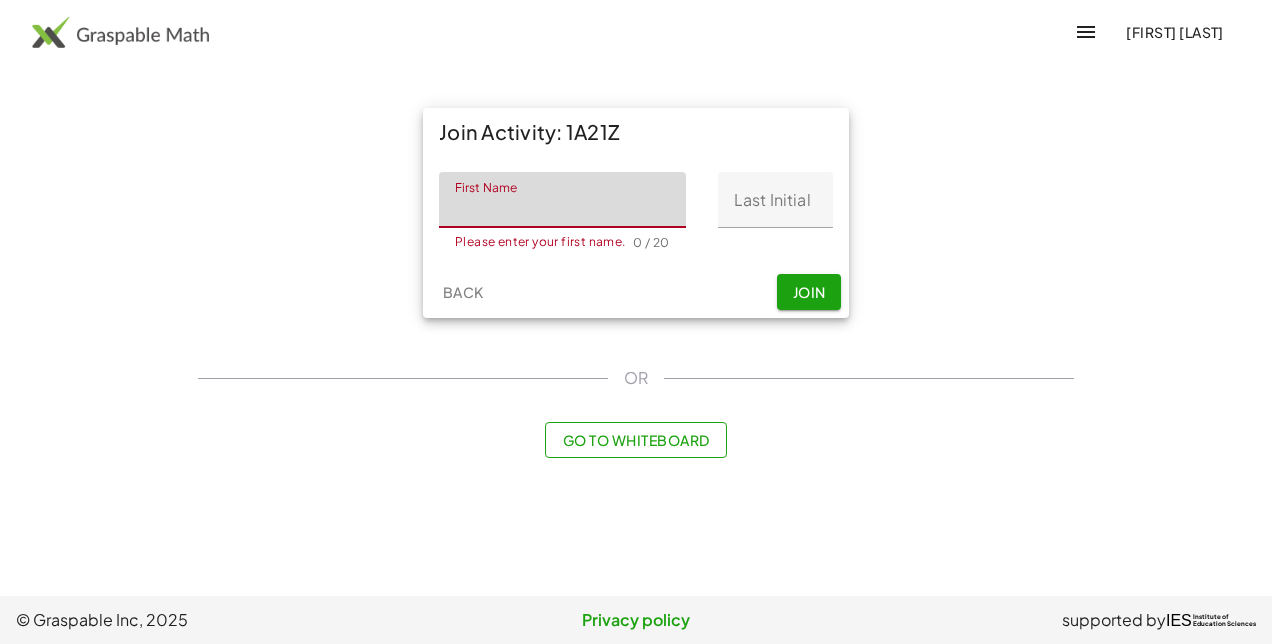 click on "First Name" 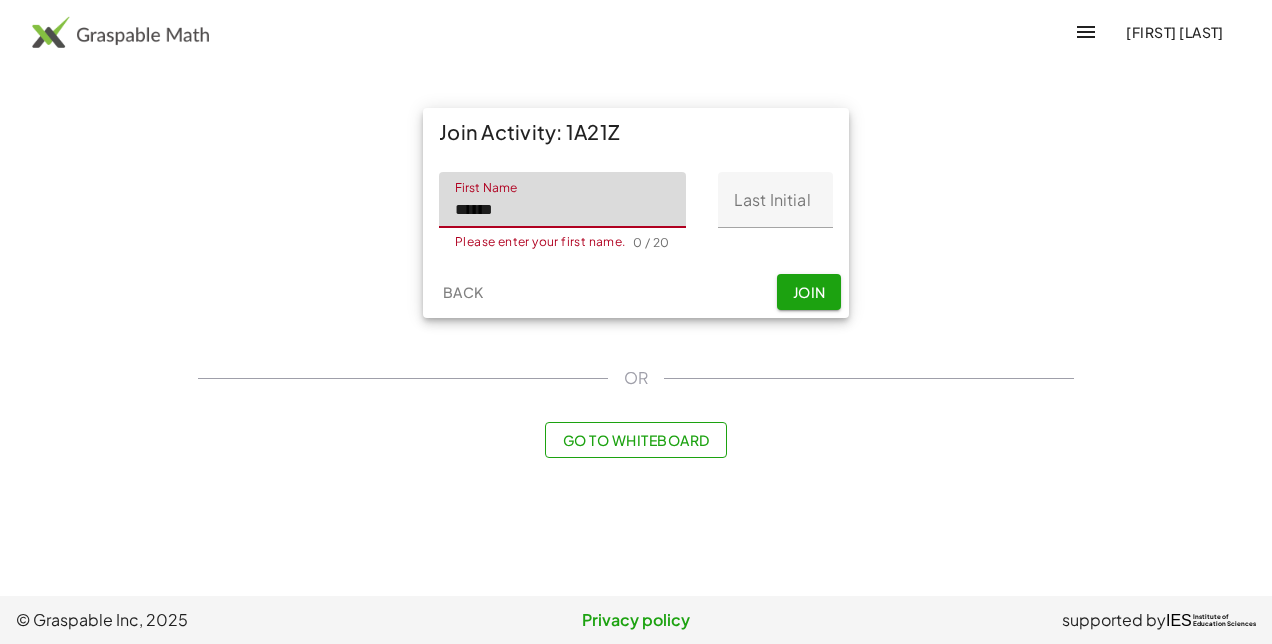 type on "*" 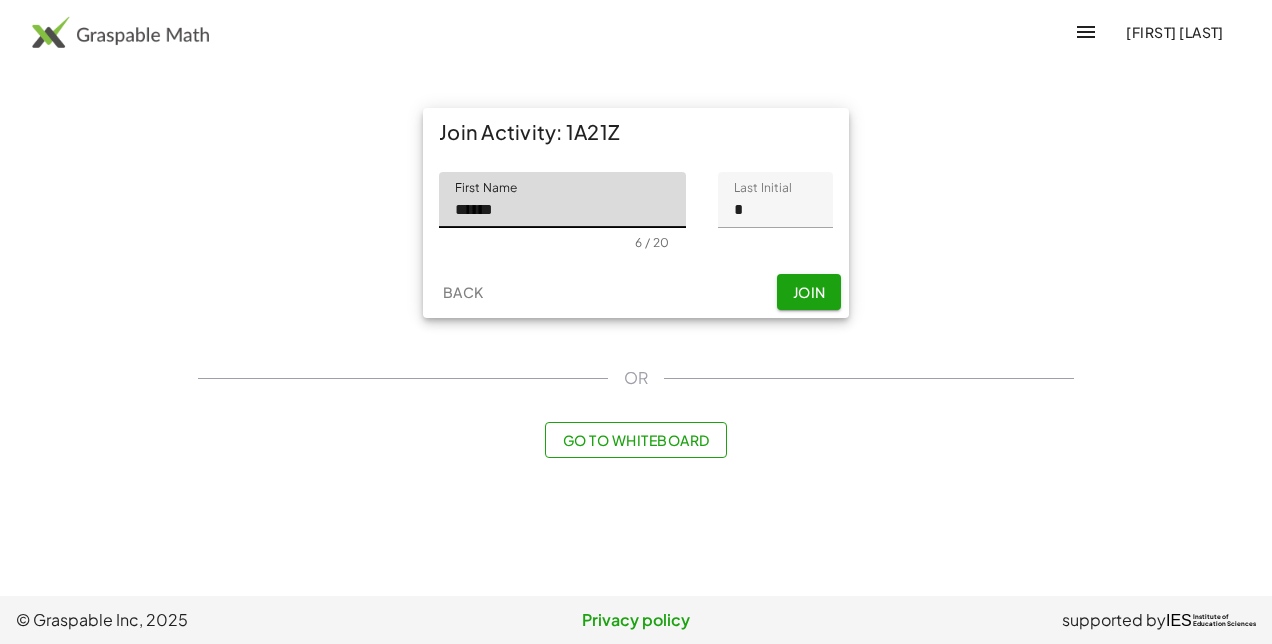 click on "Join" 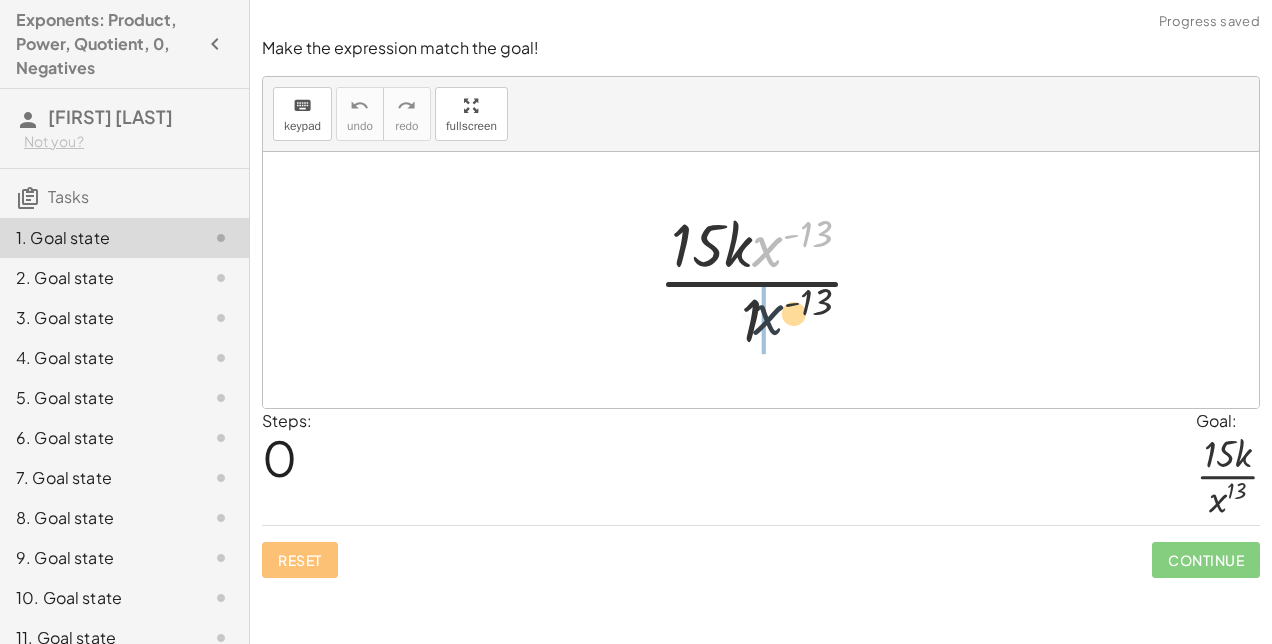 drag, startPoint x: 769, startPoint y: 249, endPoint x: 766, endPoint y: 326, distance: 77.05842 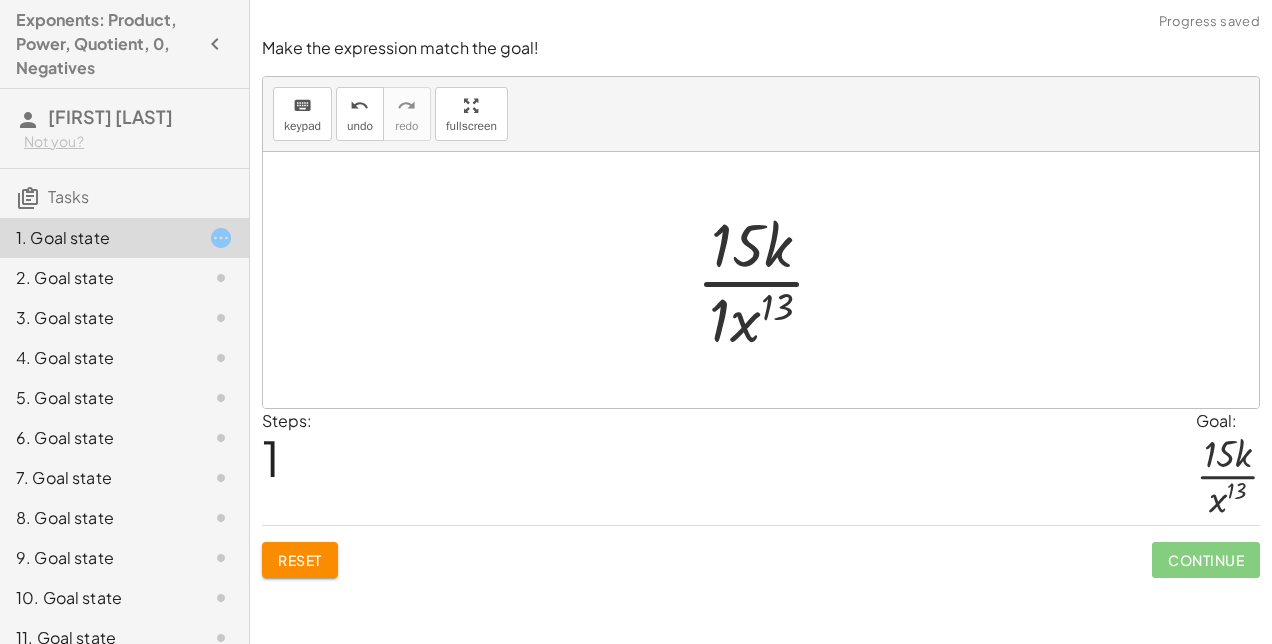 click at bounding box center [769, 280] 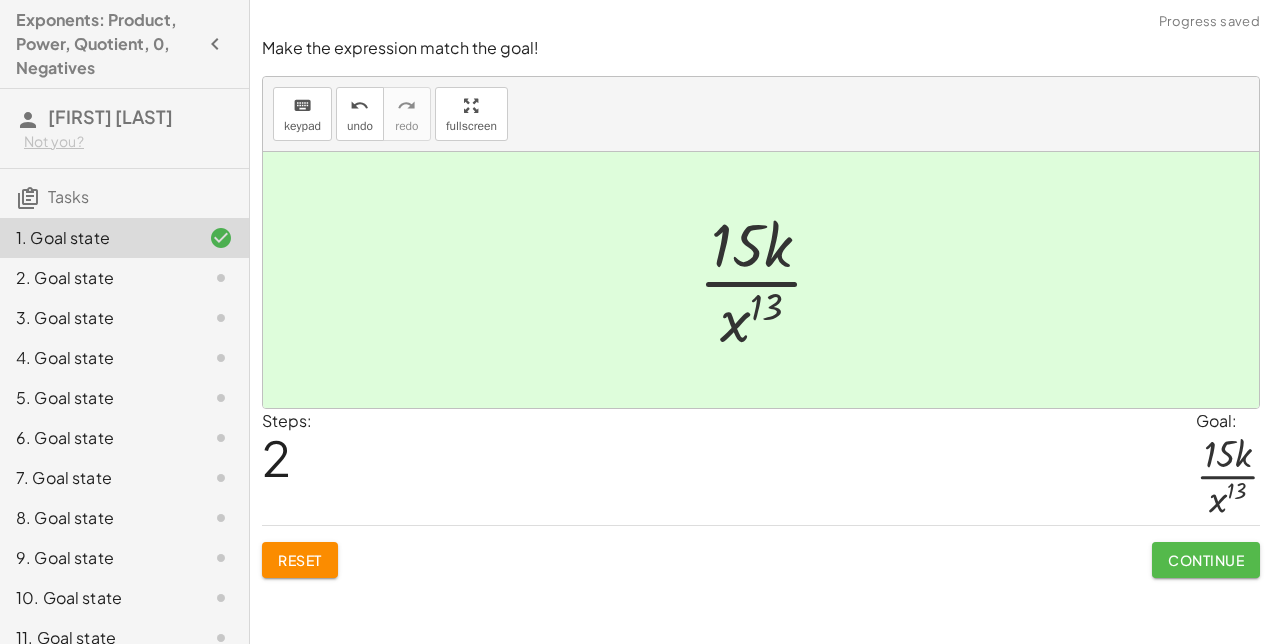 click on "Continue" 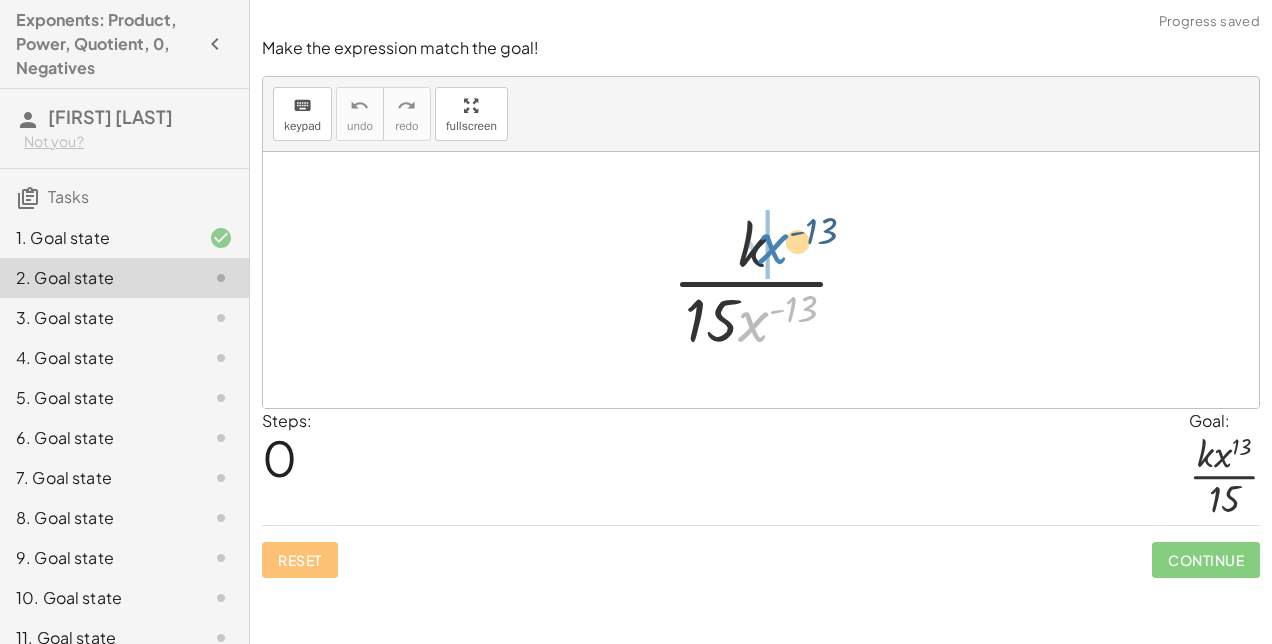 drag, startPoint x: 750, startPoint y: 318, endPoint x: 770, endPoint y: 239, distance: 81.49233 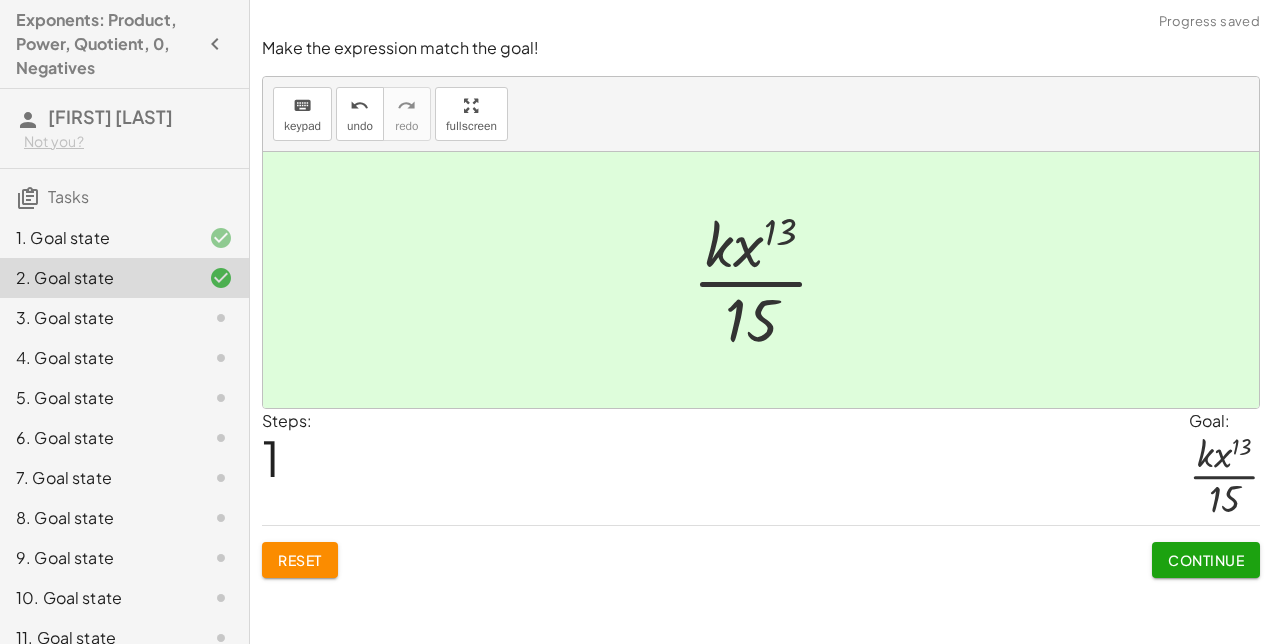 click on "Continue" at bounding box center (1206, 560) 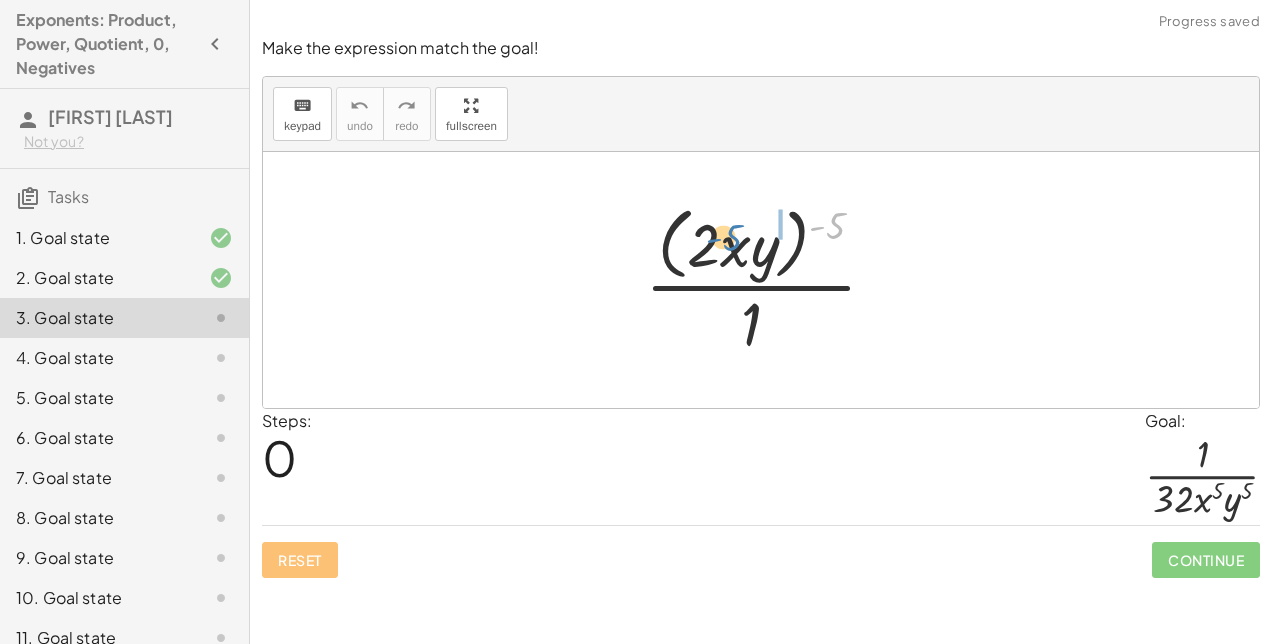 drag, startPoint x: 828, startPoint y: 223, endPoint x: 718, endPoint y: 238, distance: 111.01801 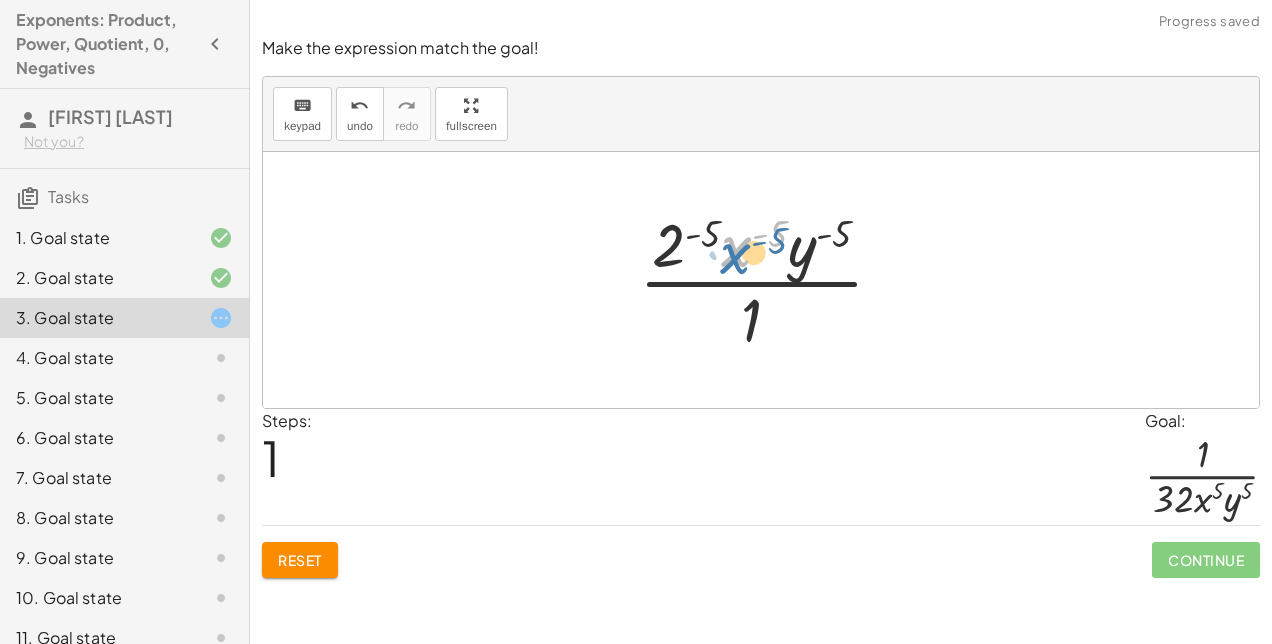 drag, startPoint x: 748, startPoint y: 254, endPoint x: 743, endPoint y: 239, distance: 15.811388 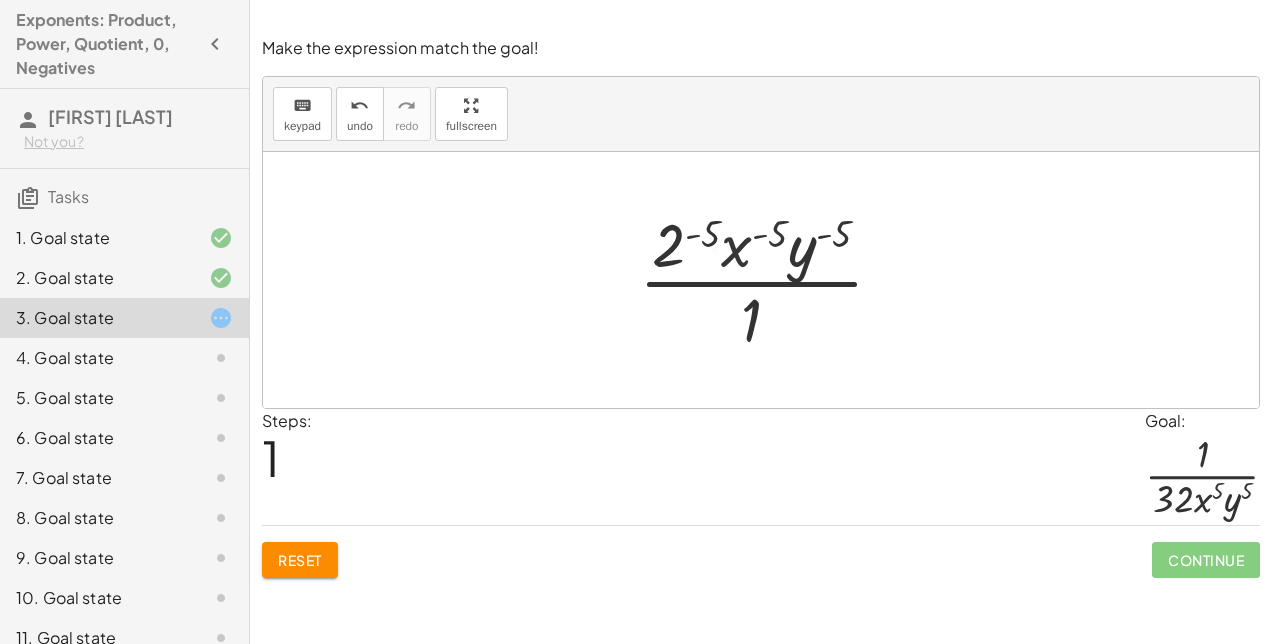 click at bounding box center (769, 280) 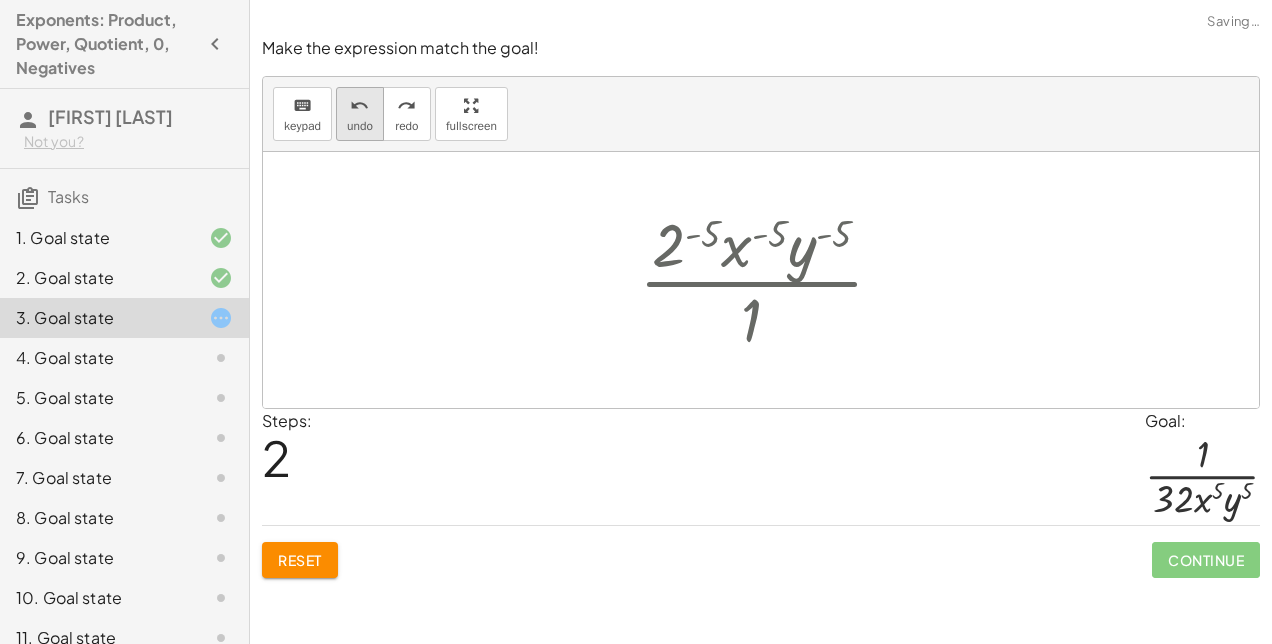click on "undo" at bounding box center [359, 106] 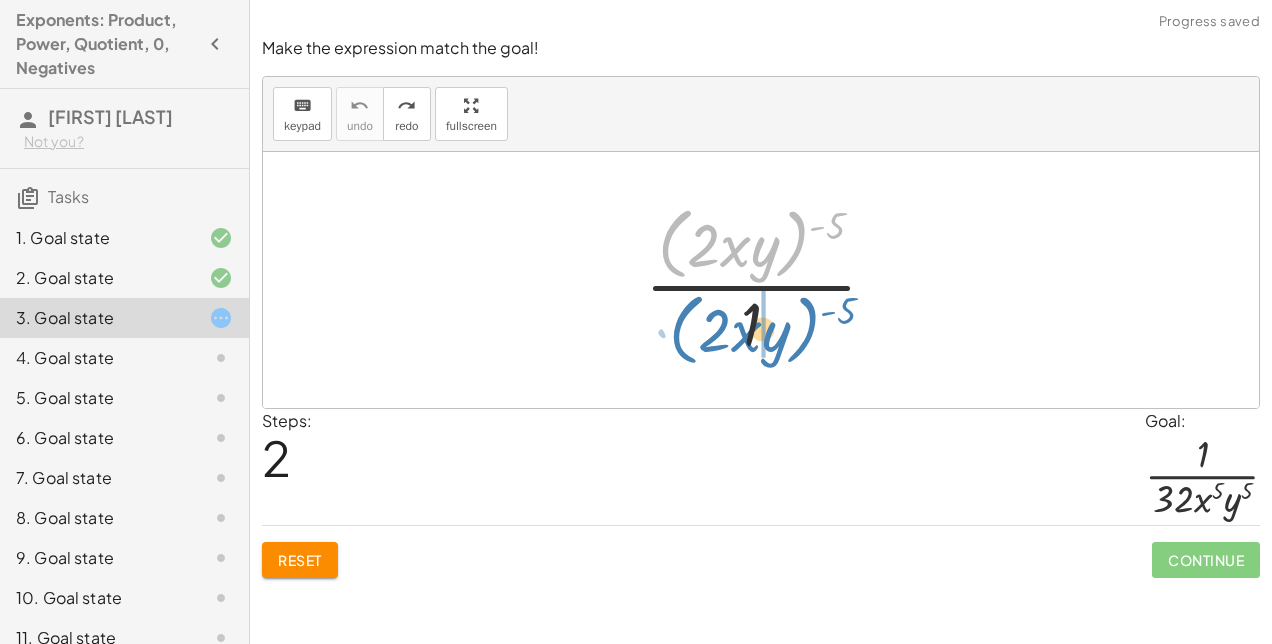drag, startPoint x: 665, startPoint y: 246, endPoint x: 676, endPoint y: 332, distance: 86.70064 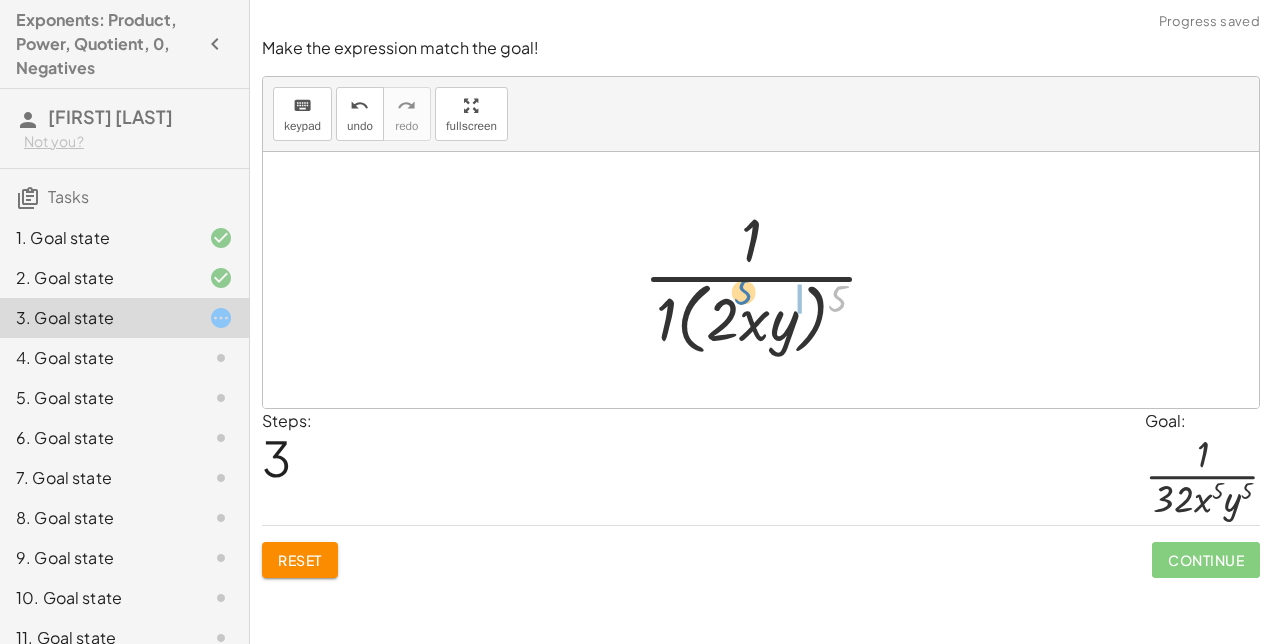 drag, startPoint x: 839, startPoint y: 293, endPoint x: 747, endPoint y: 284, distance: 92.43917 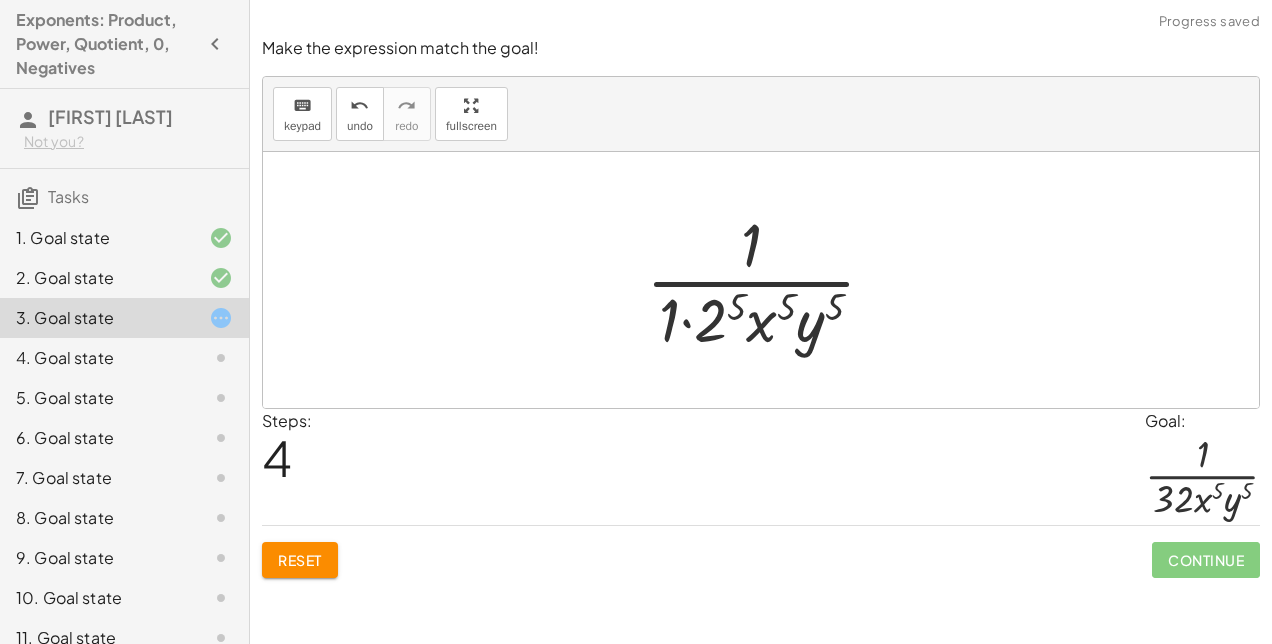 click at bounding box center [769, 280] 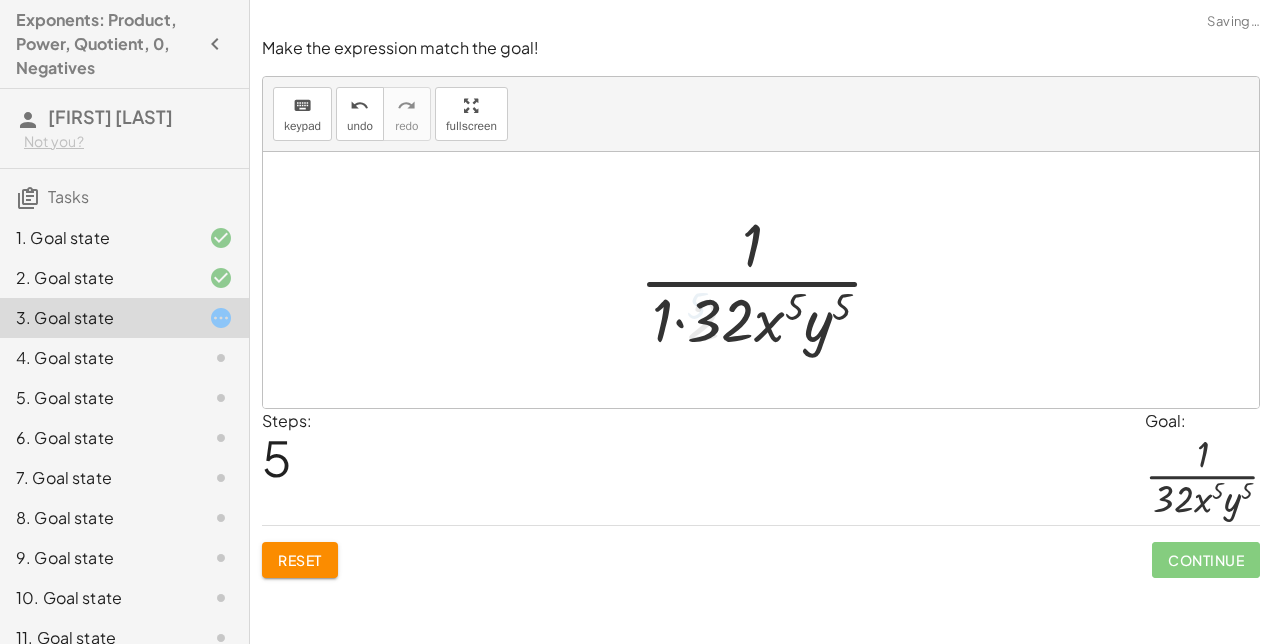 click at bounding box center [769, 280] 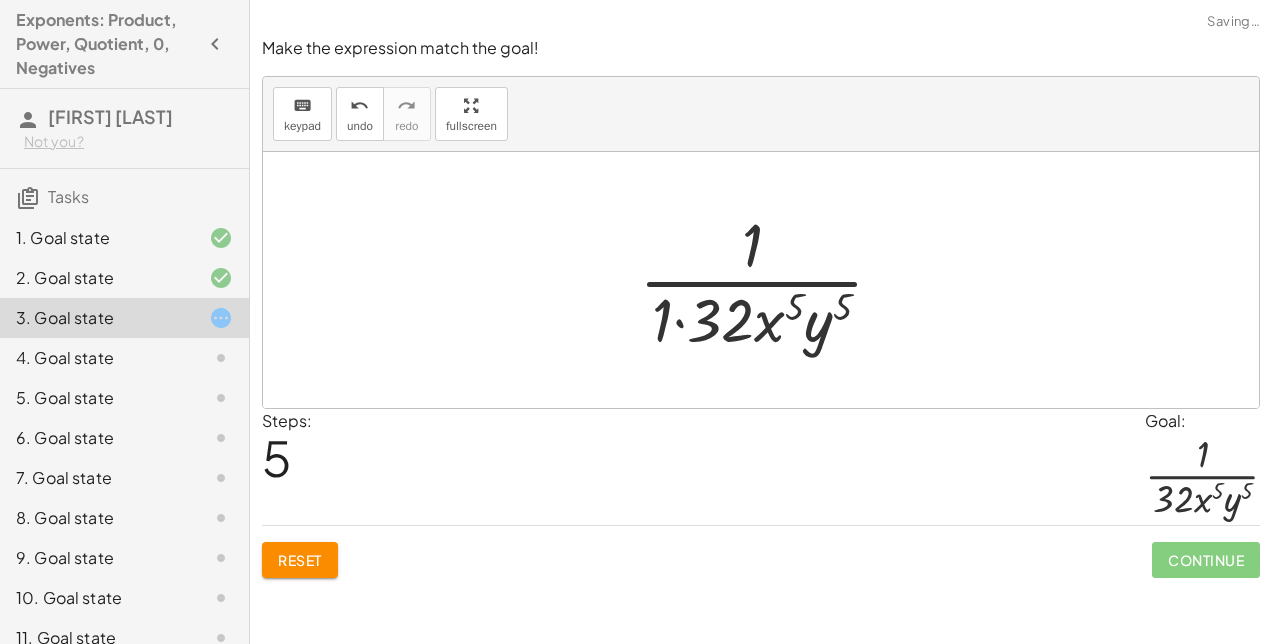 click at bounding box center [769, 280] 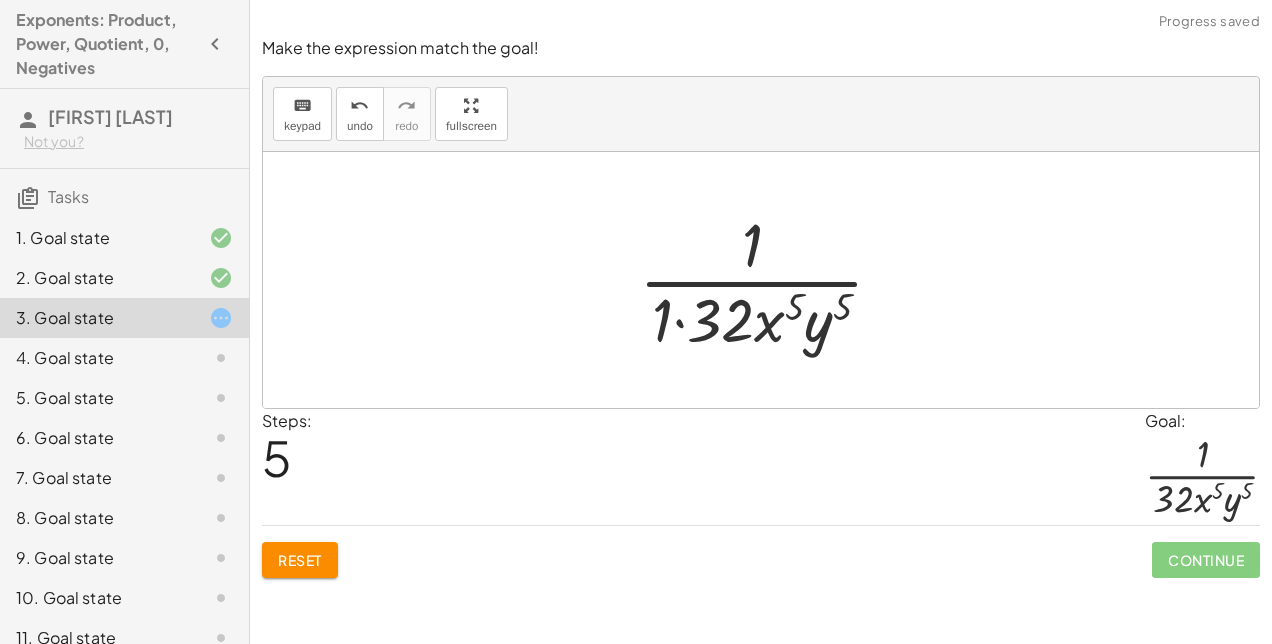 click at bounding box center [769, 280] 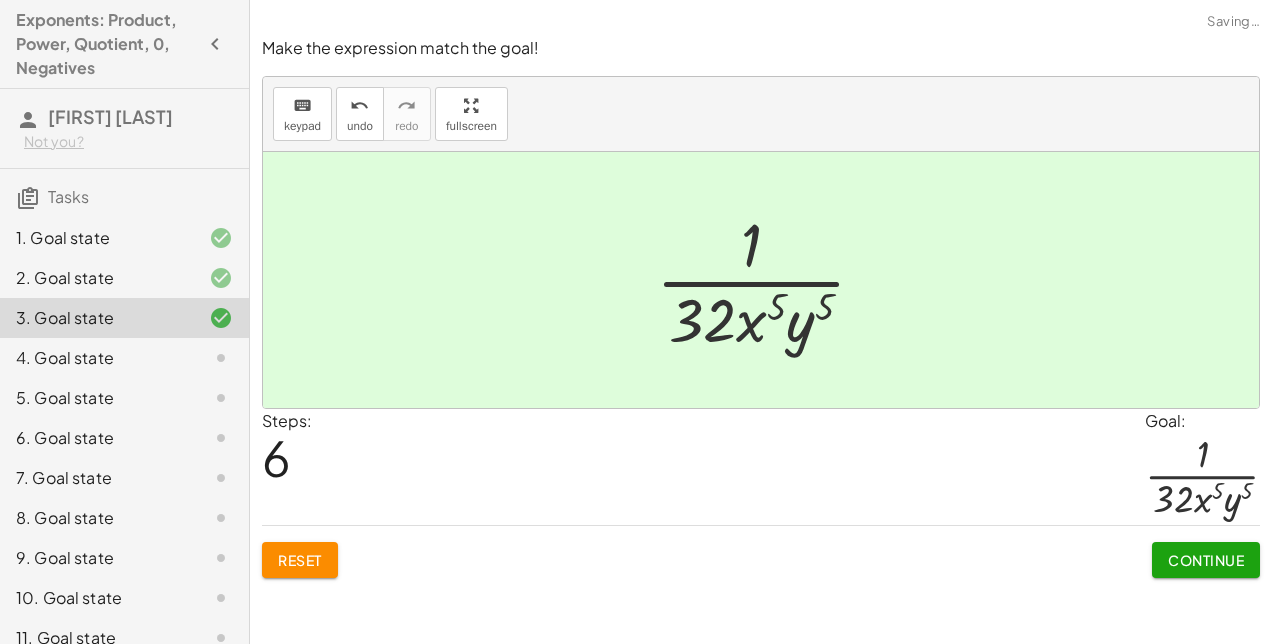 click on "Continue" 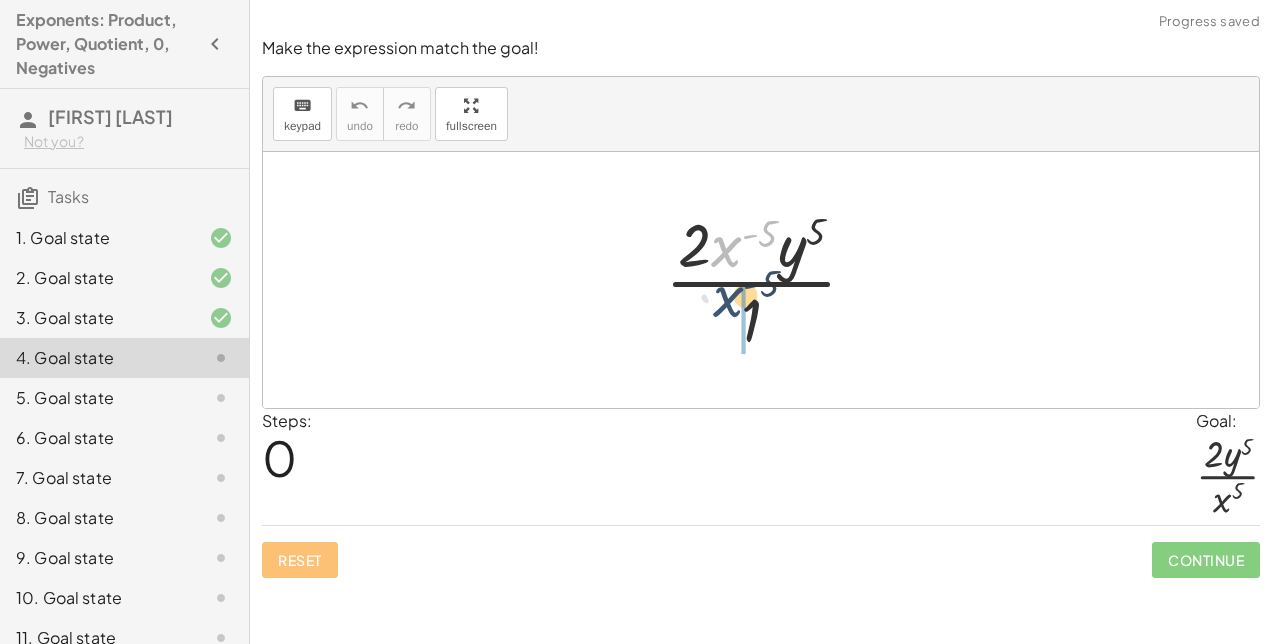 drag, startPoint x: 734, startPoint y: 237, endPoint x: 743, endPoint y: 324, distance: 87.46428 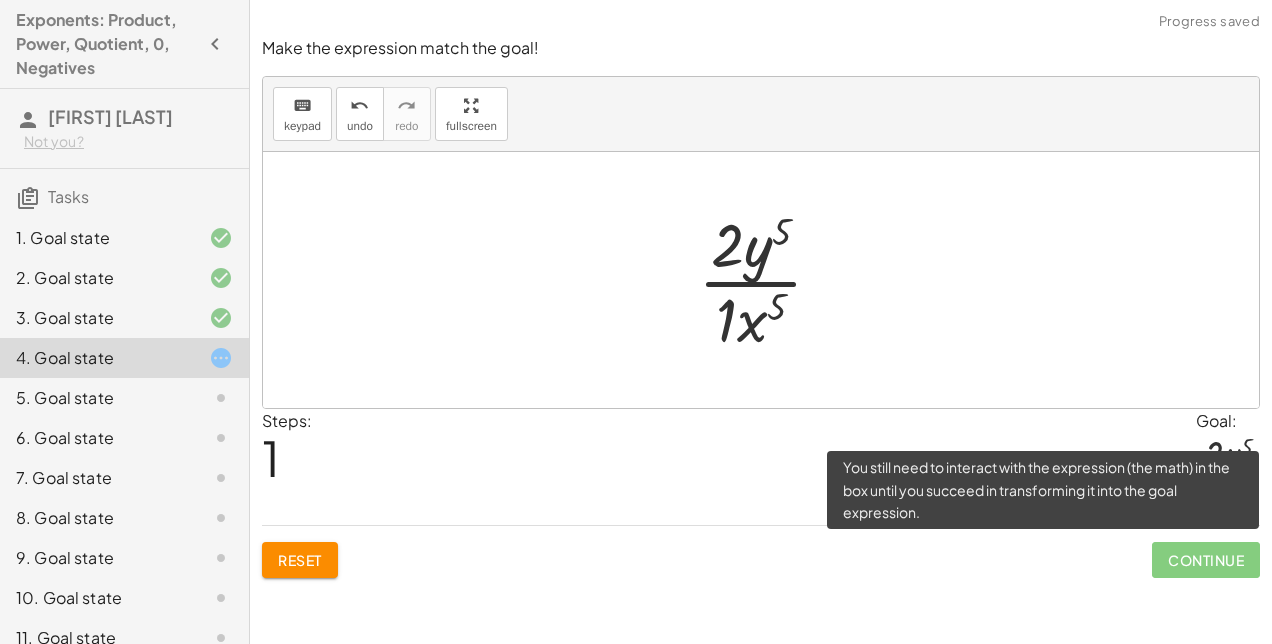 click on "Continue" 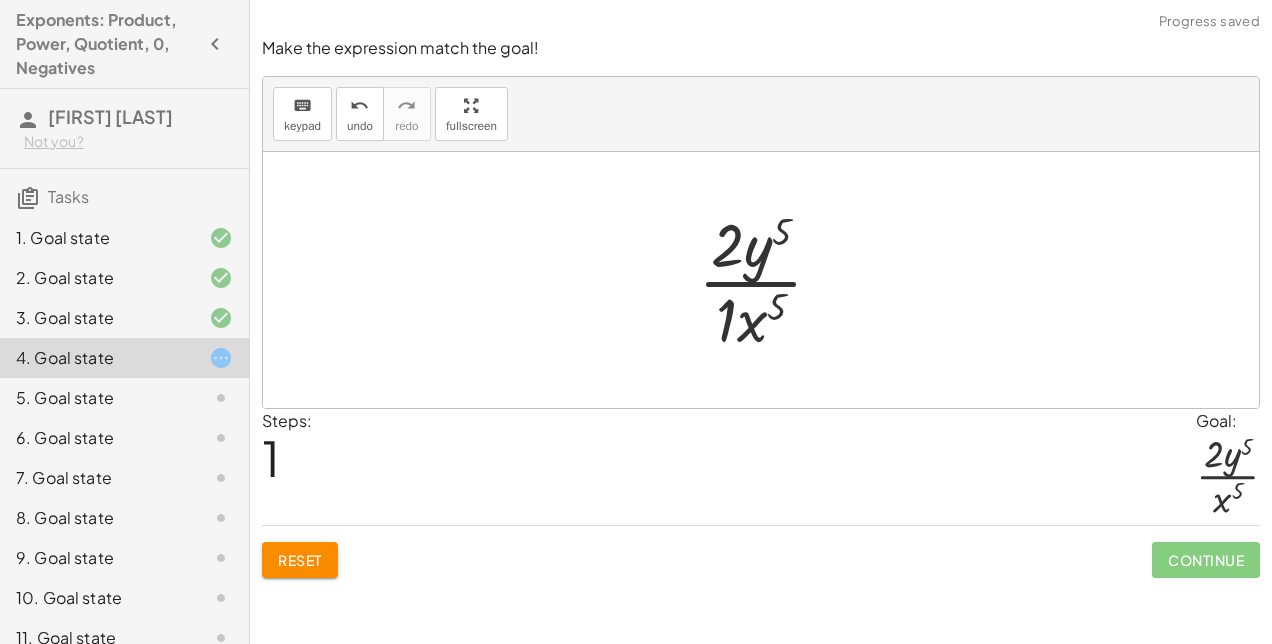 click at bounding box center (768, 280) 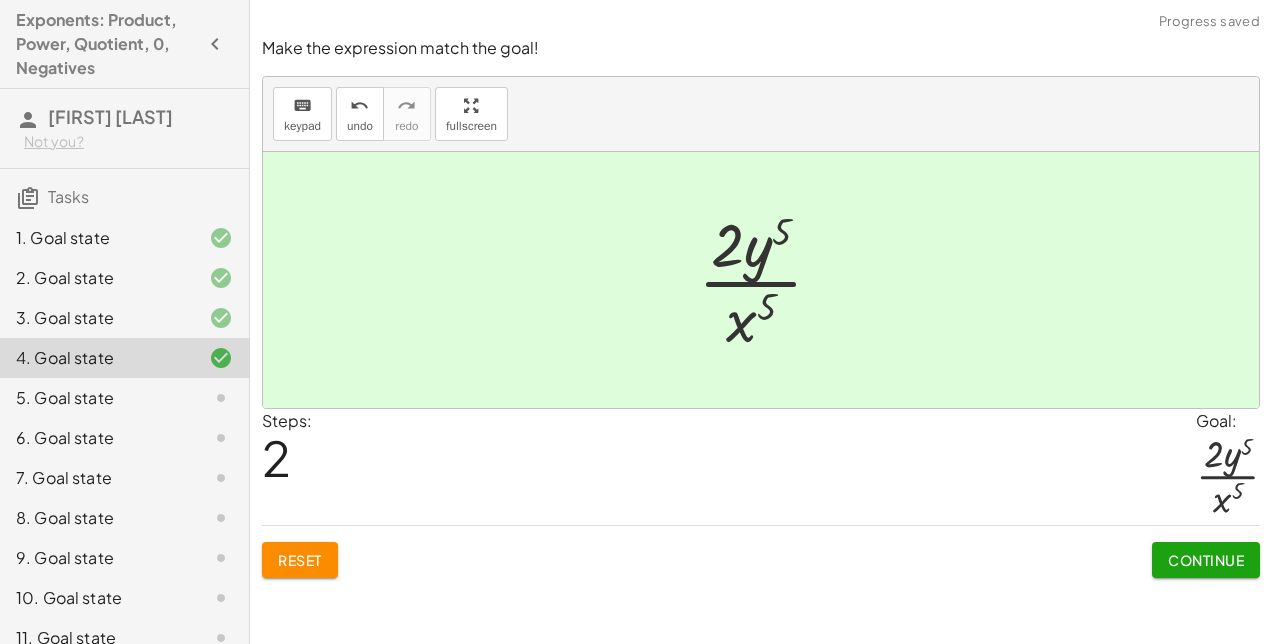 click on "Continue" at bounding box center [1206, 560] 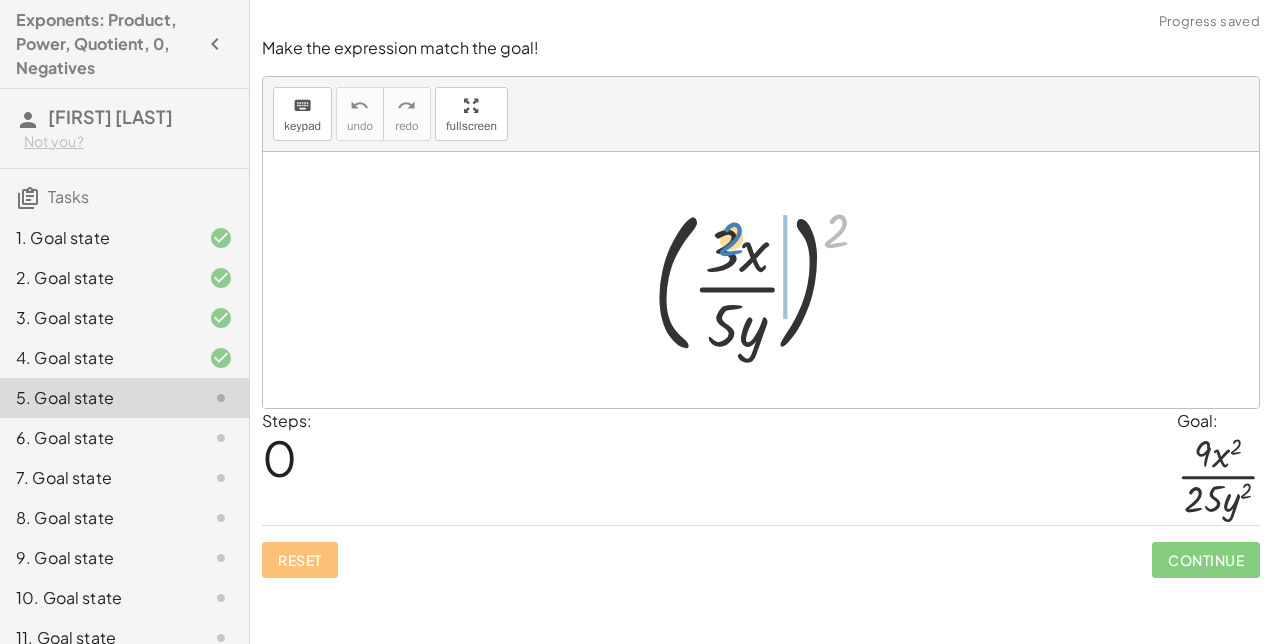 drag, startPoint x: 839, startPoint y: 236, endPoint x: 734, endPoint y: 244, distance: 105.30432 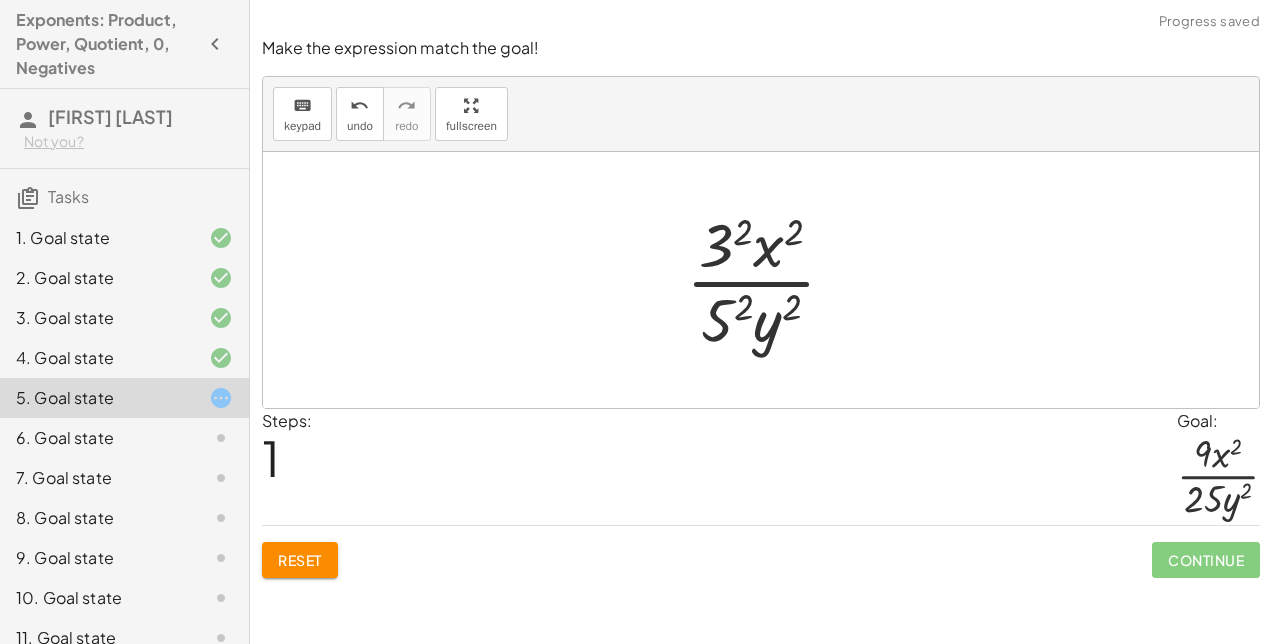 click at bounding box center (769, 280) 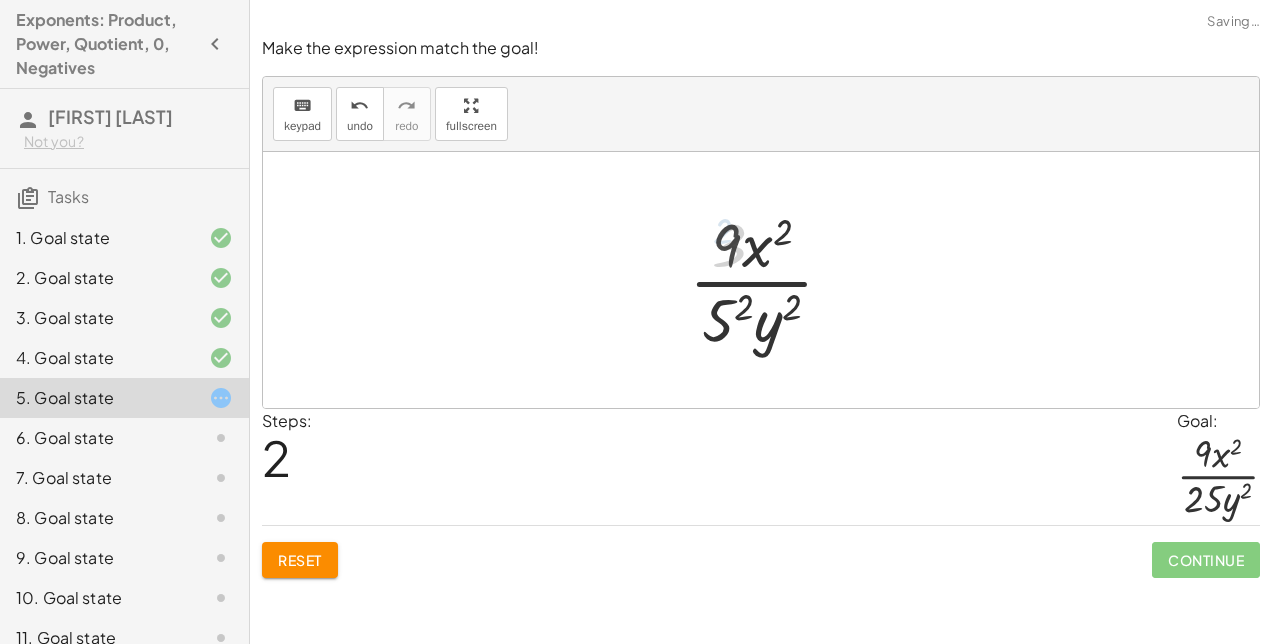click at bounding box center (769, 280) 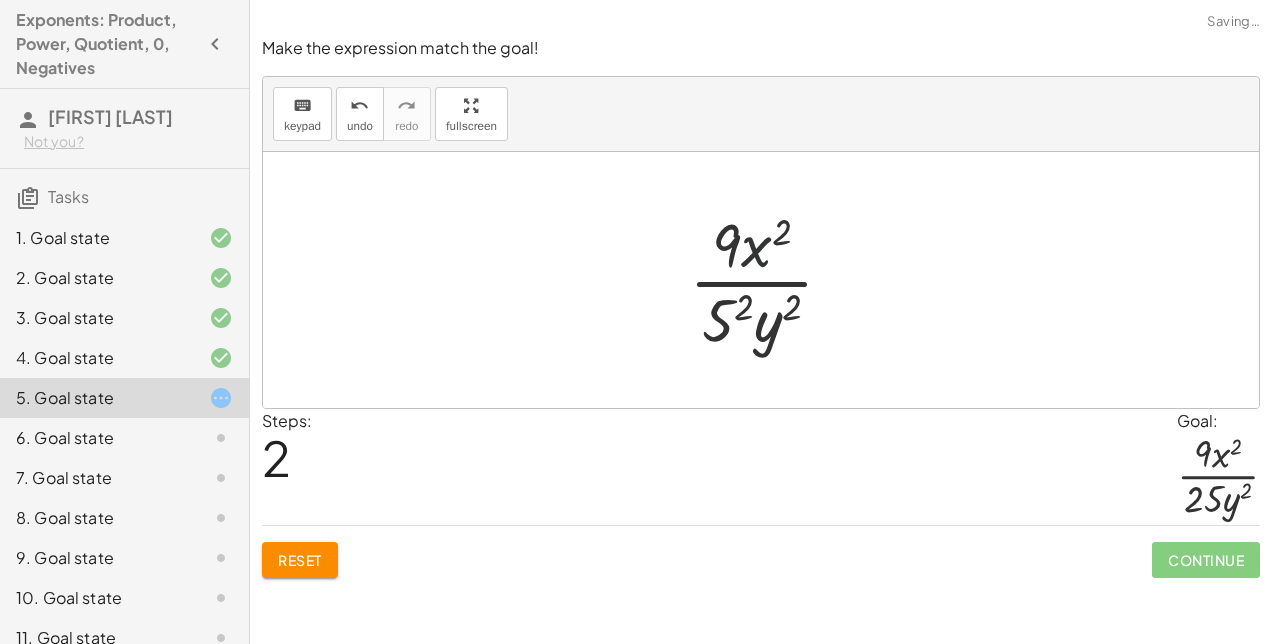 click at bounding box center (769, 280) 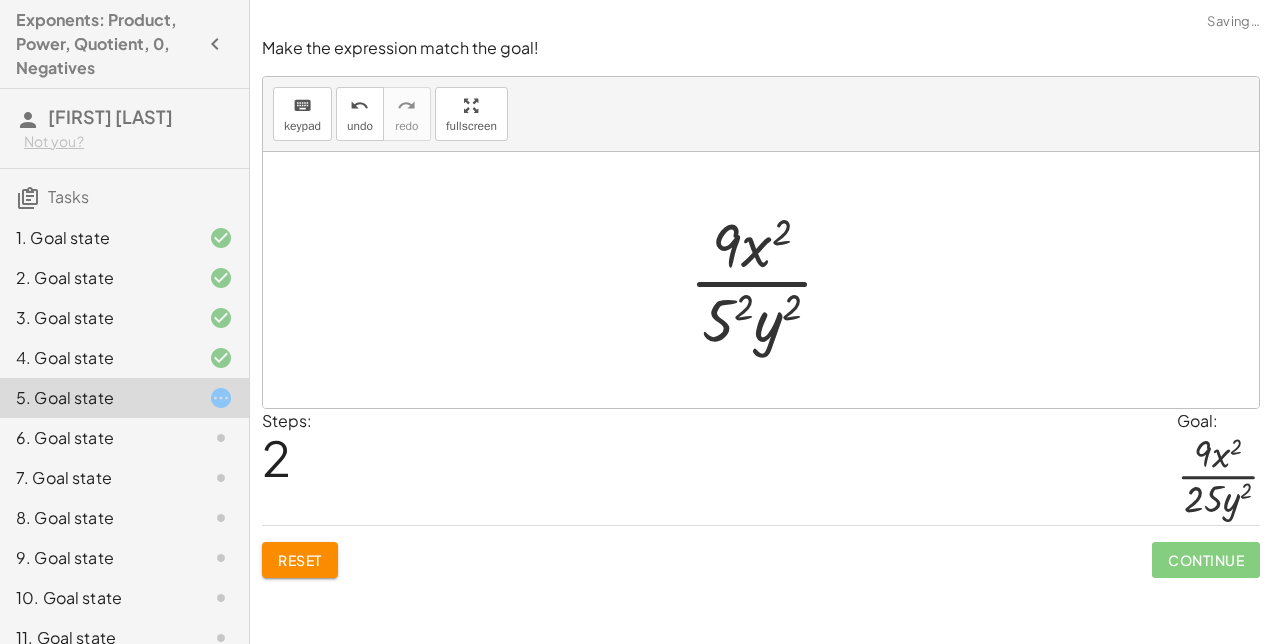 click at bounding box center [769, 280] 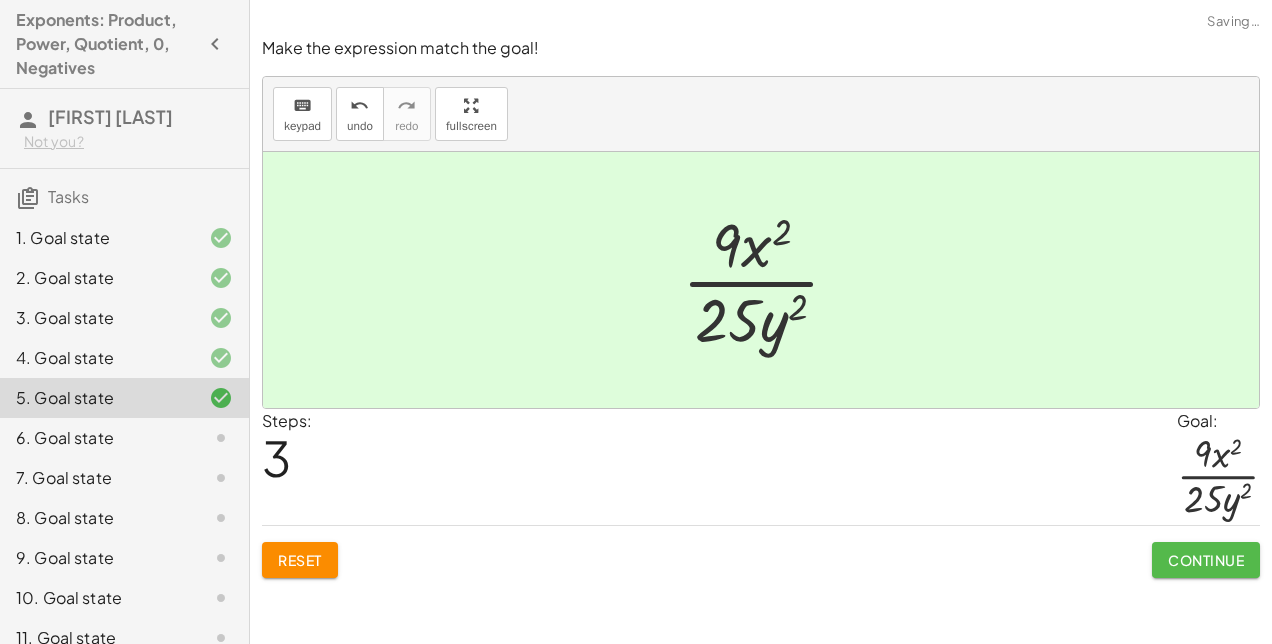click on "Continue" 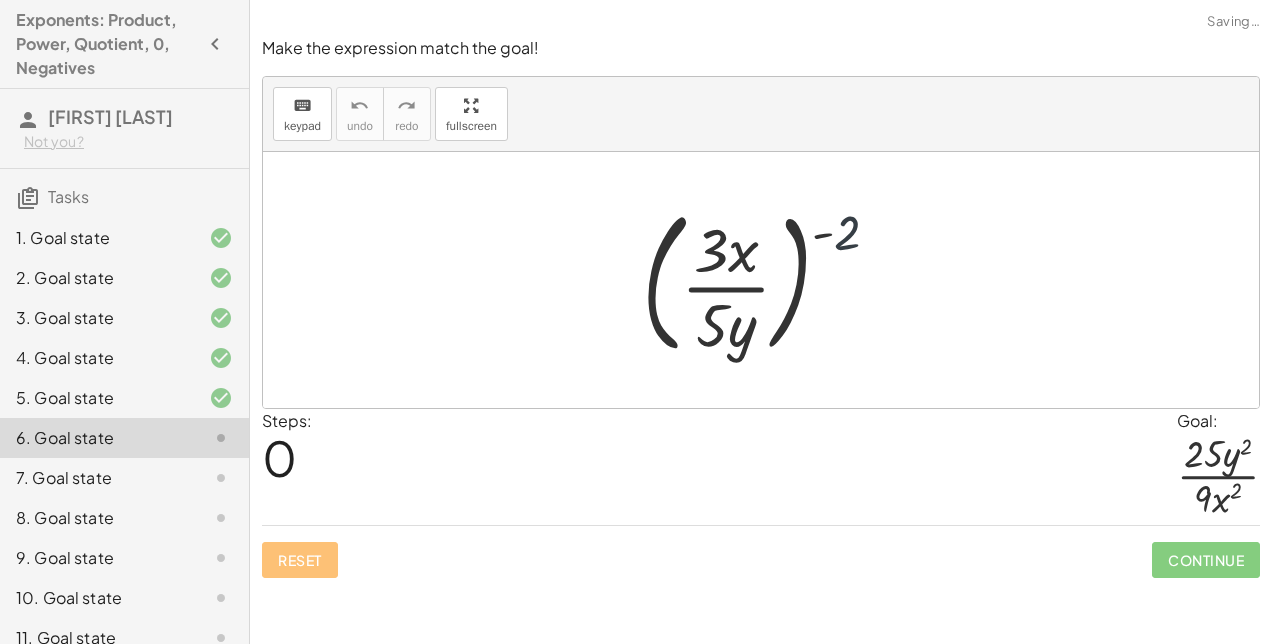 click at bounding box center (769, 280) 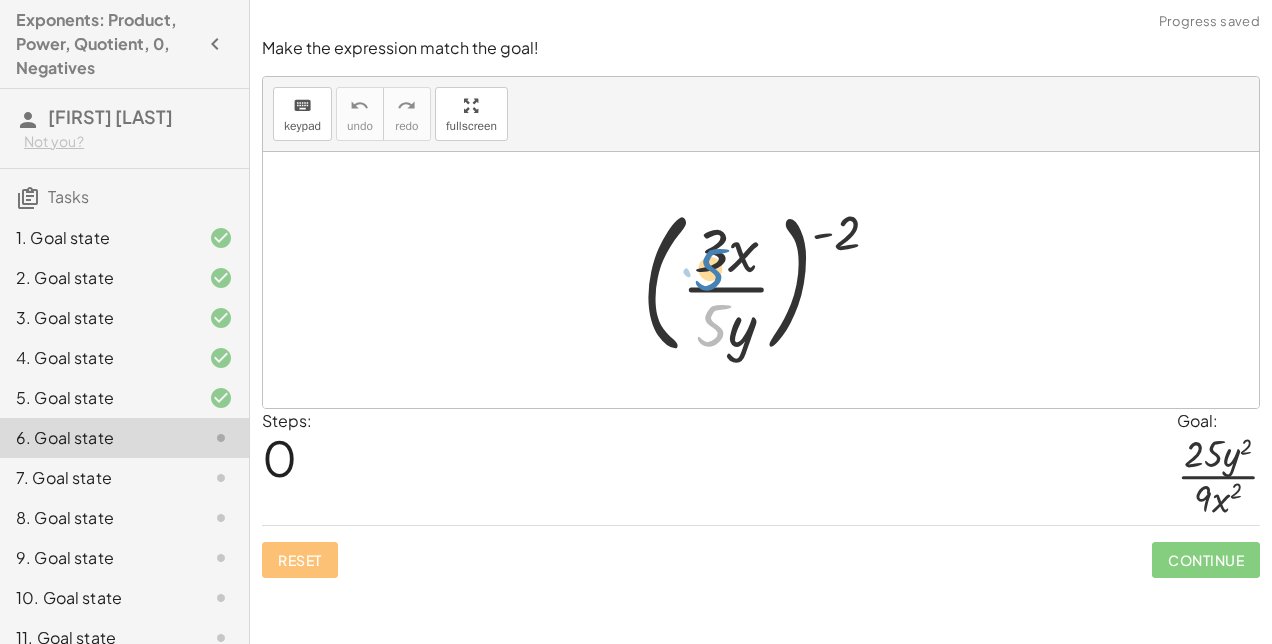 drag, startPoint x: 708, startPoint y: 315, endPoint x: 700, endPoint y: 244, distance: 71.44928 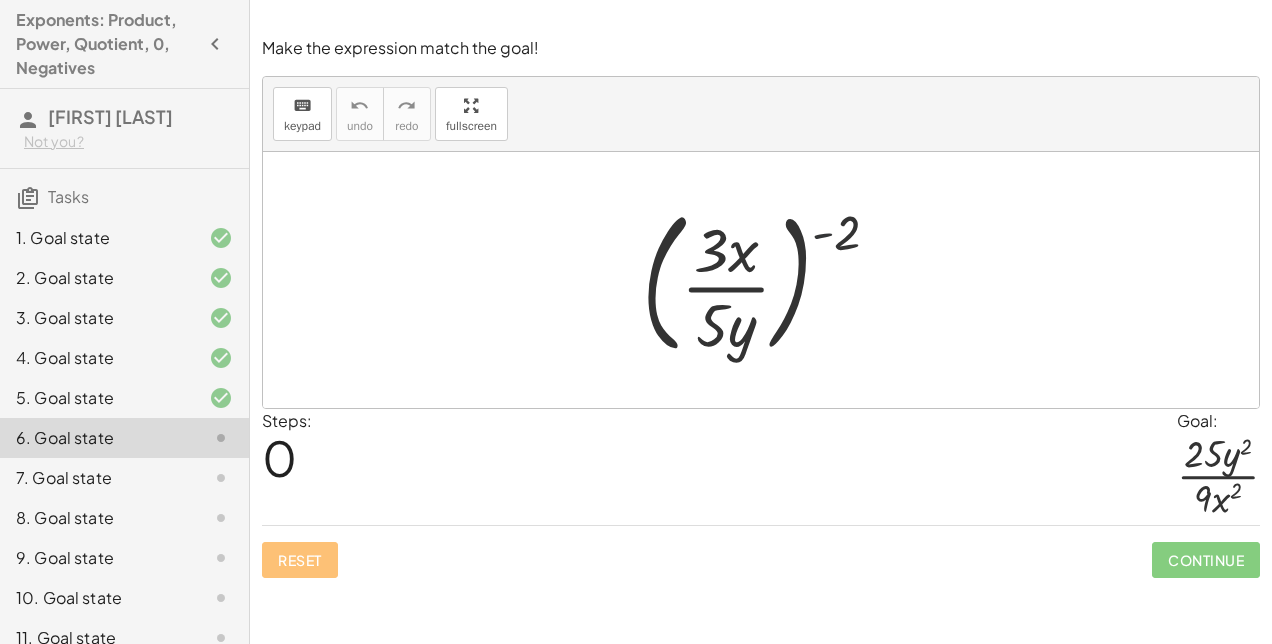 click at bounding box center [769, 280] 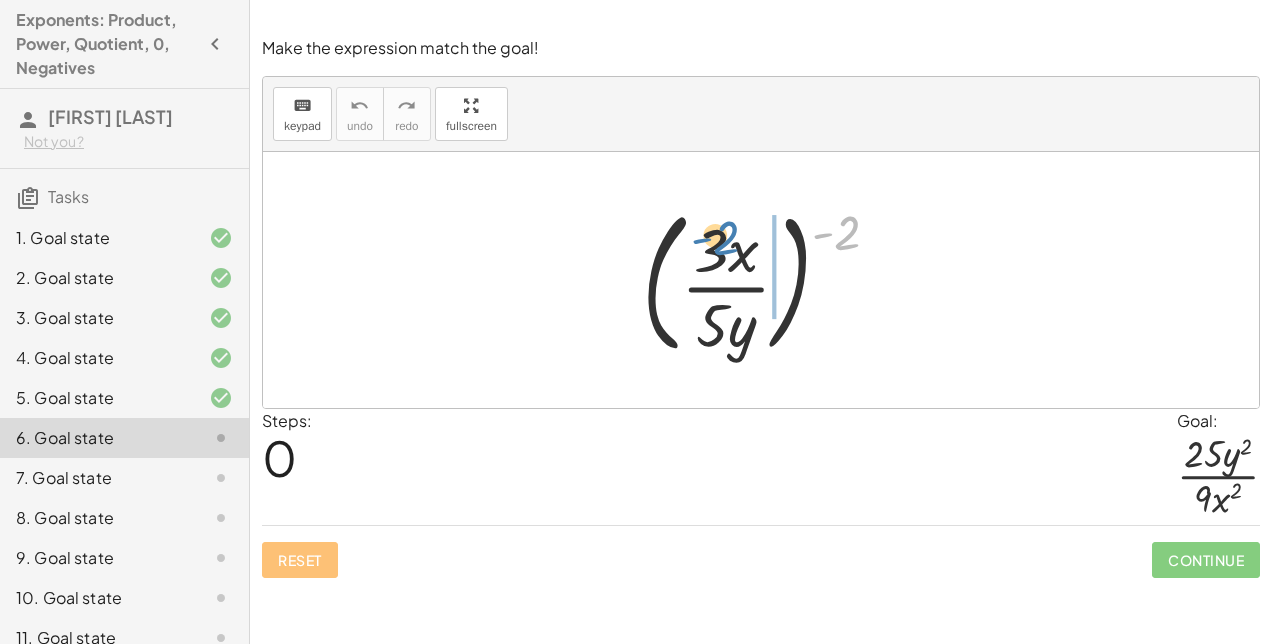 drag, startPoint x: 846, startPoint y: 228, endPoint x: 725, endPoint y: 233, distance: 121.103264 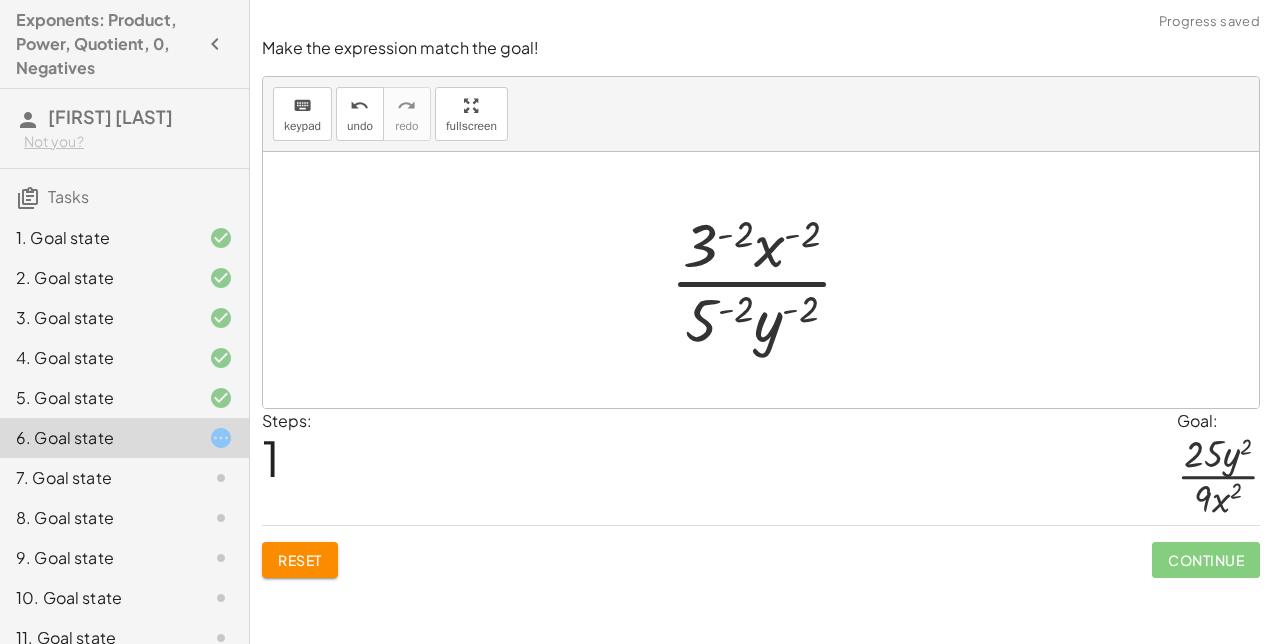 click at bounding box center [769, 280] 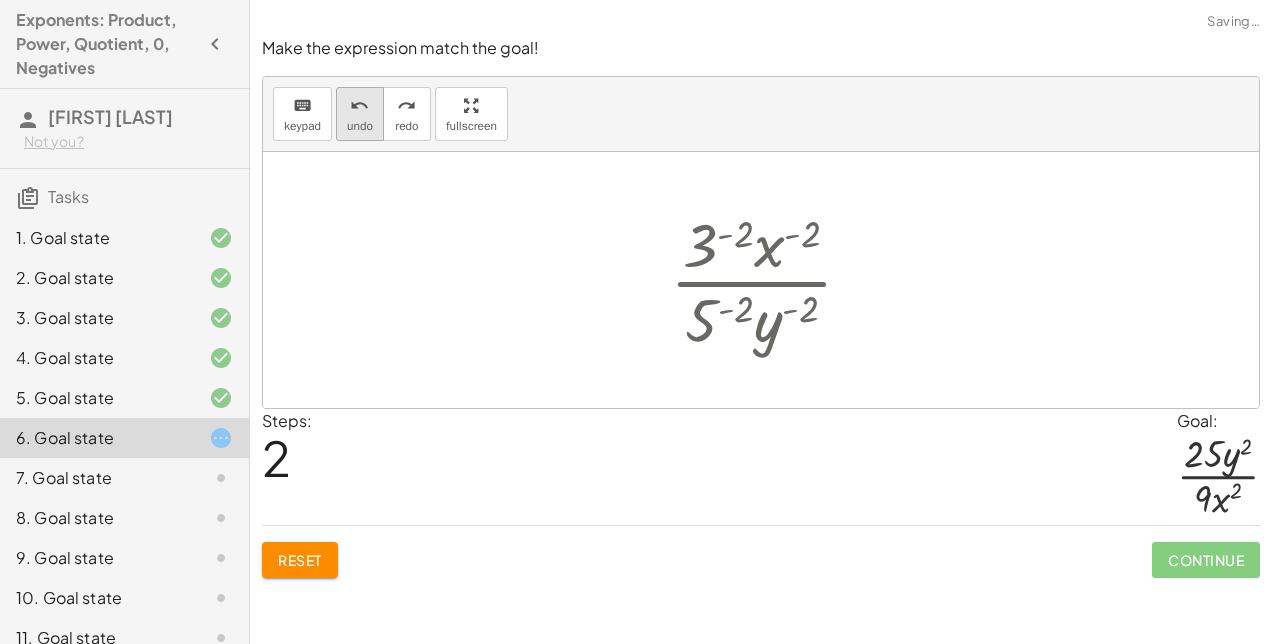 click on "undo" at bounding box center (359, 106) 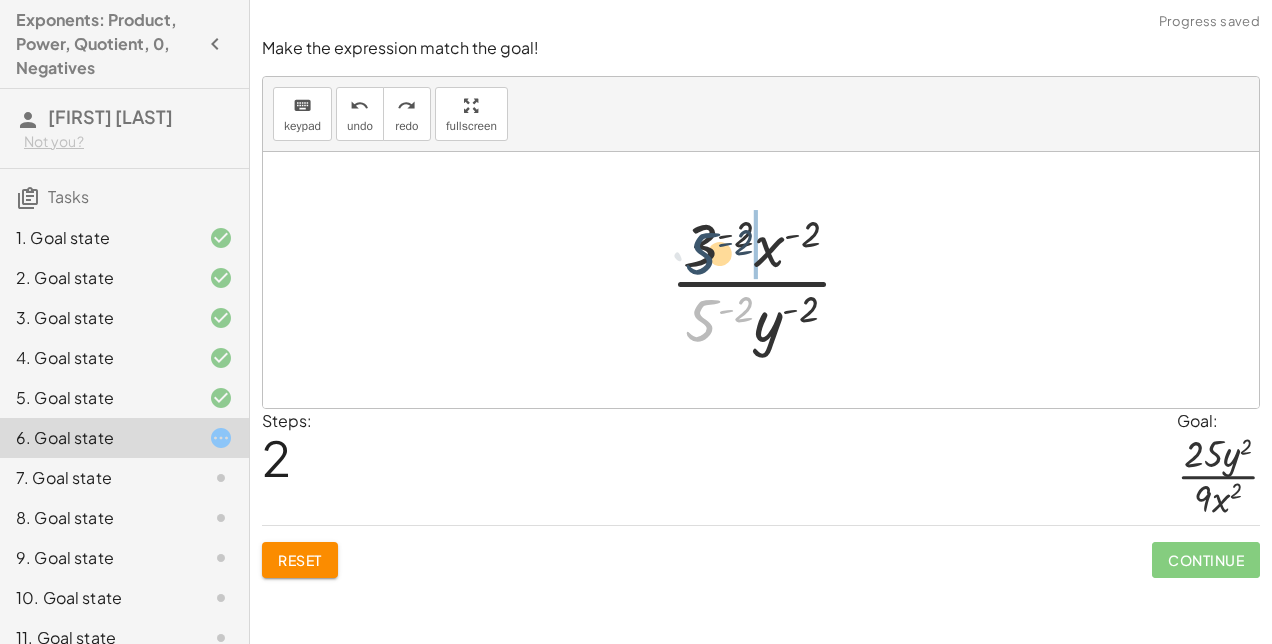 drag, startPoint x: 711, startPoint y: 314, endPoint x: 710, endPoint y: 229, distance: 85.00588 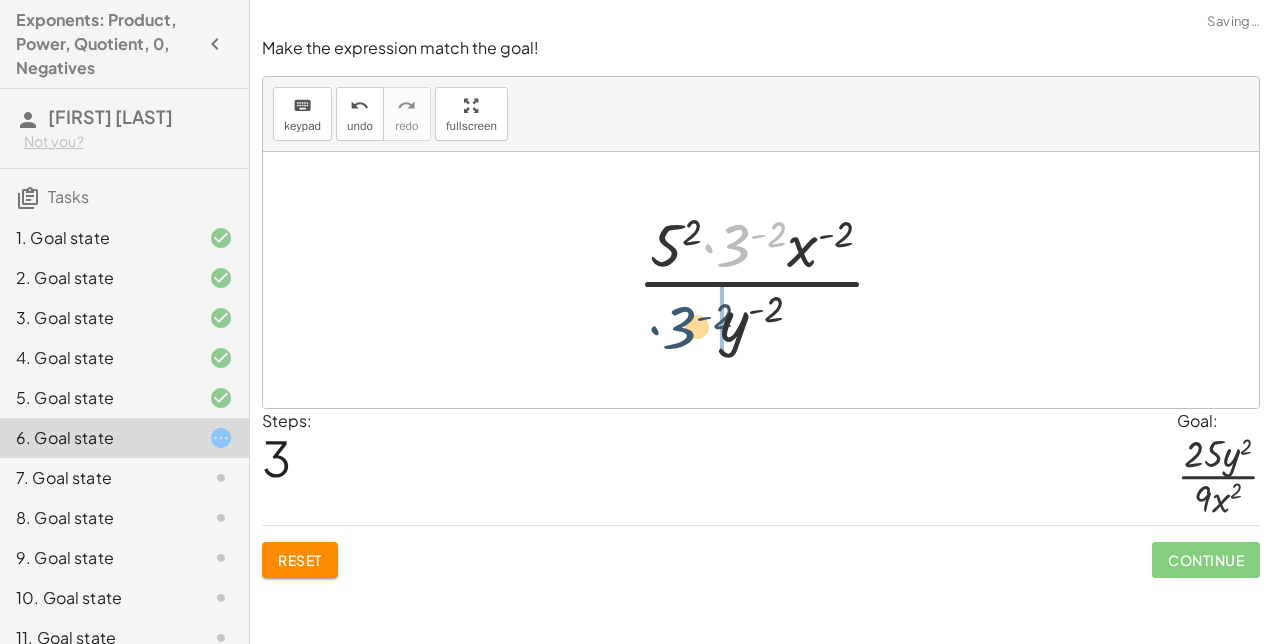 drag, startPoint x: 737, startPoint y: 242, endPoint x: 682, endPoint y: 326, distance: 100.40418 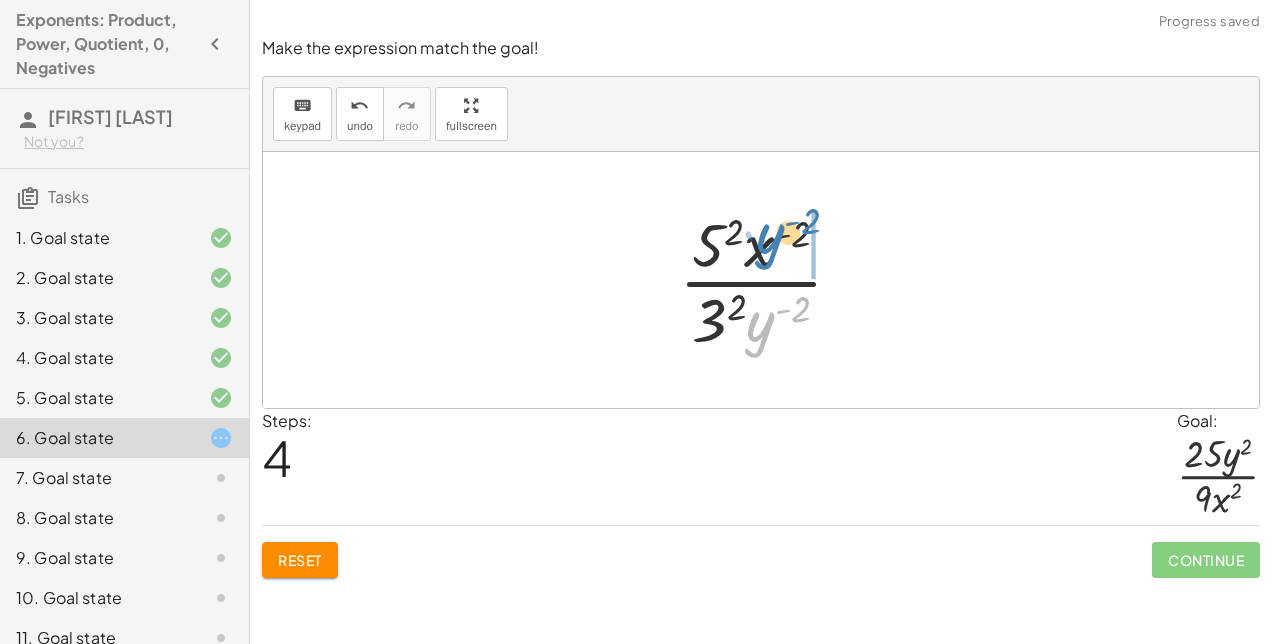 drag, startPoint x: 768, startPoint y: 334, endPoint x: 776, endPoint y: 254, distance: 80.399 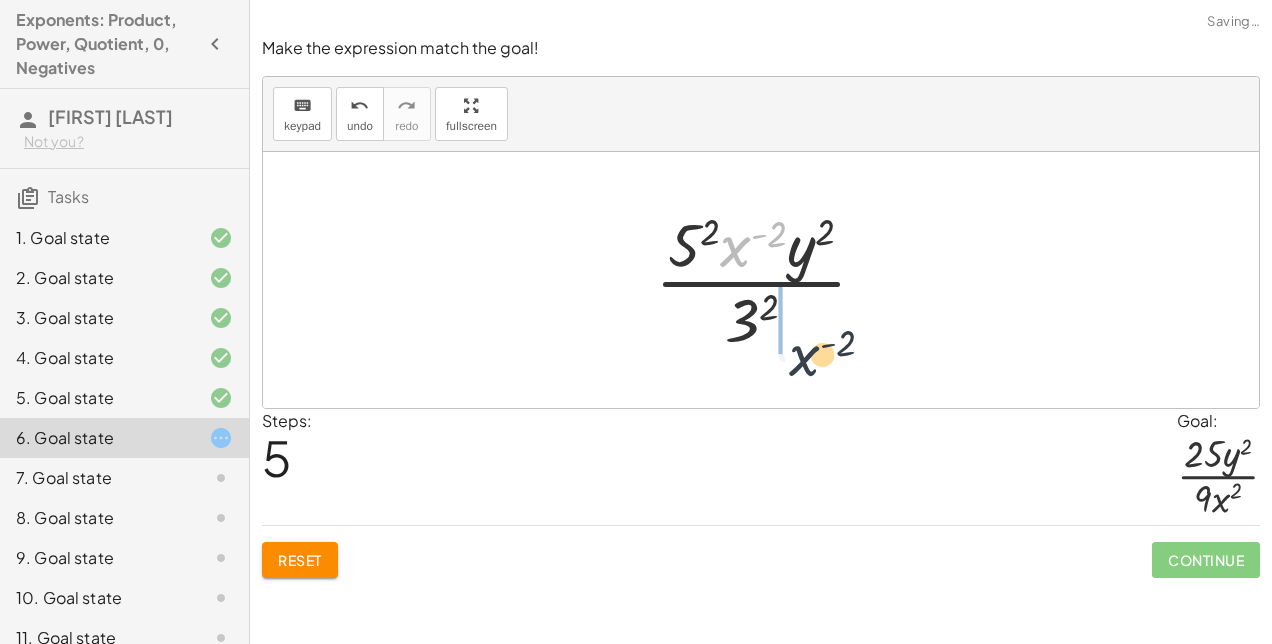 drag, startPoint x: 731, startPoint y: 248, endPoint x: 802, endPoint y: 358, distance: 130.92365 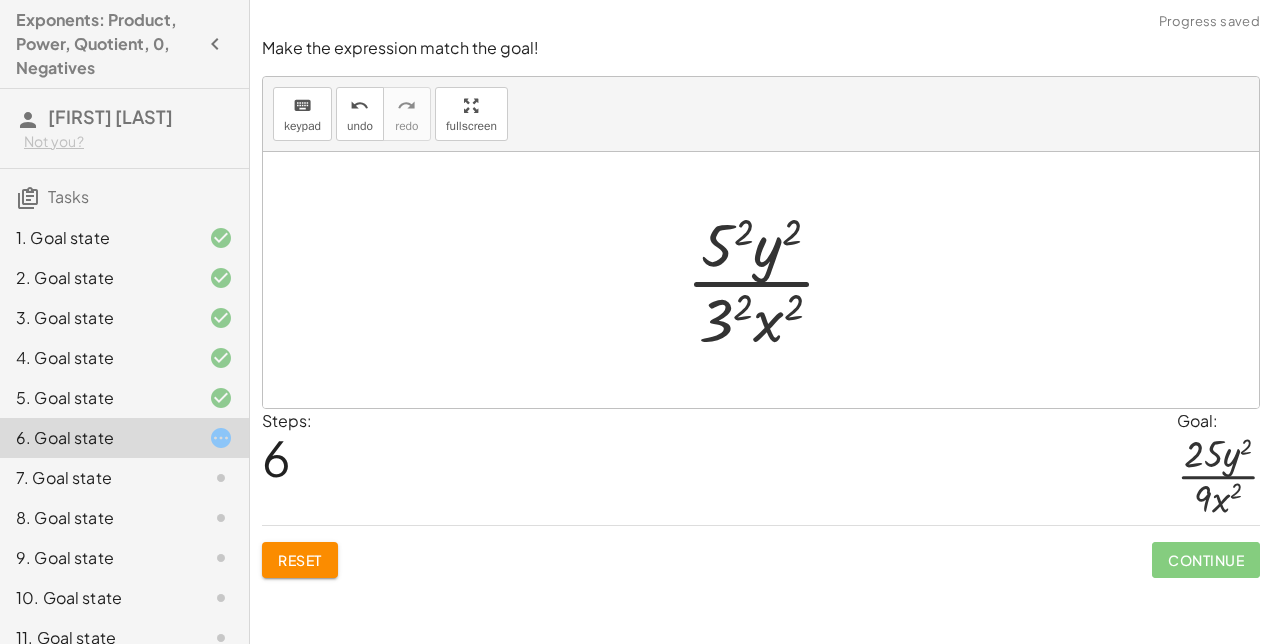 click at bounding box center (769, 280) 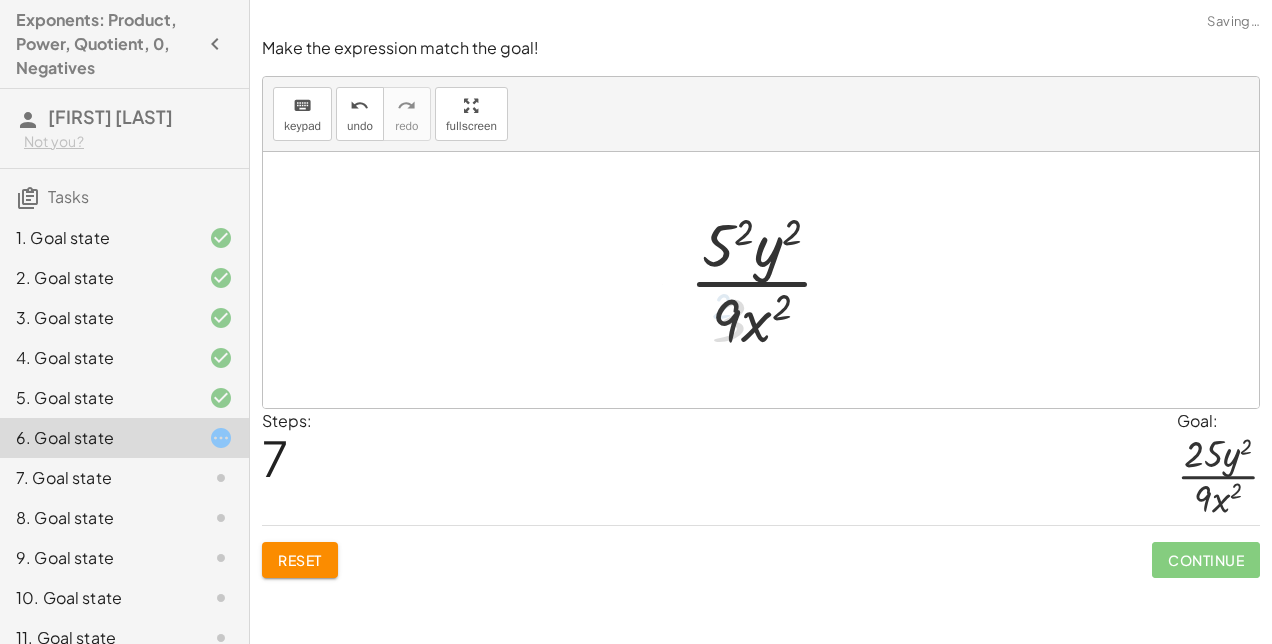 click at bounding box center (769, 280) 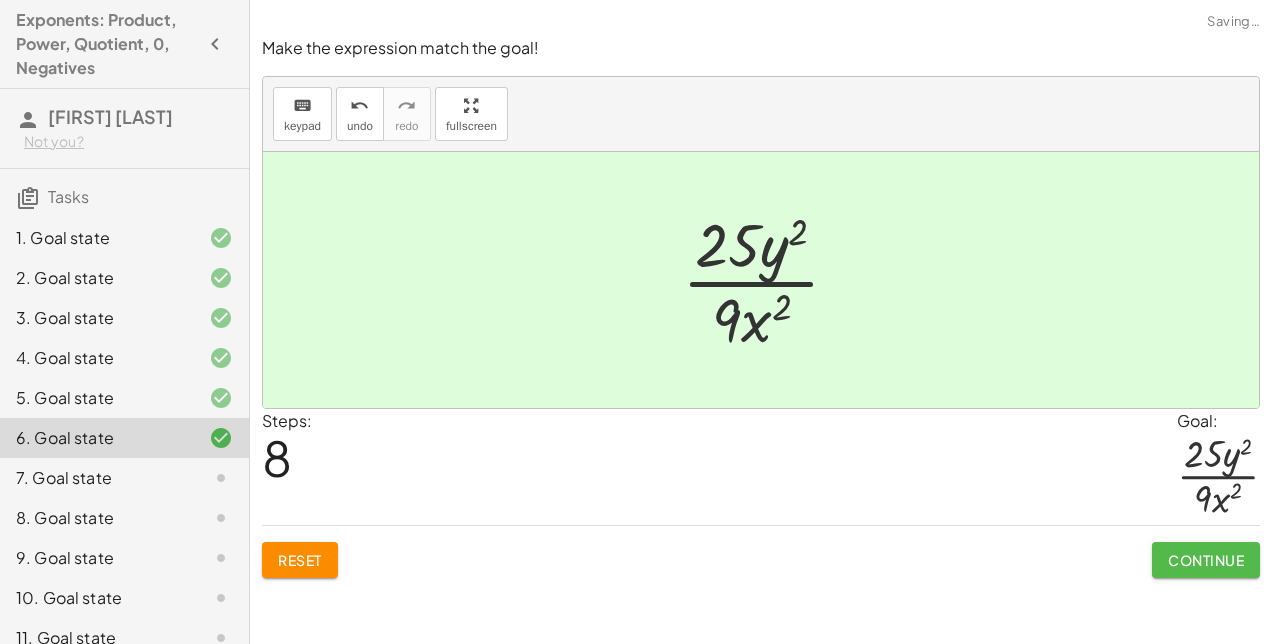 click on "Continue" 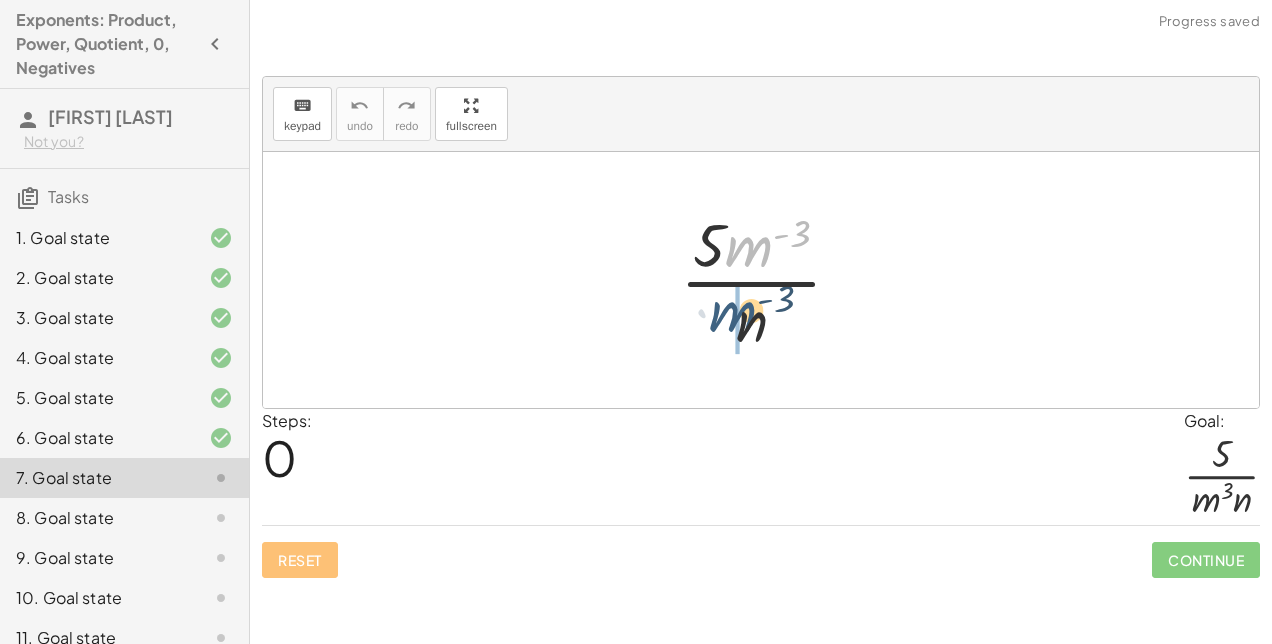 drag, startPoint x: 752, startPoint y: 244, endPoint x: 732, endPoint y: 314, distance: 72.8011 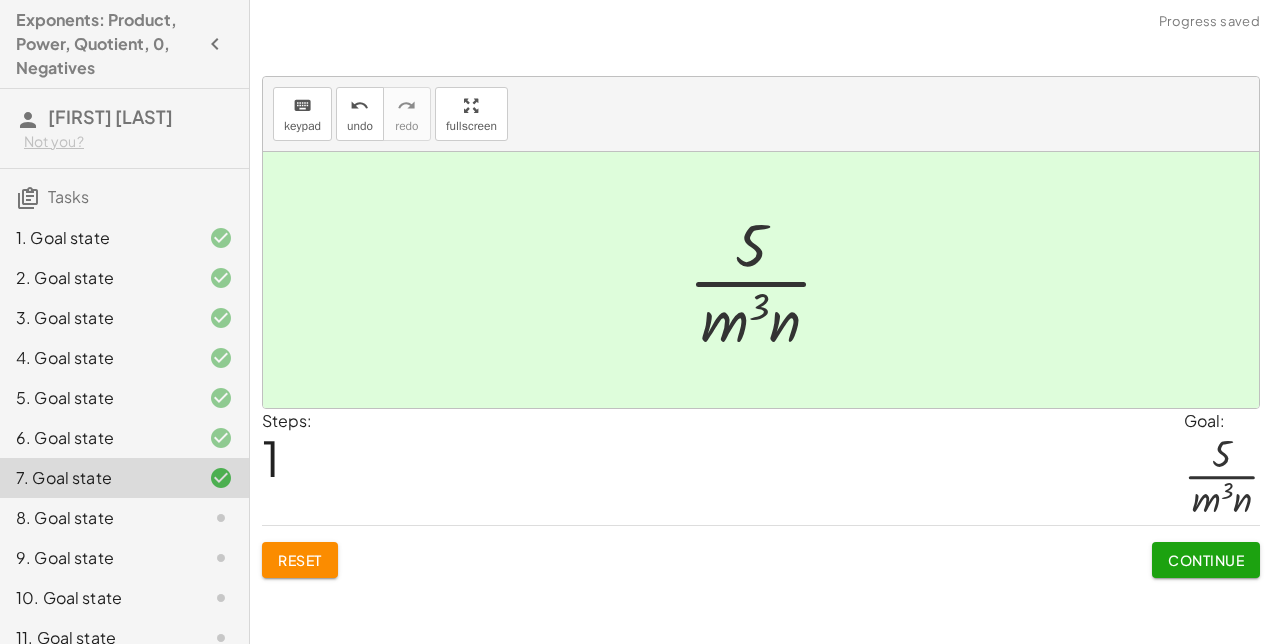 click on "Continue" at bounding box center (1206, 560) 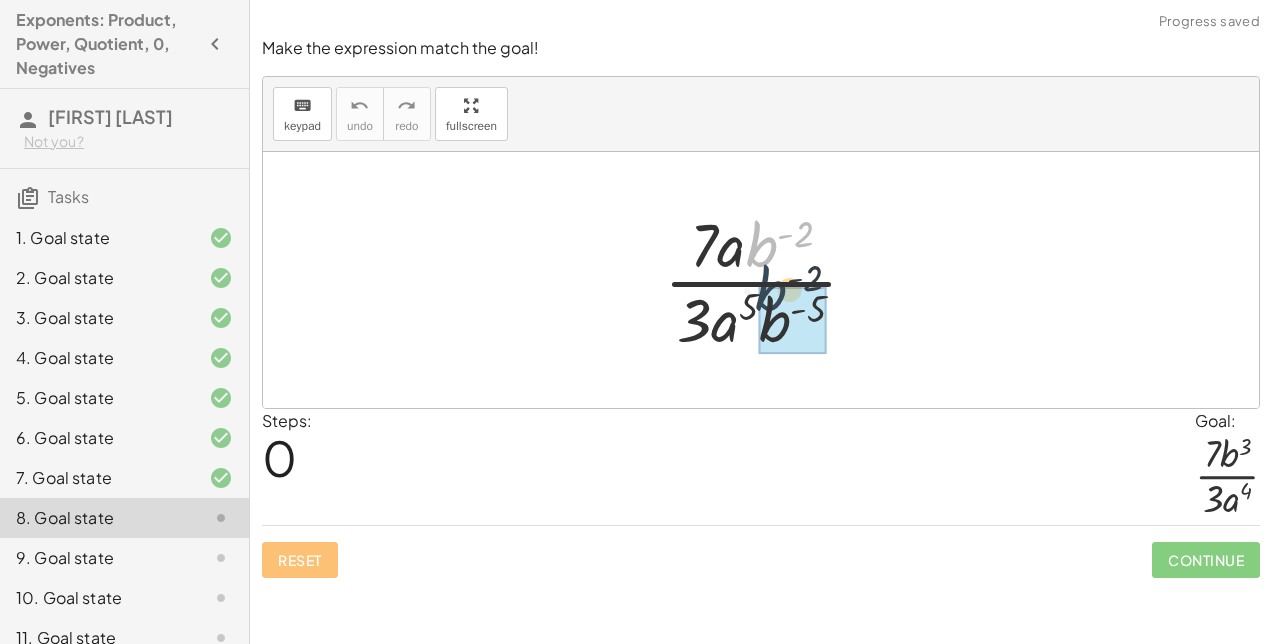 drag, startPoint x: 754, startPoint y: 244, endPoint x: 761, endPoint y: 312, distance: 68.359344 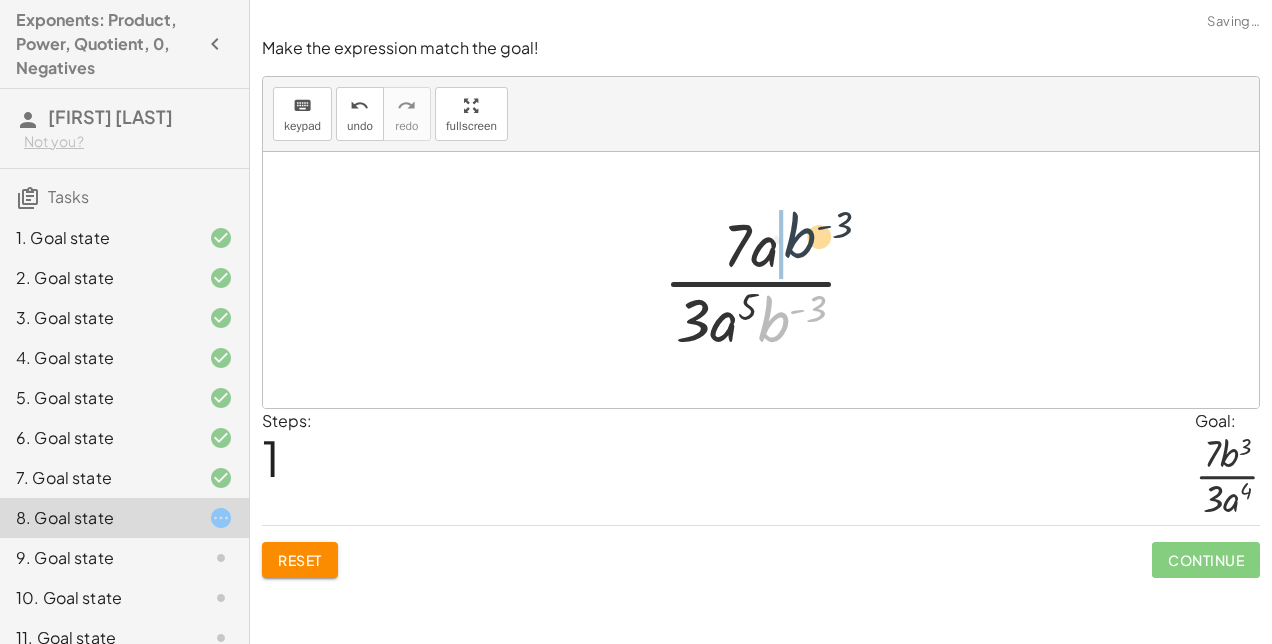 drag, startPoint x: 776, startPoint y: 333, endPoint x: 803, endPoint y: 247, distance: 90.13878 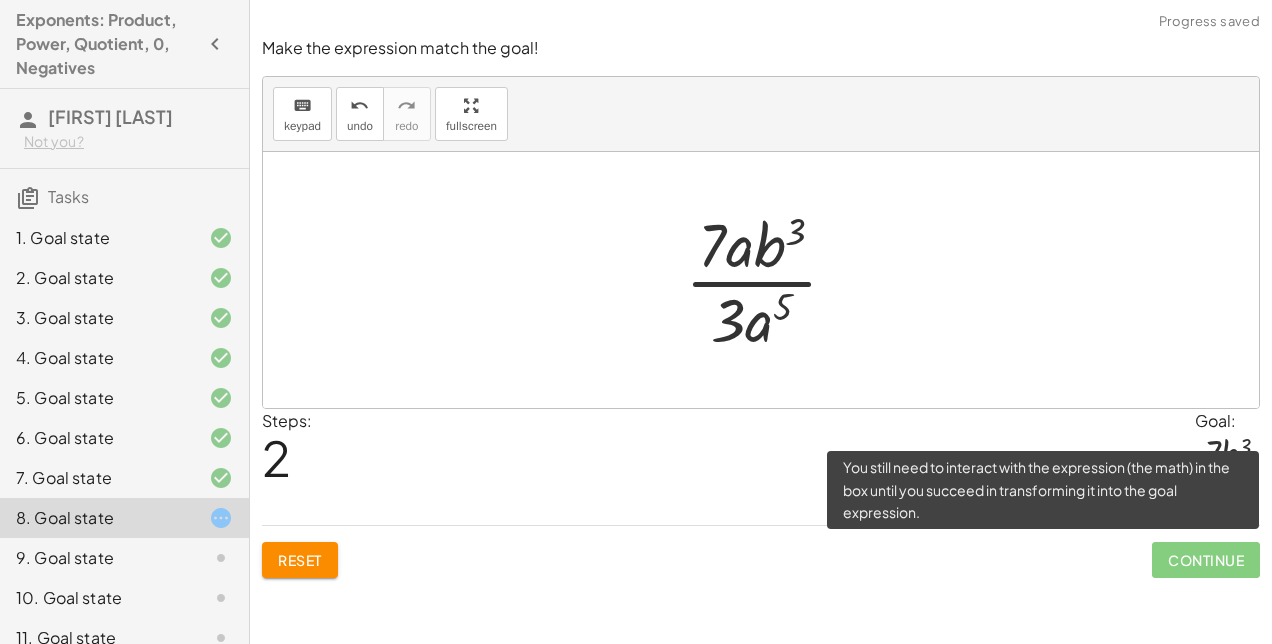 click on "Continue" 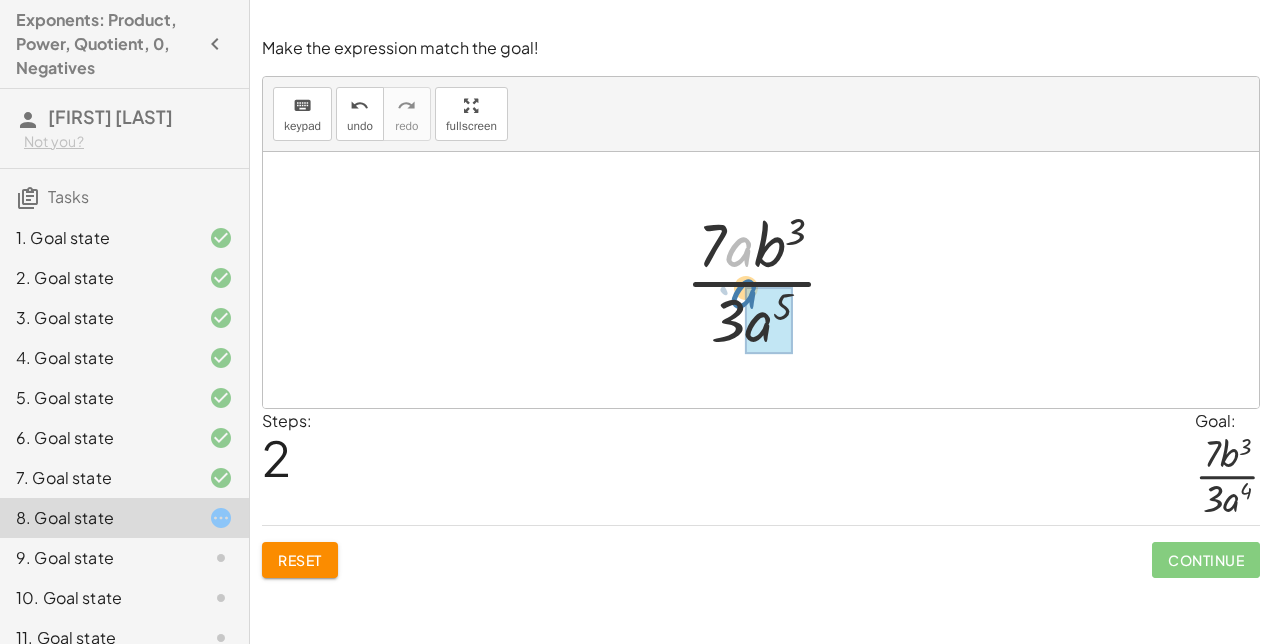 drag, startPoint x: 748, startPoint y: 258, endPoint x: 754, endPoint y: 304, distance: 46.389652 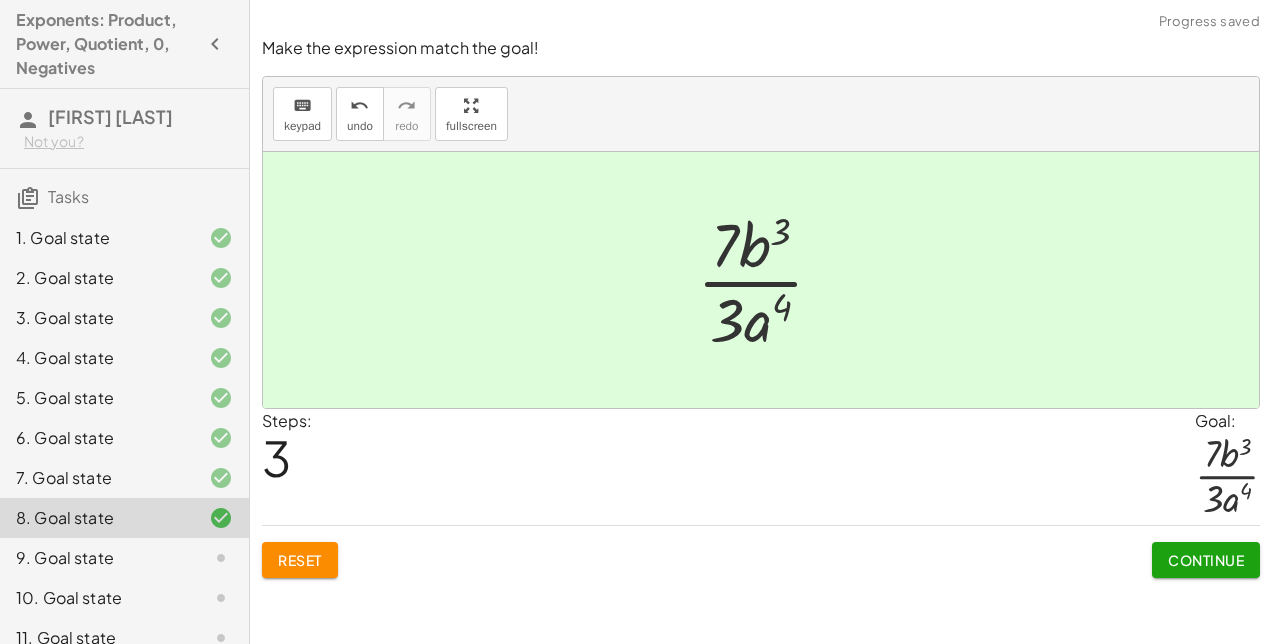 click on "Continue" at bounding box center [1206, 560] 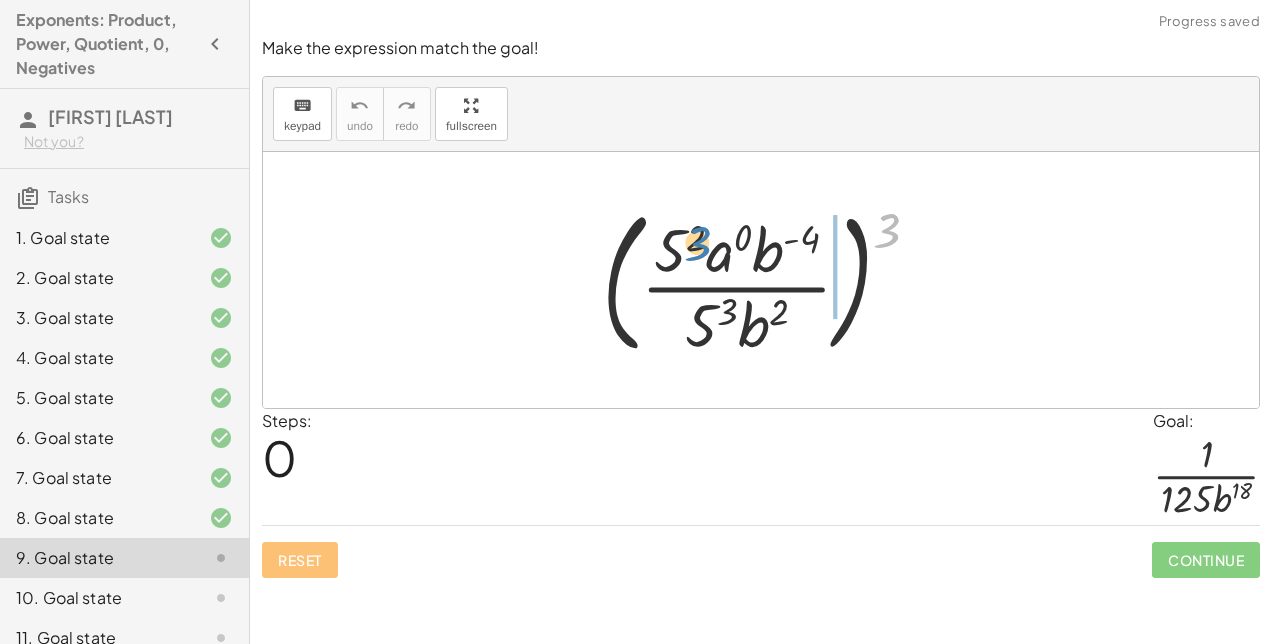 drag, startPoint x: 882, startPoint y: 233, endPoint x: 705, endPoint y: 245, distance: 177.40631 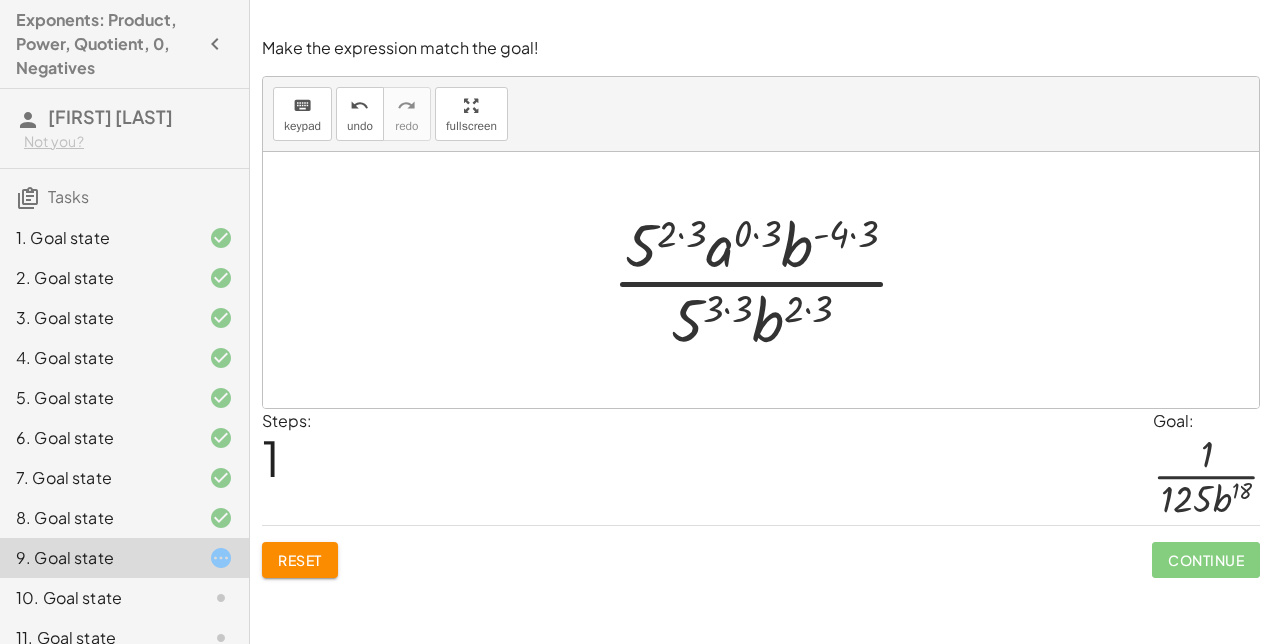 click at bounding box center [769, 280] 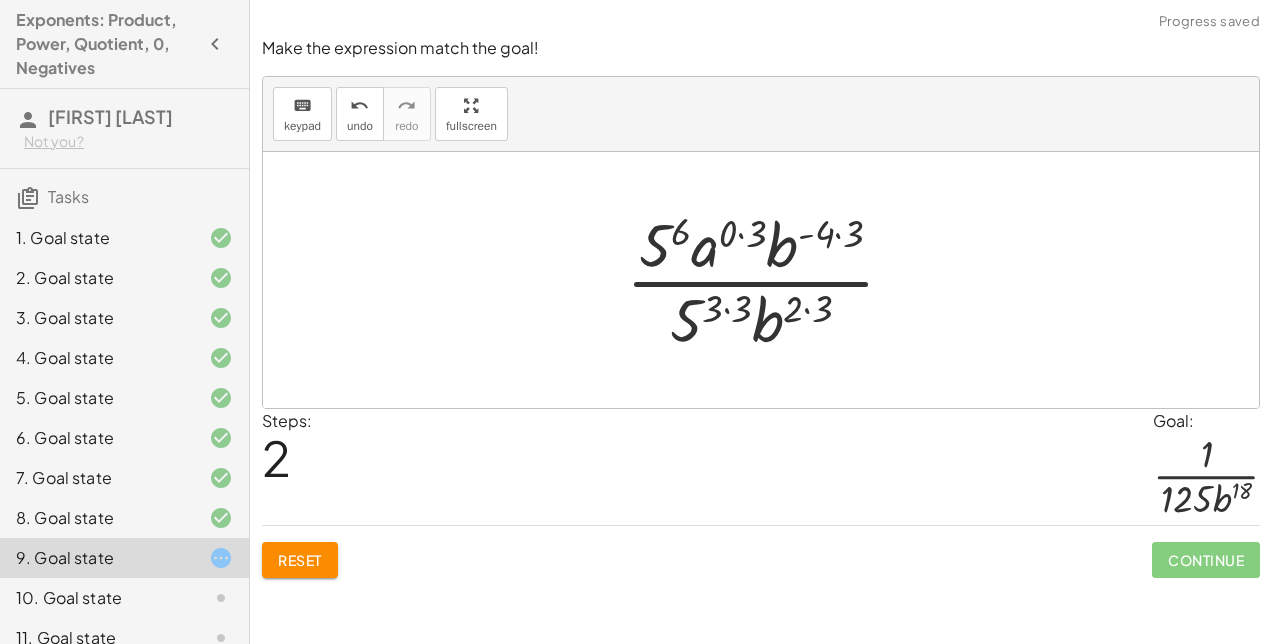 click at bounding box center (768, 280) 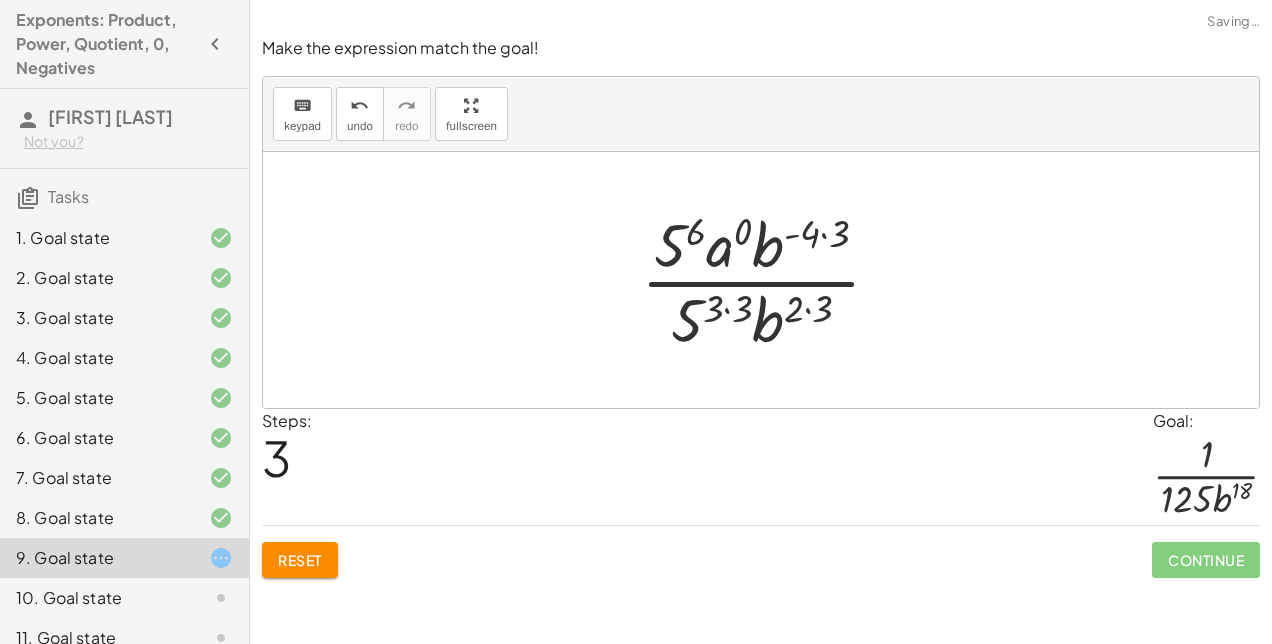 click at bounding box center [769, 280] 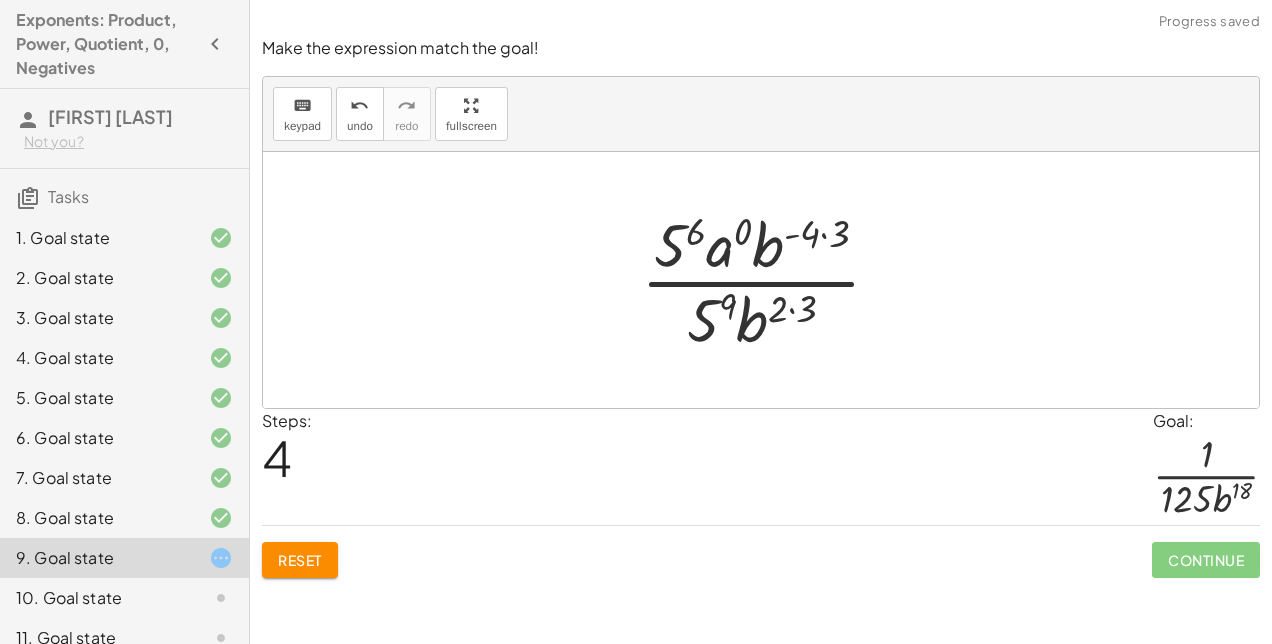 click at bounding box center (769, 280) 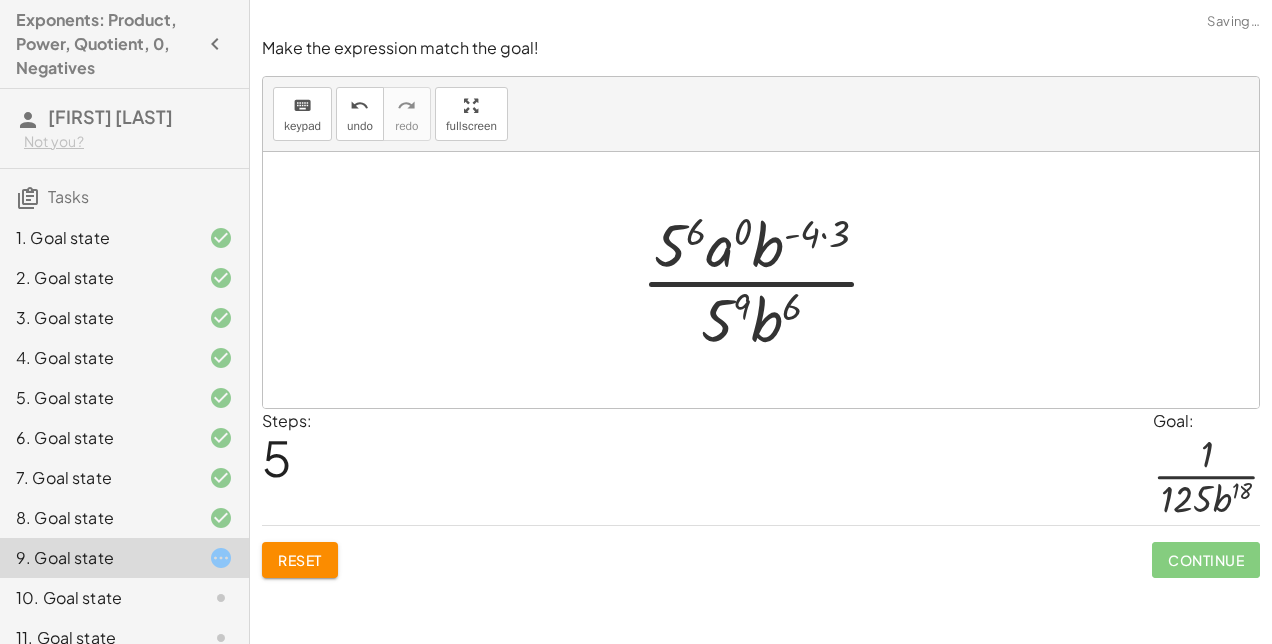 click at bounding box center [769, 280] 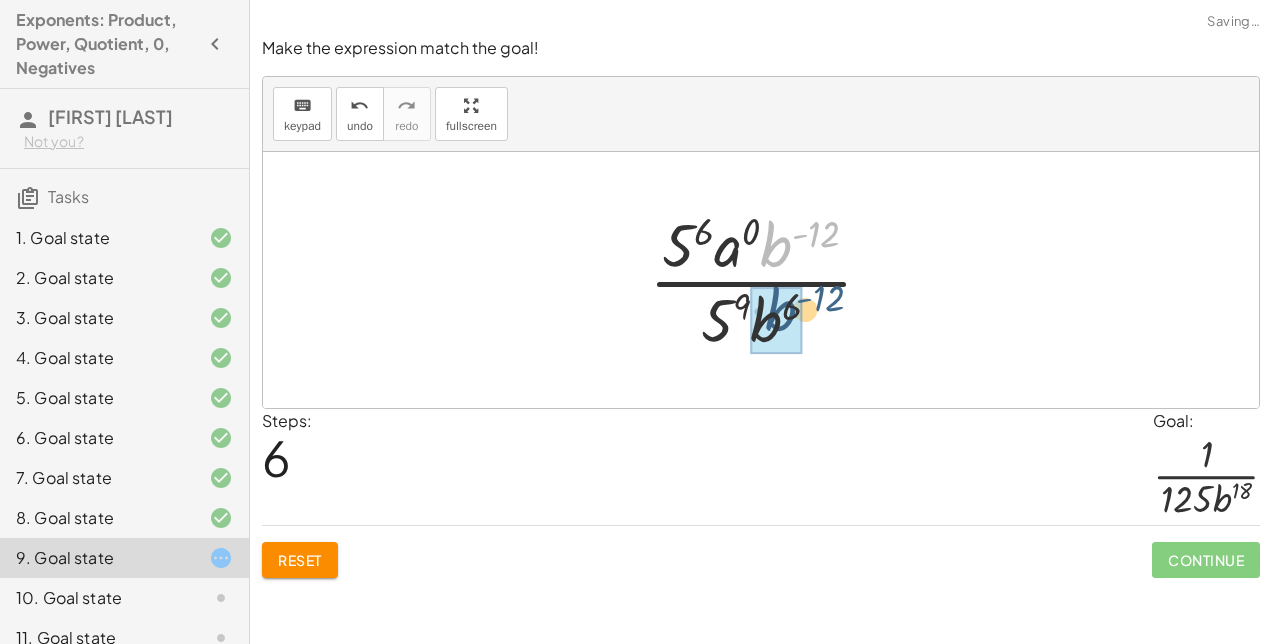 drag, startPoint x: 797, startPoint y: 242, endPoint x: 803, endPoint y: 312, distance: 70.256676 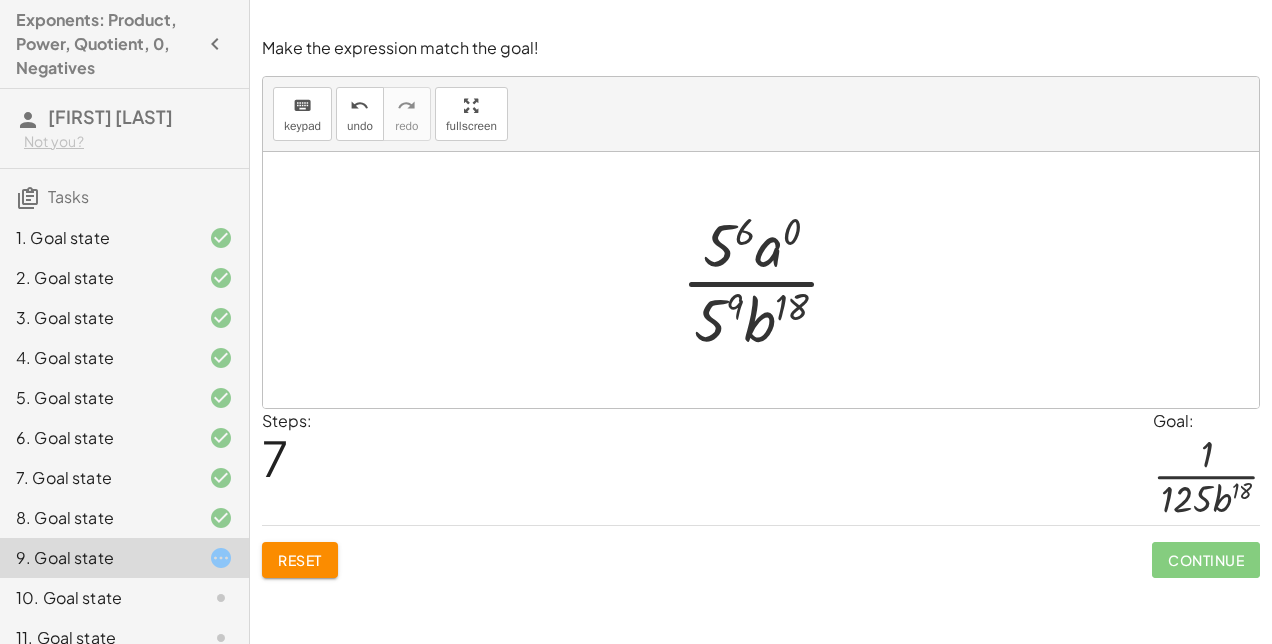 click at bounding box center [769, 280] 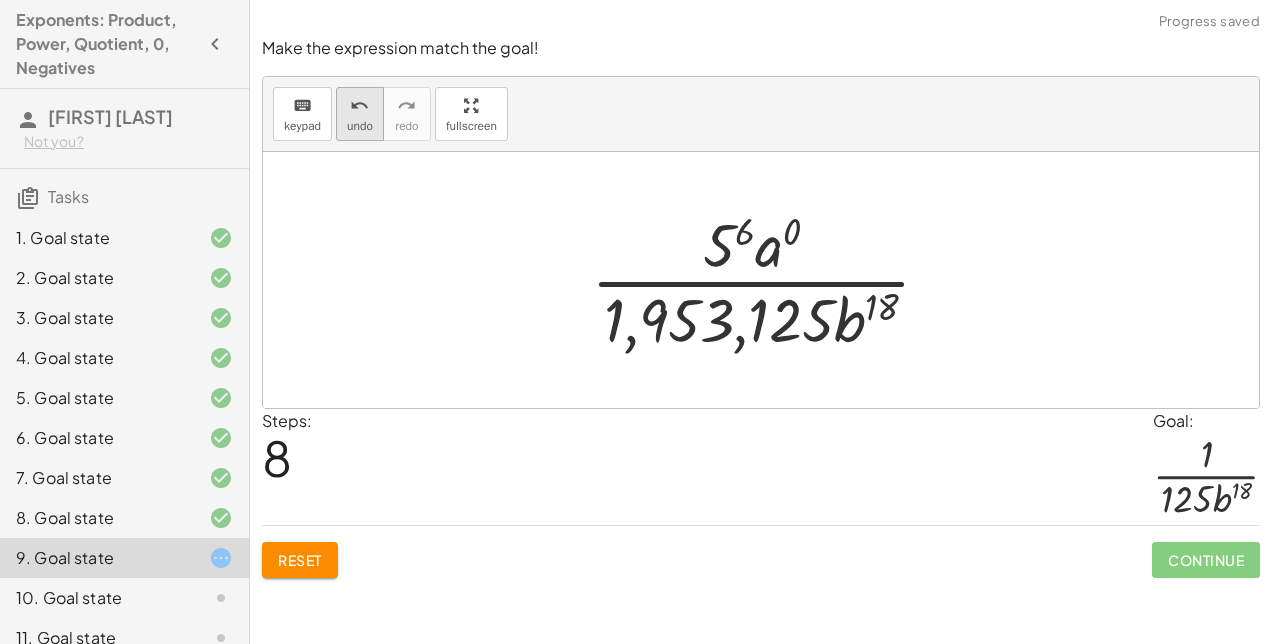 click on "undo" at bounding box center [359, 106] 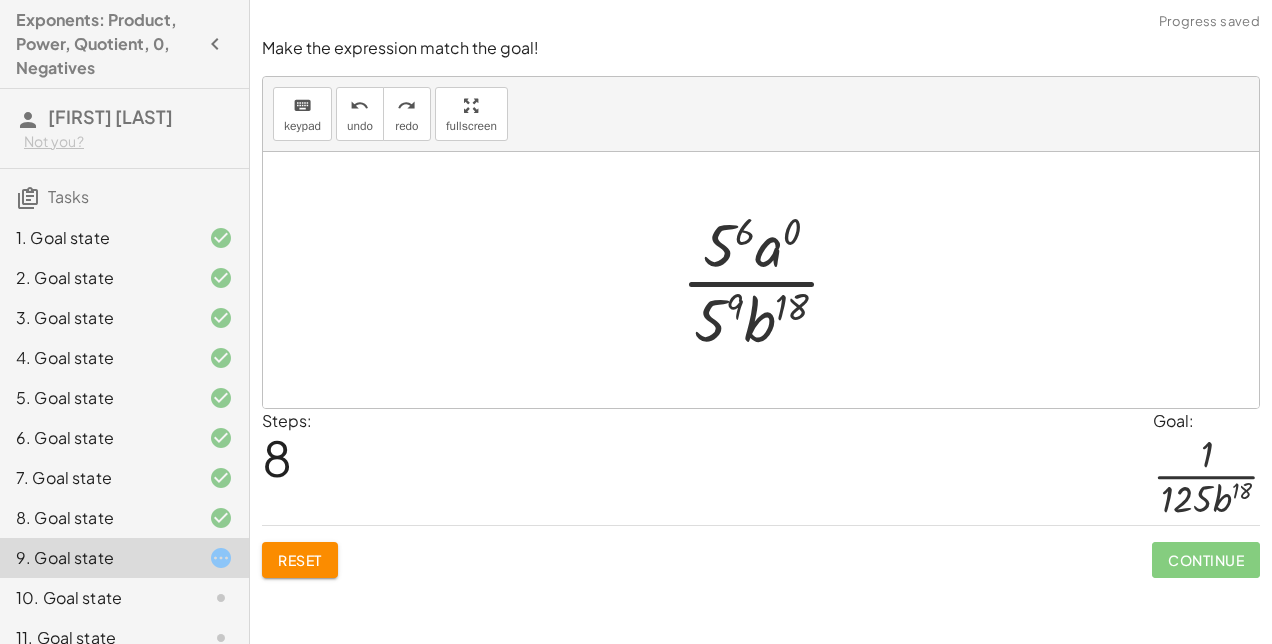 click at bounding box center [769, 280] 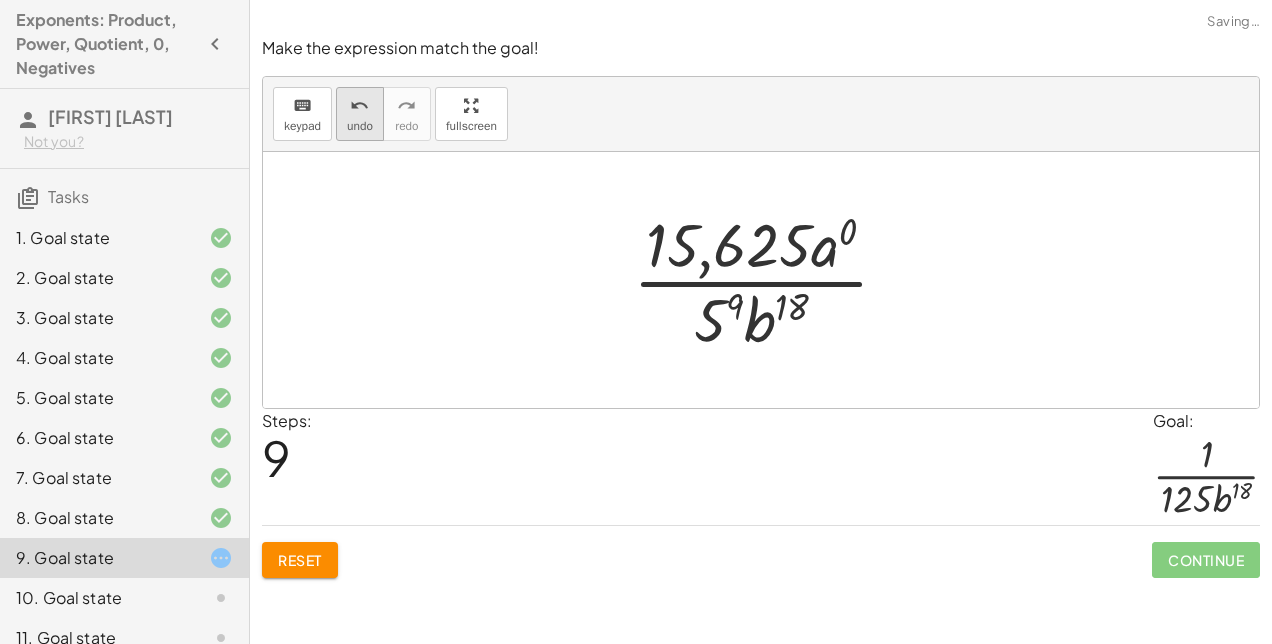 click on "undo undo" at bounding box center (360, 114) 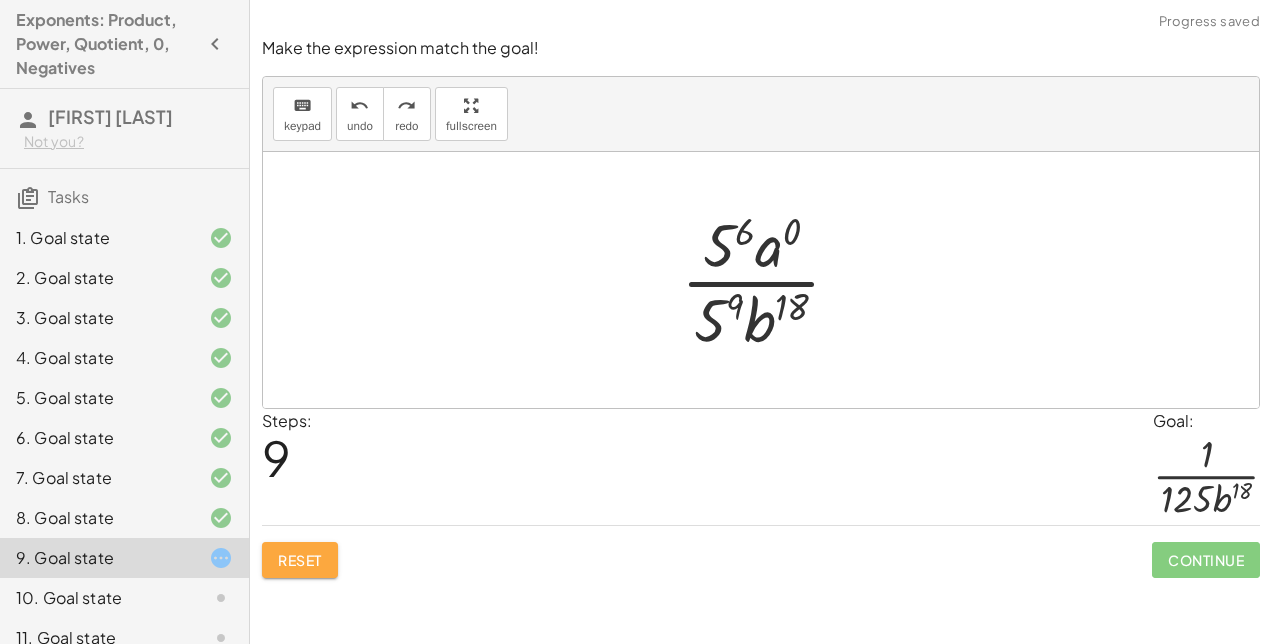 click on "Reset" at bounding box center [300, 560] 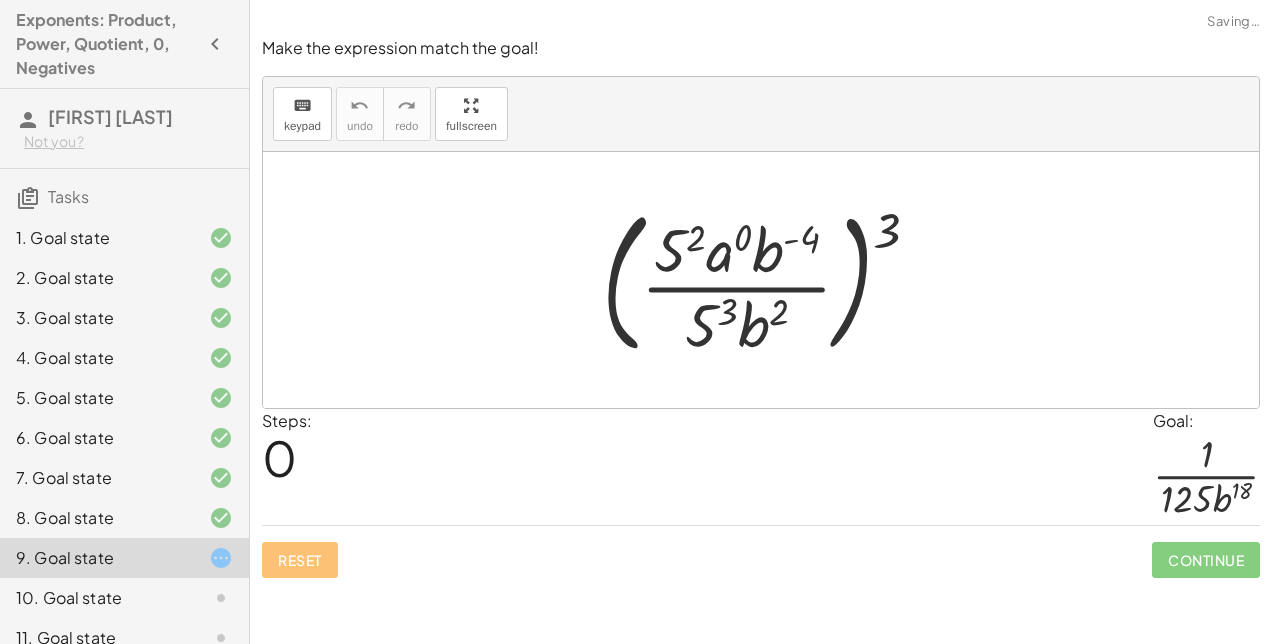 click at bounding box center (769, 280) 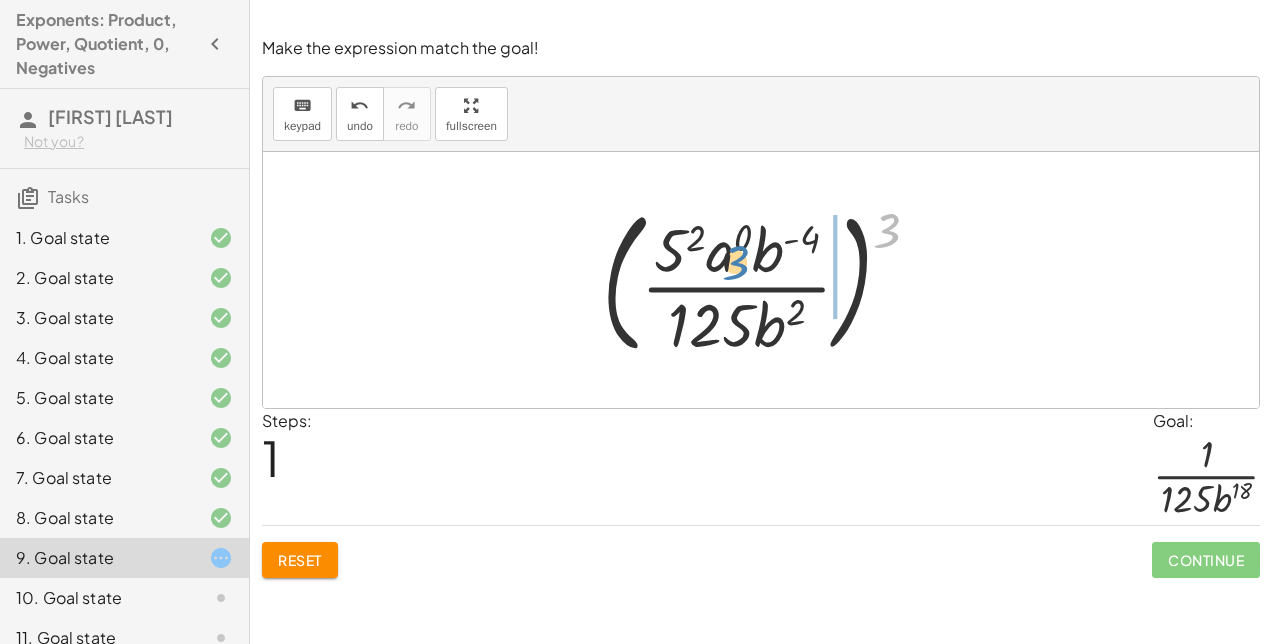 drag, startPoint x: 890, startPoint y: 223, endPoint x: 731, endPoint y: 253, distance: 161.80544 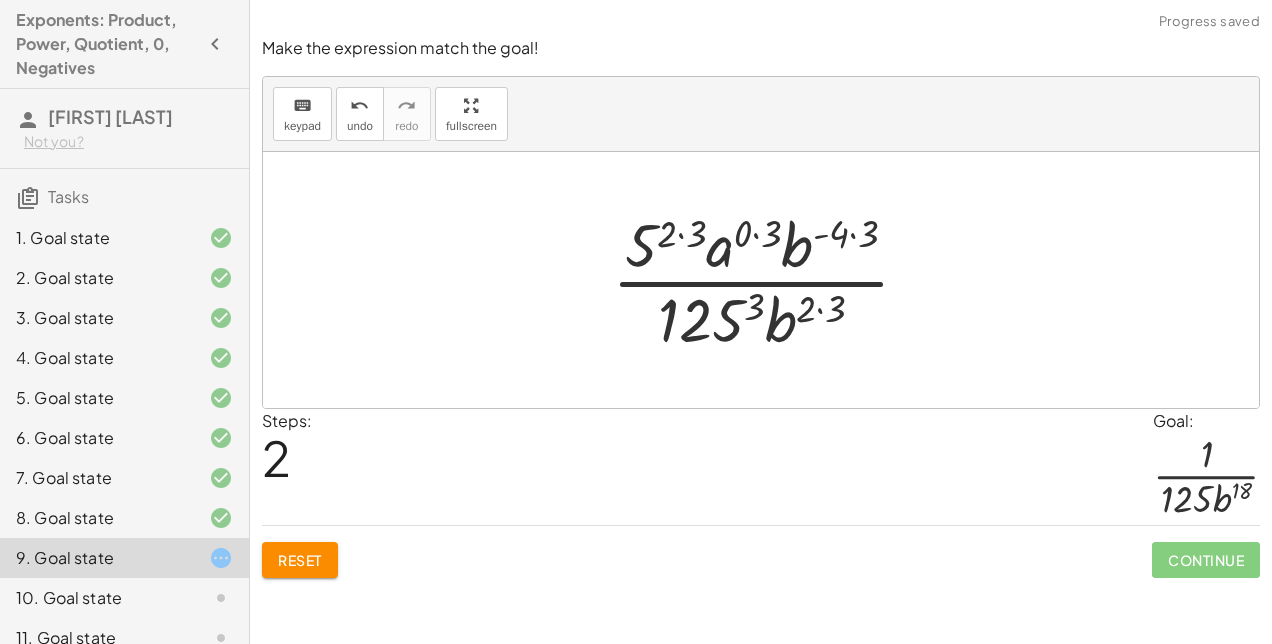 click at bounding box center (769, 280) 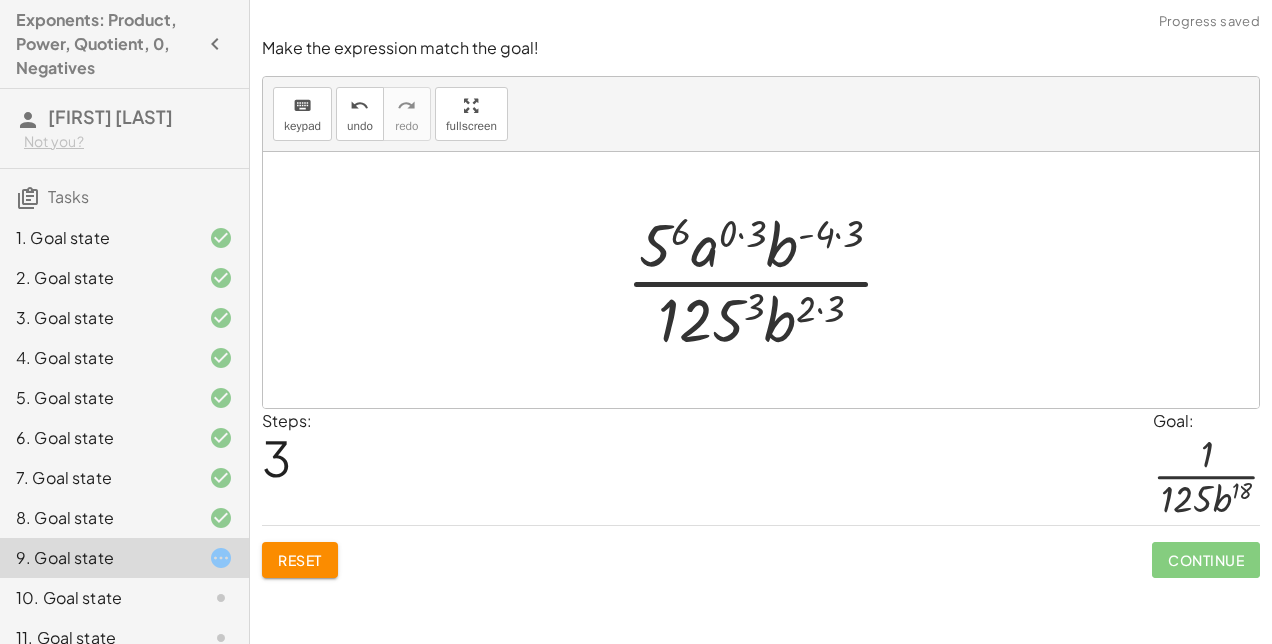 click at bounding box center [768, 280] 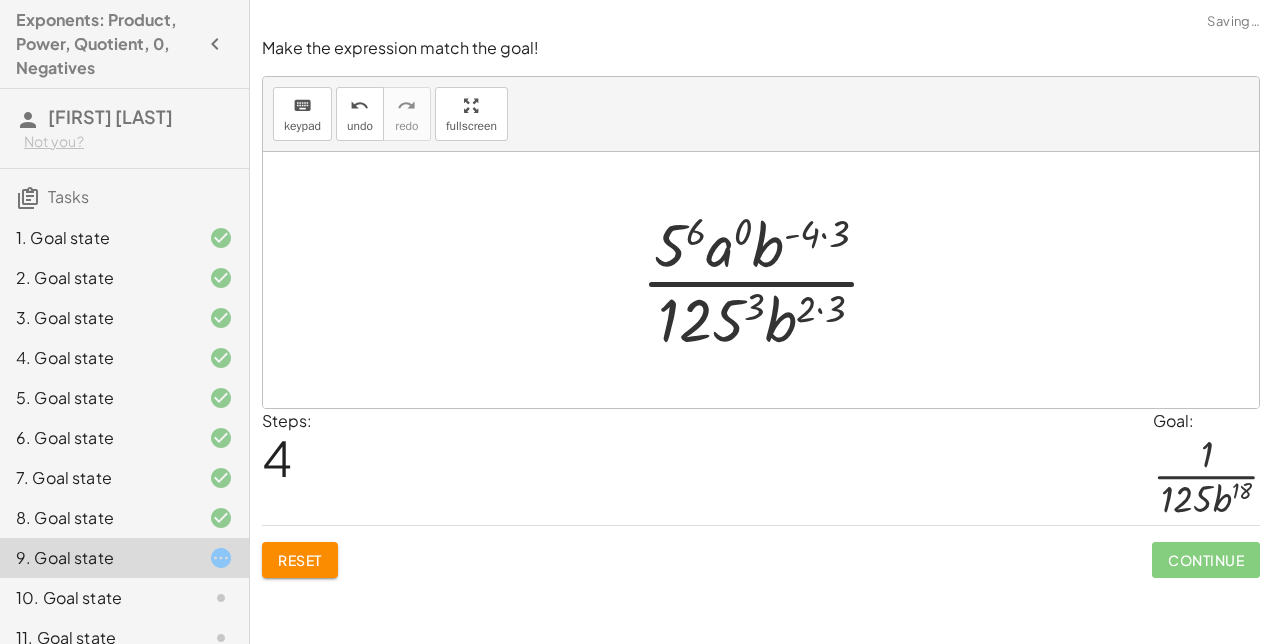 click at bounding box center (769, 280) 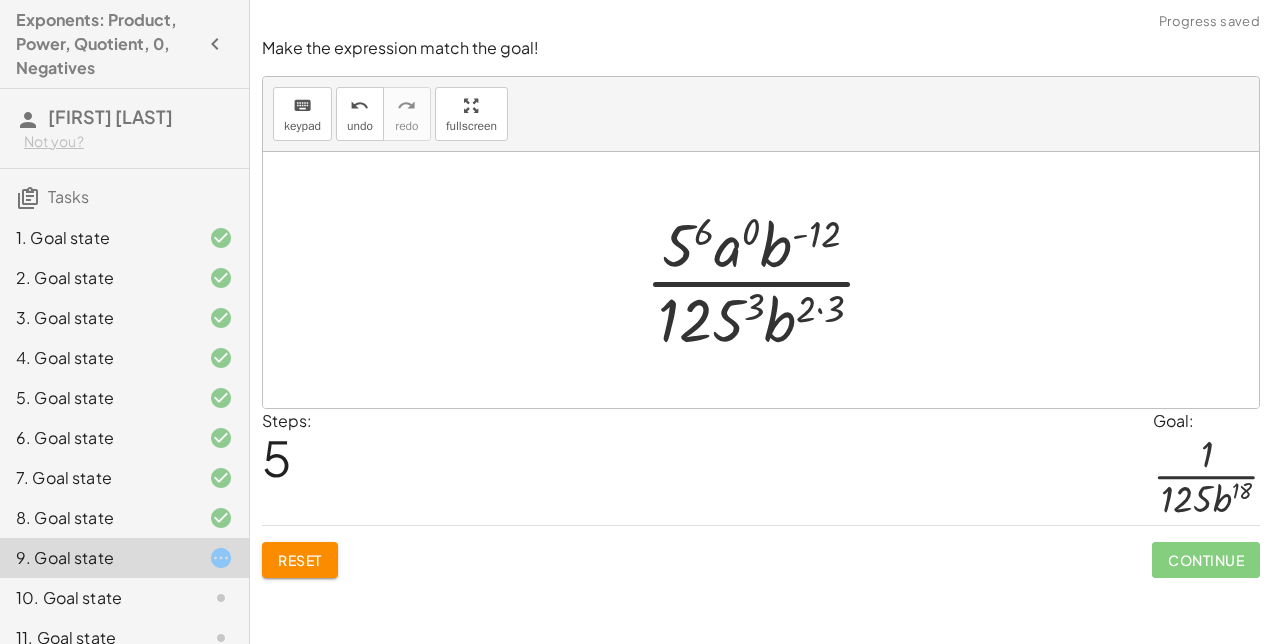 click at bounding box center (769, 280) 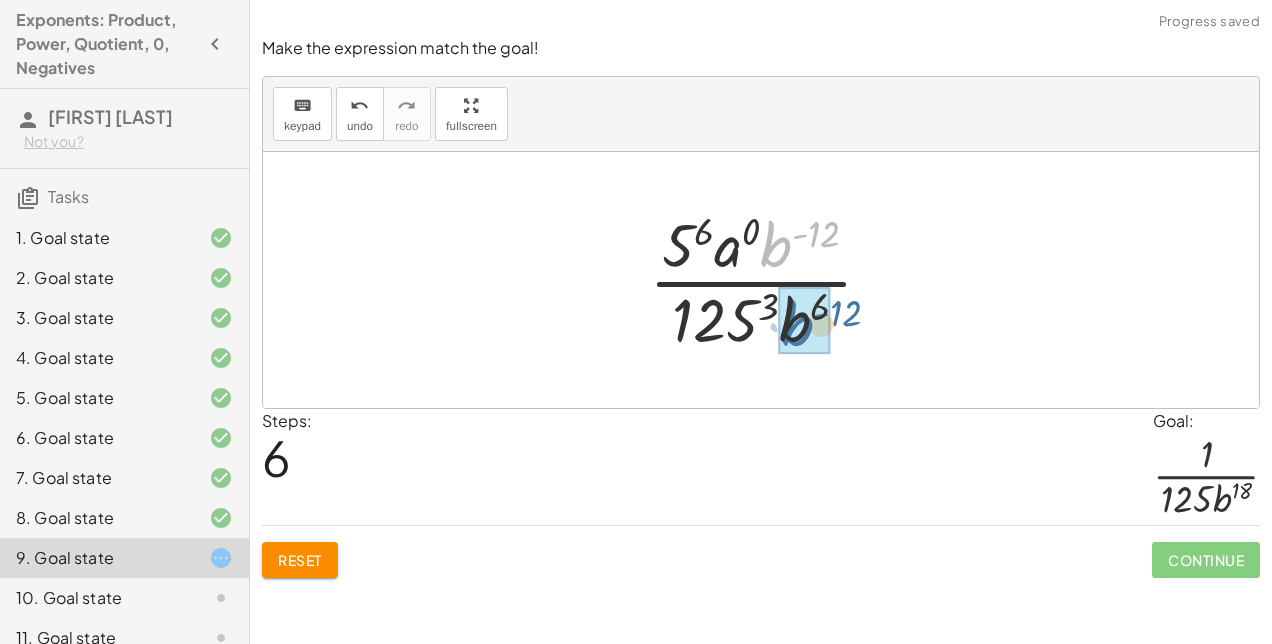 drag, startPoint x: 782, startPoint y: 231, endPoint x: 803, endPoint y: 312, distance: 83.677956 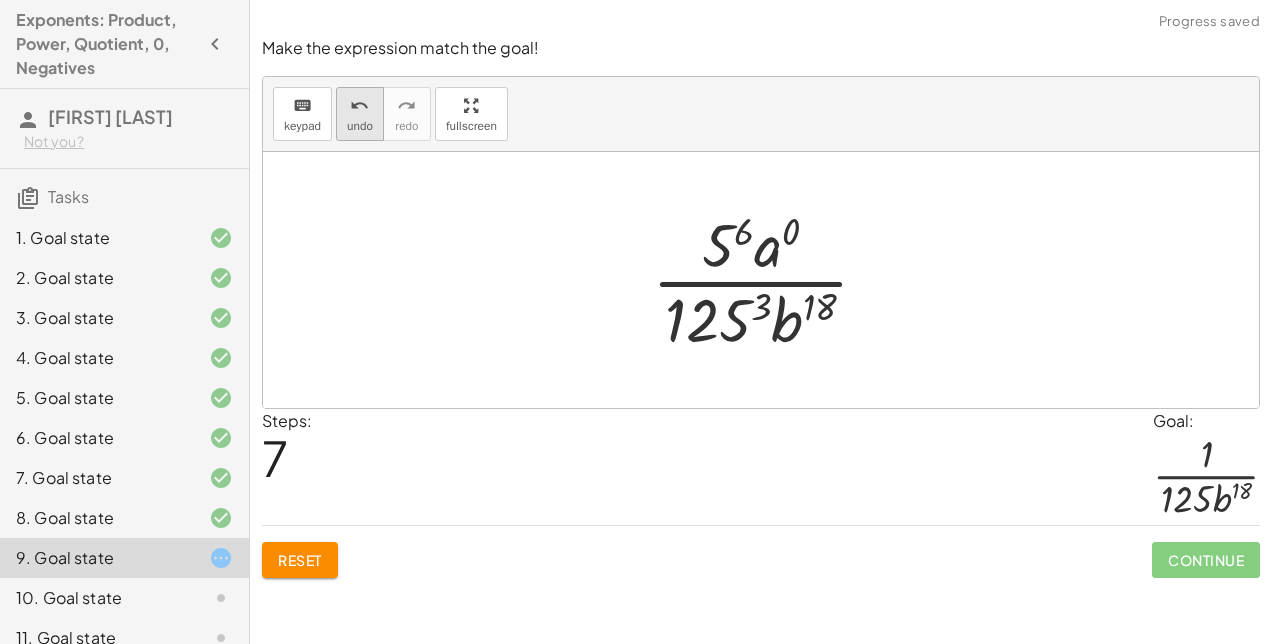 click on "undo undo" at bounding box center [360, 114] 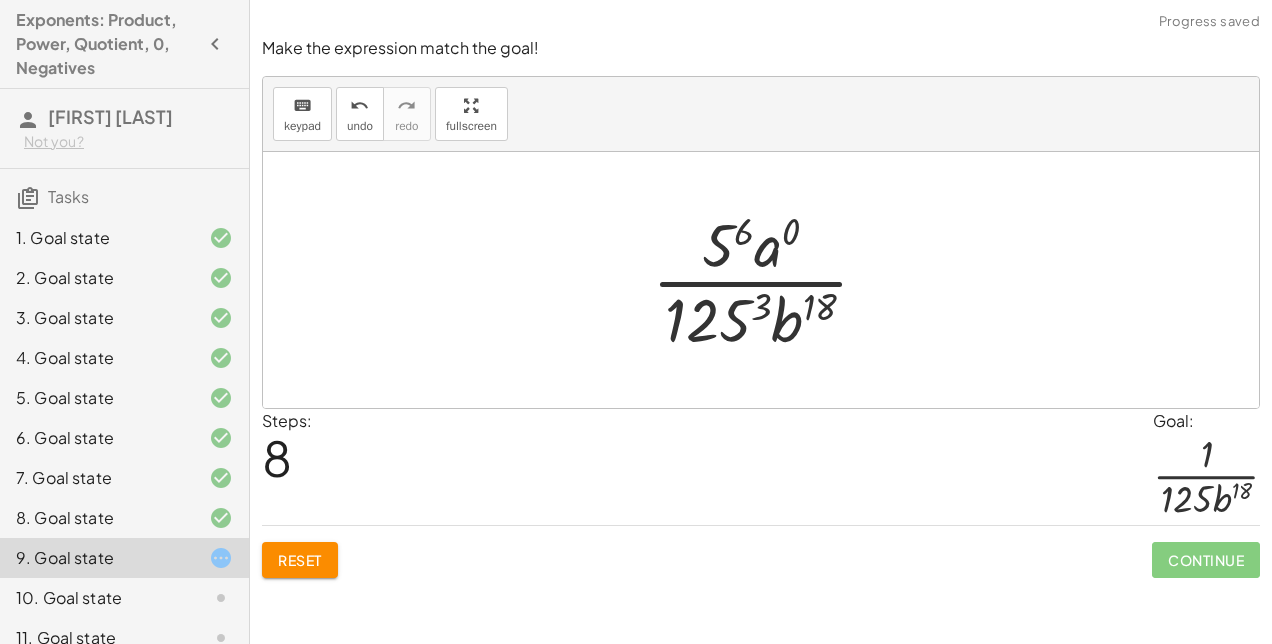 click at bounding box center (768, 280) 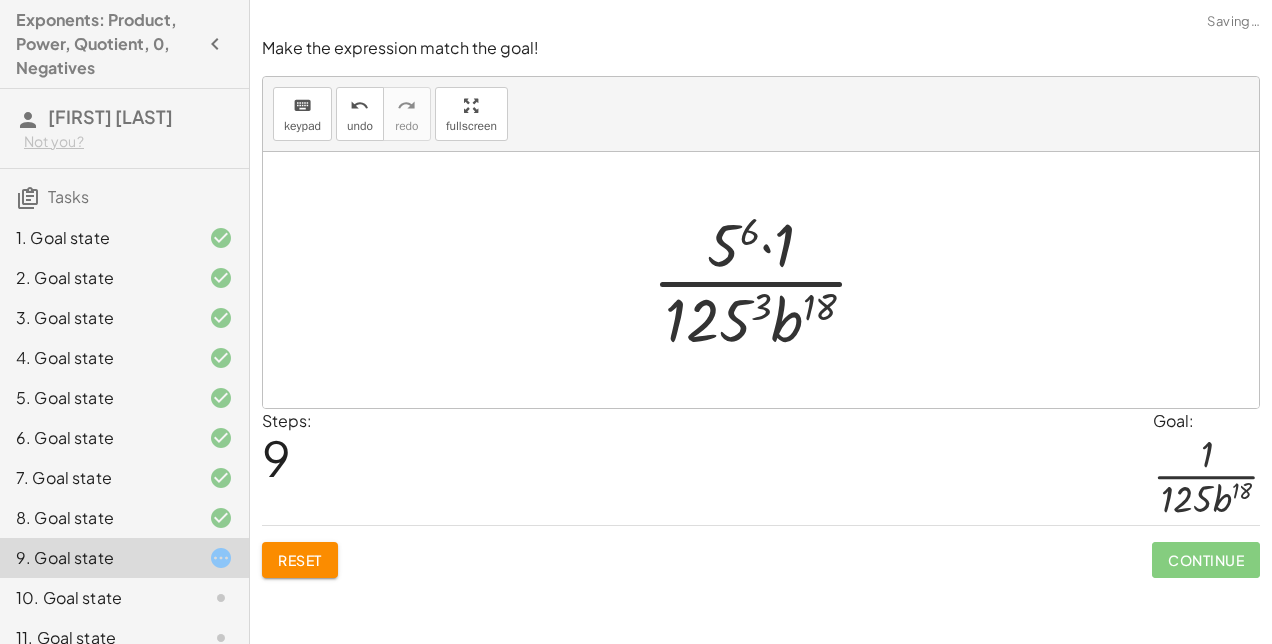 click at bounding box center (768, 280) 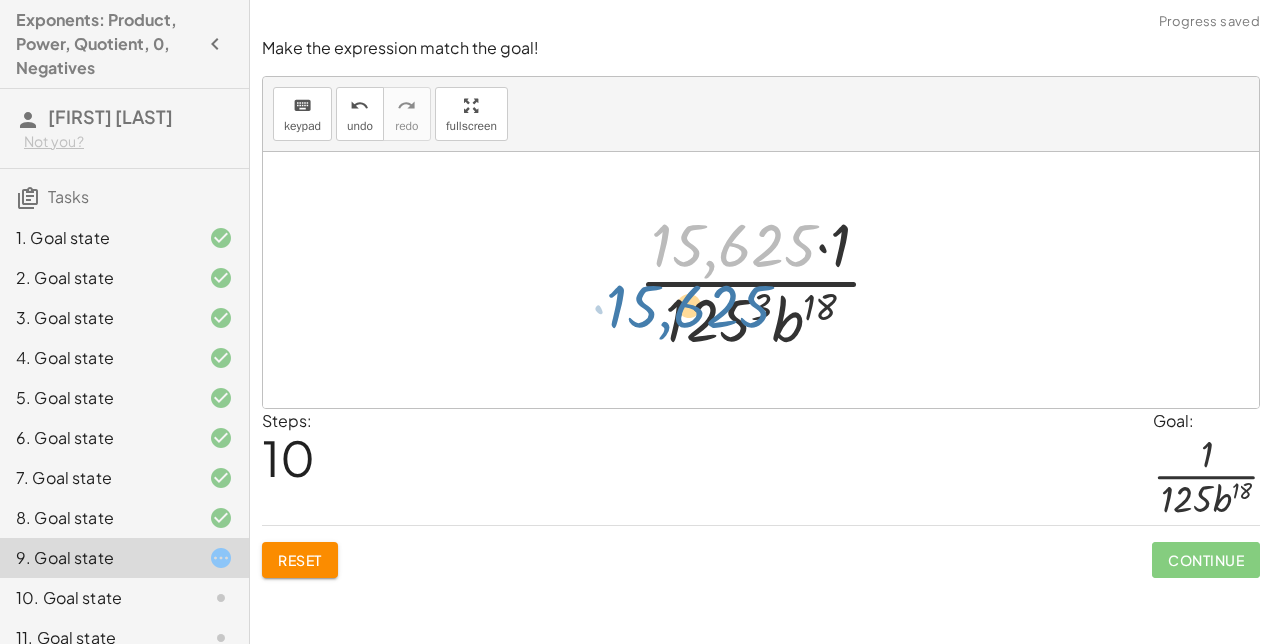 drag, startPoint x: 788, startPoint y: 246, endPoint x: 743, endPoint y: 314, distance: 81.5414 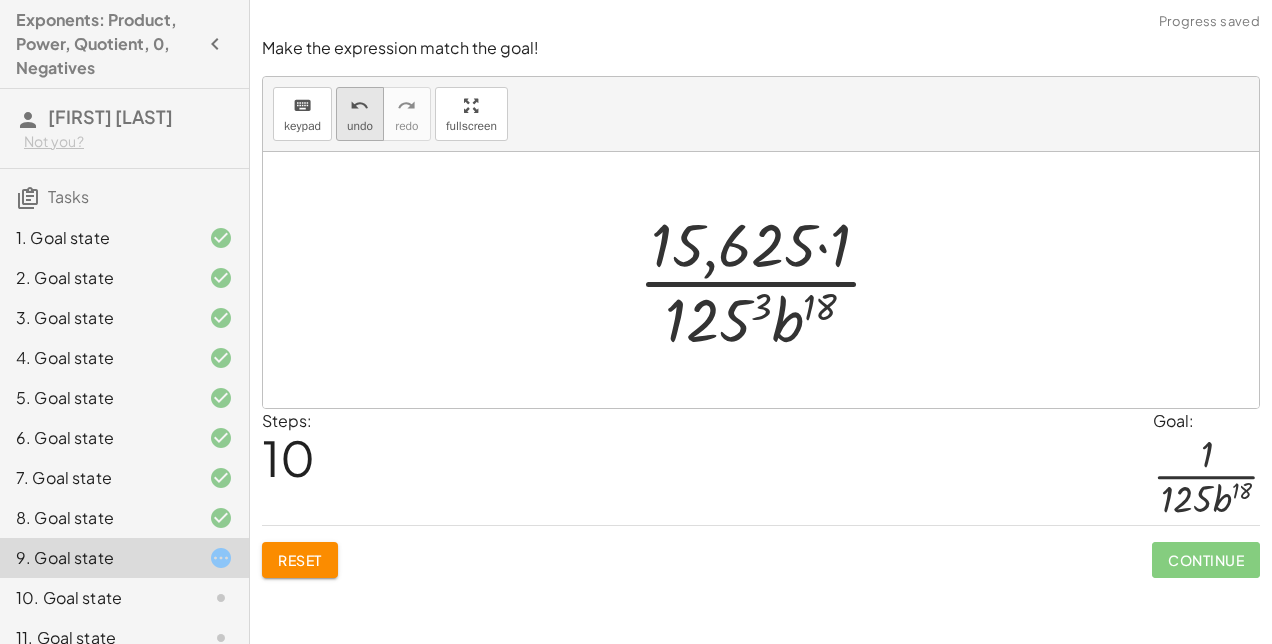 click on "undo" at bounding box center (360, 126) 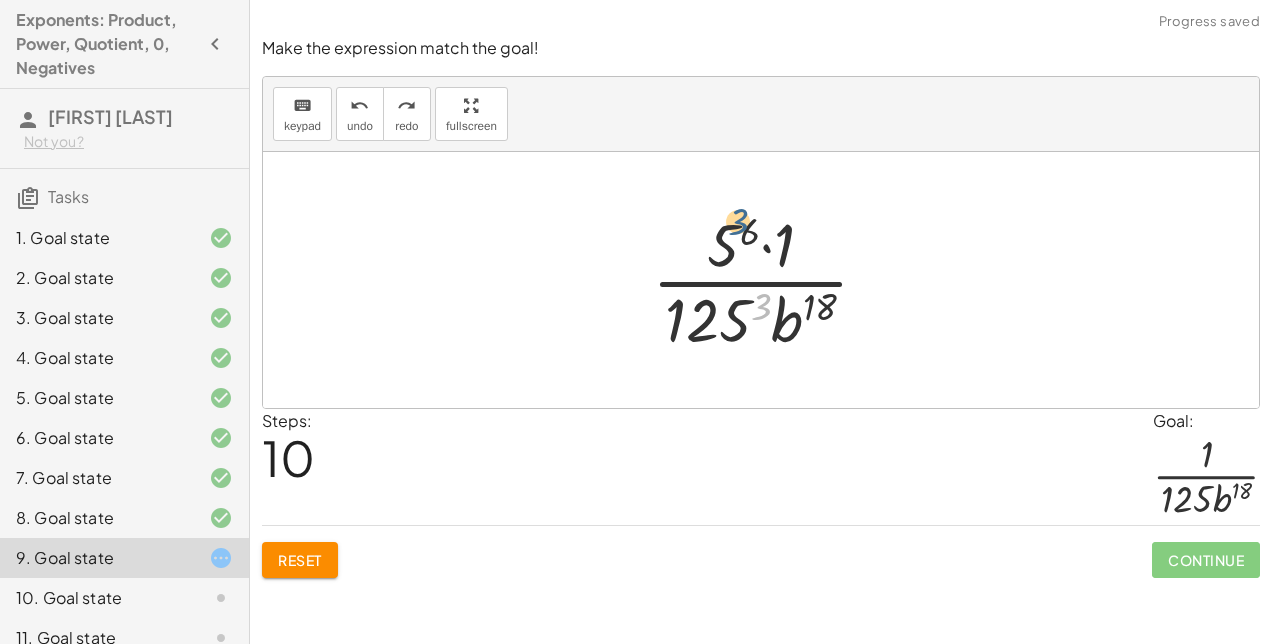 drag, startPoint x: 760, startPoint y: 306, endPoint x: 736, endPoint y: 218, distance: 91.214035 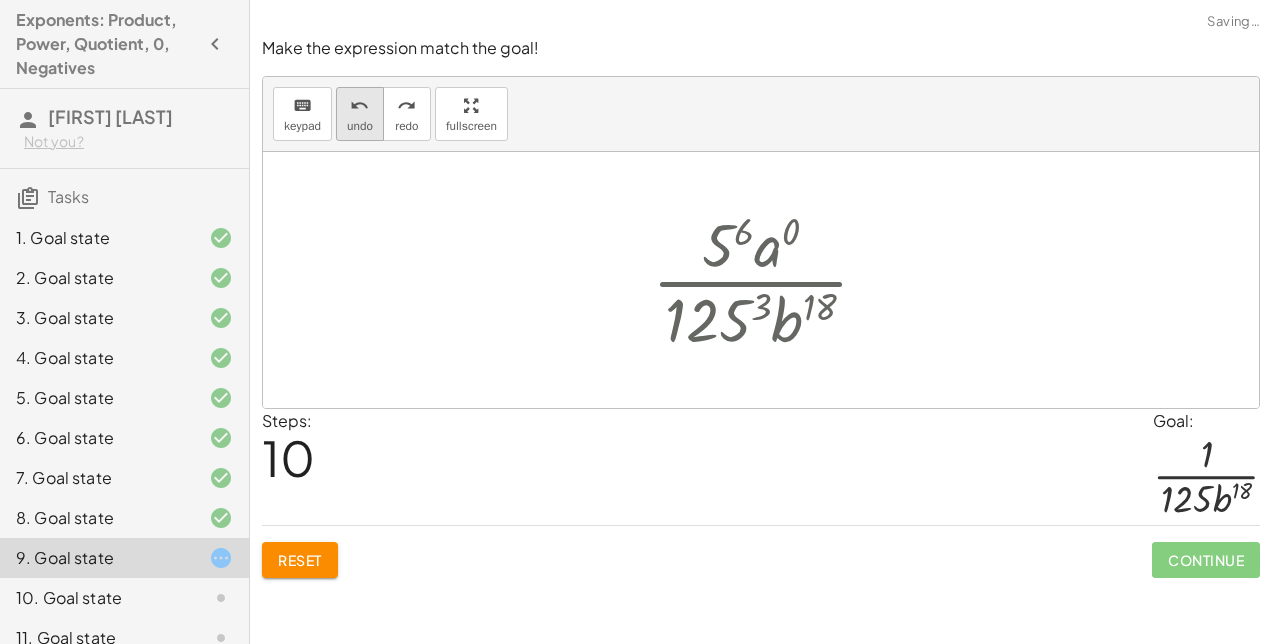 click on "undo" at bounding box center (360, 126) 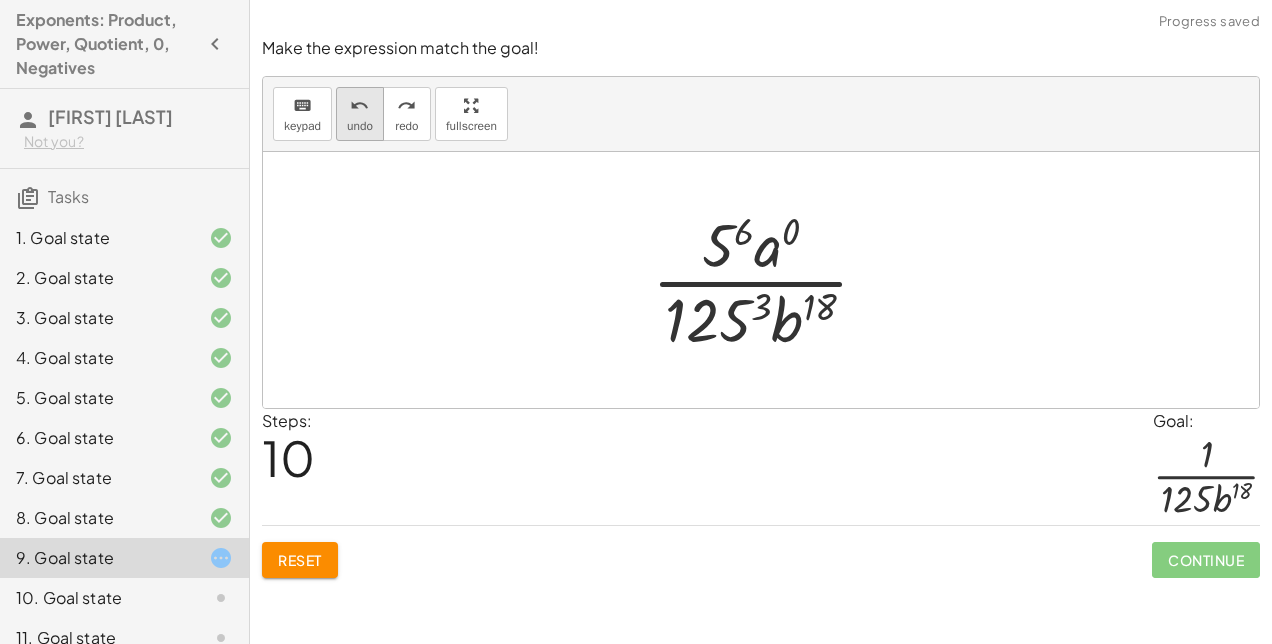 click on "undo" at bounding box center [360, 126] 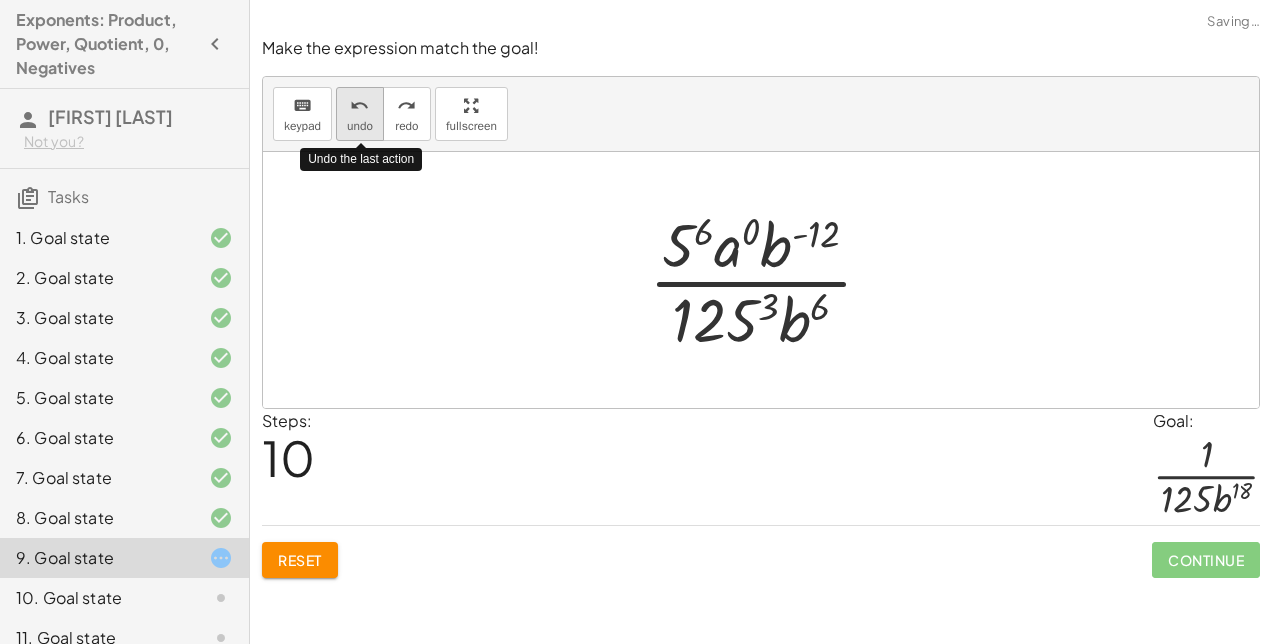 click on "undo" at bounding box center (360, 126) 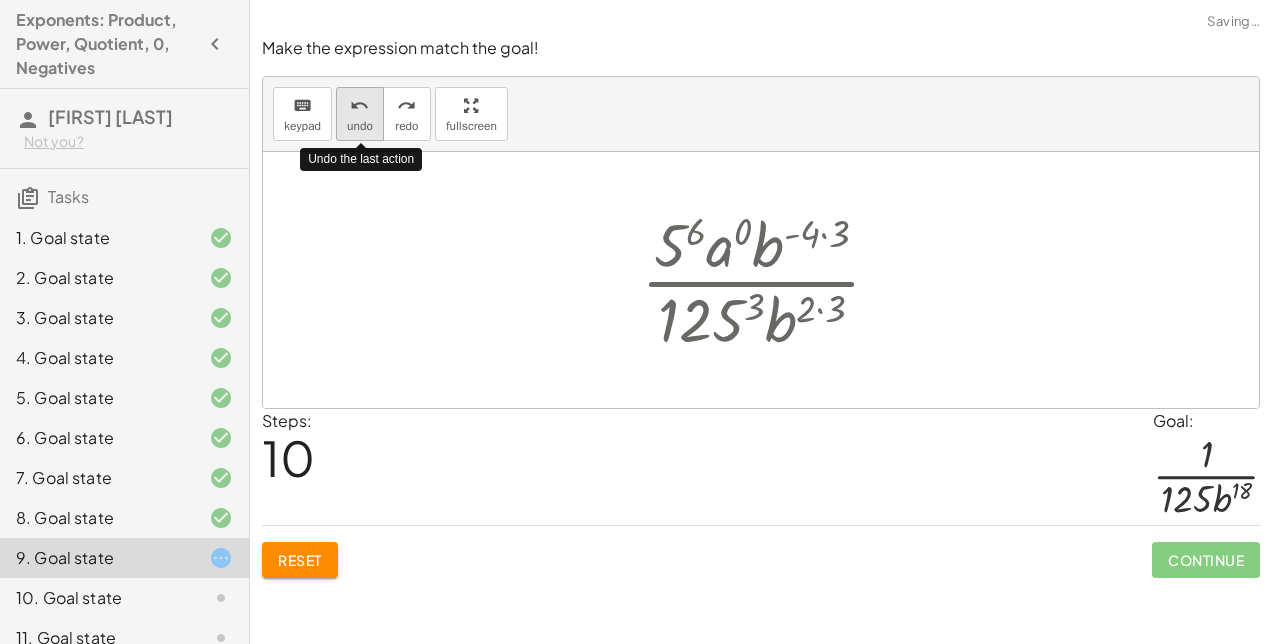 click on "undo" at bounding box center [360, 126] 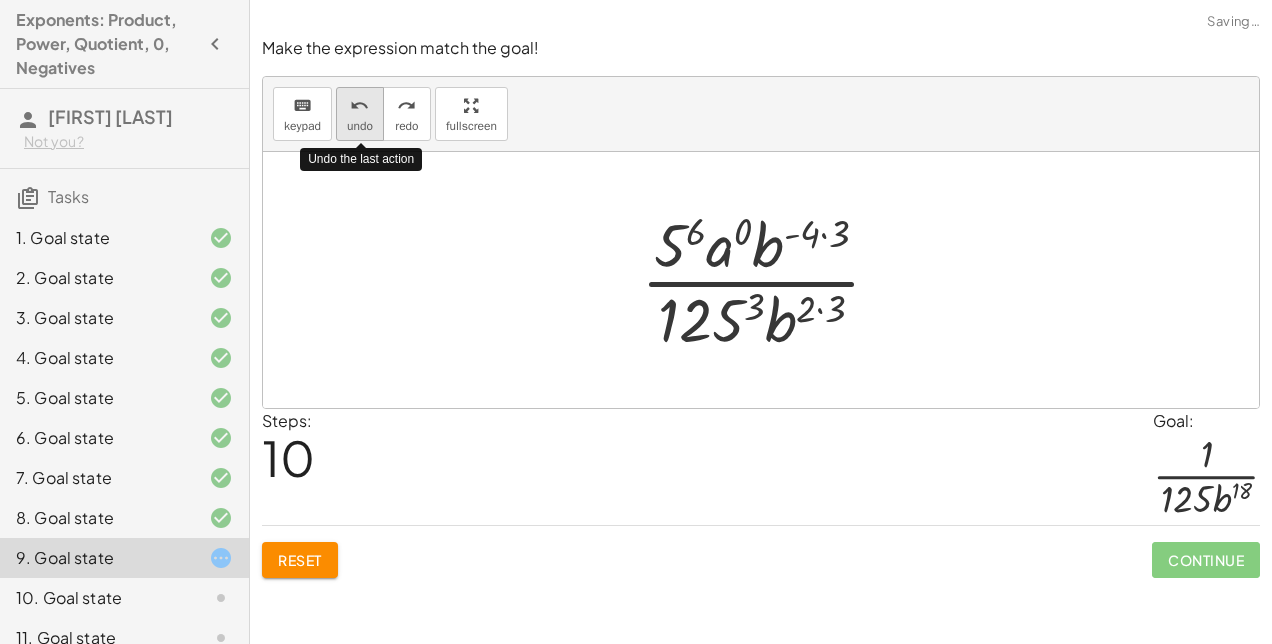 click on "undo" at bounding box center (360, 126) 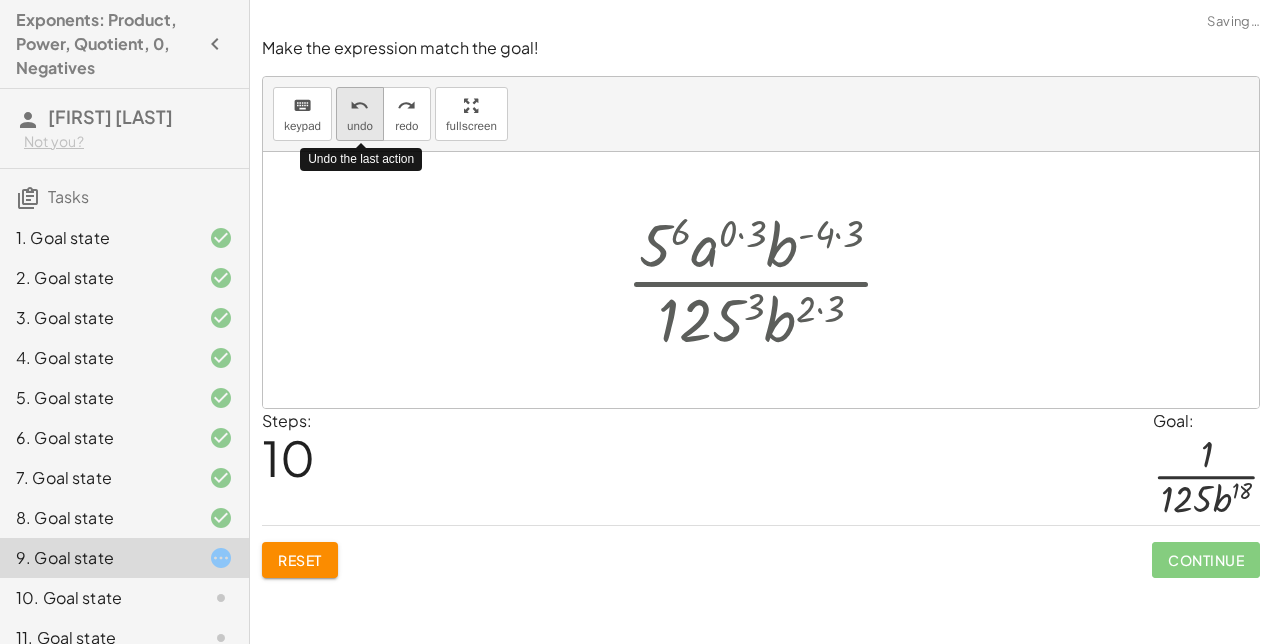 click on "undo" at bounding box center (360, 126) 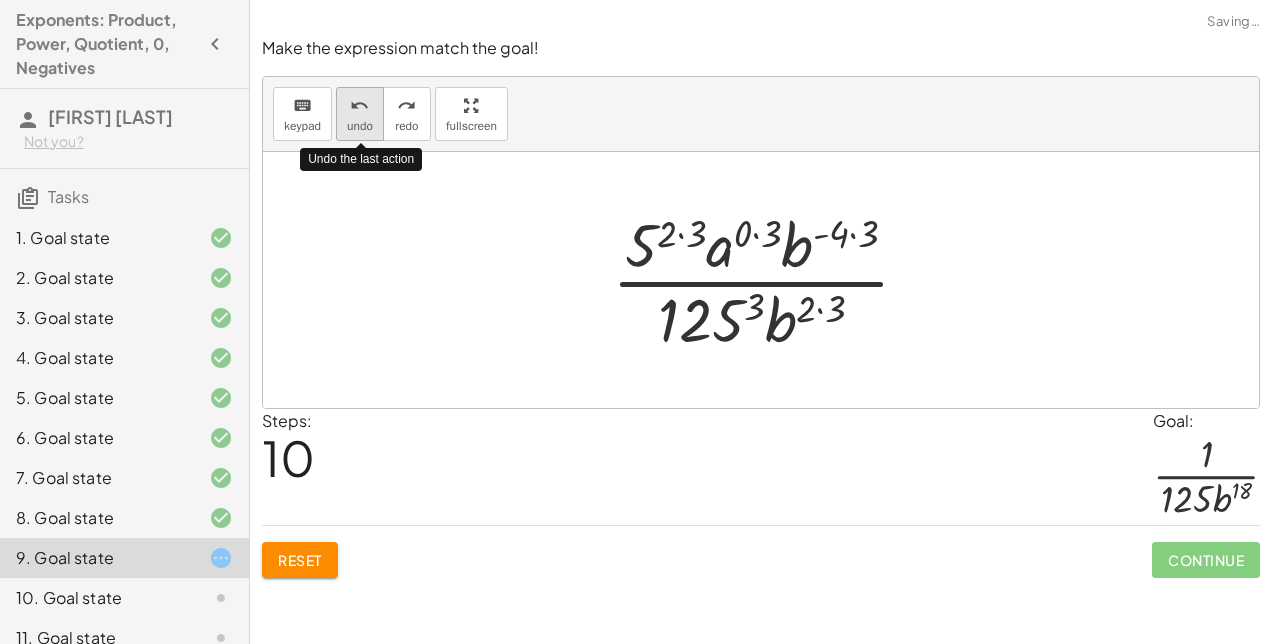 click on "undo" at bounding box center [360, 126] 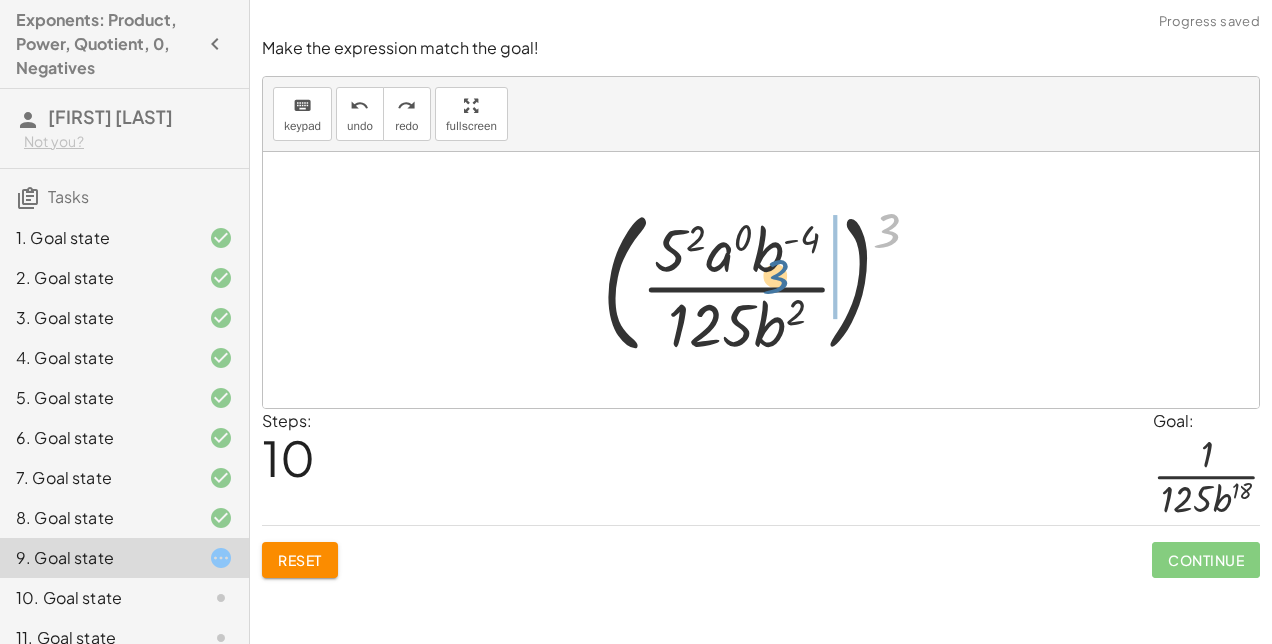 drag, startPoint x: 888, startPoint y: 216, endPoint x: 776, endPoint y: 230, distance: 112.871605 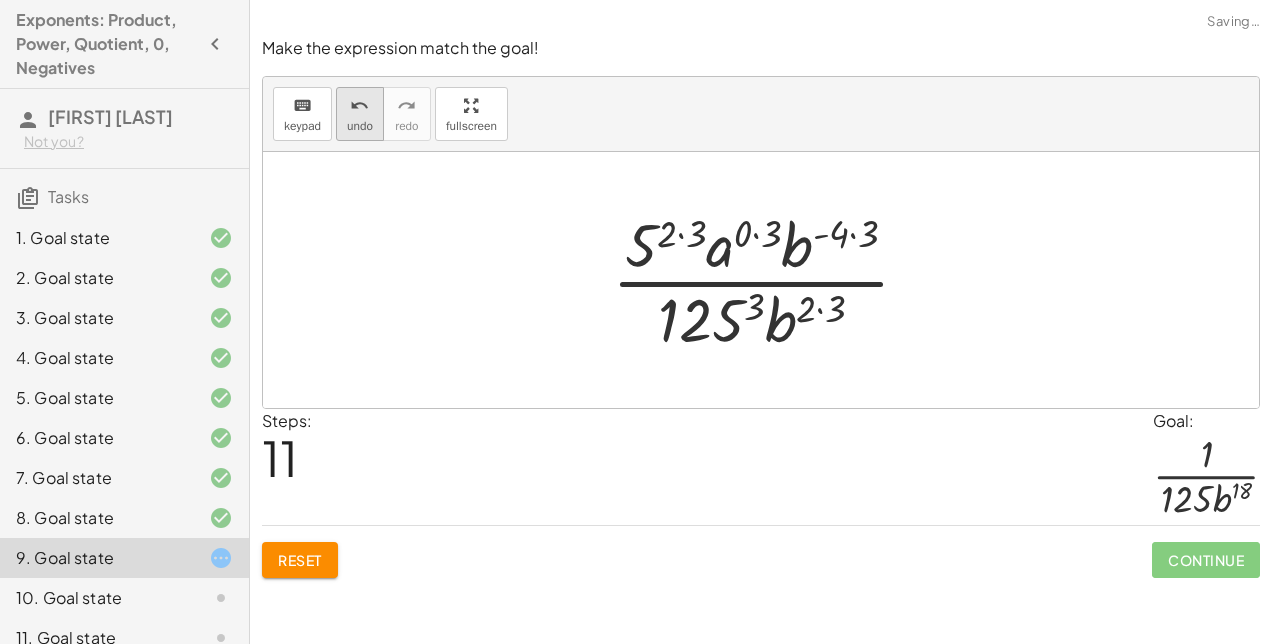 click on "undo" at bounding box center (359, 106) 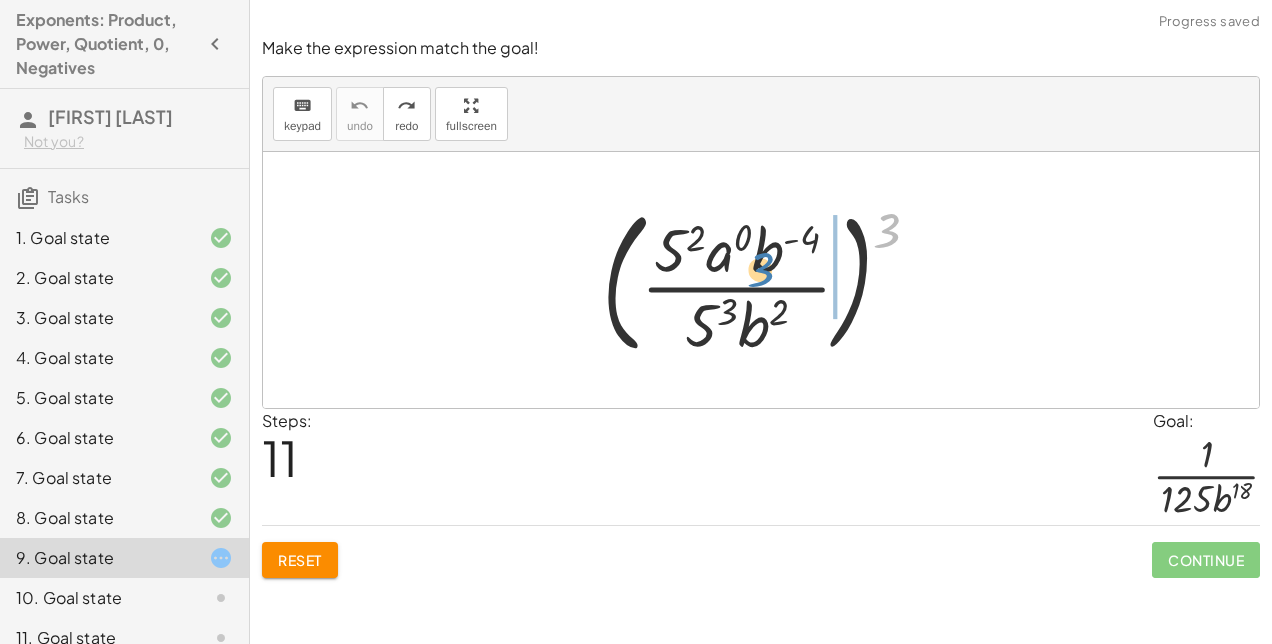 drag, startPoint x: 892, startPoint y: 217, endPoint x: 772, endPoint y: 250, distance: 124.45481 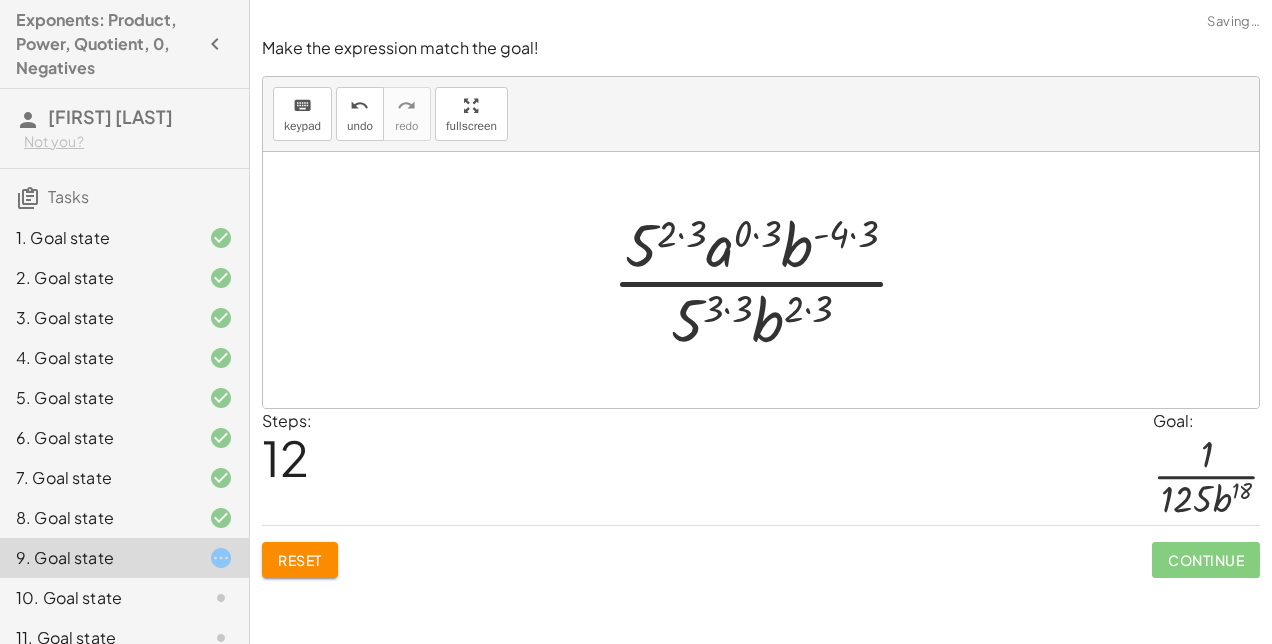 click at bounding box center (769, 280) 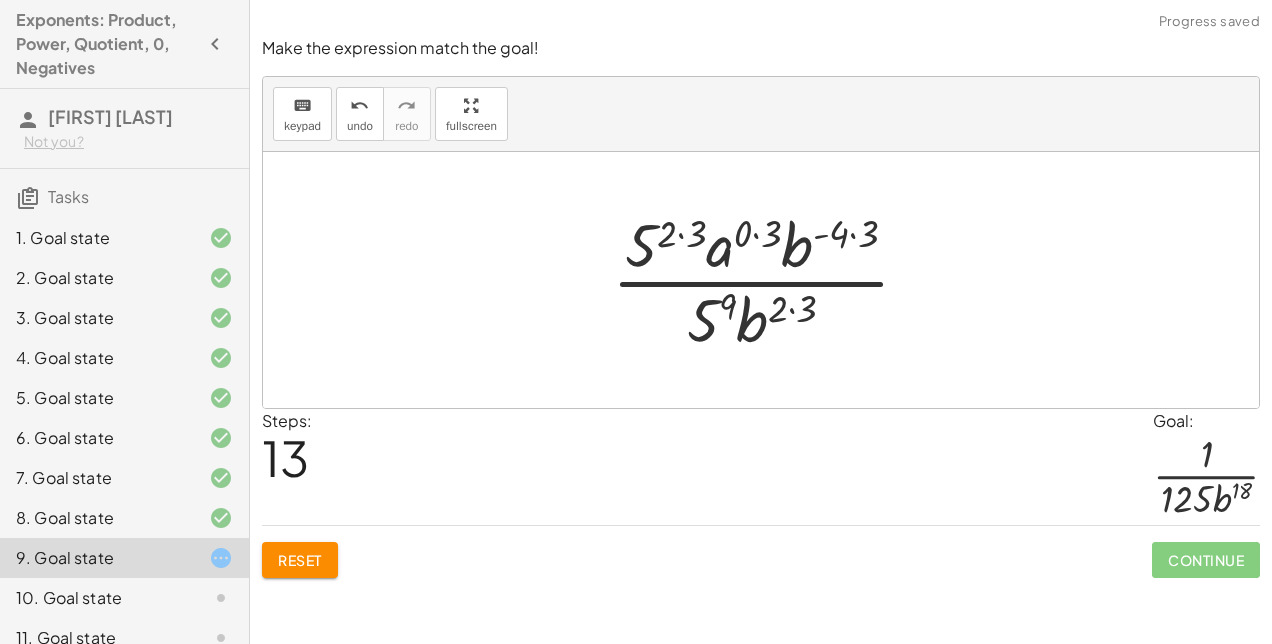 click at bounding box center [769, 280] 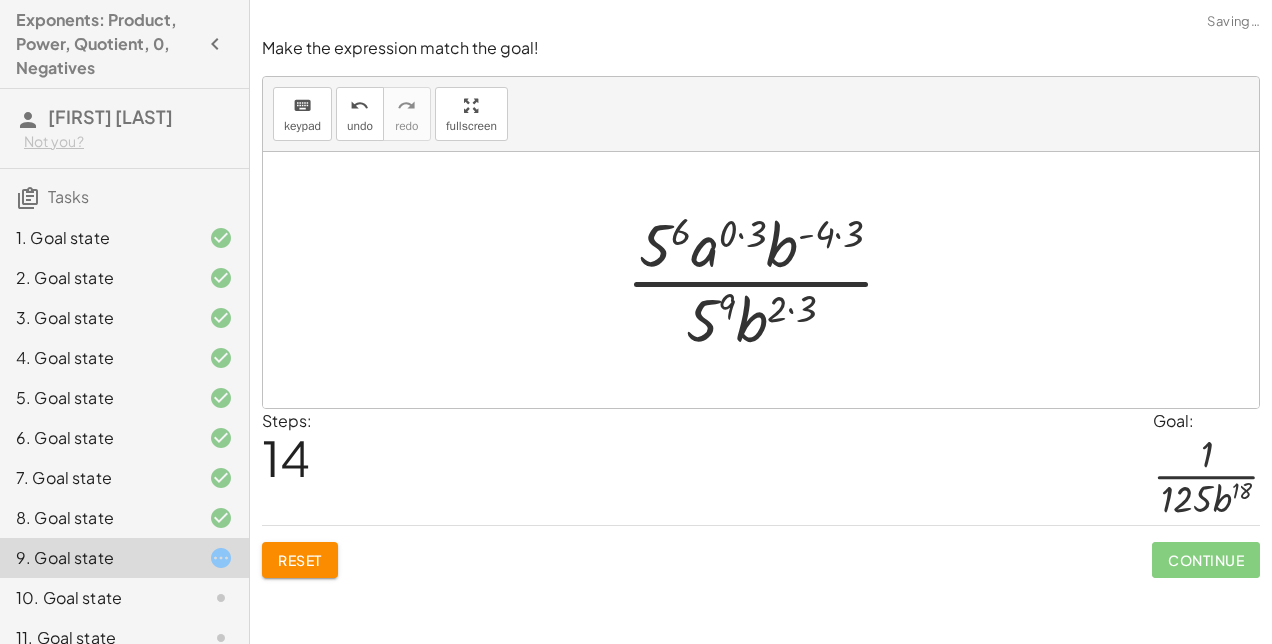 click at bounding box center (768, 280) 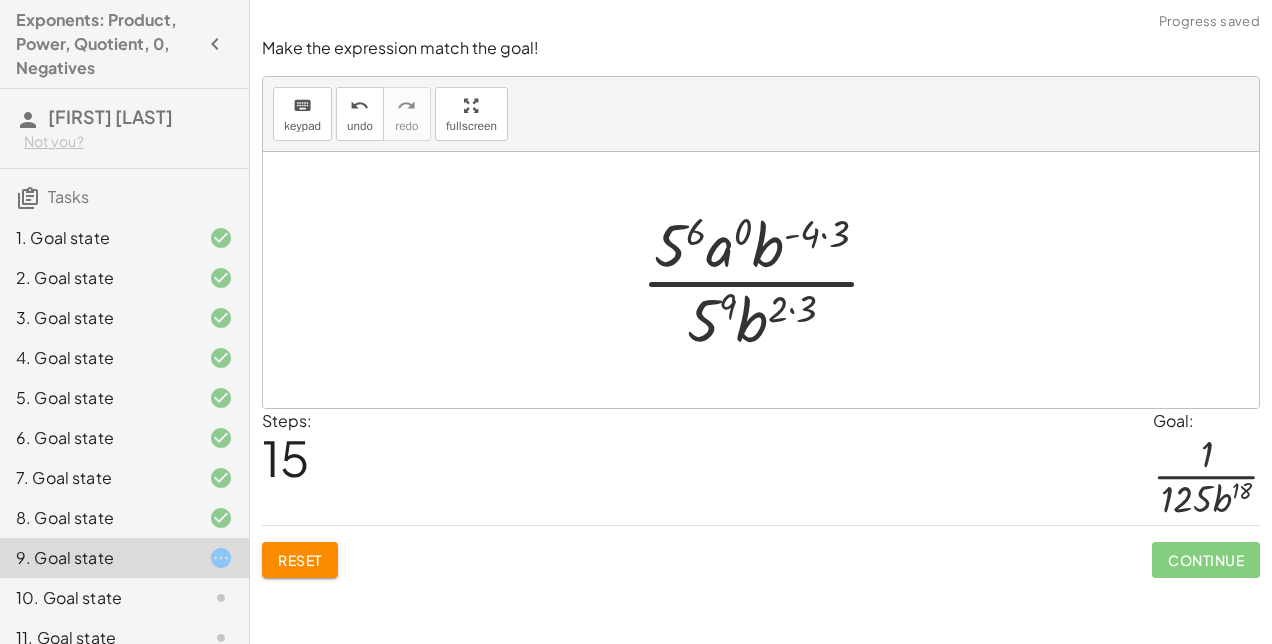 click at bounding box center [769, 280] 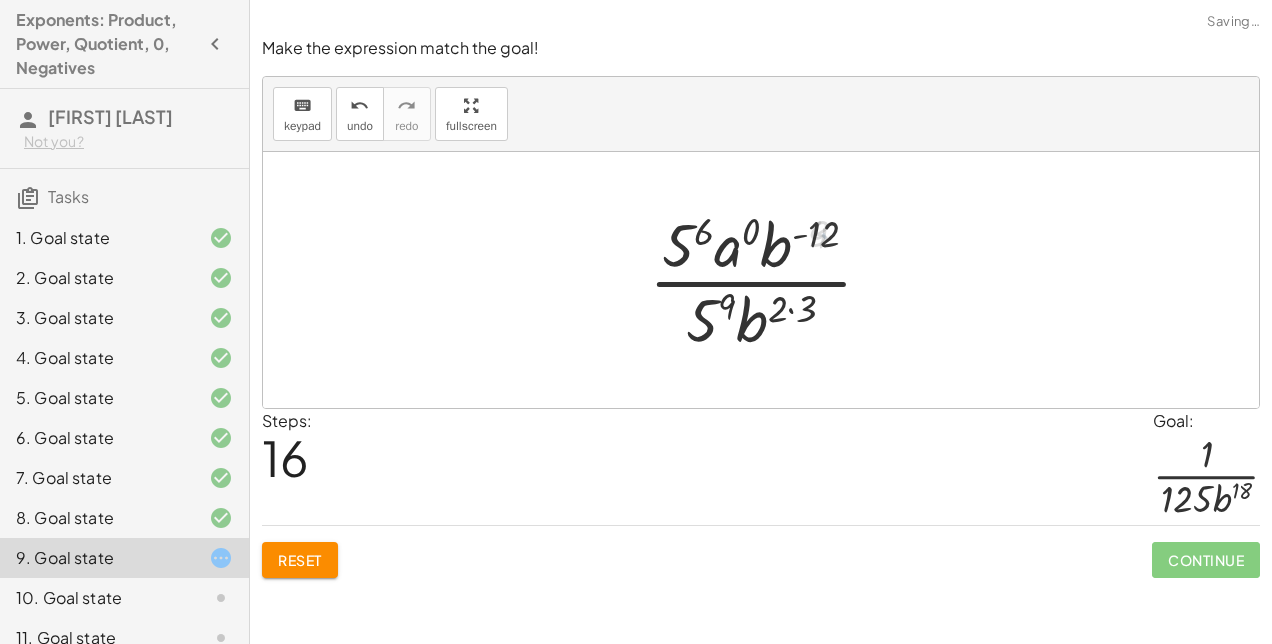 click at bounding box center (769, 280) 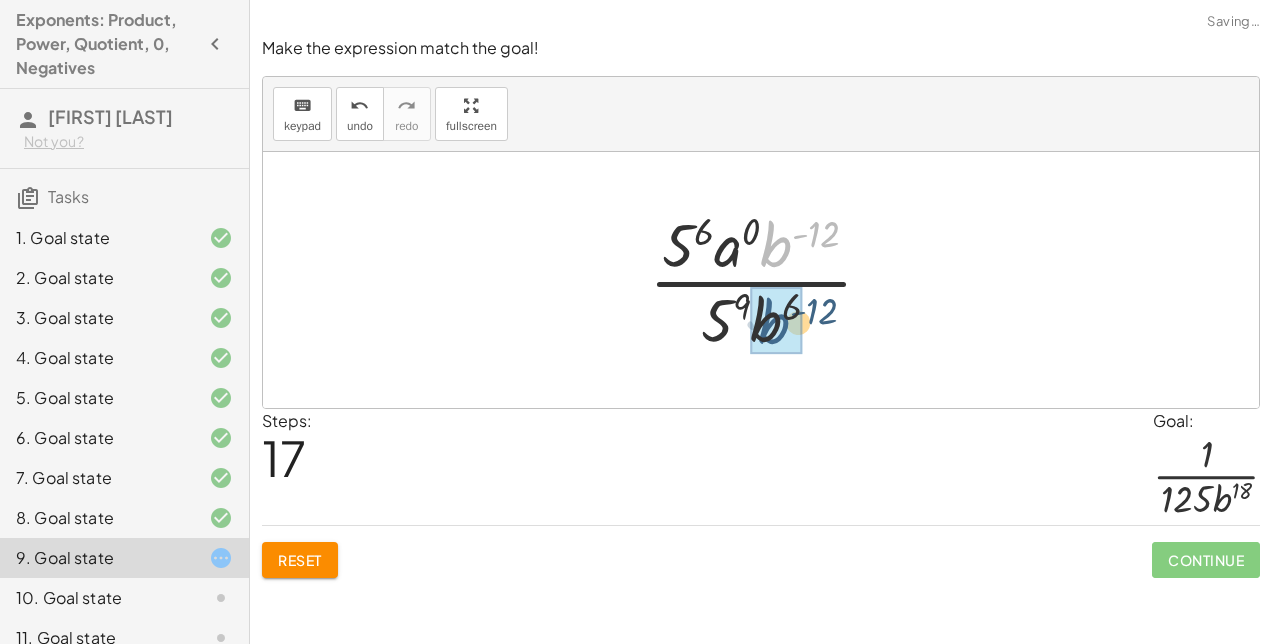 drag, startPoint x: 772, startPoint y: 231, endPoint x: 769, endPoint y: 311, distance: 80.05623 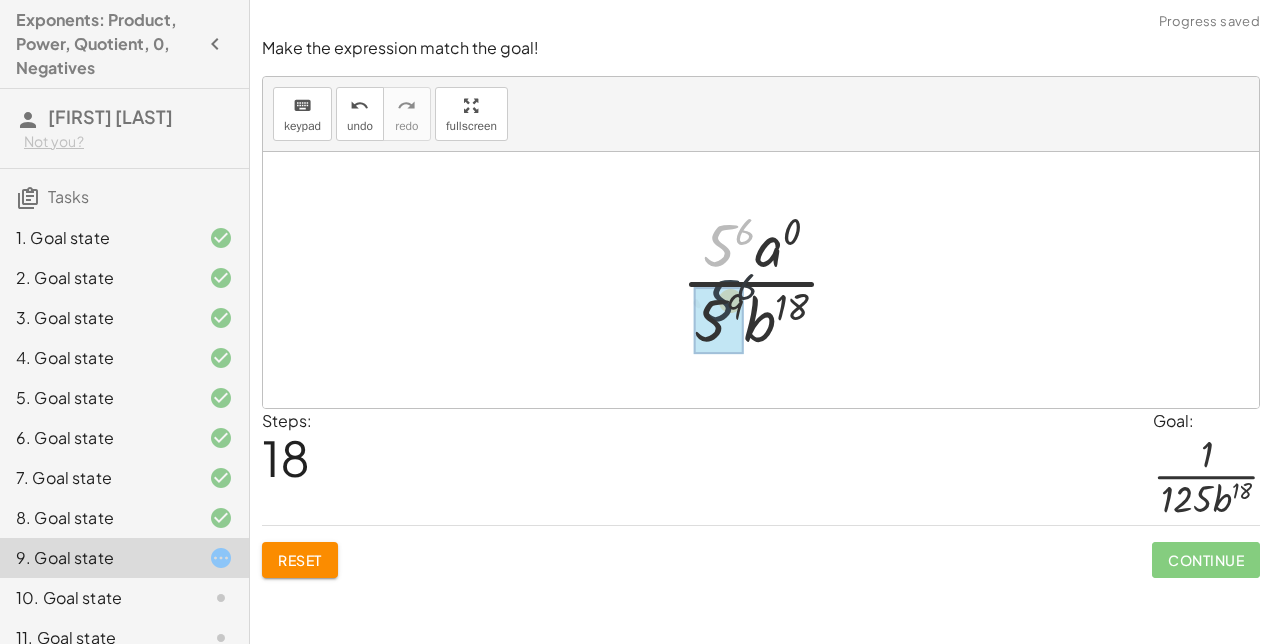 drag, startPoint x: 720, startPoint y: 232, endPoint x: 720, endPoint y: 302, distance: 70 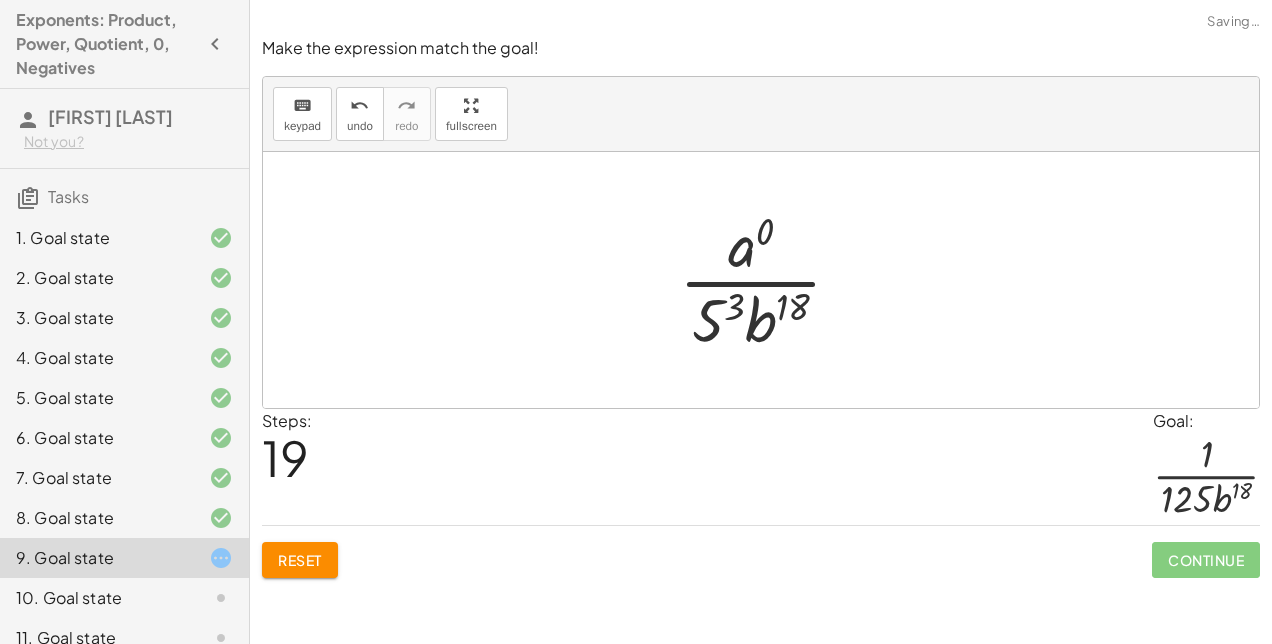 click at bounding box center [768, 280] 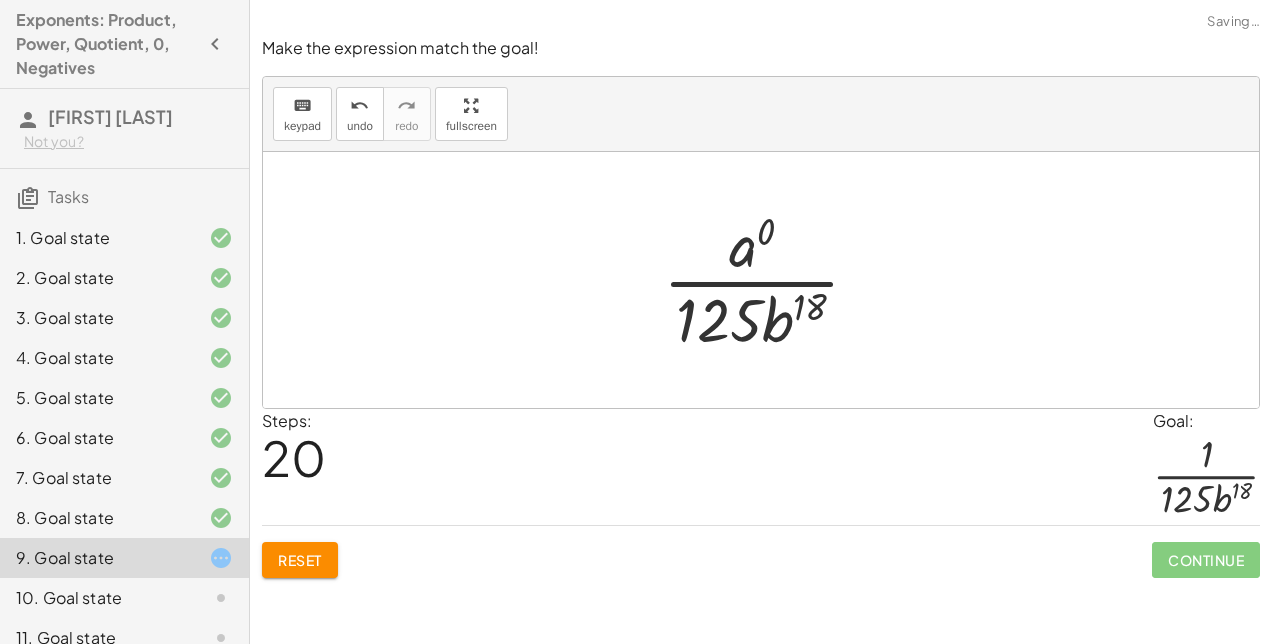 click at bounding box center (769, 280) 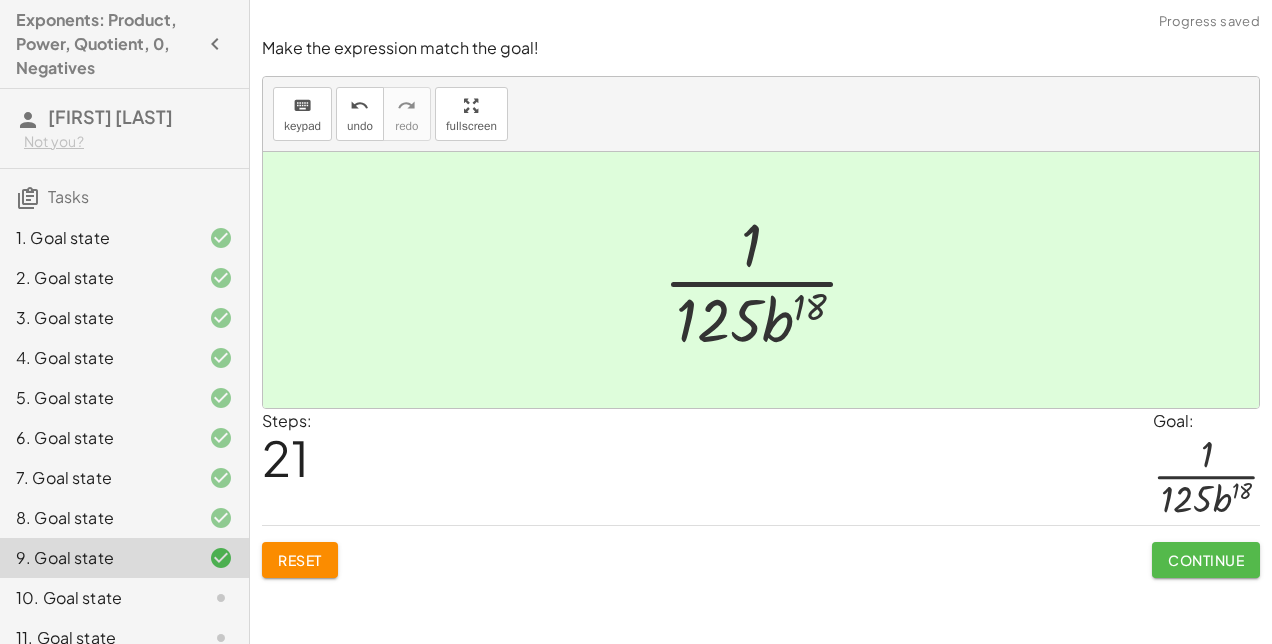 click on "Continue" 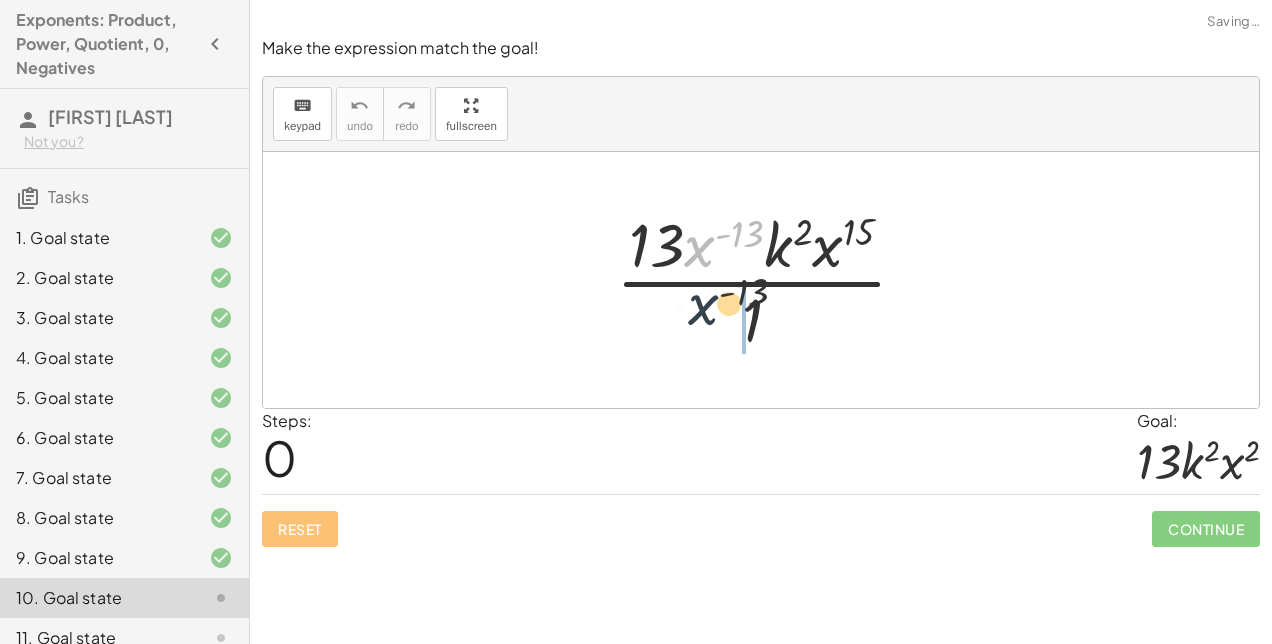 drag, startPoint x: 699, startPoint y: 239, endPoint x: 704, endPoint y: 312, distance: 73.171036 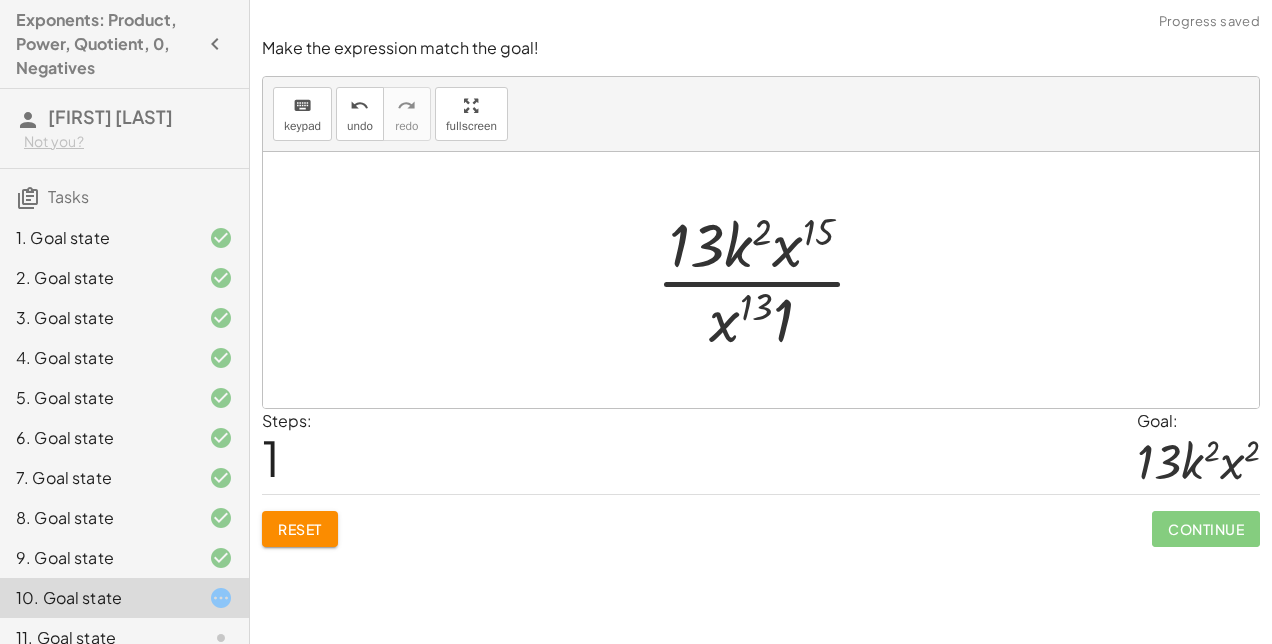 click at bounding box center [769, 280] 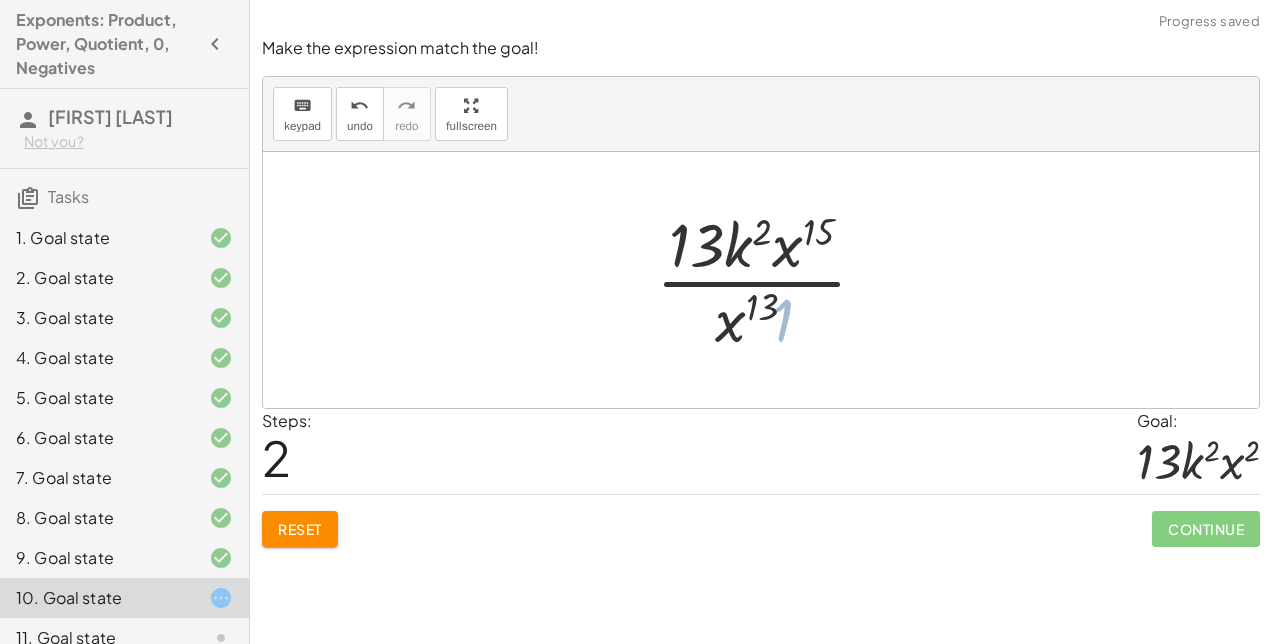 click at bounding box center [769, 280] 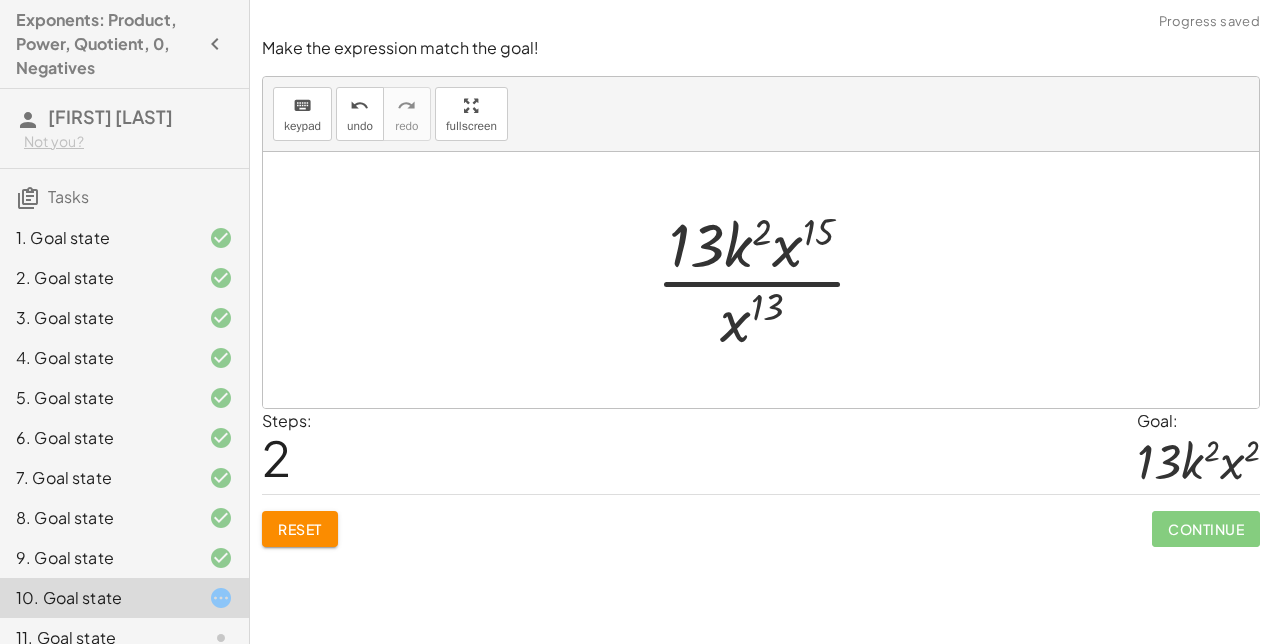 click at bounding box center (769, 280) 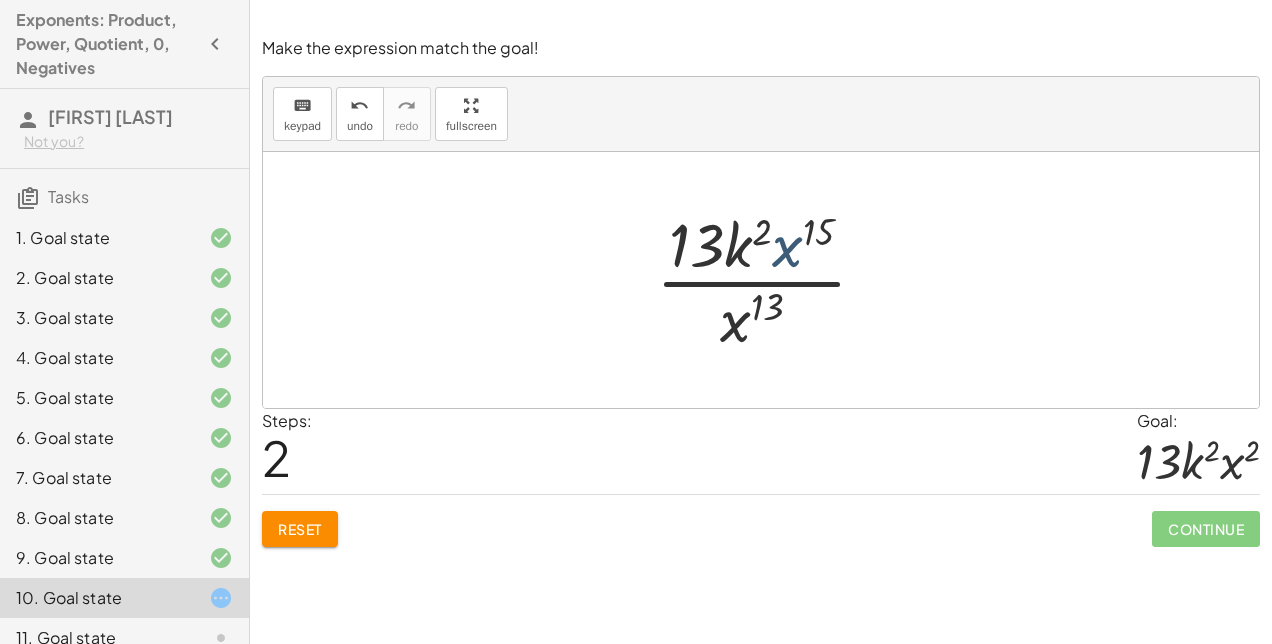 click at bounding box center (769, 280) 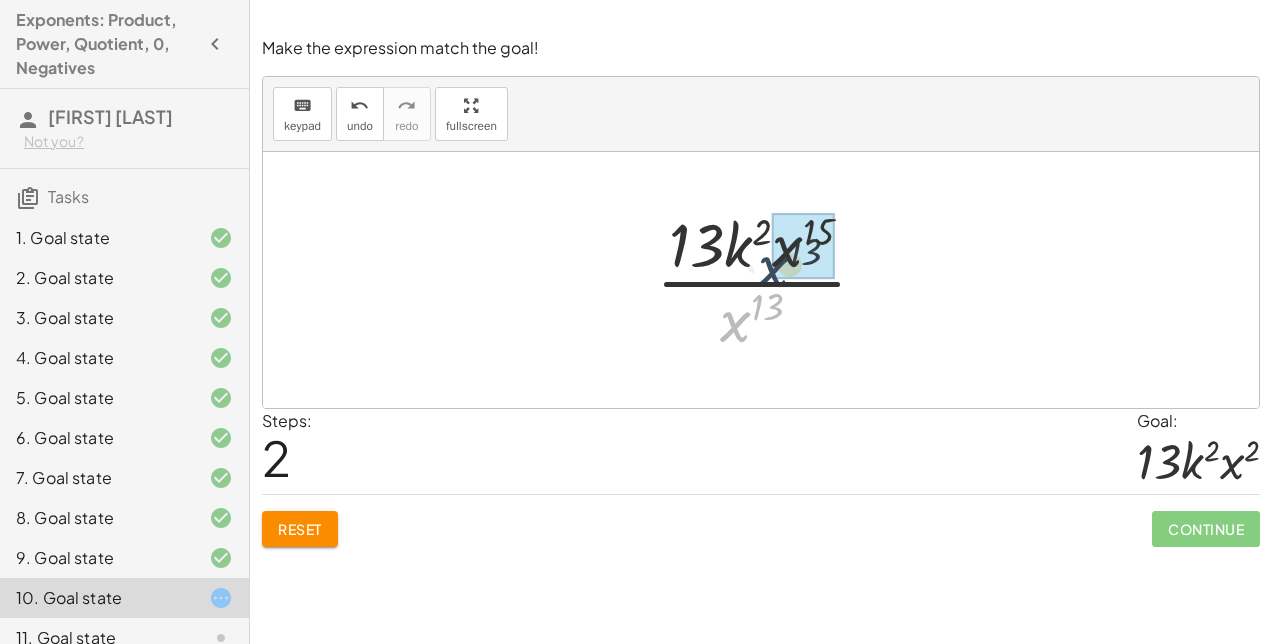 drag, startPoint x: 750, startPoint y: 303, endPoint x: 792, endPoint y: 244, distance: 72.42237 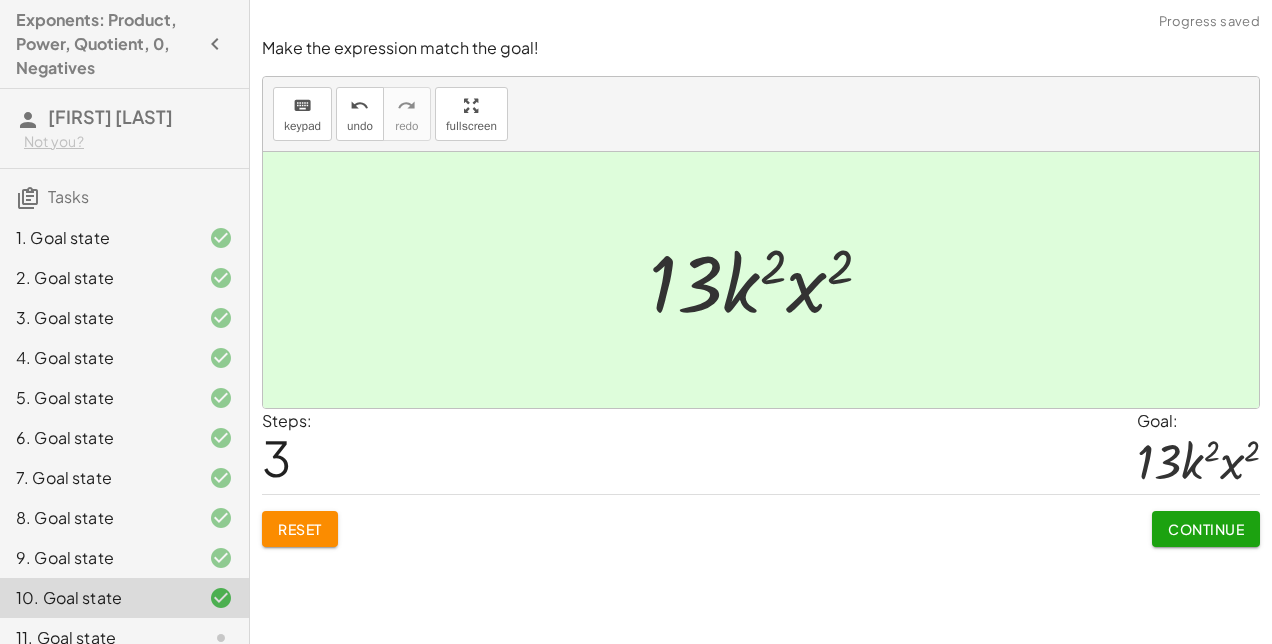 click on "Continue" at bounding box center [1206, 521] 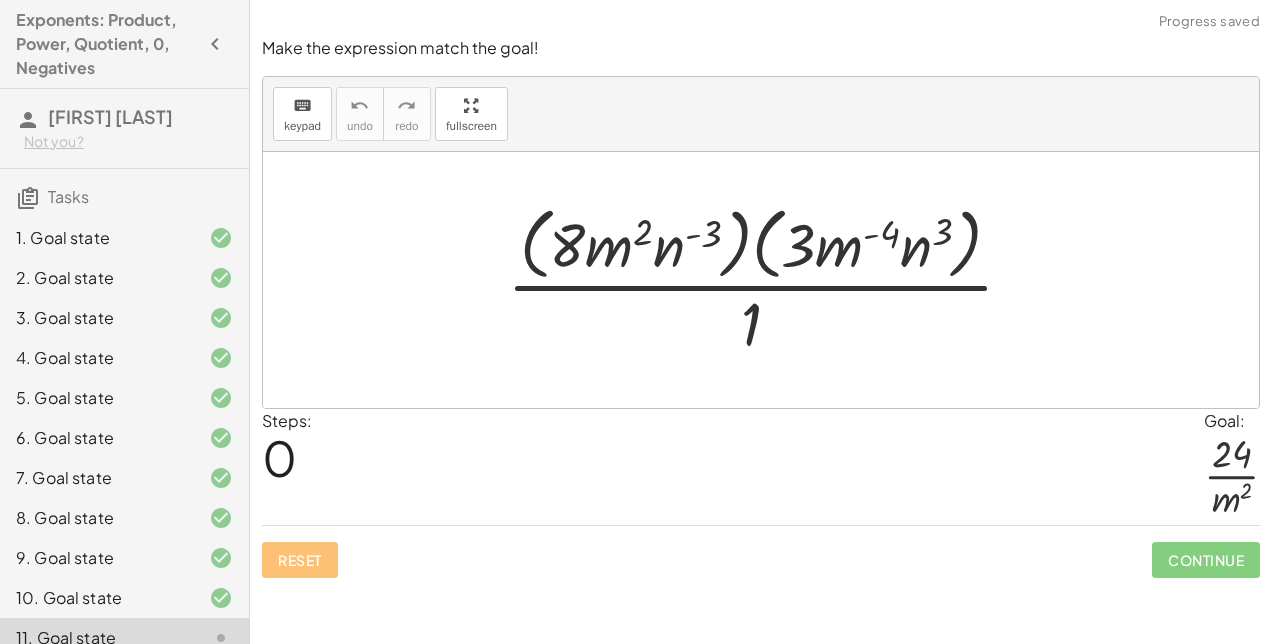 click at bounding box center [768, 279] 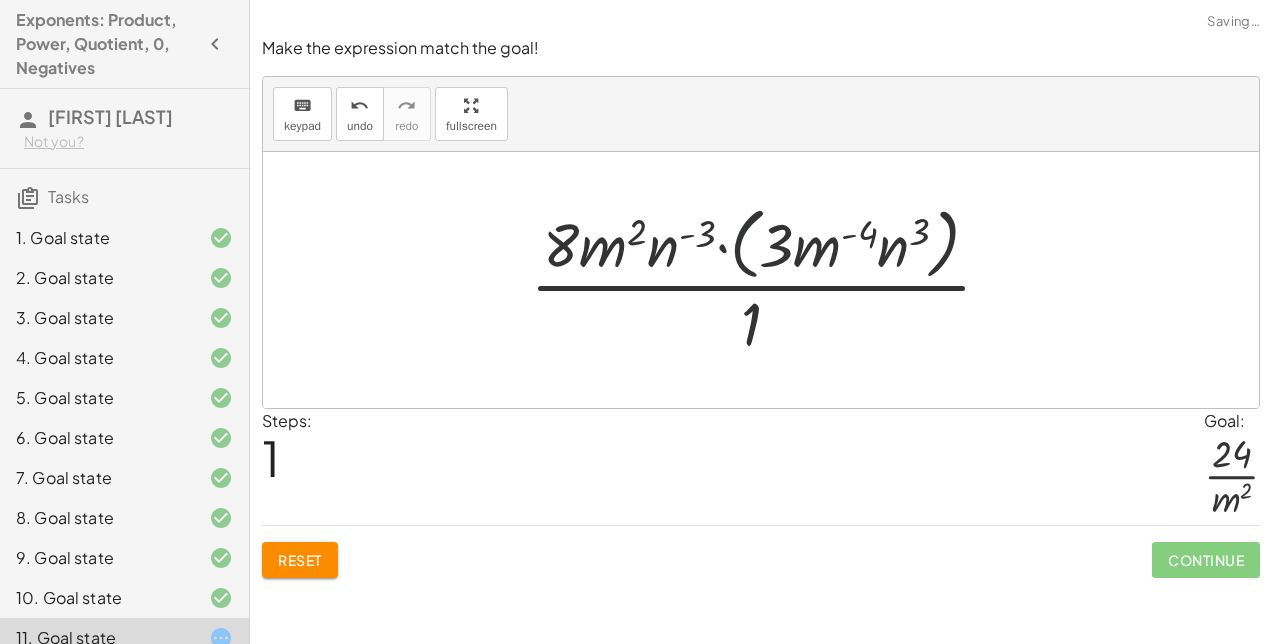 click at bounding box center (769, 279) 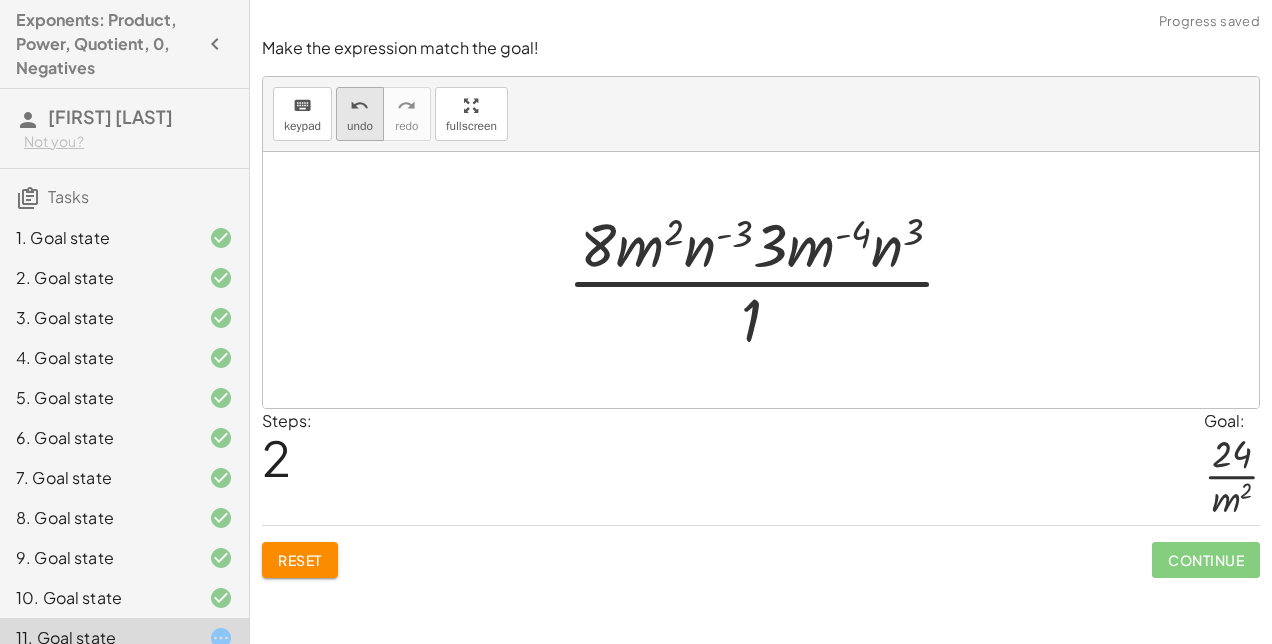 click on "undo undo" at bounding box center [360, 114] 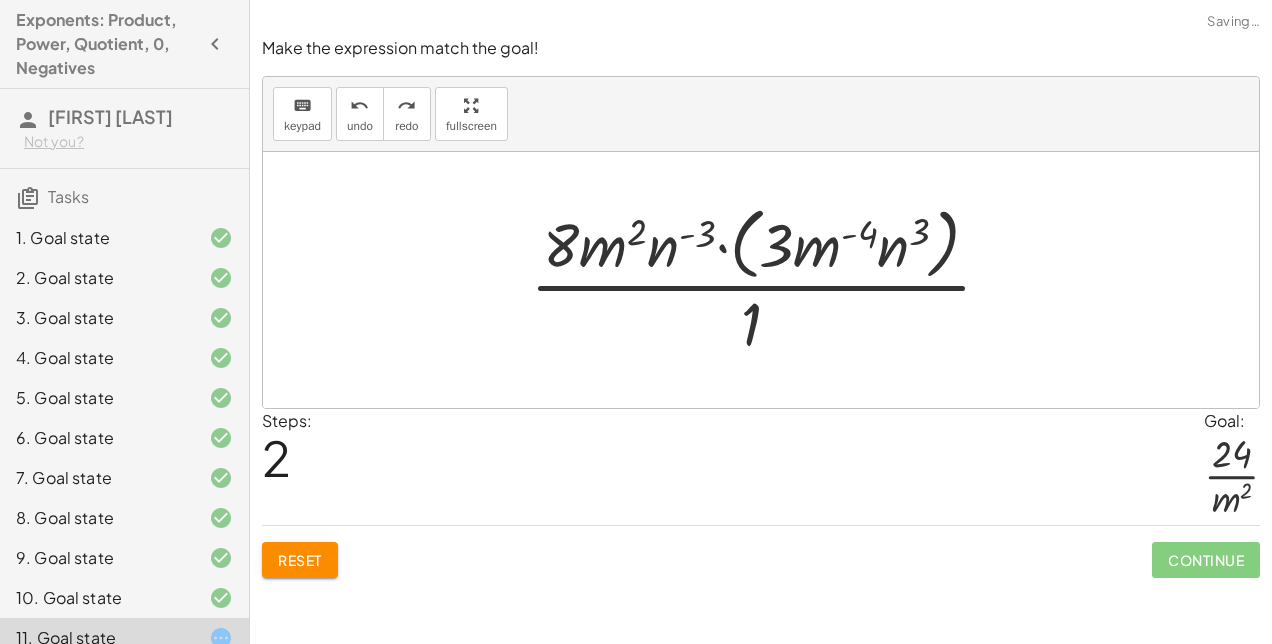 click at bounding box center [769, 279] 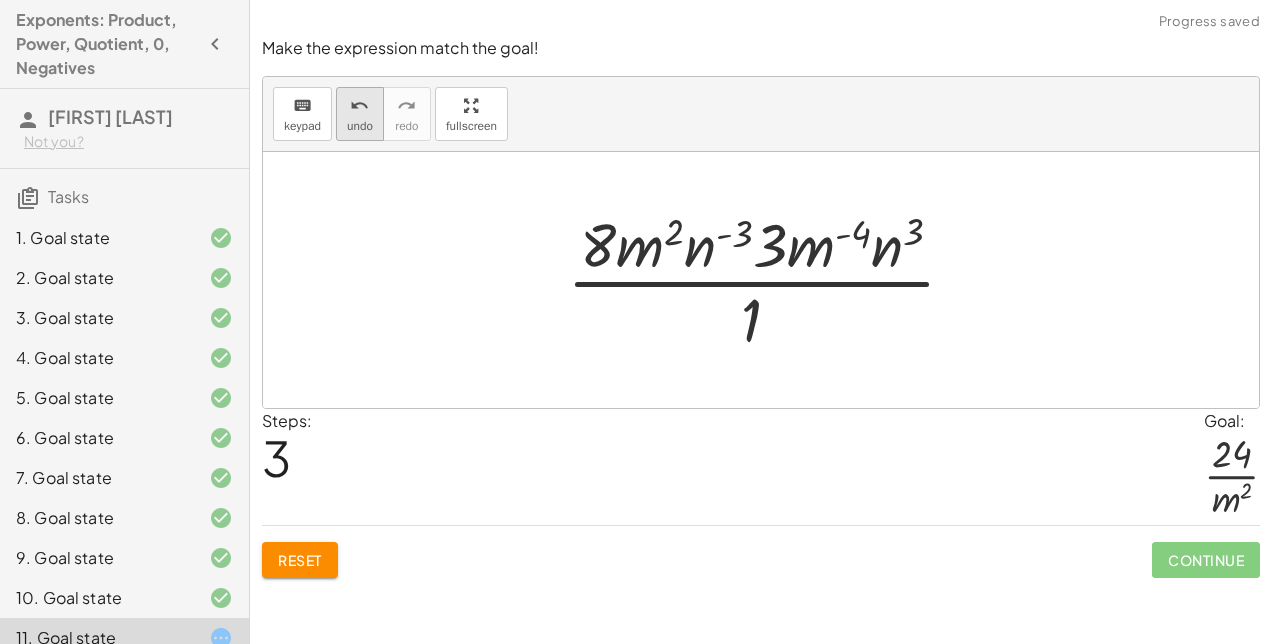 click on "undo undo" at bounding box center [360, 114] 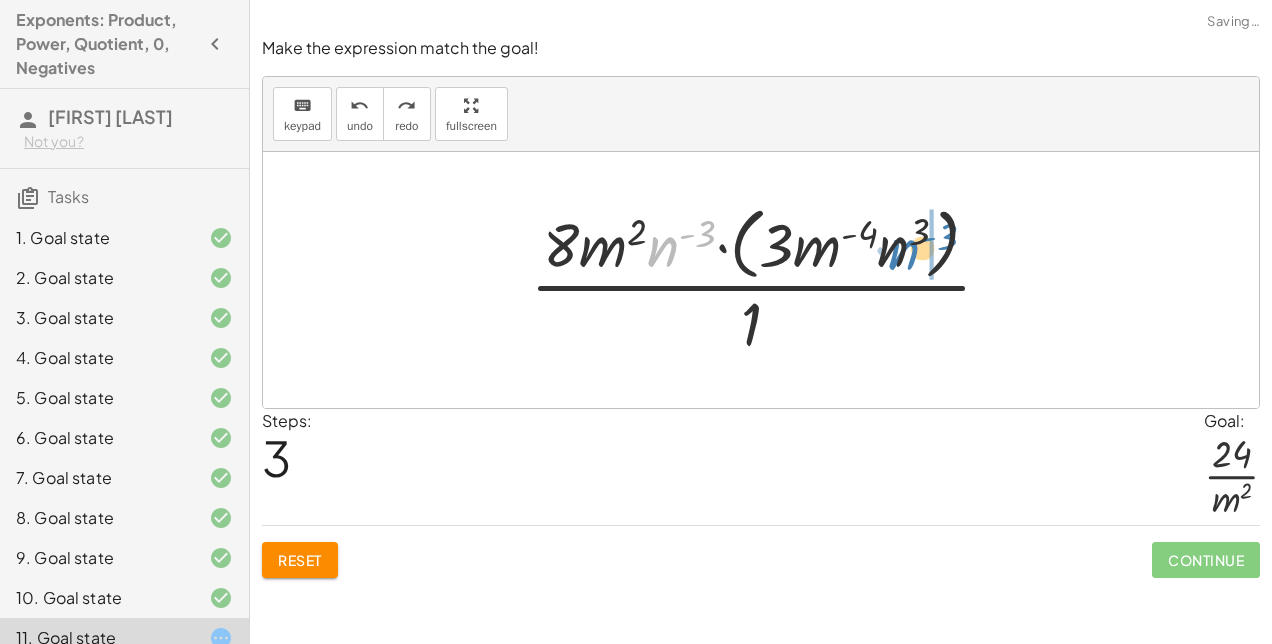 drag, startPoint x: 670, startPoint y: 243, endPoint x: 896, endPoint y: 247, distance: 226.0354 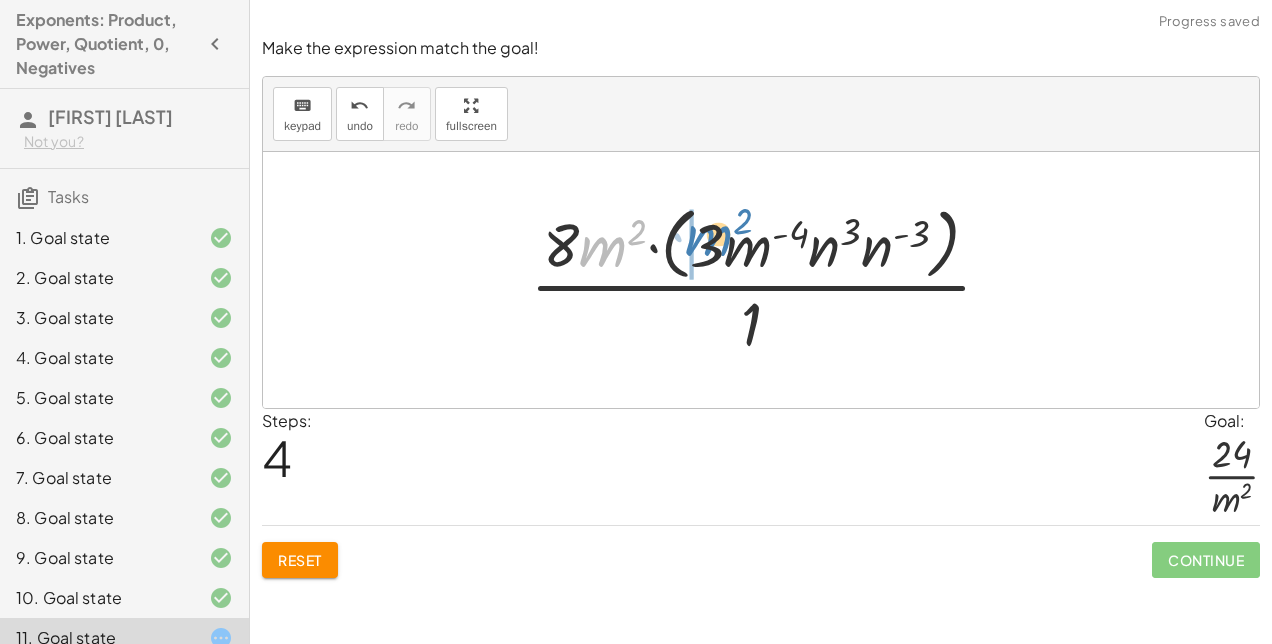 drag, startPoint x: 618, startPoint y: 252, endPoint x: 724, endPoint y: 241, distance: 106.56923 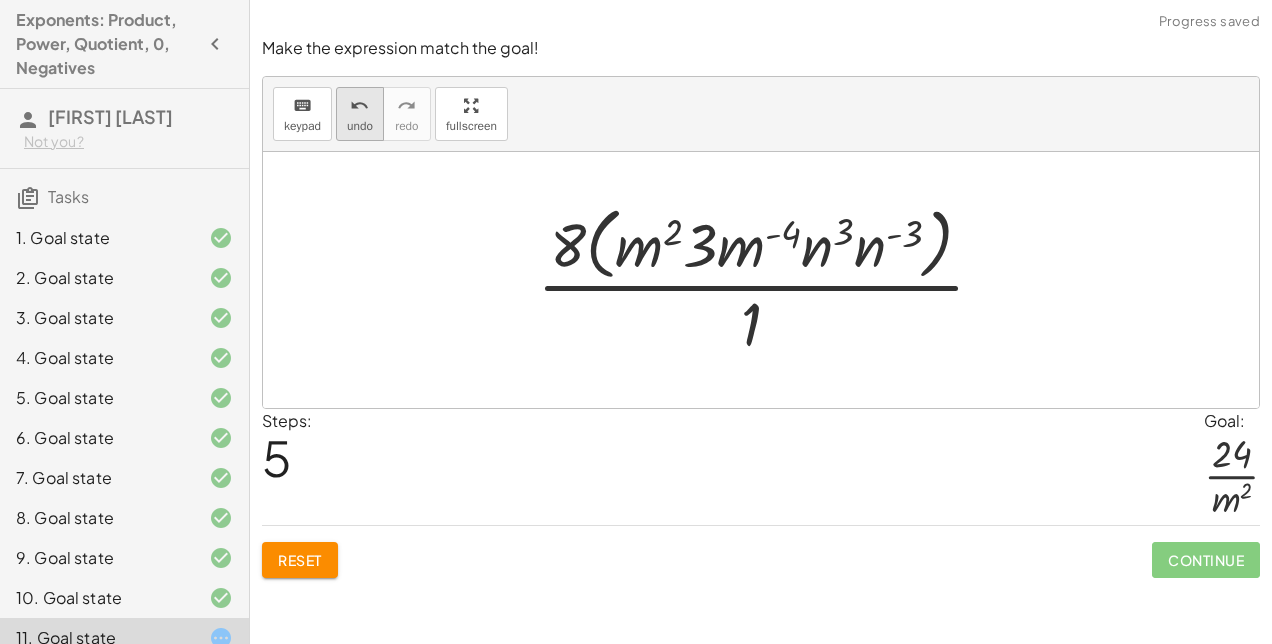 click on "undo" at bounding box center (360, 105) 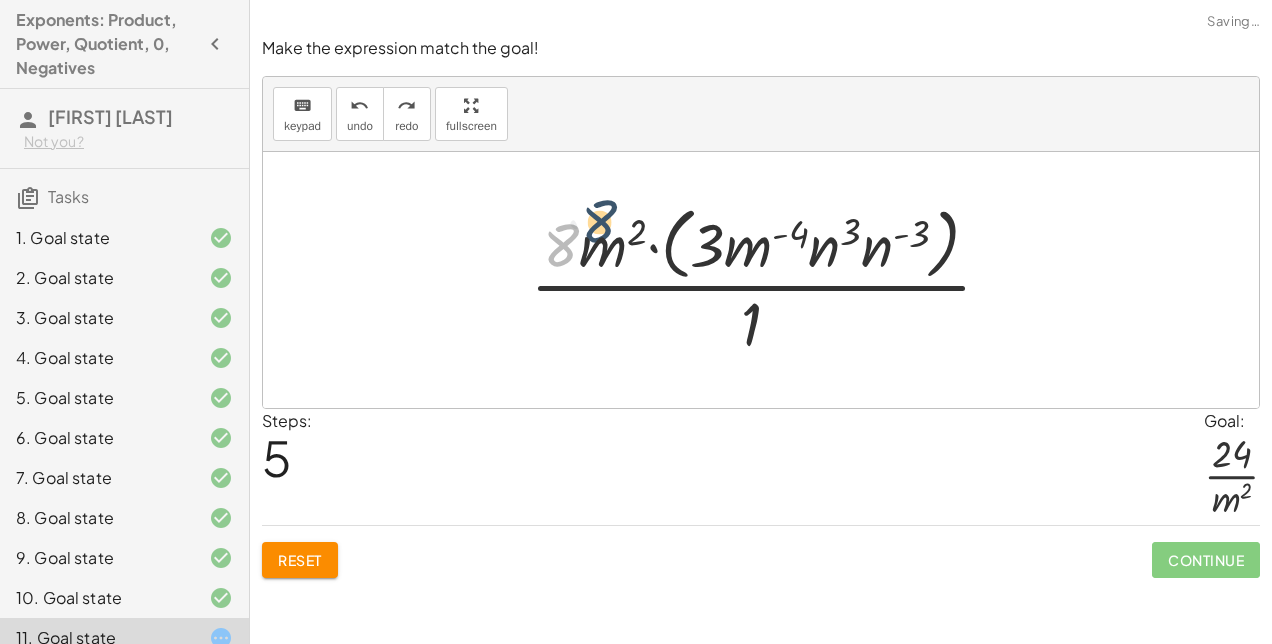 drag, startPoint x: 562, startPoint y: 257, endPoint x: 593, endPoint y: 248, distance: 32.280025 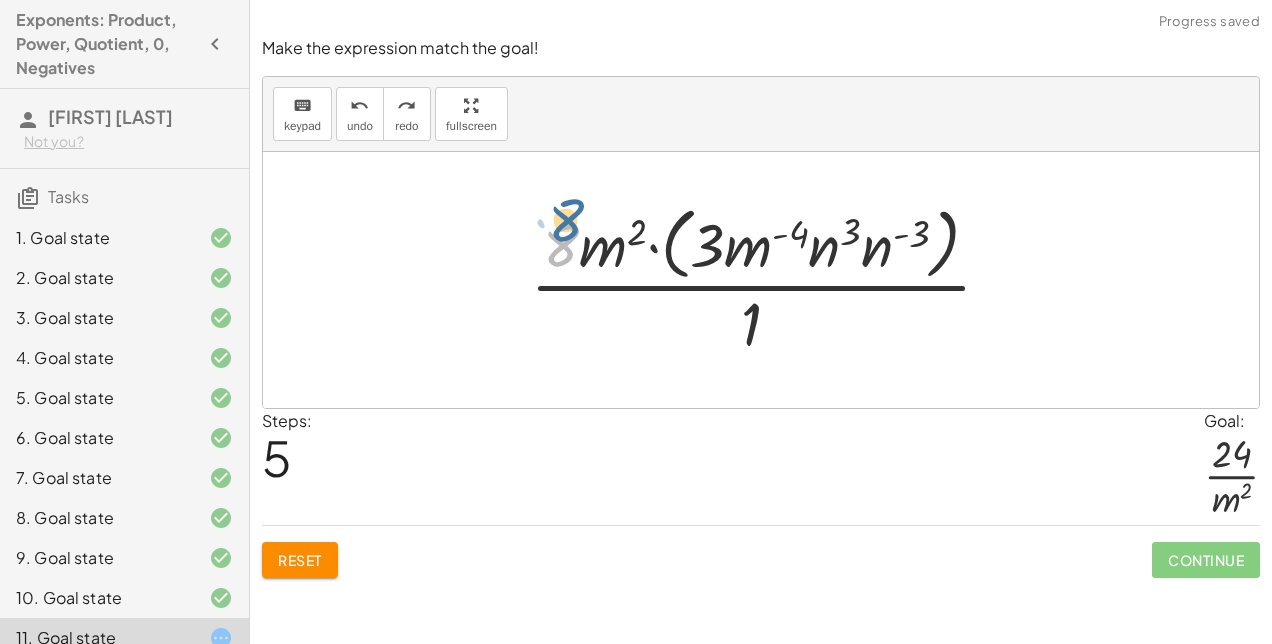 click at bounding box center [769, 279] 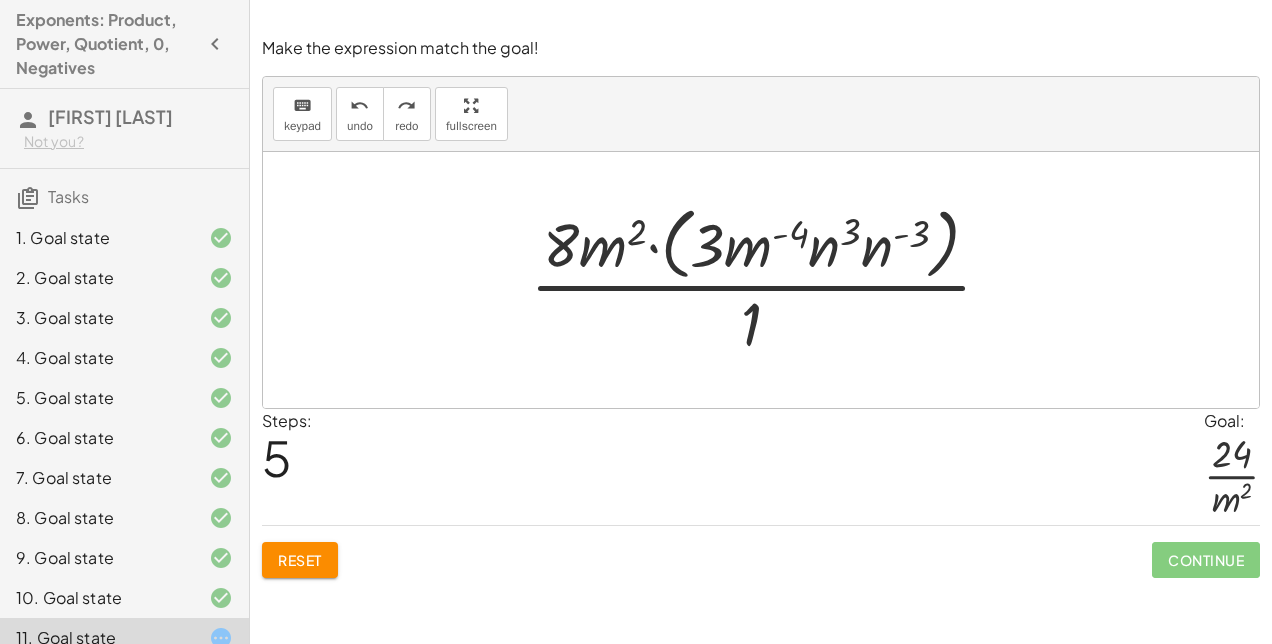 click at bounding box center [769, 279] 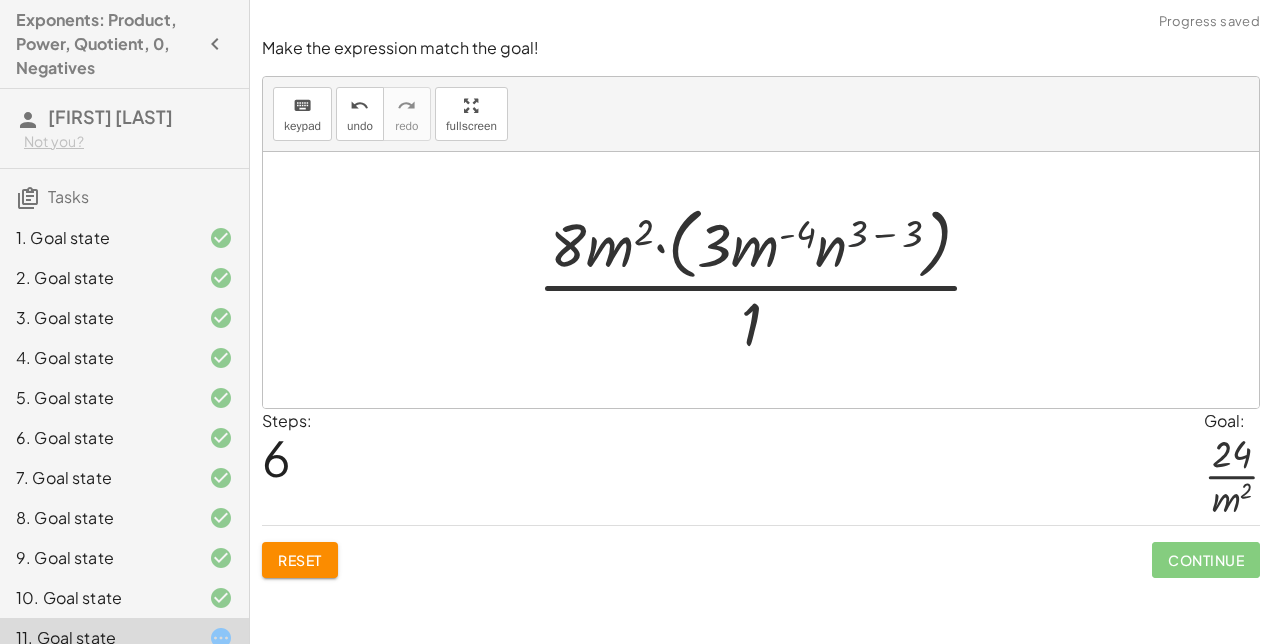 click at bounding box center (768, 279) 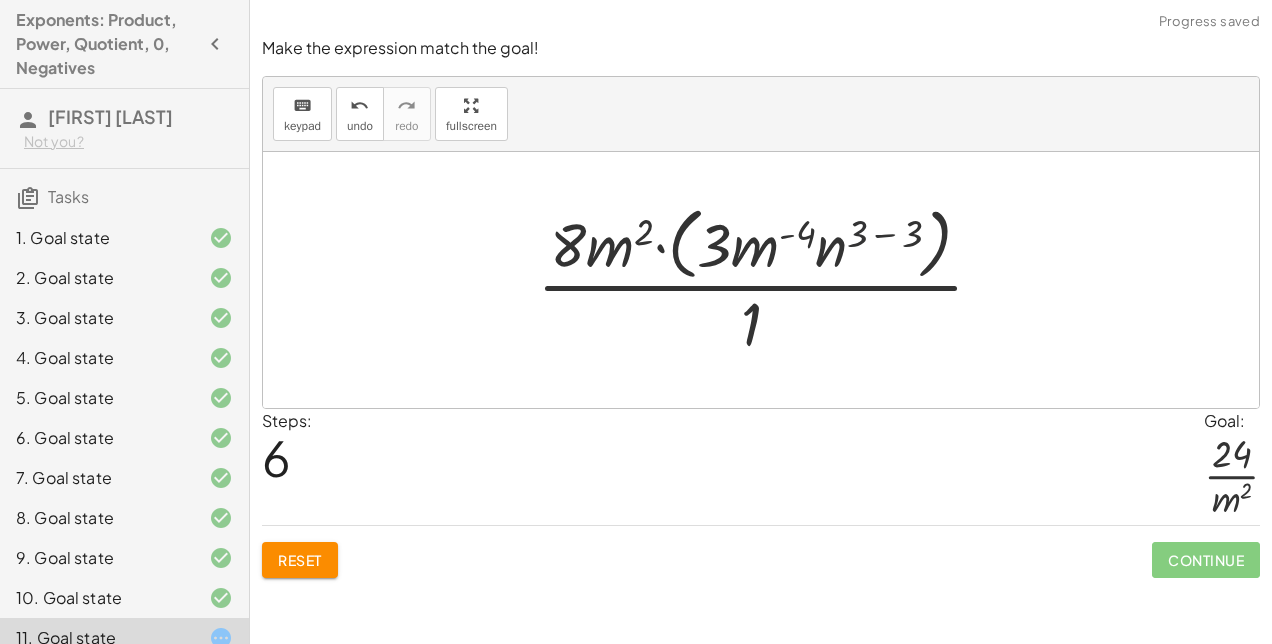 click at bounding box center (768, 279) 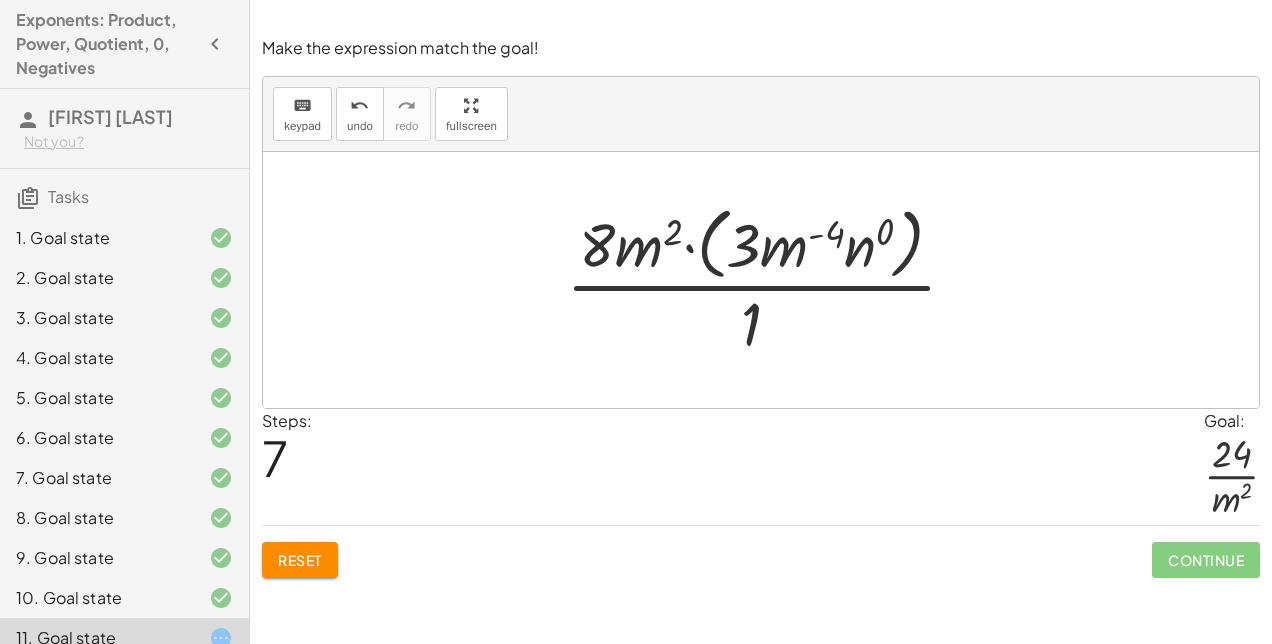 click at bounding box center (769, 279) 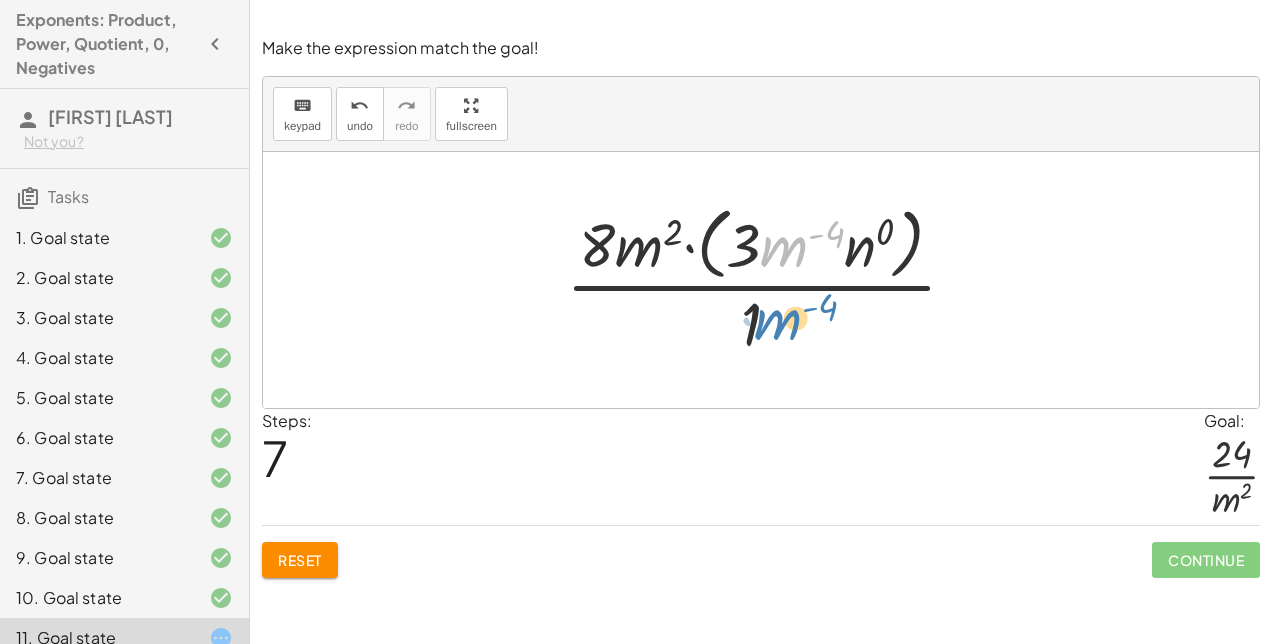 drag, startPoint x: 790, startPoint y: 246, endPoint x: 783, endPoint y: 325, distance: 79.30952 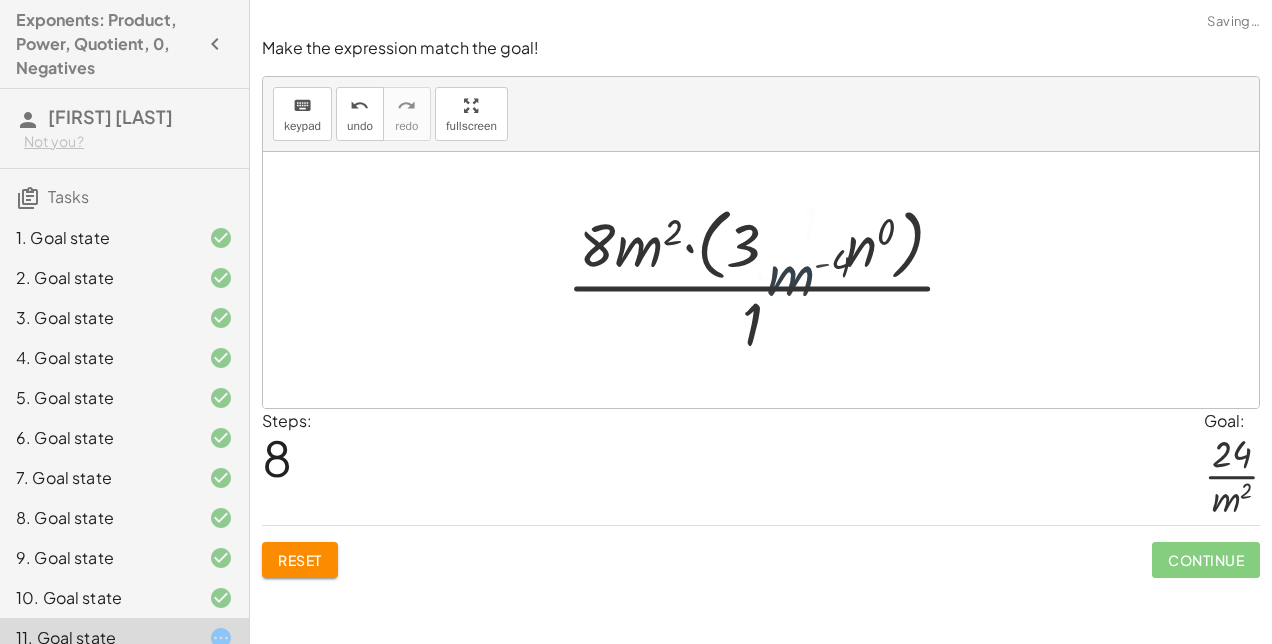 click at bounding box center [769, 280] 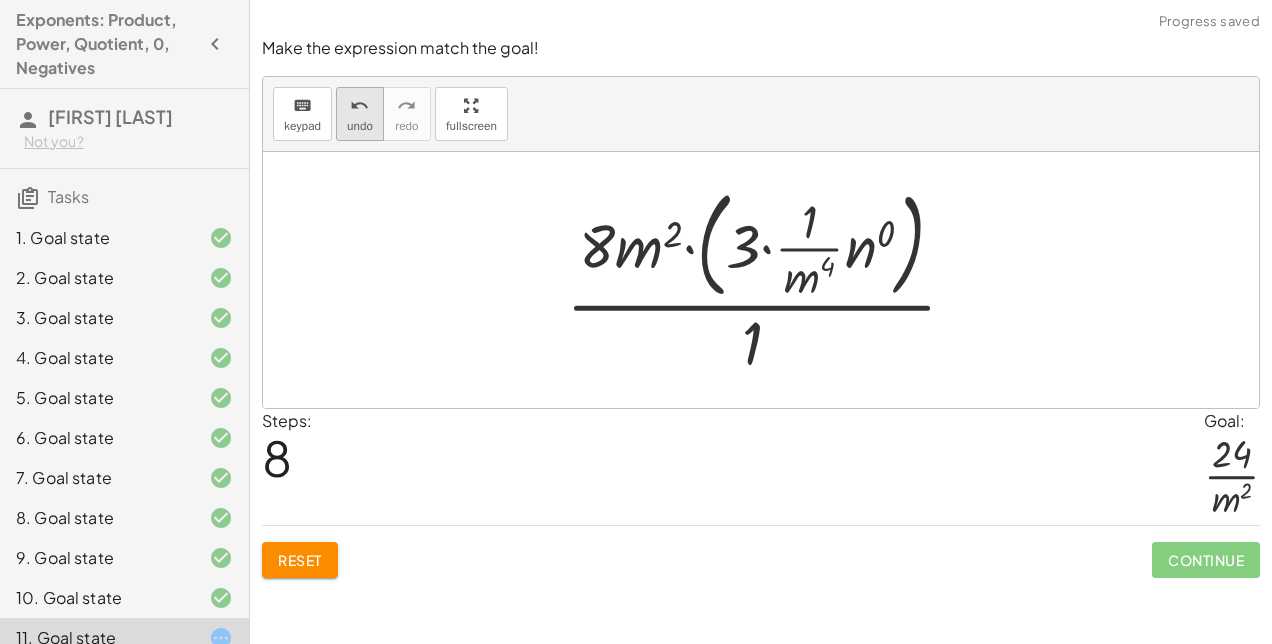 click on "undo" at bounding box center (359, 106) 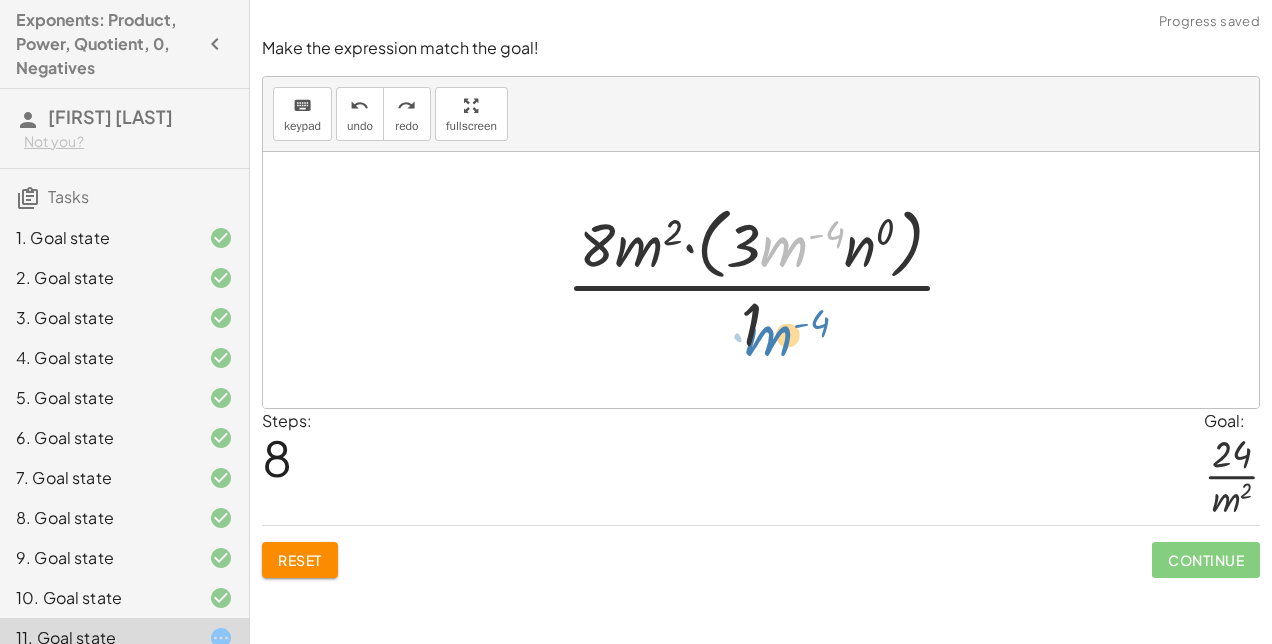 drag, startPoint x: 798, startPoint y: 242, endPoint x: 782, endPoint y: 323, distance: 82.565125 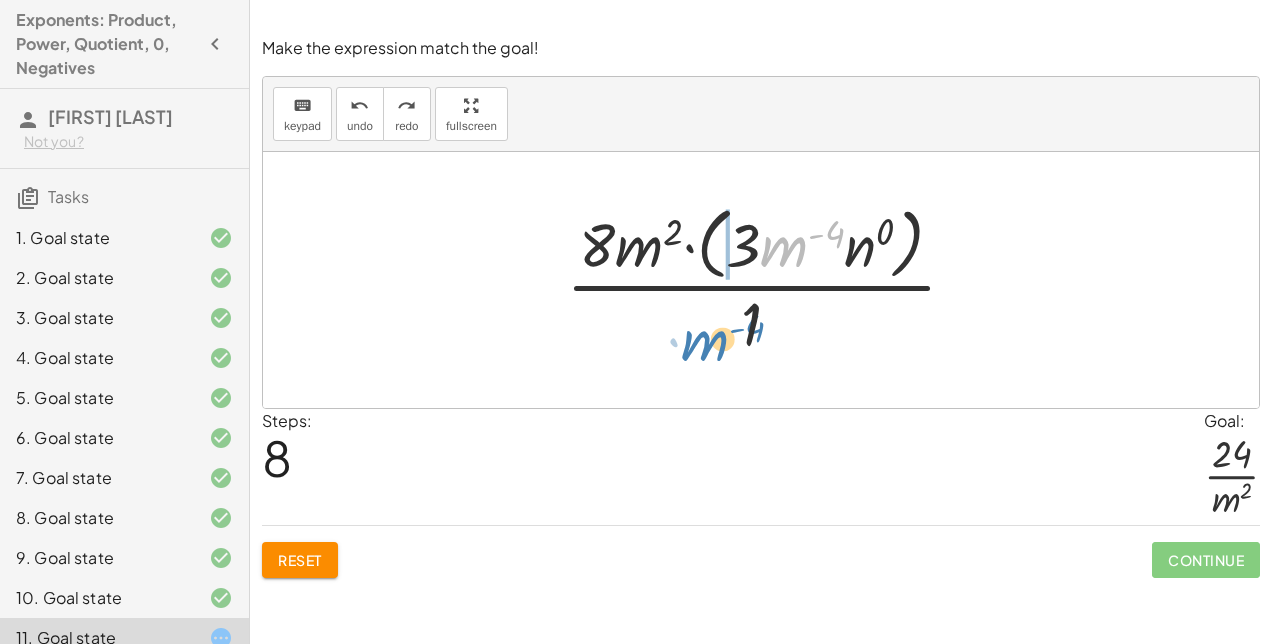 drag, startPoint x: 780, startPoint y: 246, endPoint x: 680, endPoint y: 319, distance: 123.81034 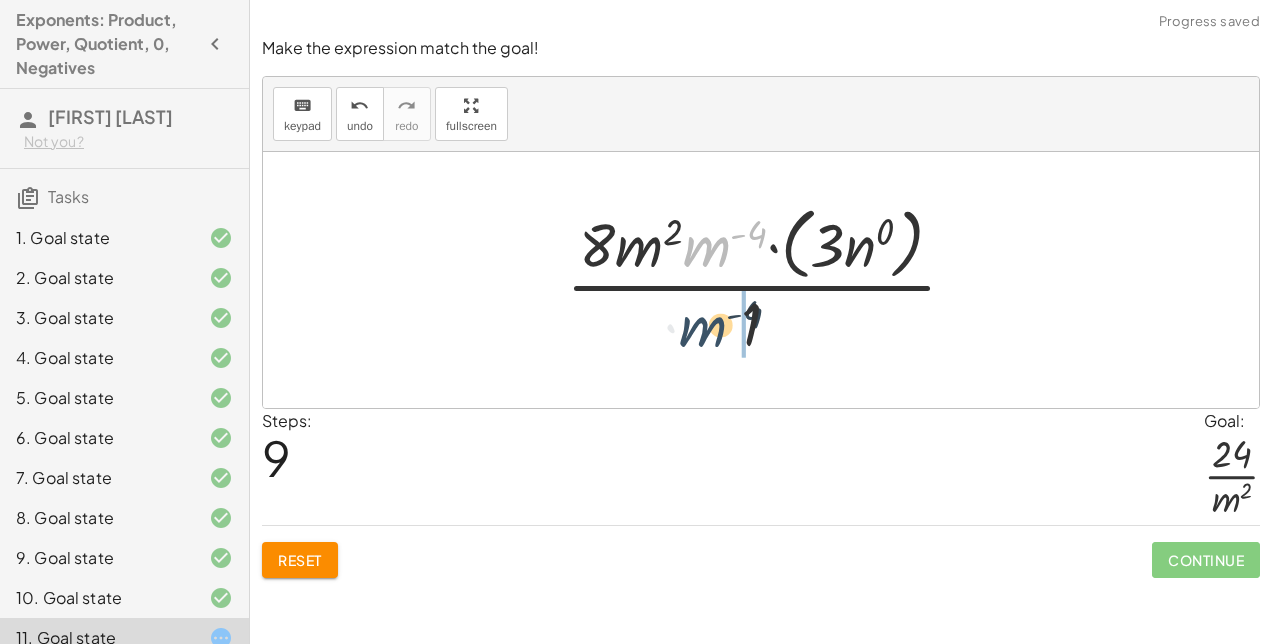 drag, startPoint x: 718, startPoint y: 239, endPoint x: 714, endPoint y: 330, distance: 91.08787 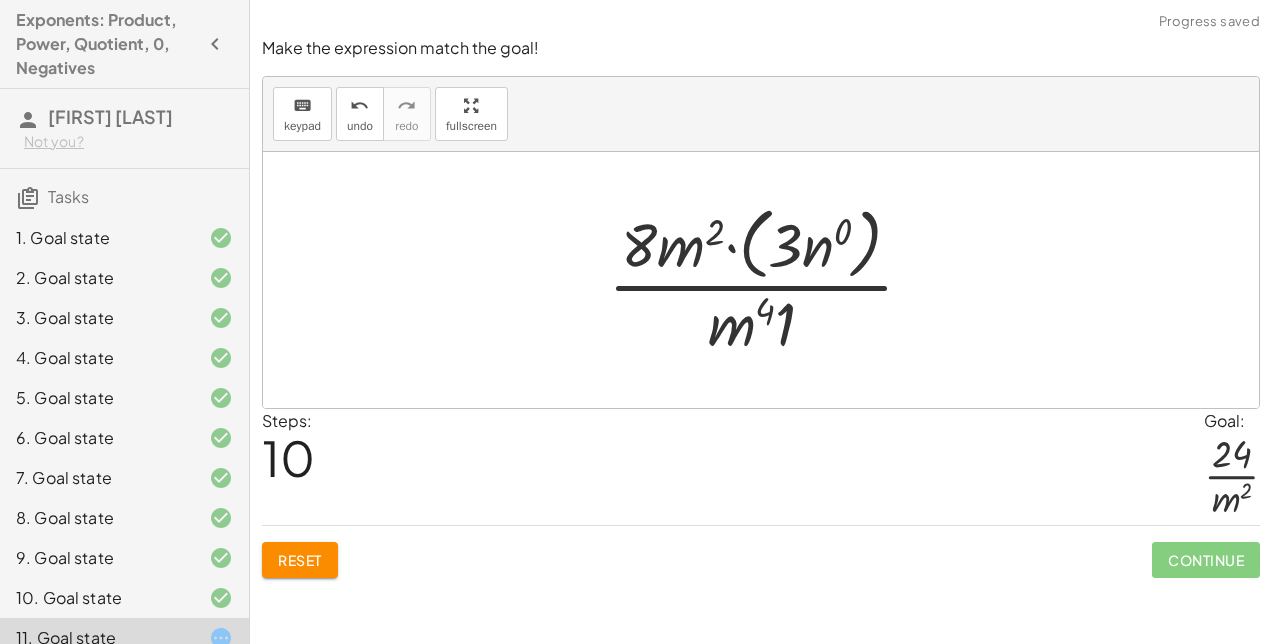 click at bounding box center (769, 279) 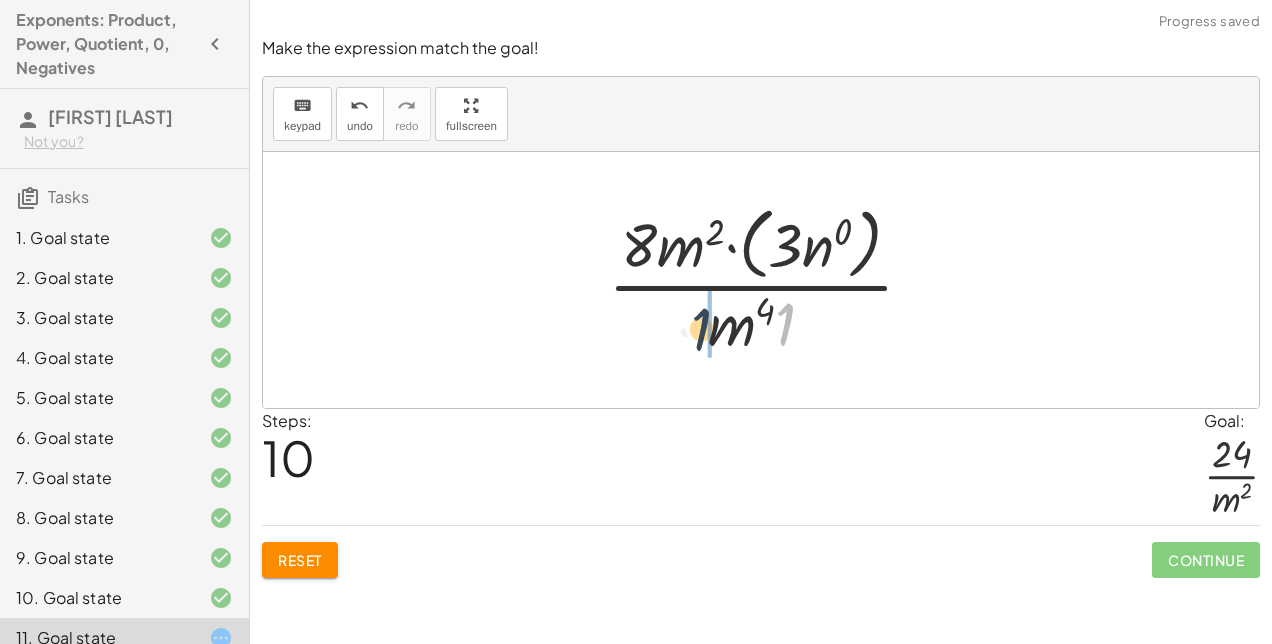 drag, startPoint x: 791, startPoint y: 325, endPoint x: 705, endPoint y: 330, distance: 86.145226 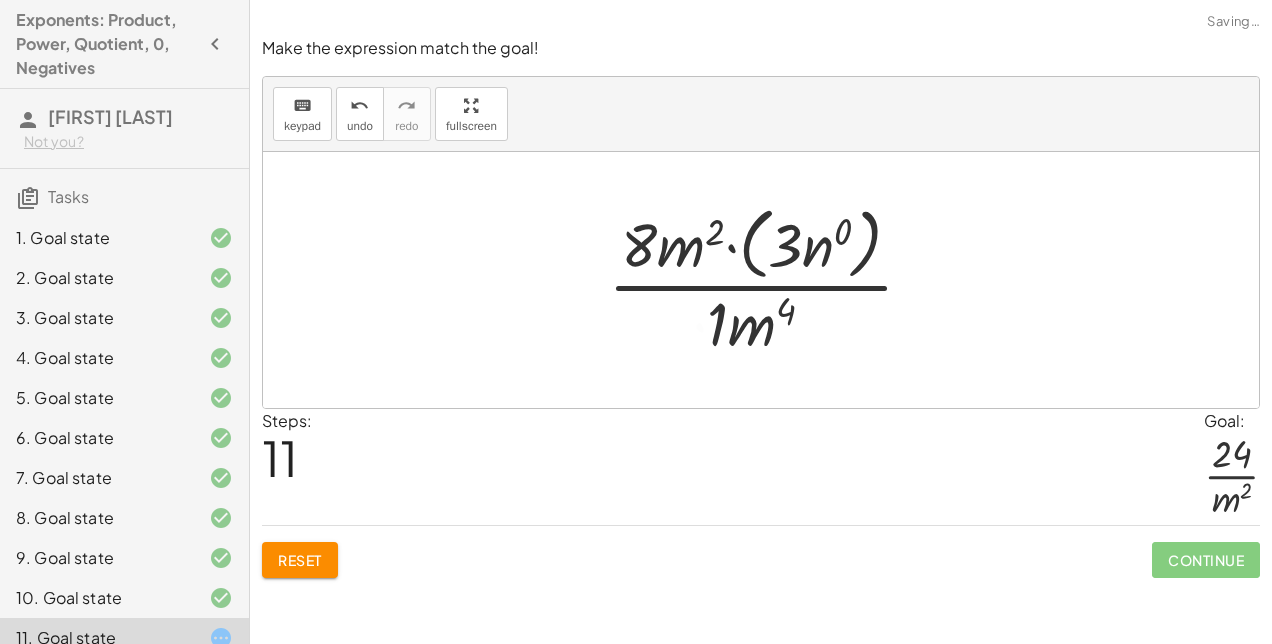 click at bounding box center [769, 279] 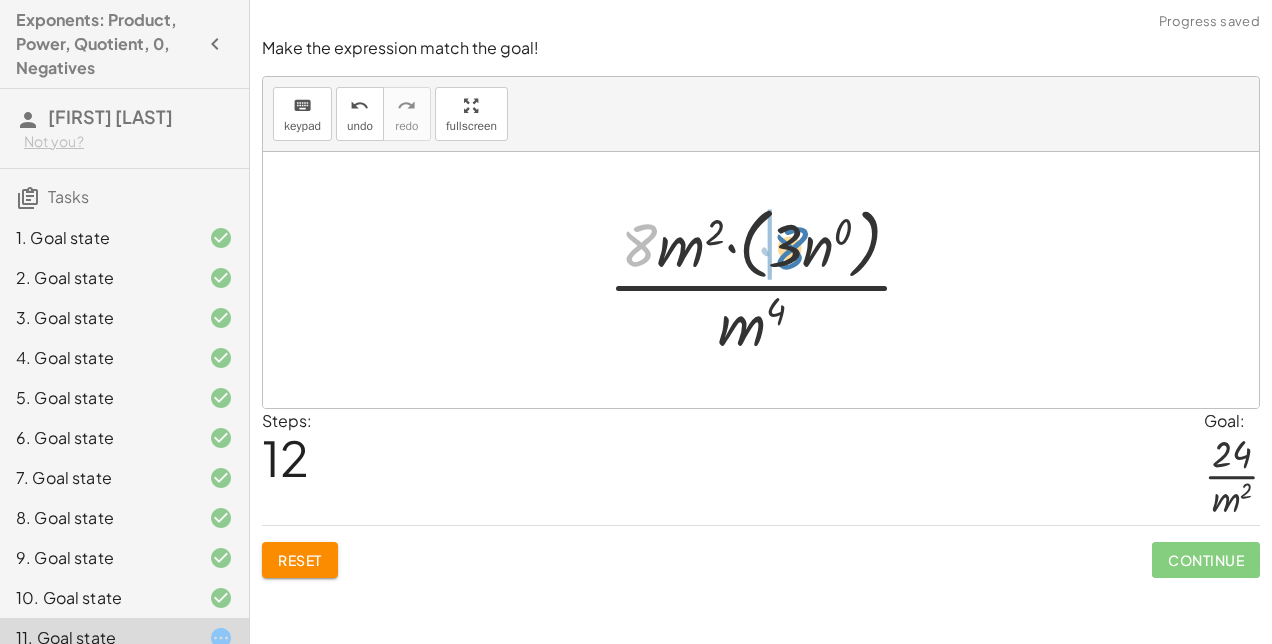 drag, startPoint x: 637, startPoint y: 239, endPoint x: 788, endPoint y: 242, distance: 151.0298 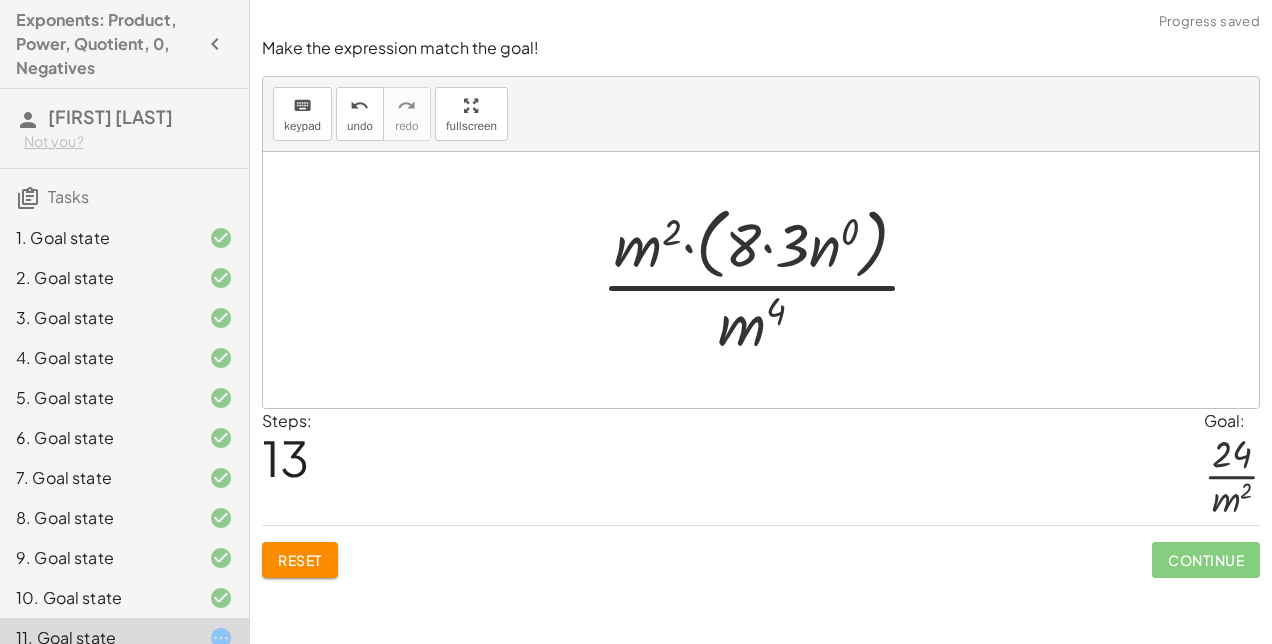 click at bounding box center [769, 279] 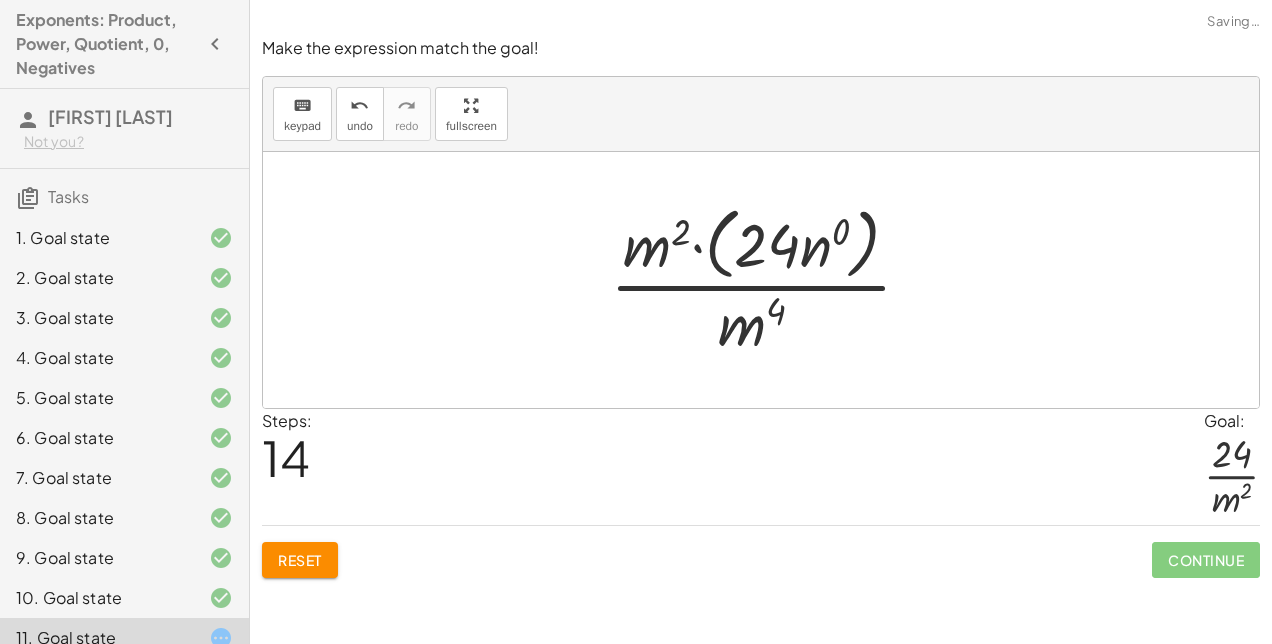 click at bounding box center [769, 279] 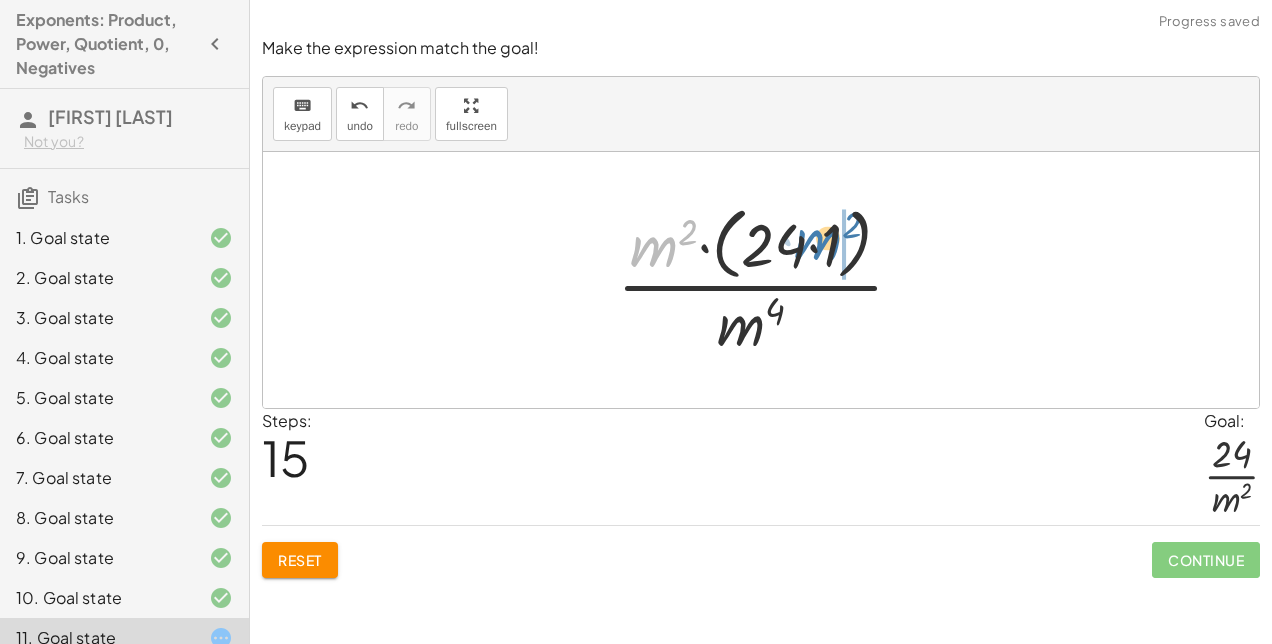 drag, startPoint x: 659, startPoint y: 246, endPoint x: 826, endPoint y: 240, distance: 167.10774 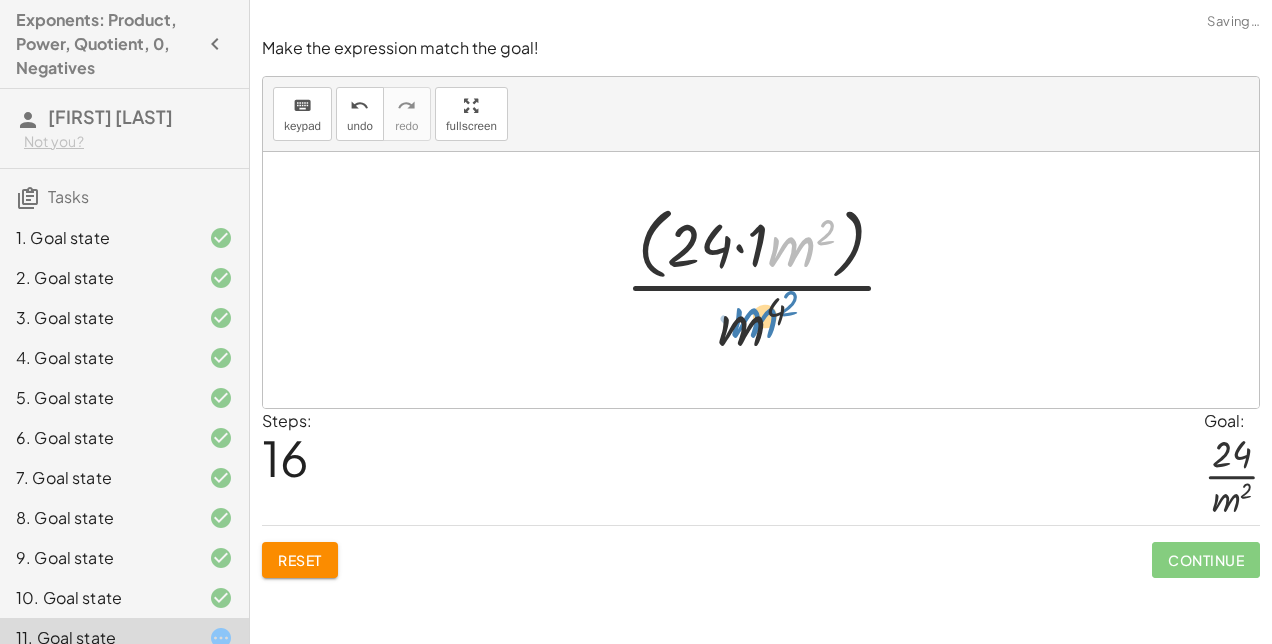 drag, startPoint x: 796, startPoint y: 242, endPoint x: 758, endPoint y: 310, distance: 77.89737 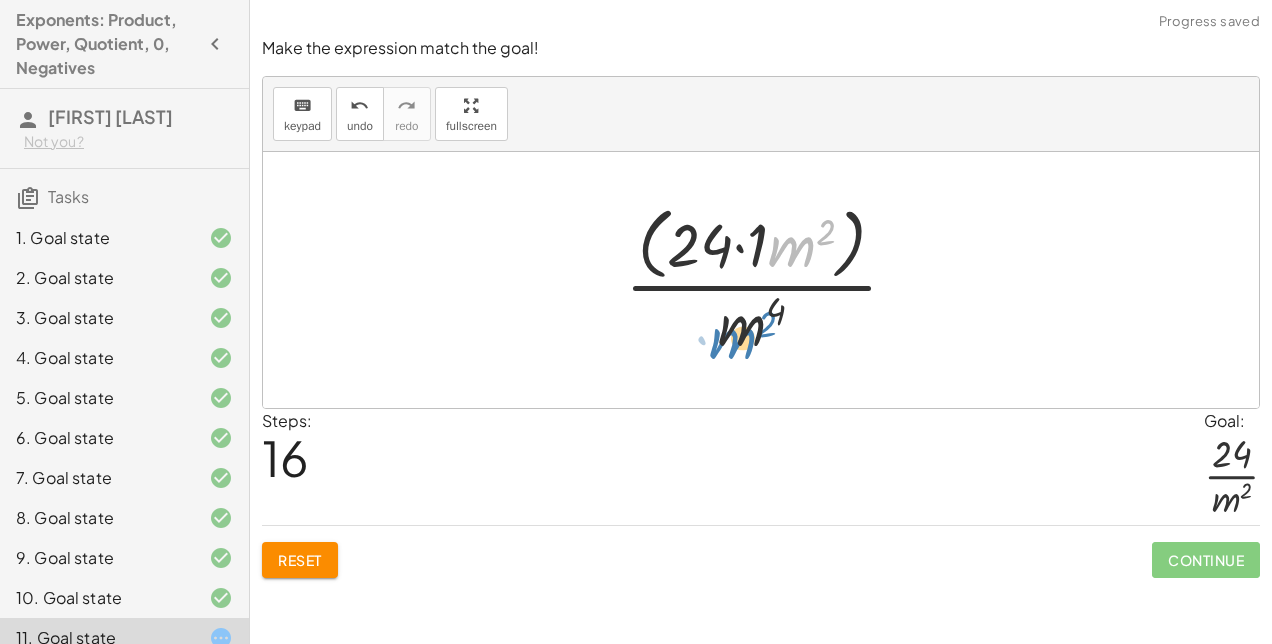 drag, startPoint x: 787, startPoint y: 254, endPoint x: 728, endPoint y: 336, distance: 101.0198 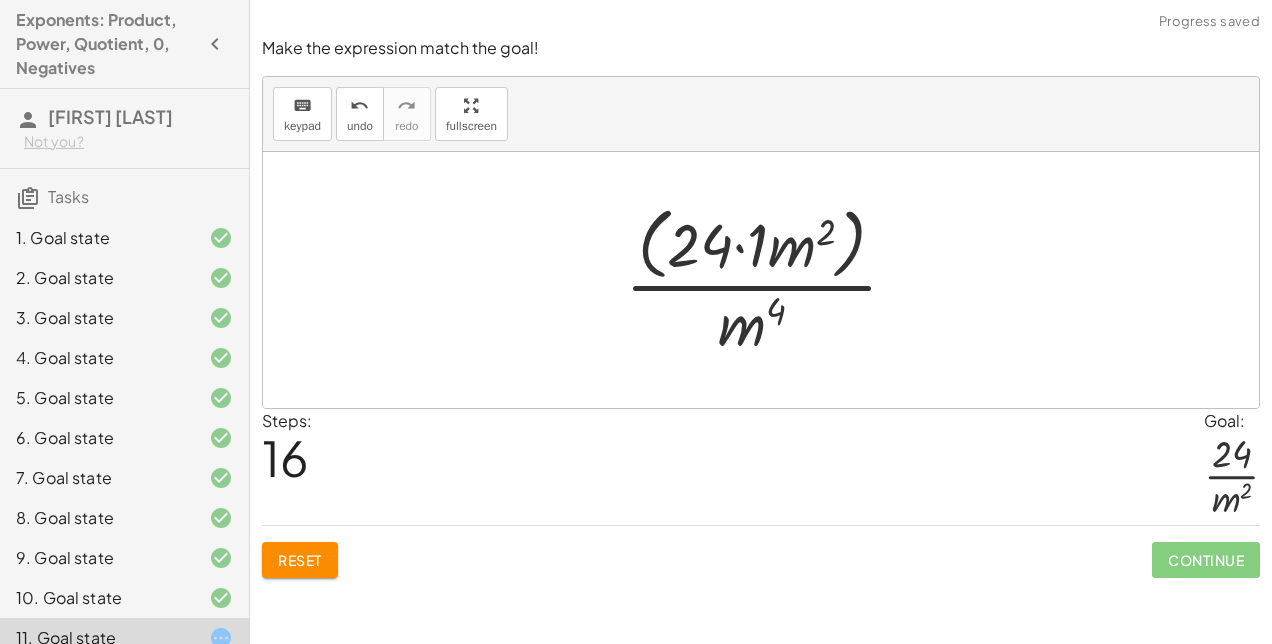 click at bounding box center [769, 279] 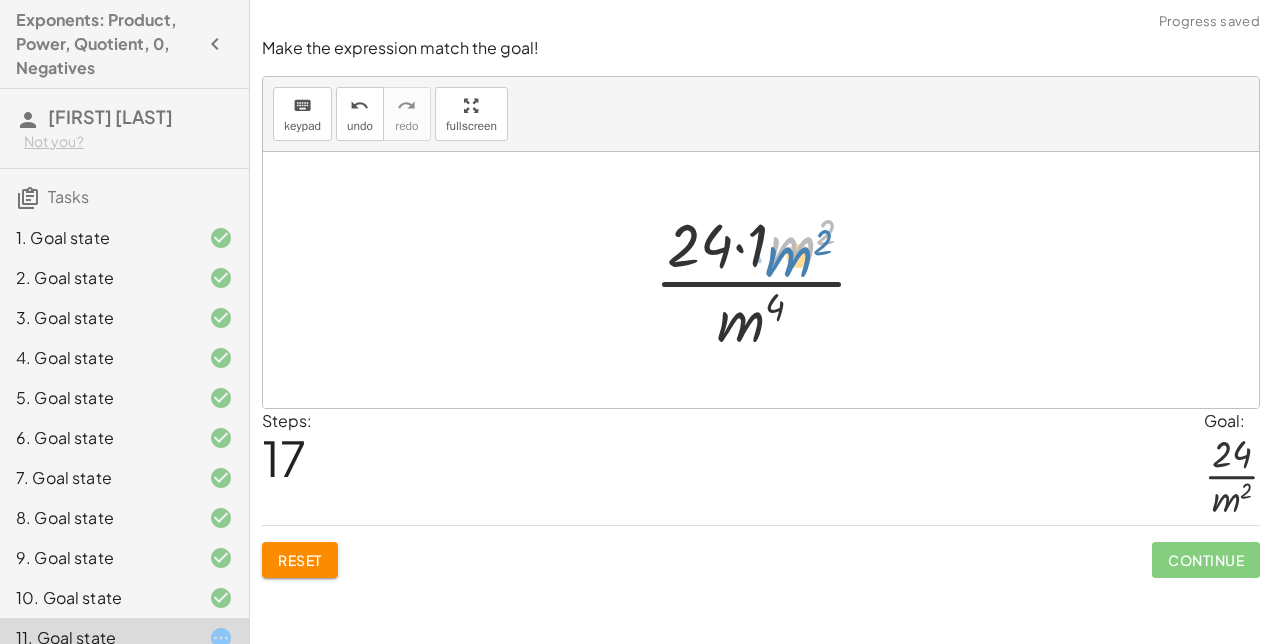 click at bounding box center (769, 280) 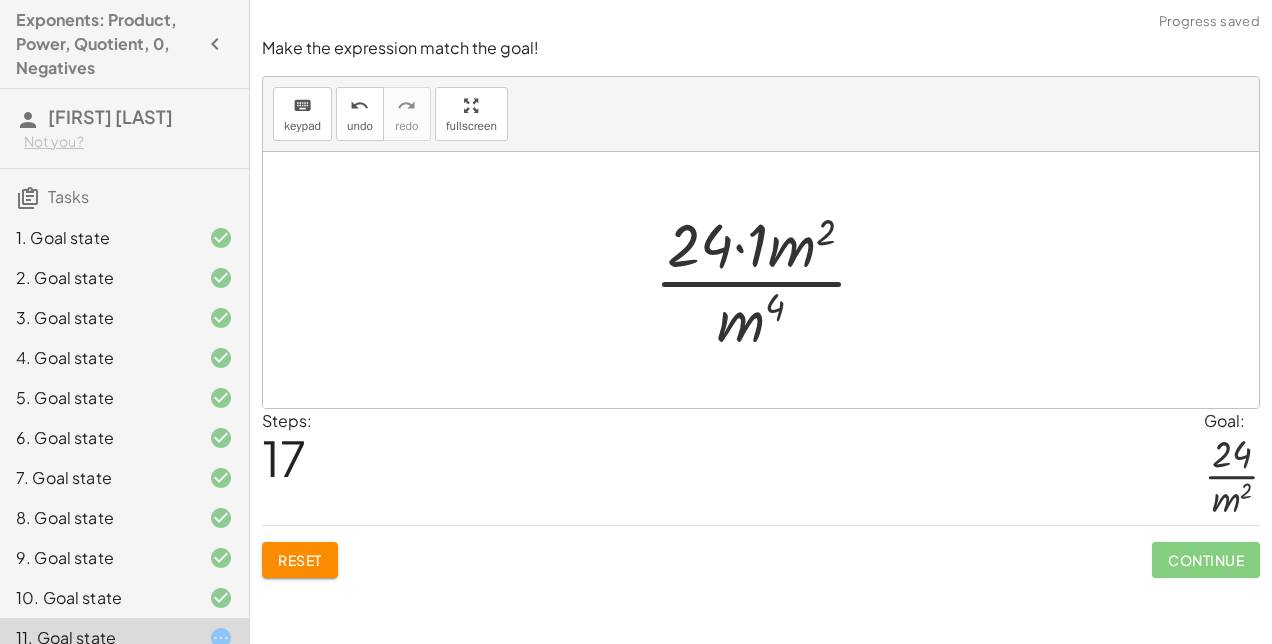 click at bounding box center (769, 280) 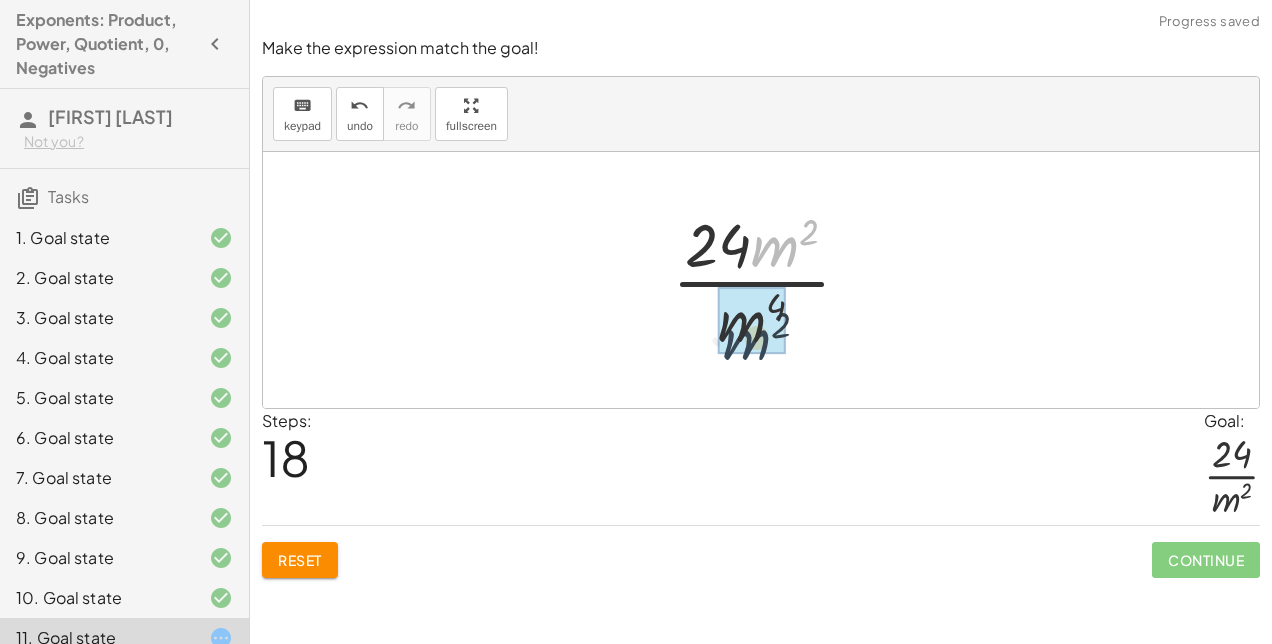 drag, startPoint x: 774, startPoint y: 244, endPoint x: 744, endPoint y: 342, distance: 102.48902 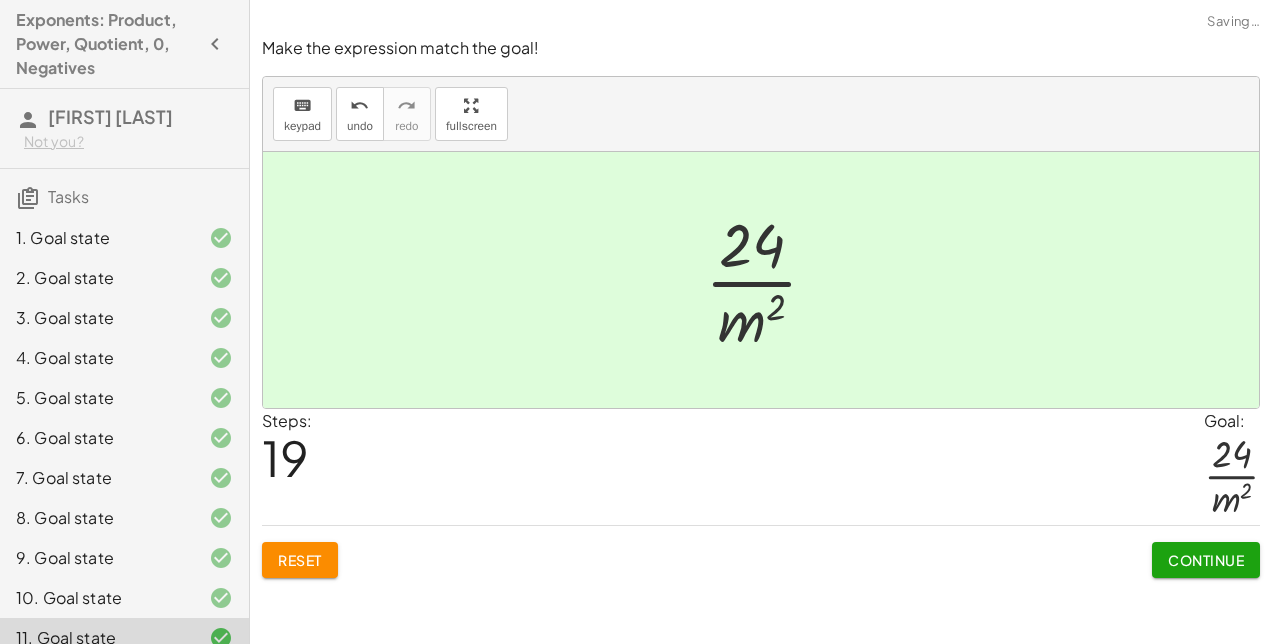 click on "Continue" 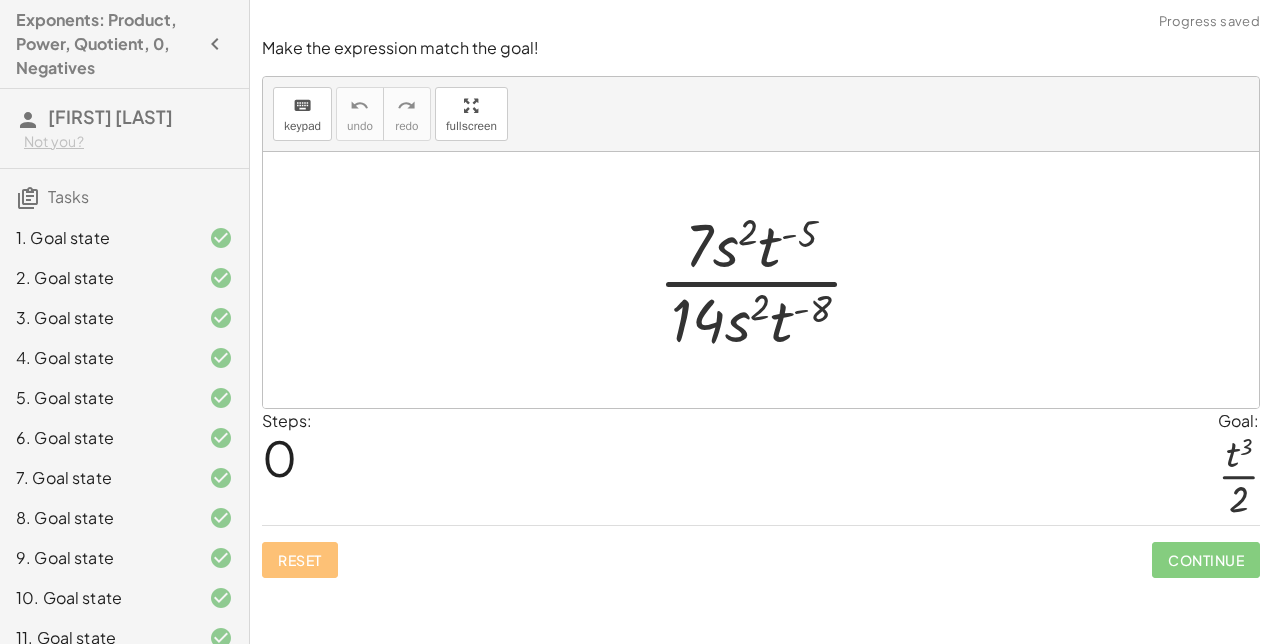 scroll, scrollTop: 182, scrollLeft: 0, axis: vertical 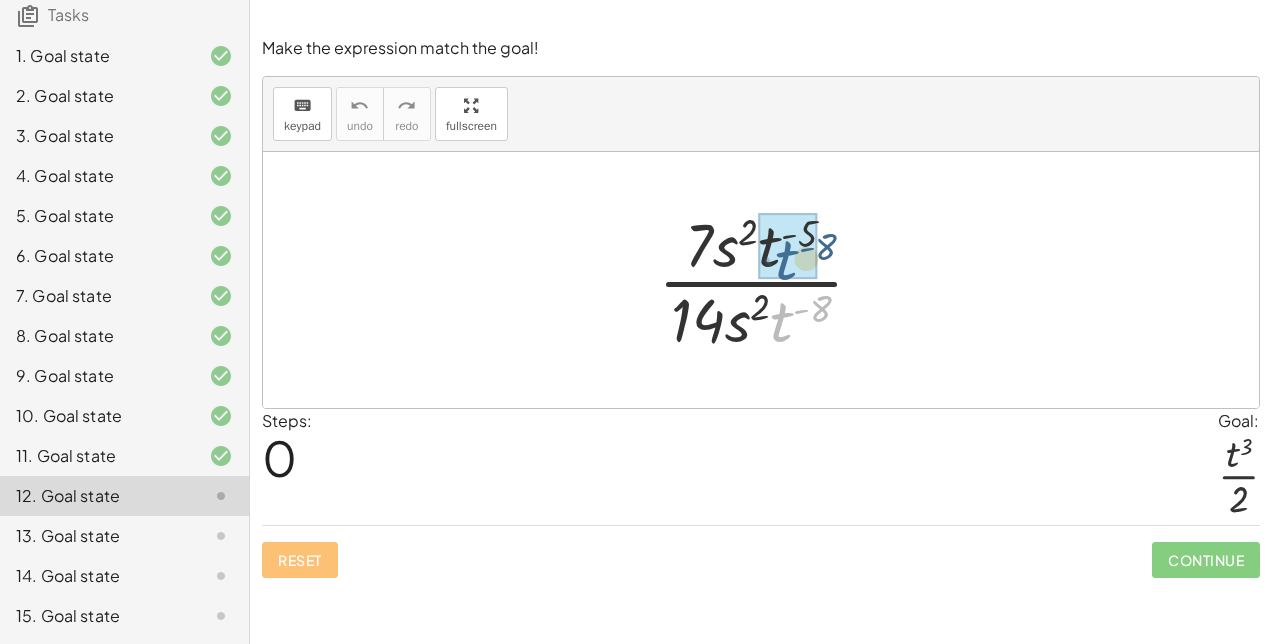 drag, startPoint x: 782, startPoint y: 314, endPoint x: 783, endPoint y: 226, distance: 88.005684 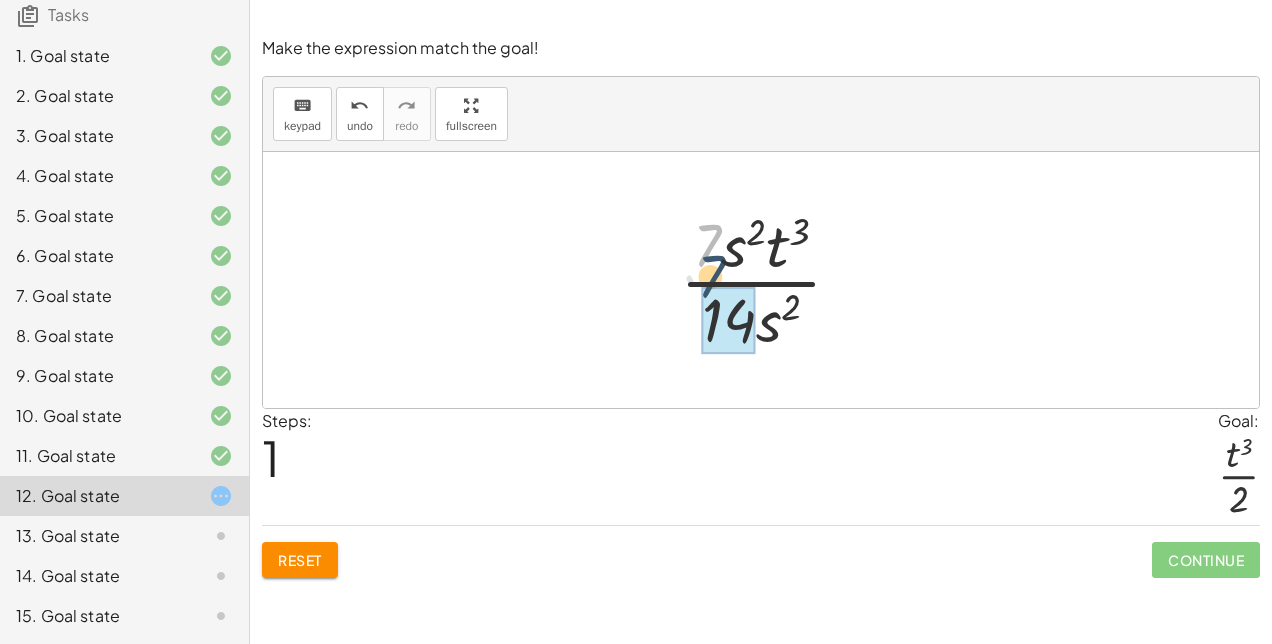 drag, startPoint x: 704, startPoint y: 248, endPoint x: 709, endPoint y: 290, distance: 42.296574 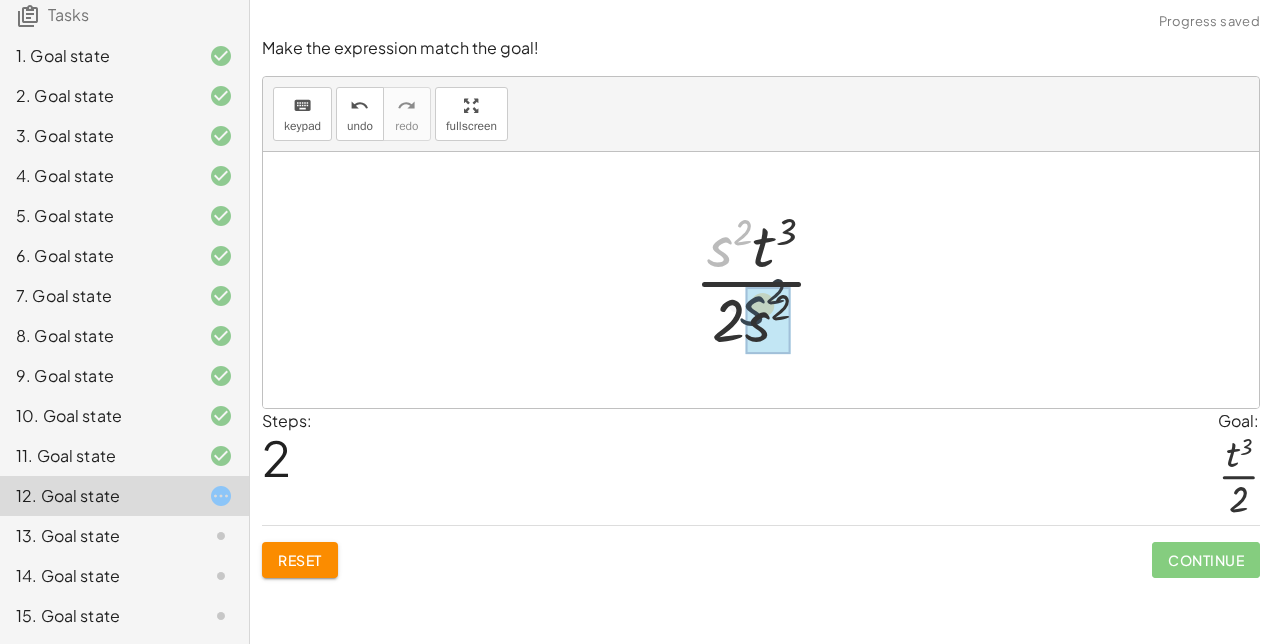 drag, startPoint x: 725, startPoint y: 244, endPoint x: 764, endPoint y: 312, distance: 78.39005 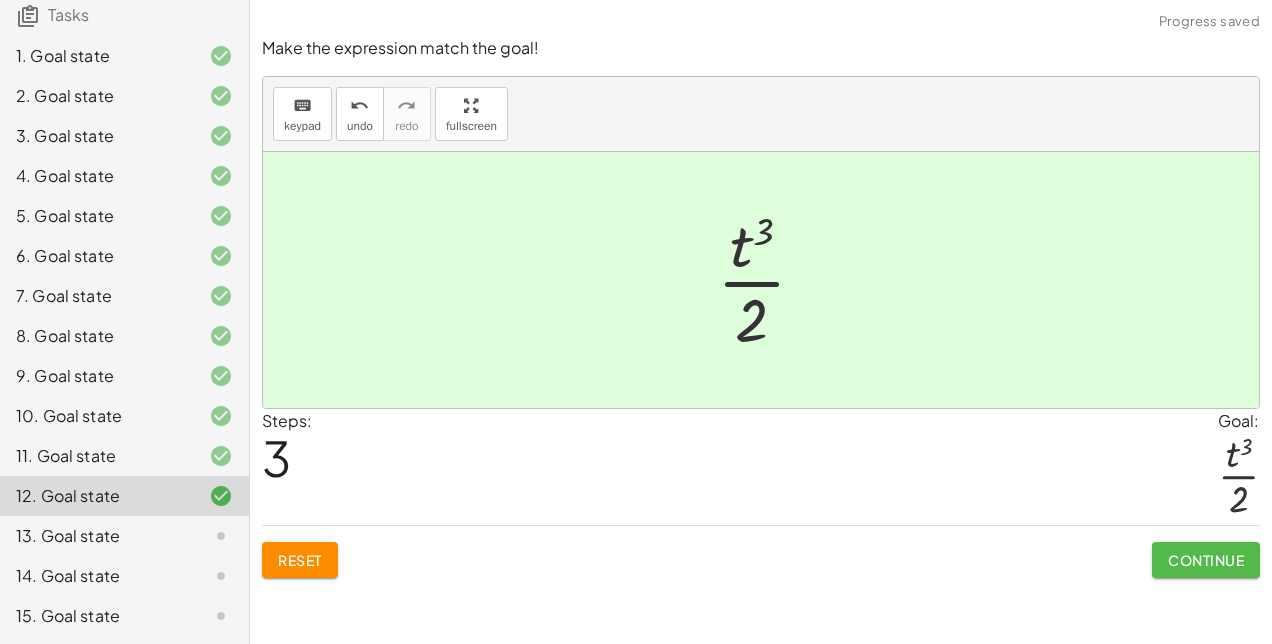 click on "Continue" 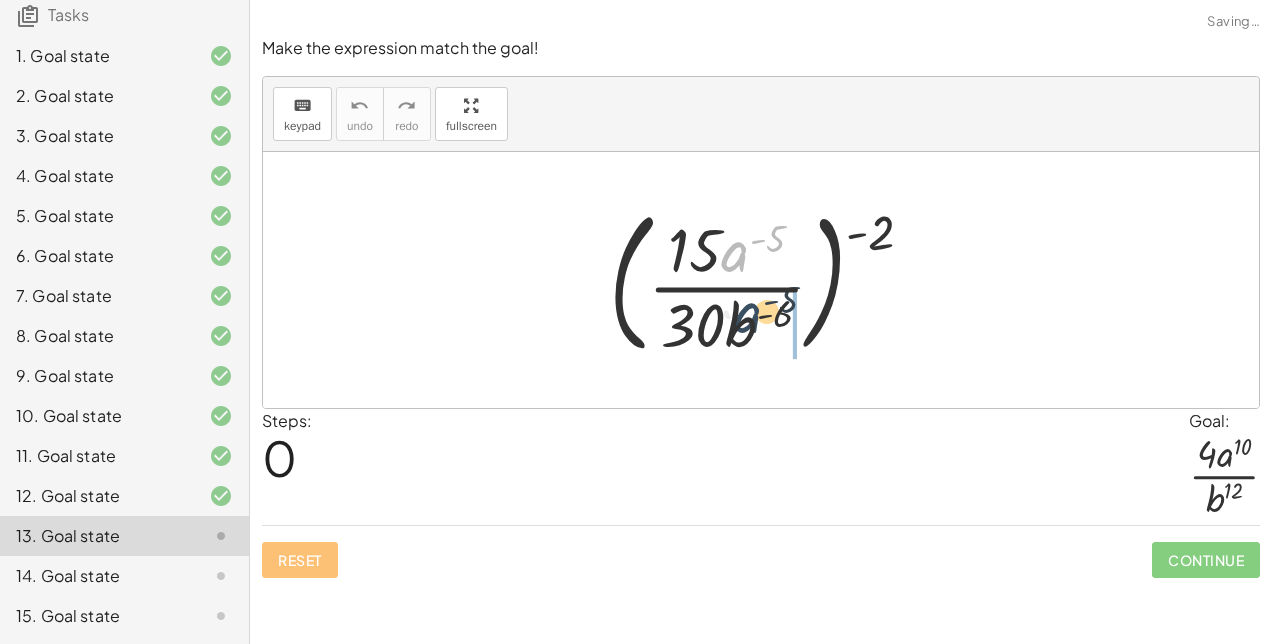 drag, startPoint x: 742, startPoint y: 246, endPoint x: 754, endPoint y: 320, distance: 74.96666 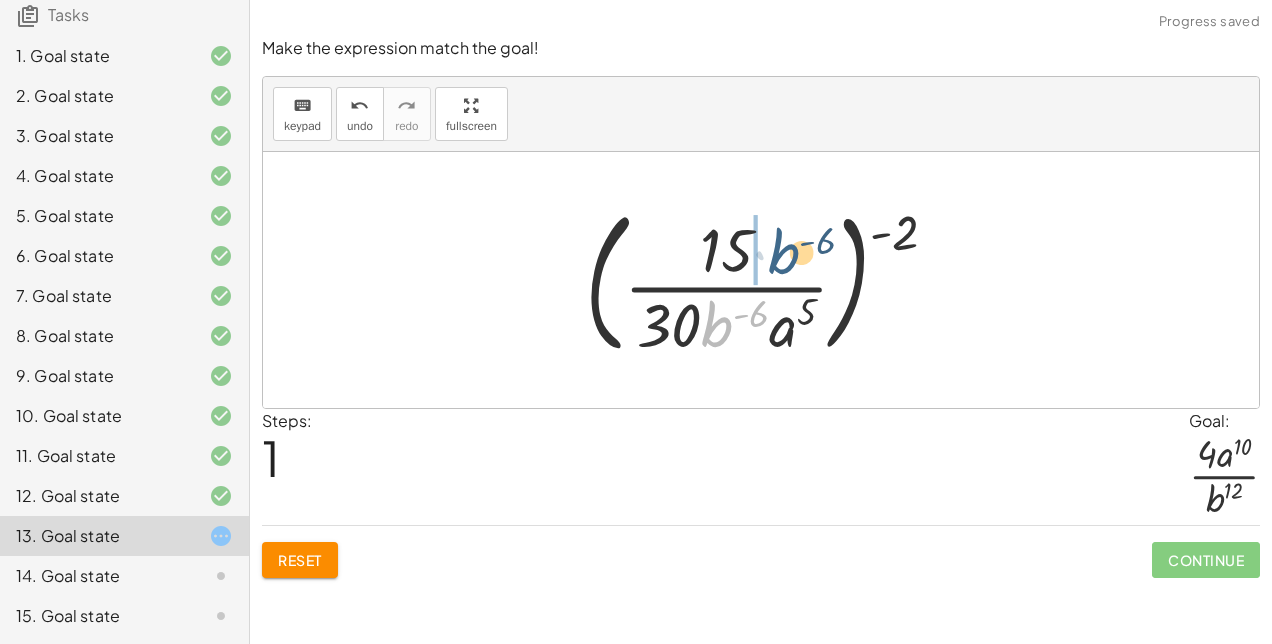 drag, startPoint x: 716, startPoint y: 323, endPoint x: 783, endPoint y: 248, distance: 100.56838 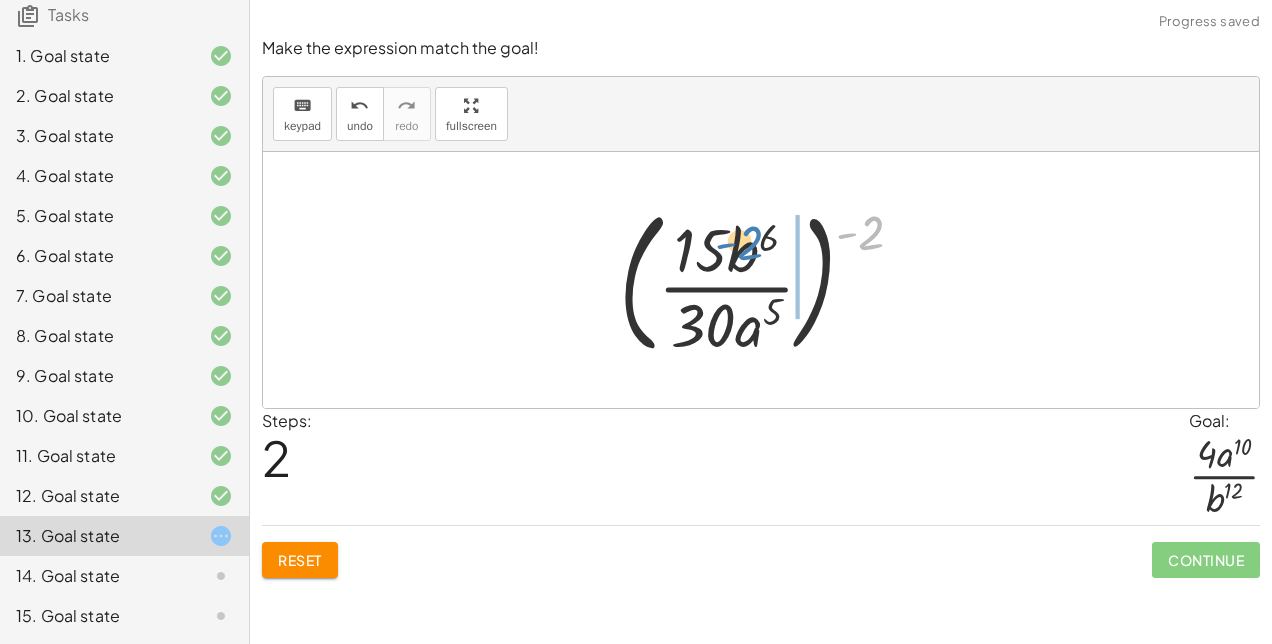 drag, startPoint x: 861, startPoint y: 232, endPoint x: 738, endPoint y: 242, distance: 123.40584 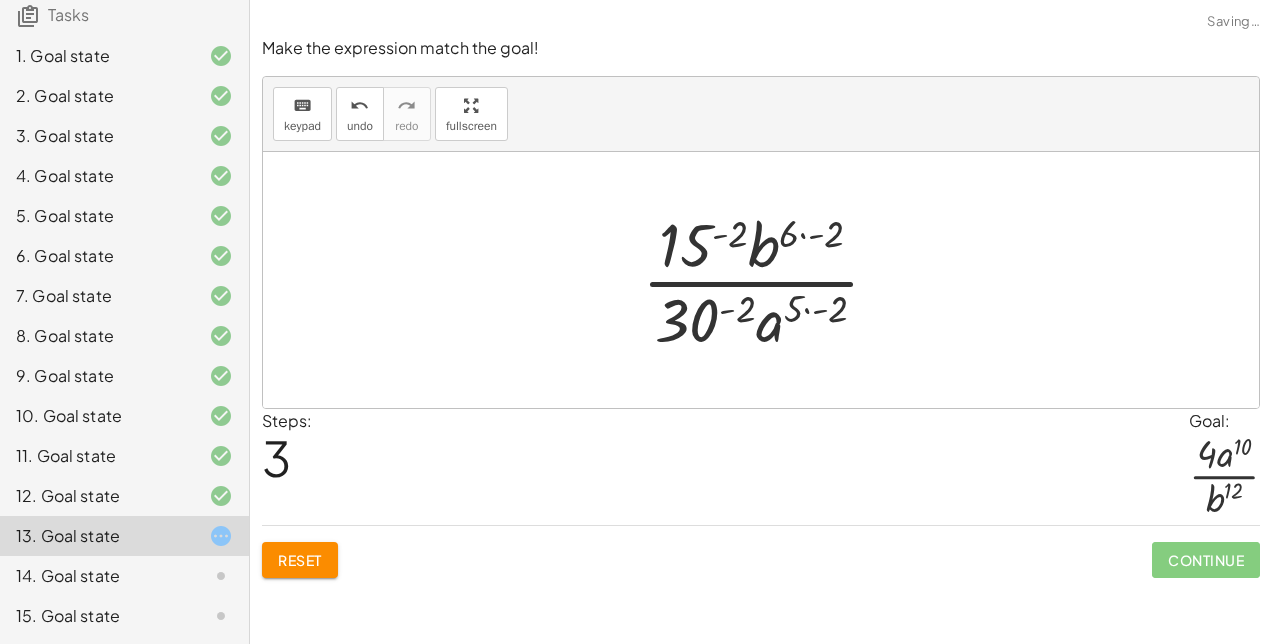 click at bounding box center [769, 280] 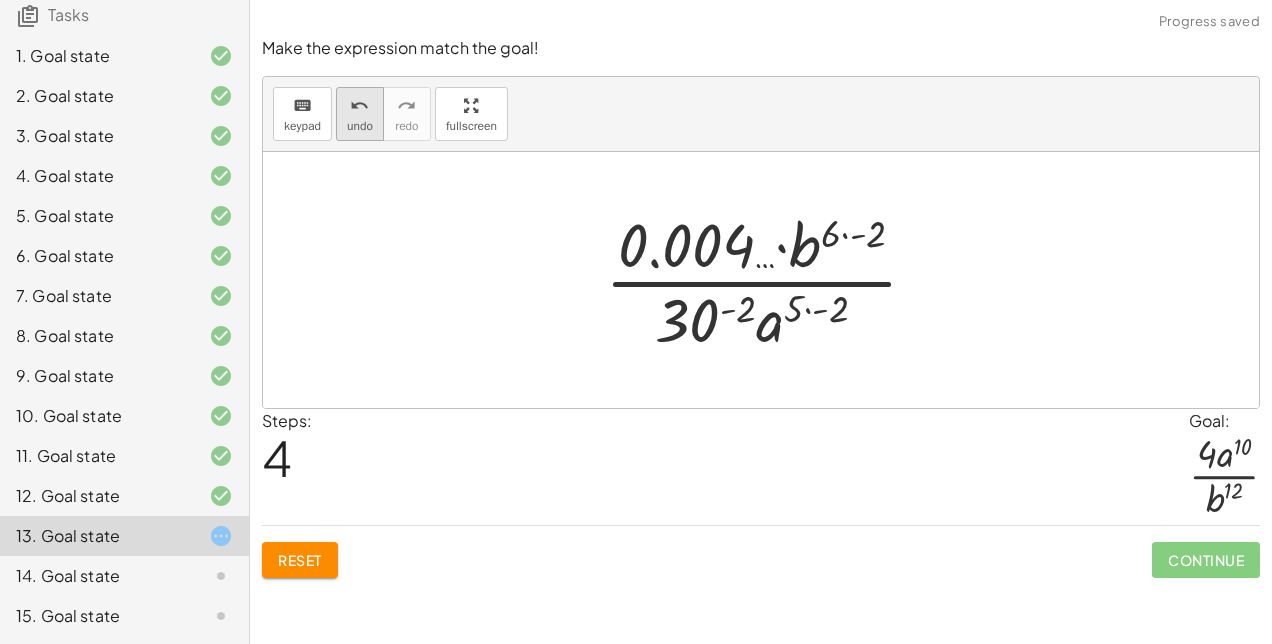 click on "undo undo" at bounding box center [360, 114] 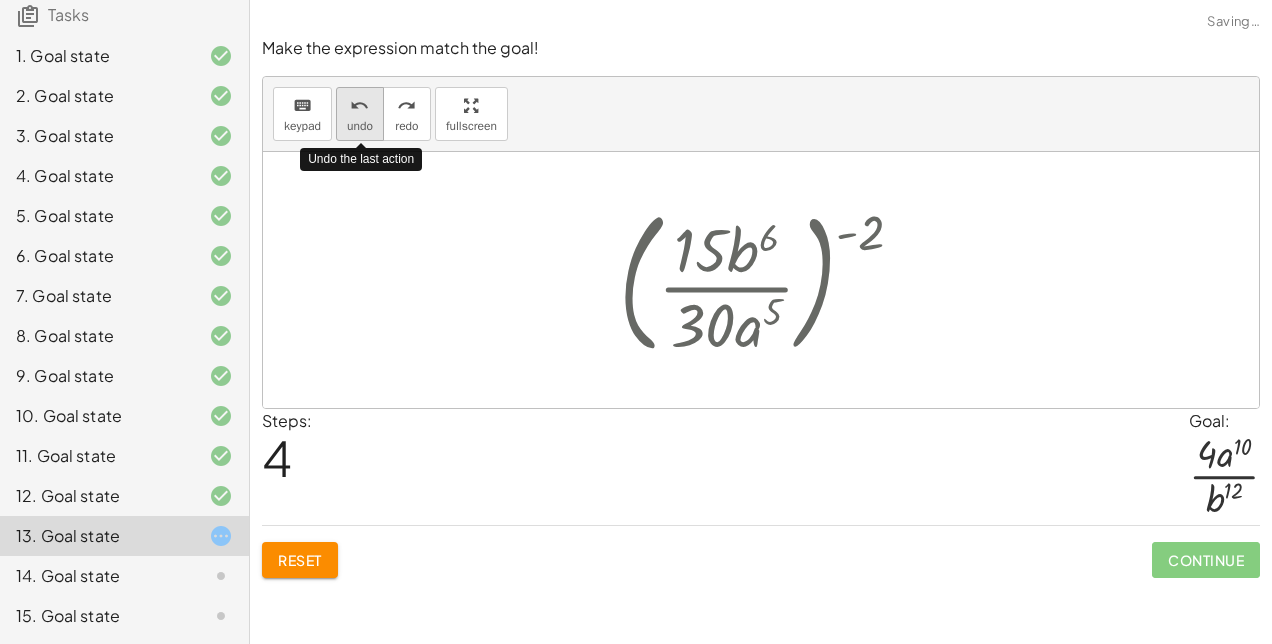 click on "undo undo" at bounding box center [360, 114] 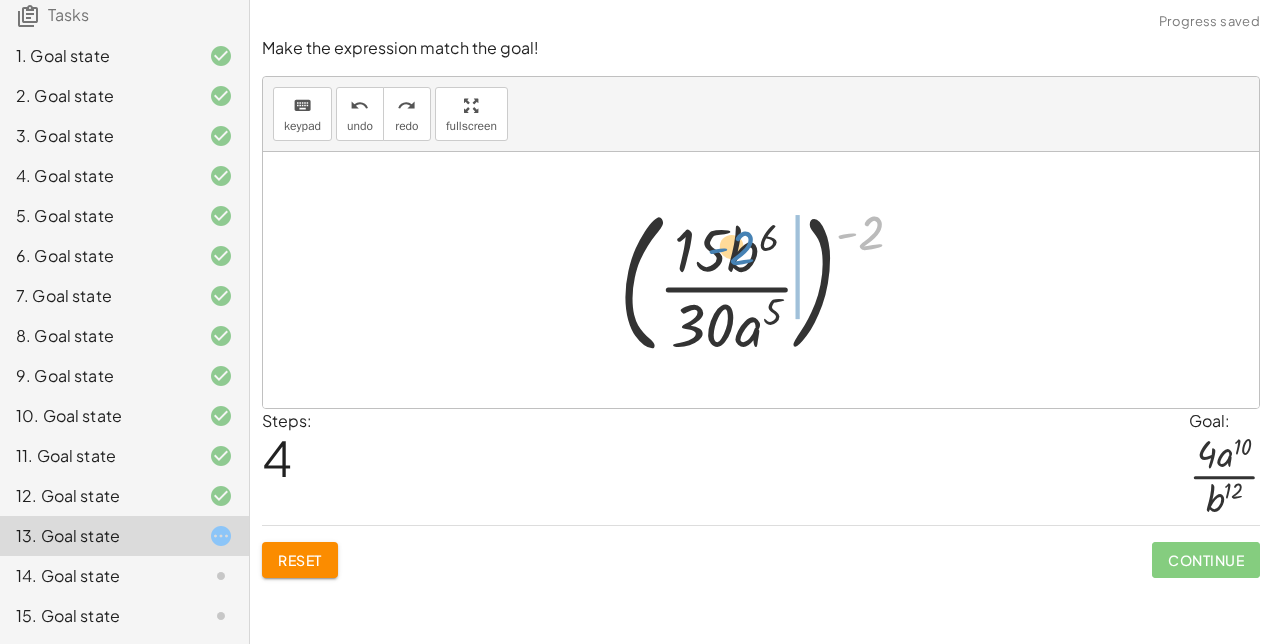drag, startPoint x: 843, startPoint y: 231, endPoint x: 714, endPoint y: 246, distance: 129.86917 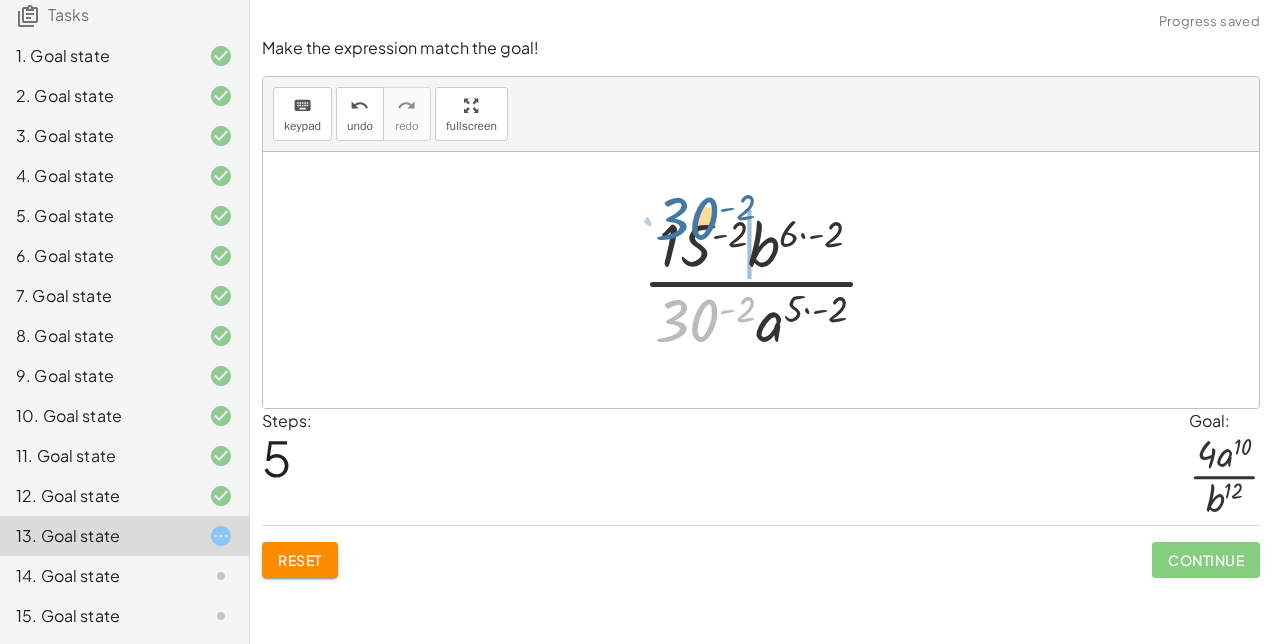 drag, startPoint x: 703, startPoint y: 320, endPoint x: 703, endPoint y: 220, distance: 100 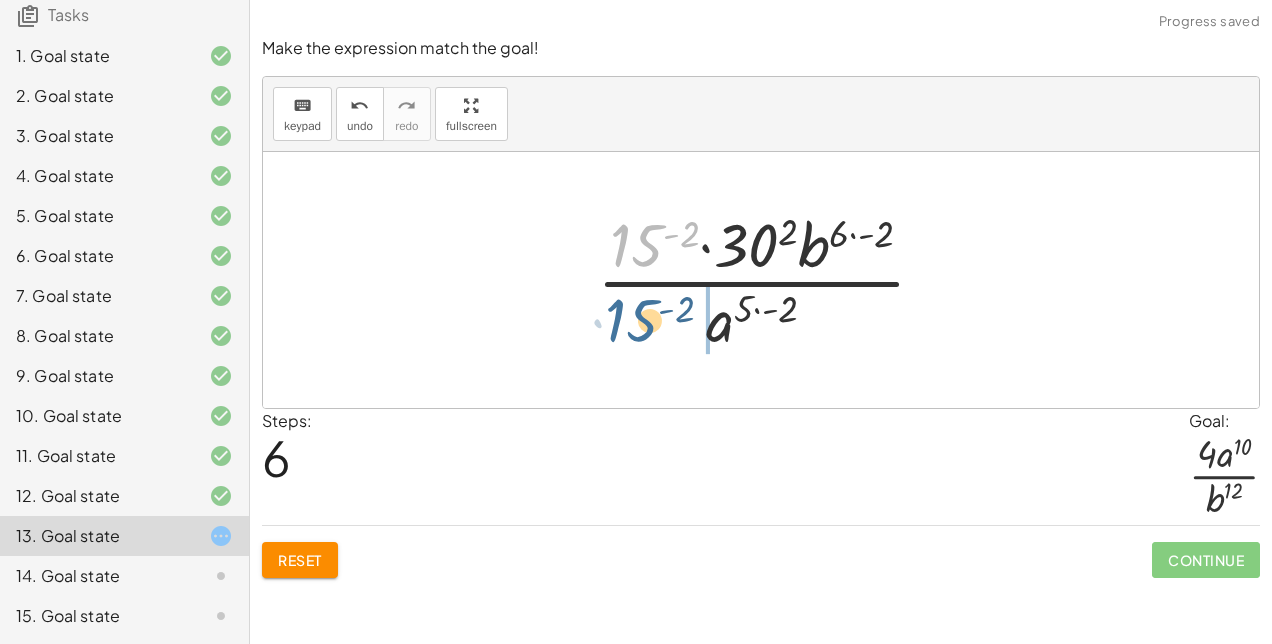 drag, startPoint x: 648, startPoint y: 238, endPoint x: 643, endPoint y: 320, distance: 82.1523 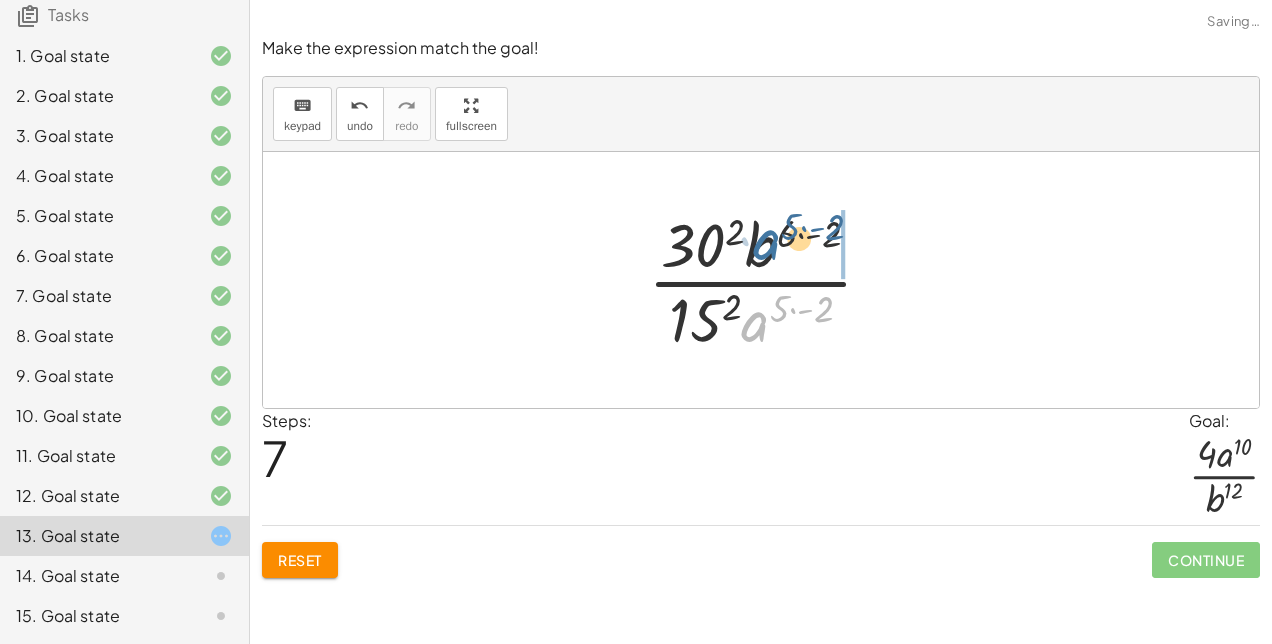 drag, startPoint x: 768, startPoint y: 320, endPoint x: 779, endPoint y: 238, distance: 82.73451 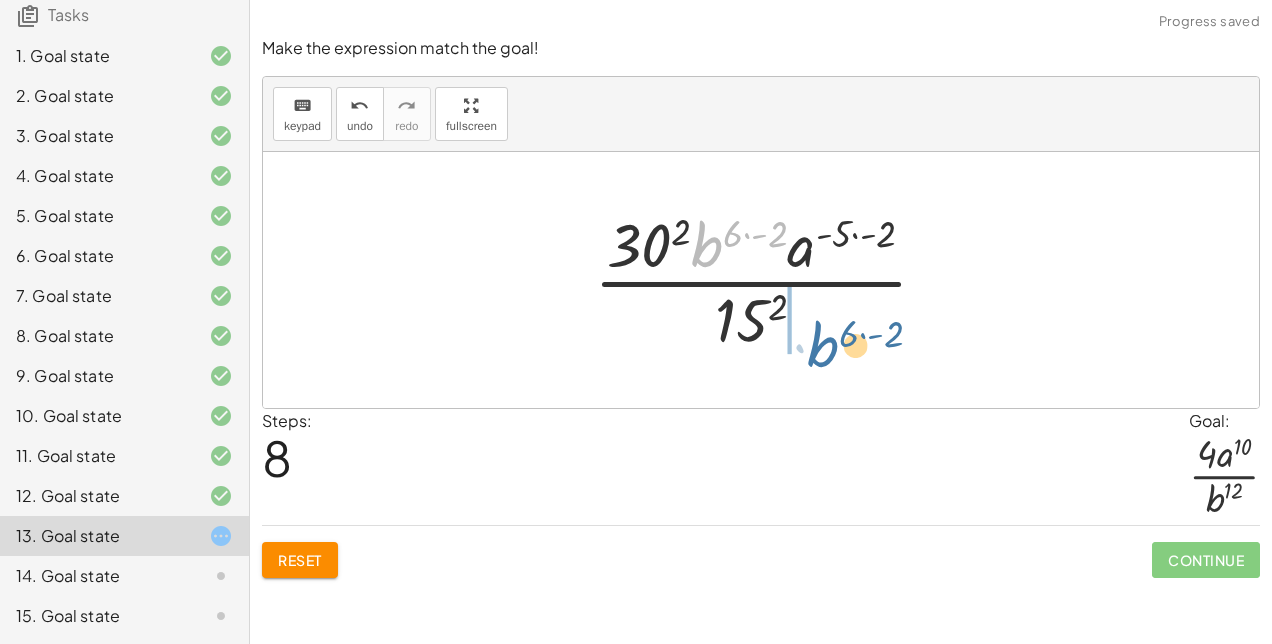 drag, startPoint x: 714, startPoint y: 236, endPoint x: 829, endPoint y: 337, distance: 153.05554 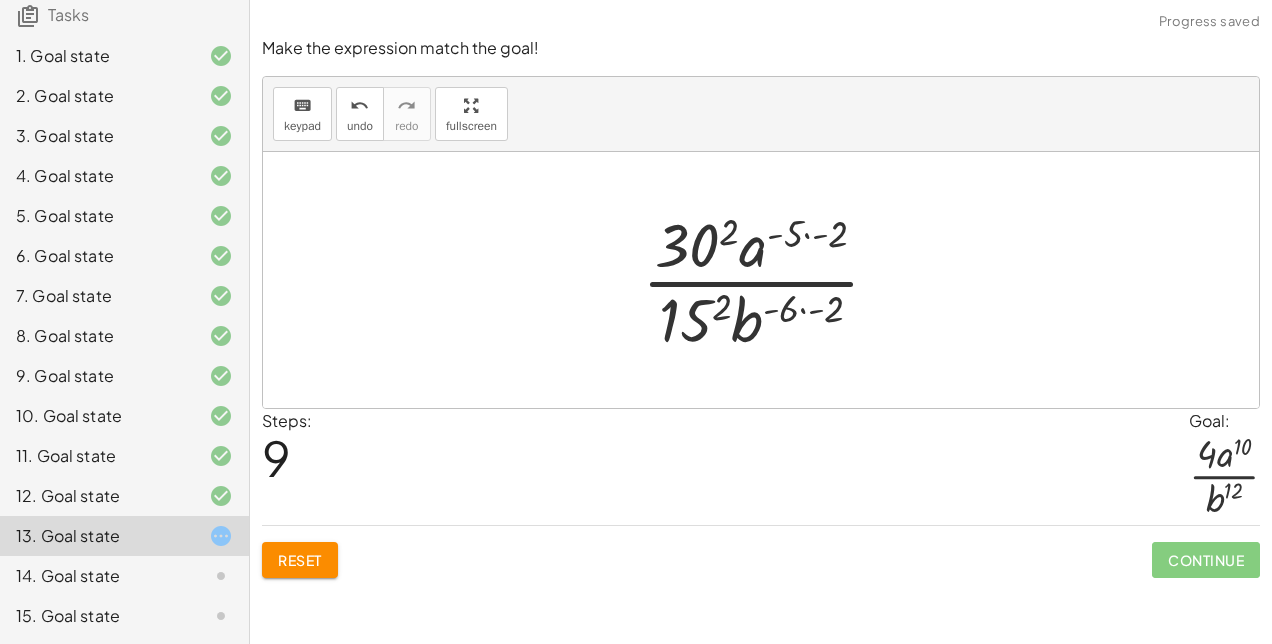 click at bounding box center (769, 280) 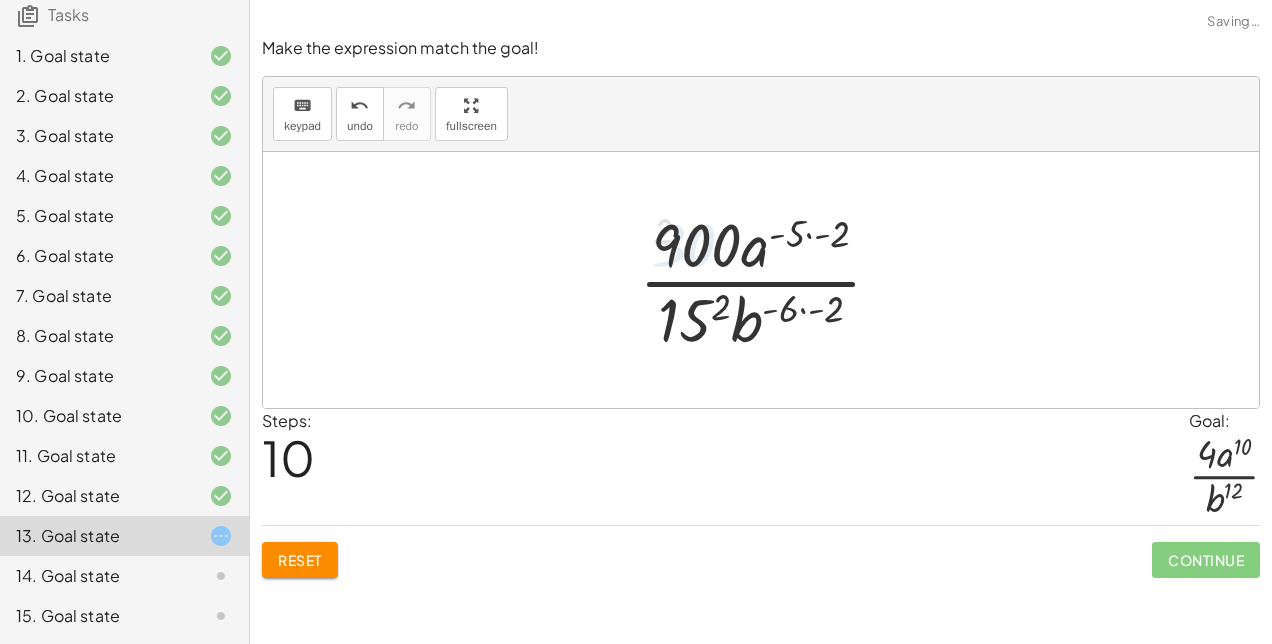 click at bounding box center (768, 280) 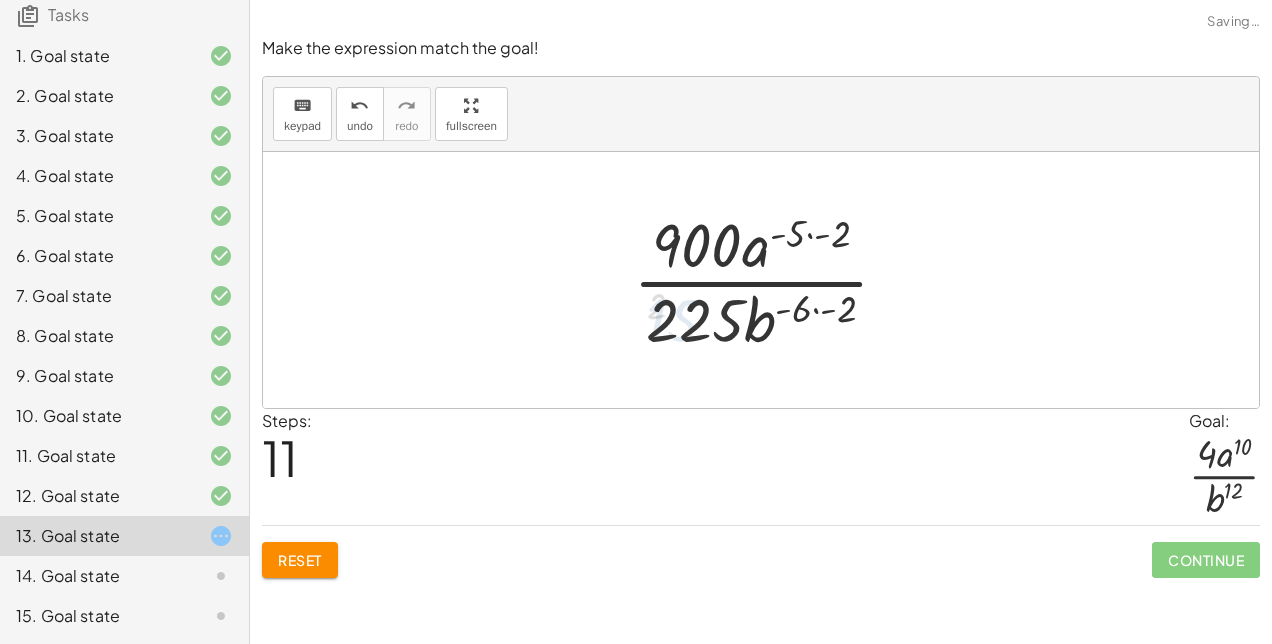 click at bounding box center (769, 280) 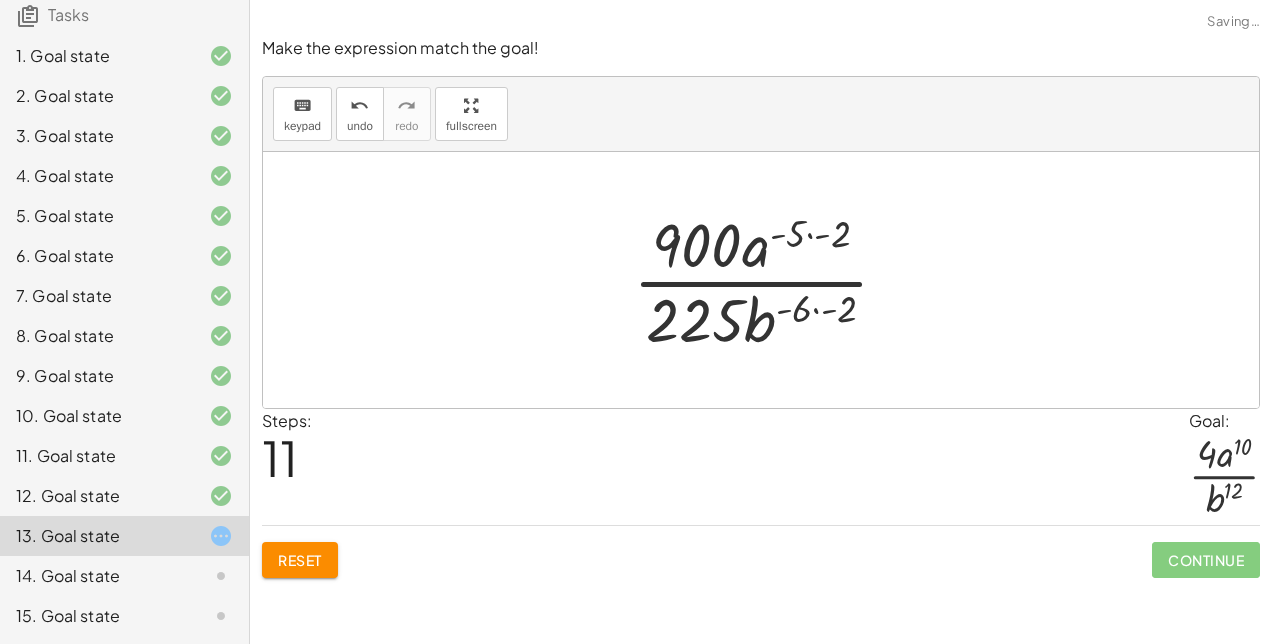 click at bounding box center (769, 280) 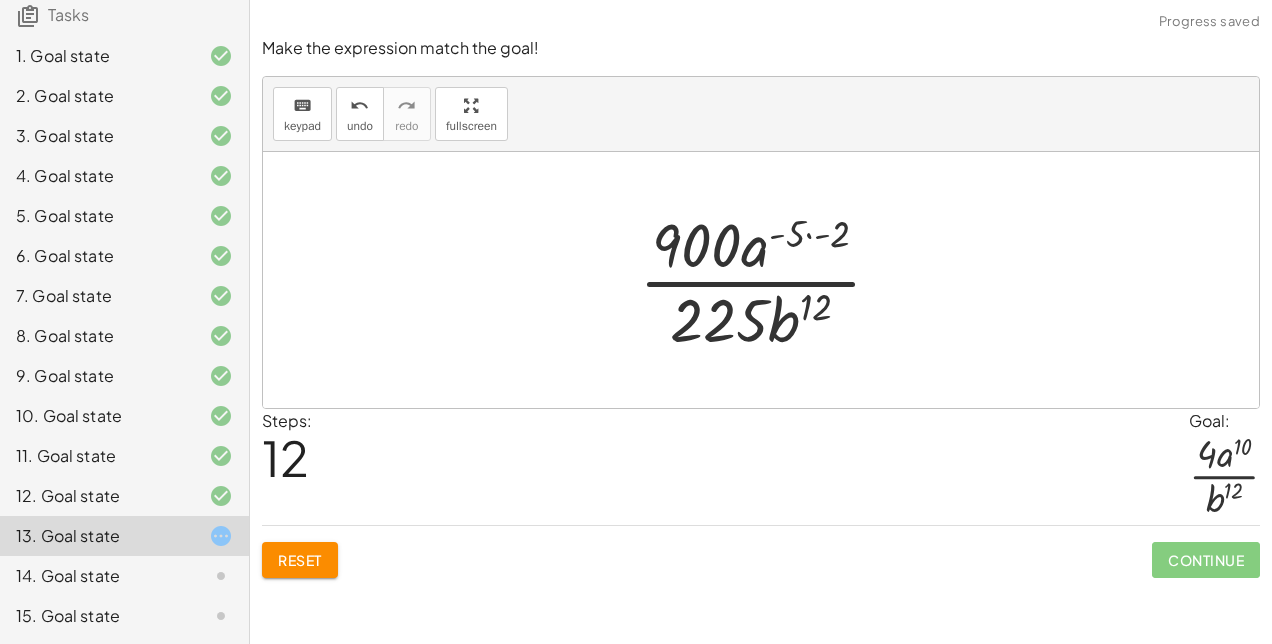 click at bounding box center [768, 280] 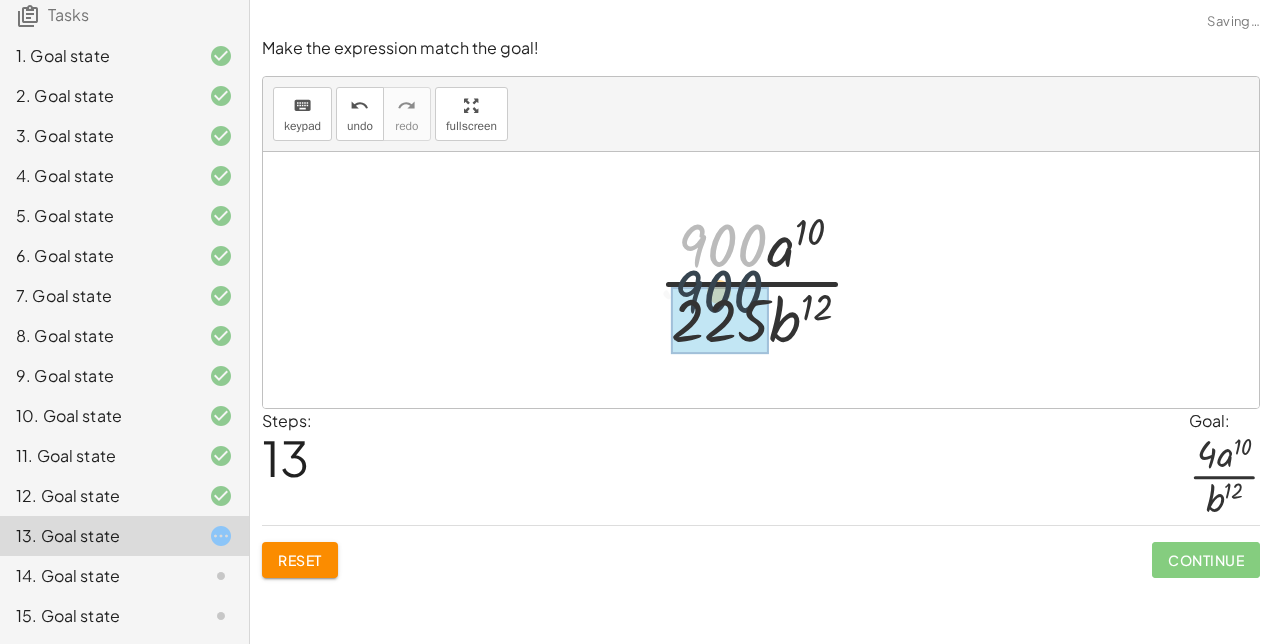 drag, startPoint x: 728, startPoint y: 260, endPoint x: 724, endPoint y: 314, distance: 54.147945 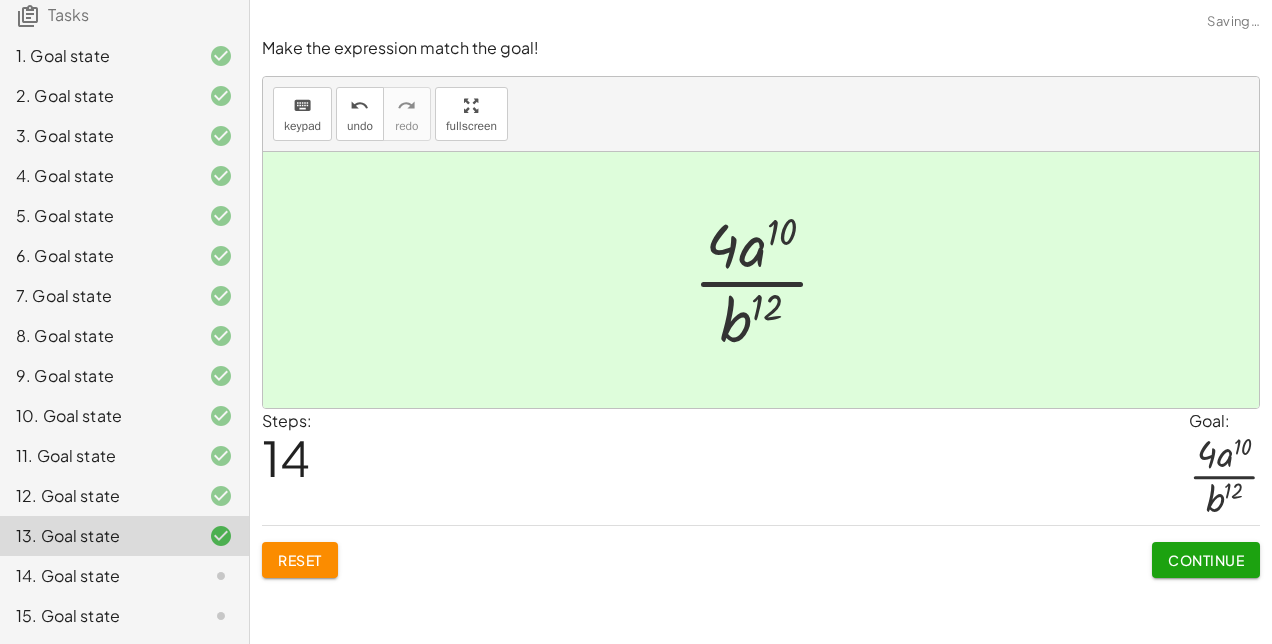 click on "Continue" at bounding box center (1206, 560) 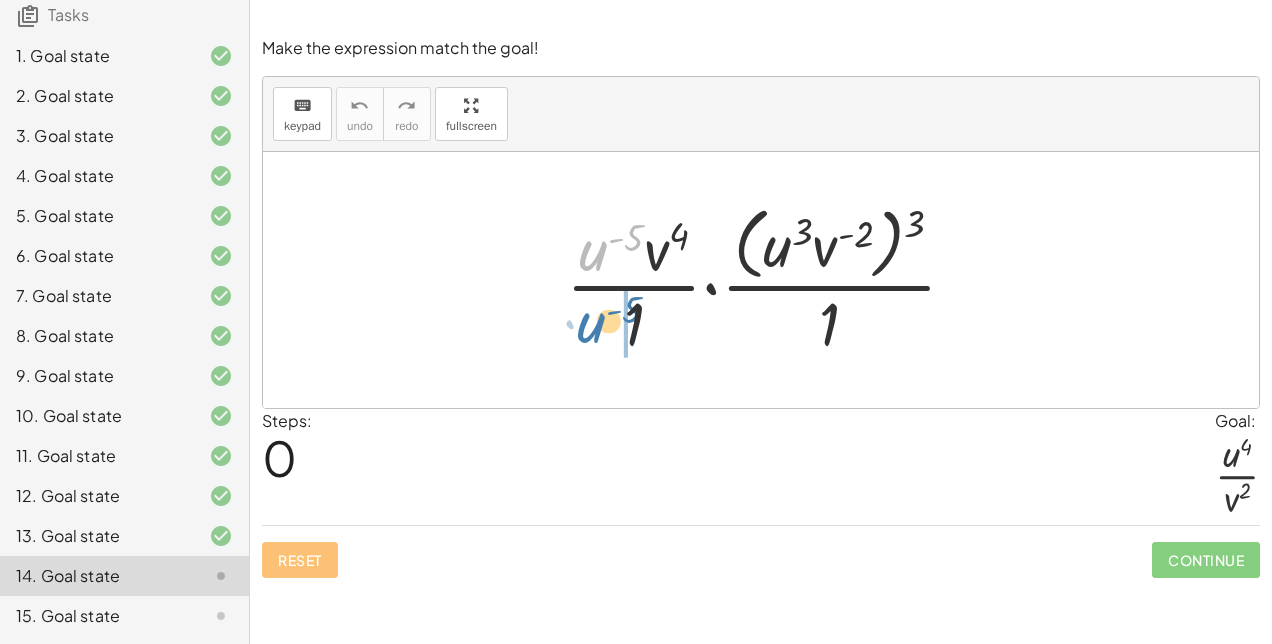 drag, startPoint x: 586, startPoint y: 260, endPoint x: 584, endPoint y: 332, distance: 72.02777 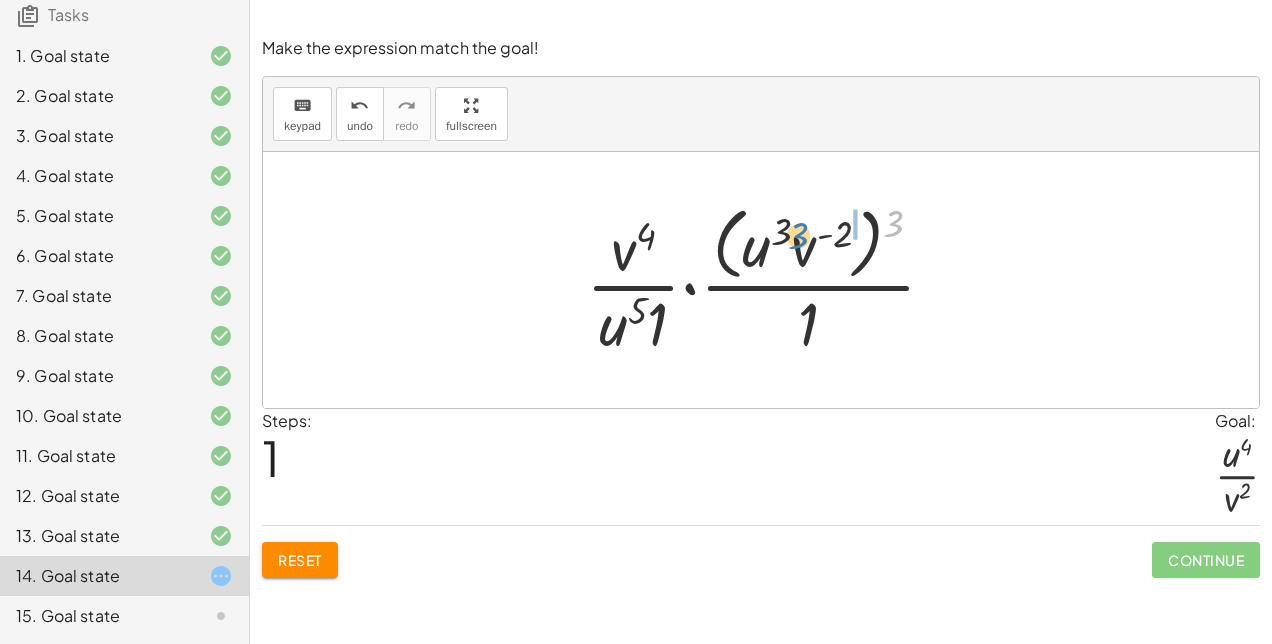 drag, startPoint x: 886, startPoint y: 229, endPoint x: 784, endPoint y: 241, distance: 102.70345 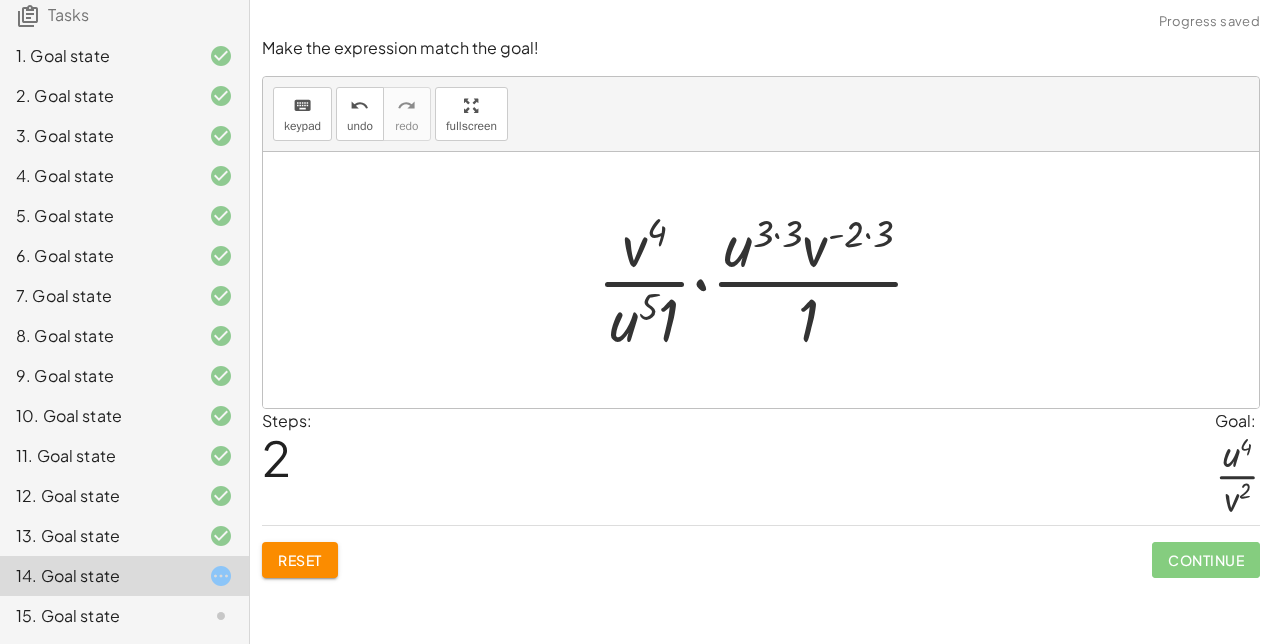click at bounding box center [769, 280] 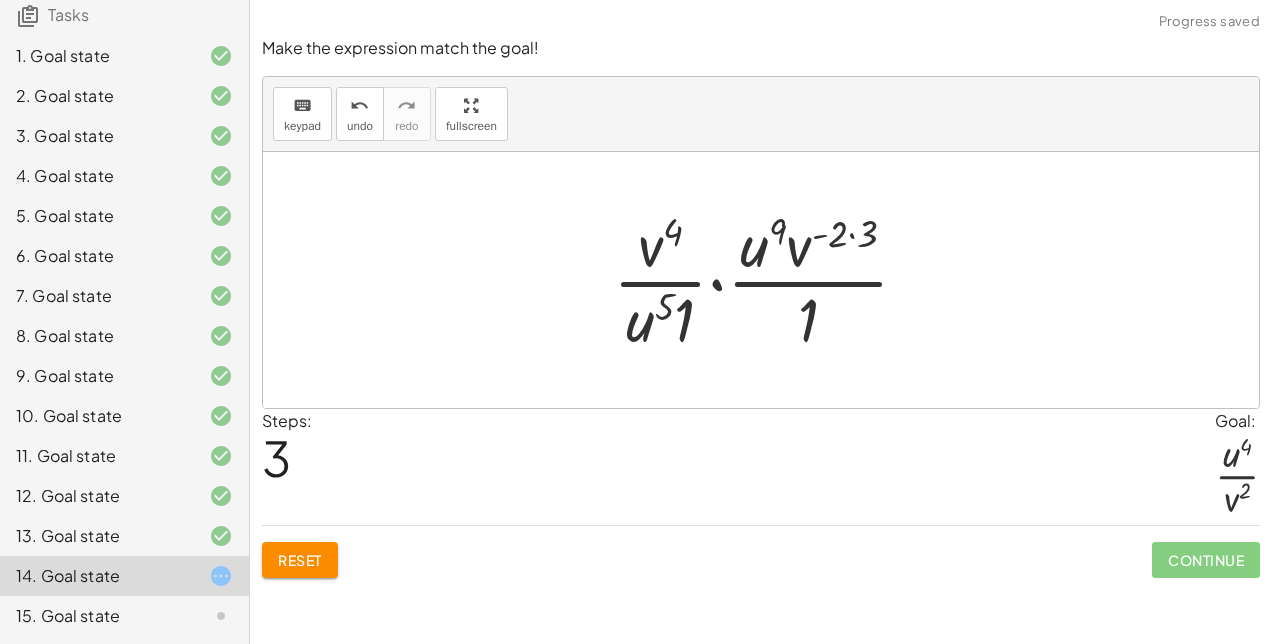 click at bounding box center (769, 280) 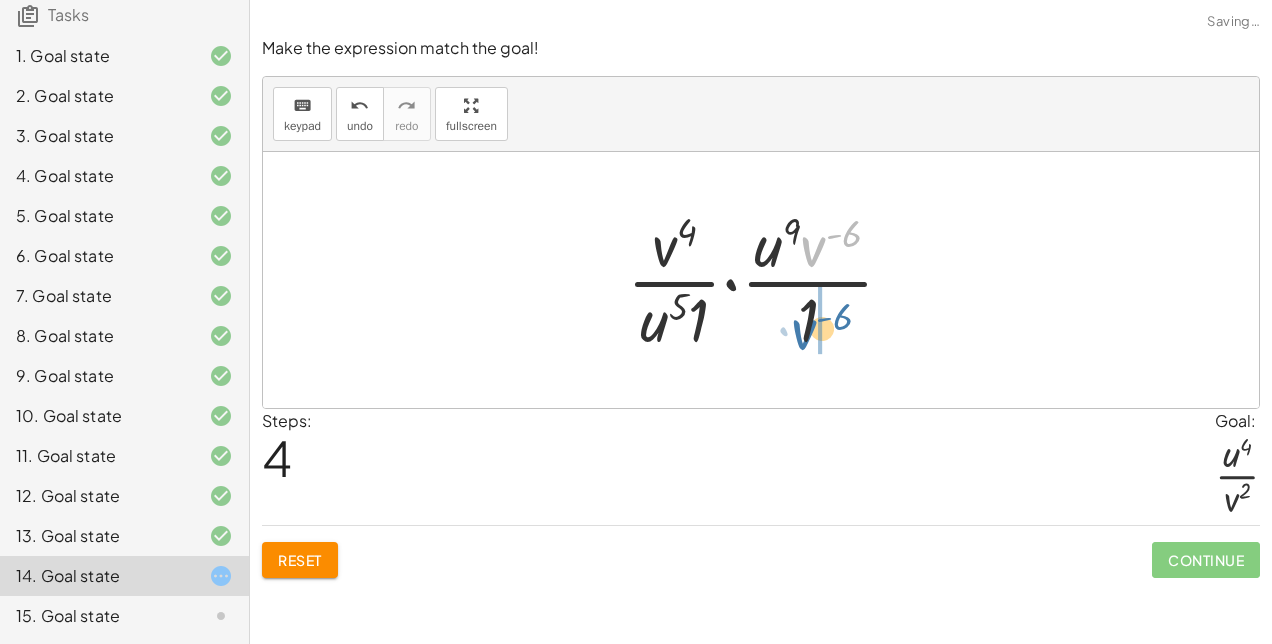 drag, startPoint x: 823, startPoint y: 242, endPoint x: 813, endPoint y: 326, distance: 84.59315 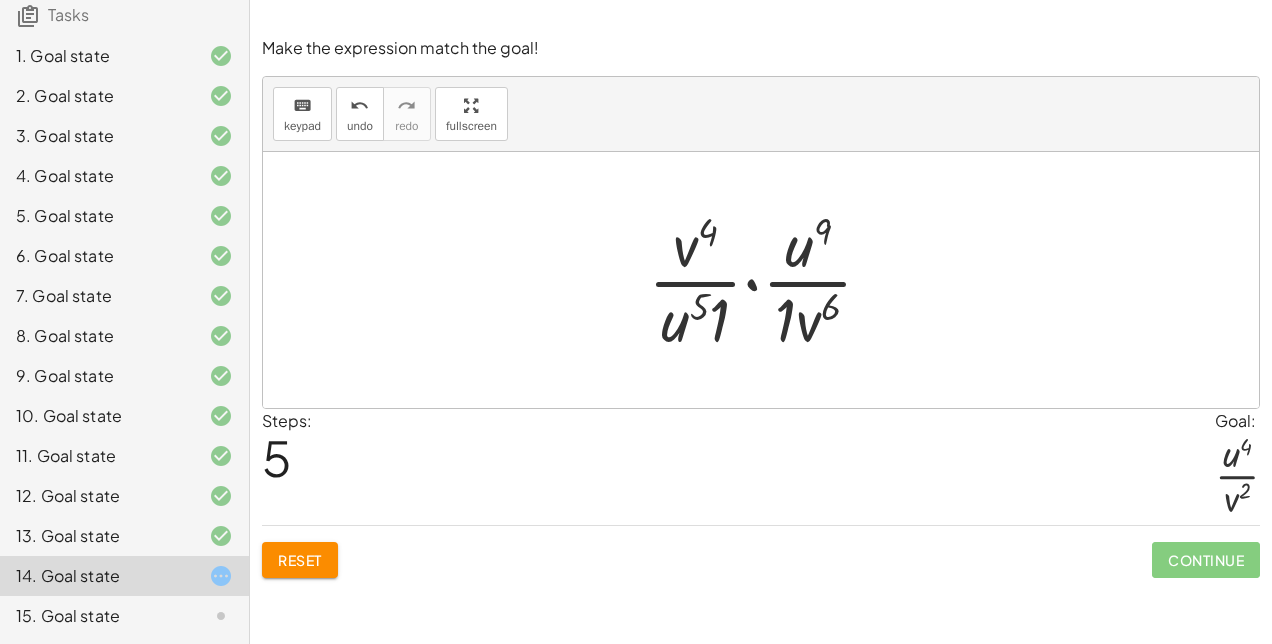 click at bounding box center (768, 280) 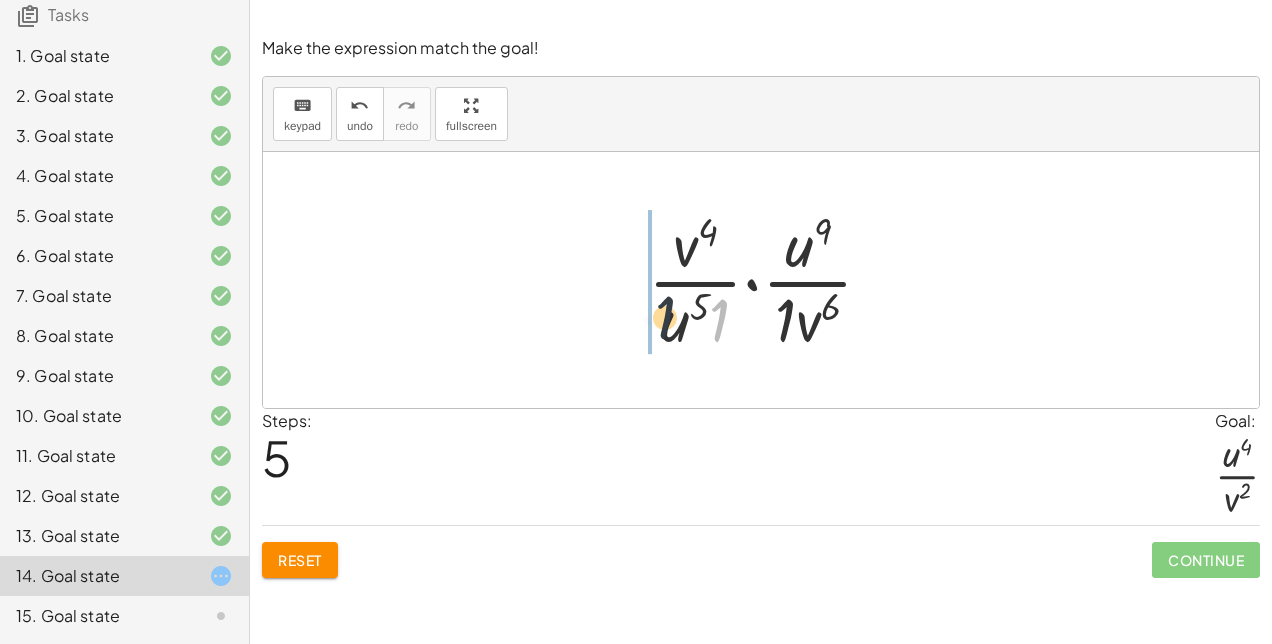 drag, startPoint x: 719, startPoint y: 321, endPoint x: 642, endPoint y: 315, distance: 77.23341 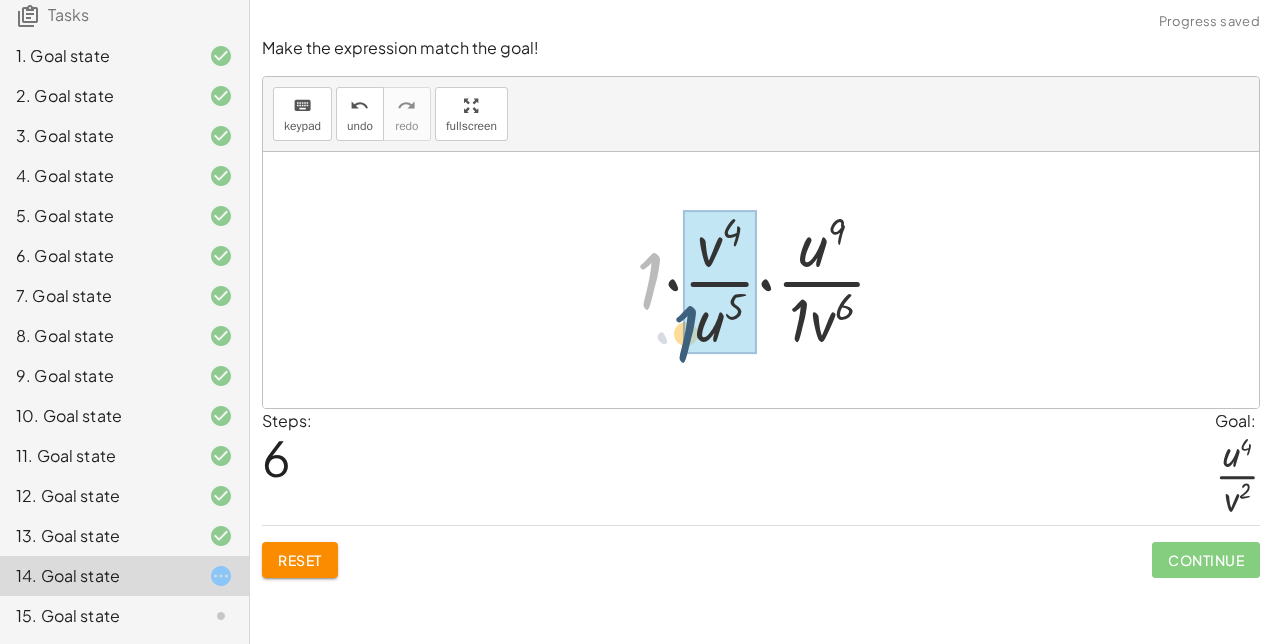 drag, startPoint x: 650, startPoint y: 284, endPoint x: 687, endPoint y: 338, distance: 65.459915 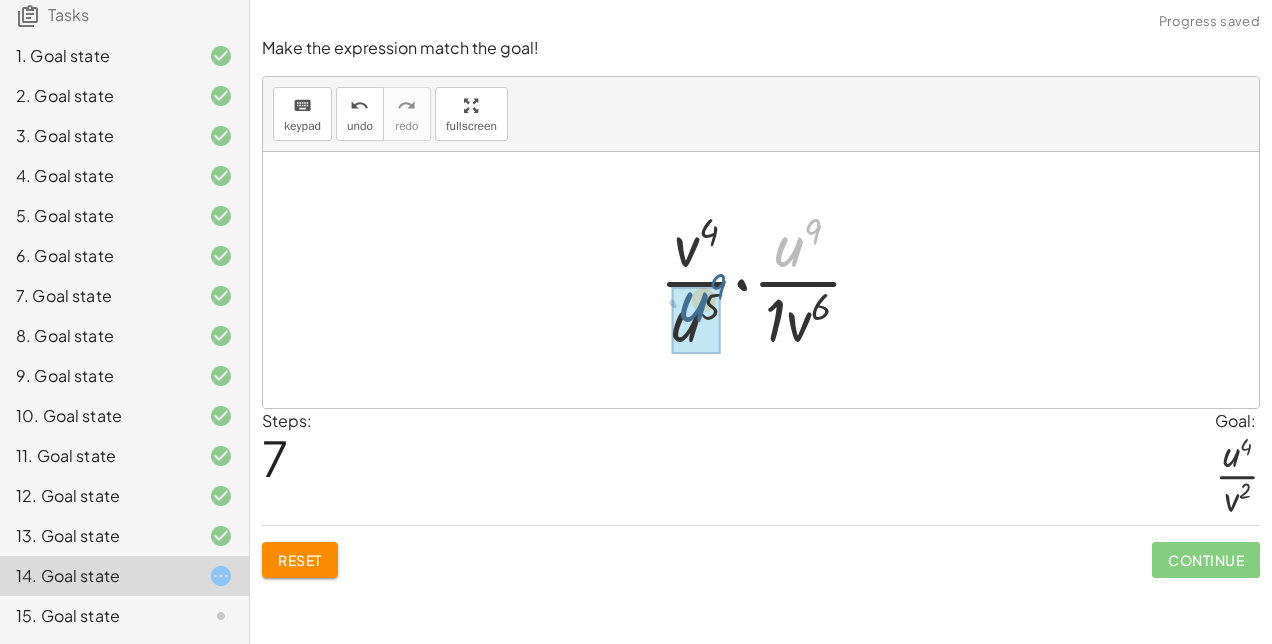 drag, startPoint x: 782, startPoint y: 248, endPoint x: 687, endPoint y: 305, distance: 110.788086 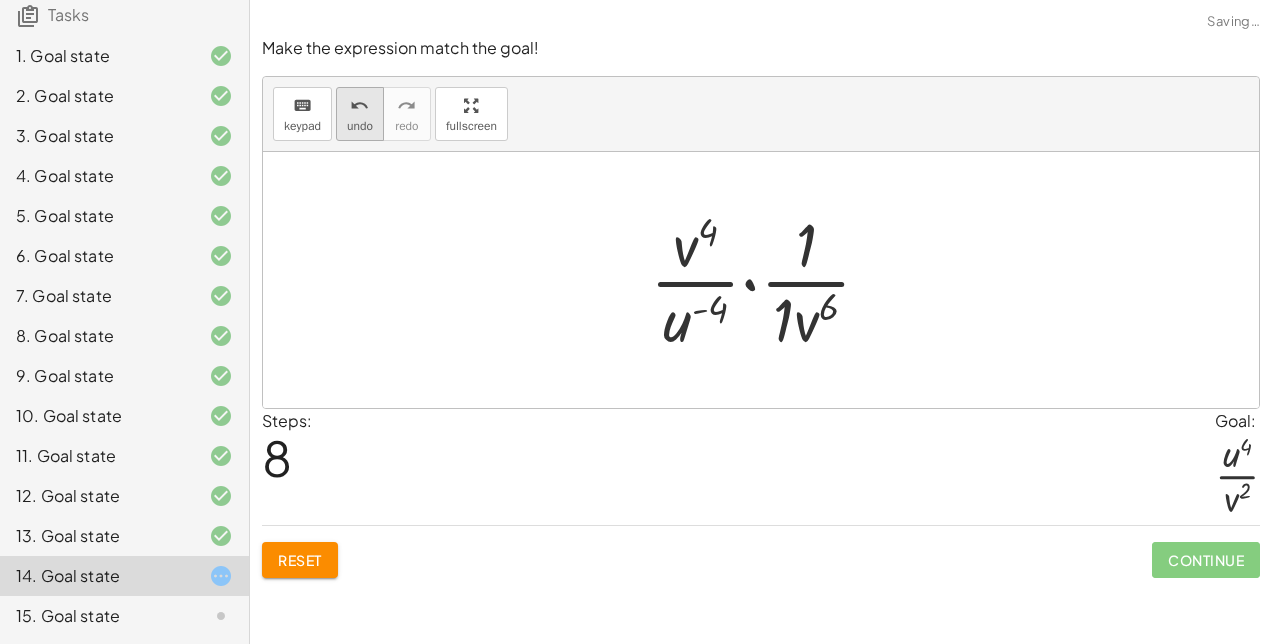 click on "undo undo" at bounding box center [360, 114] 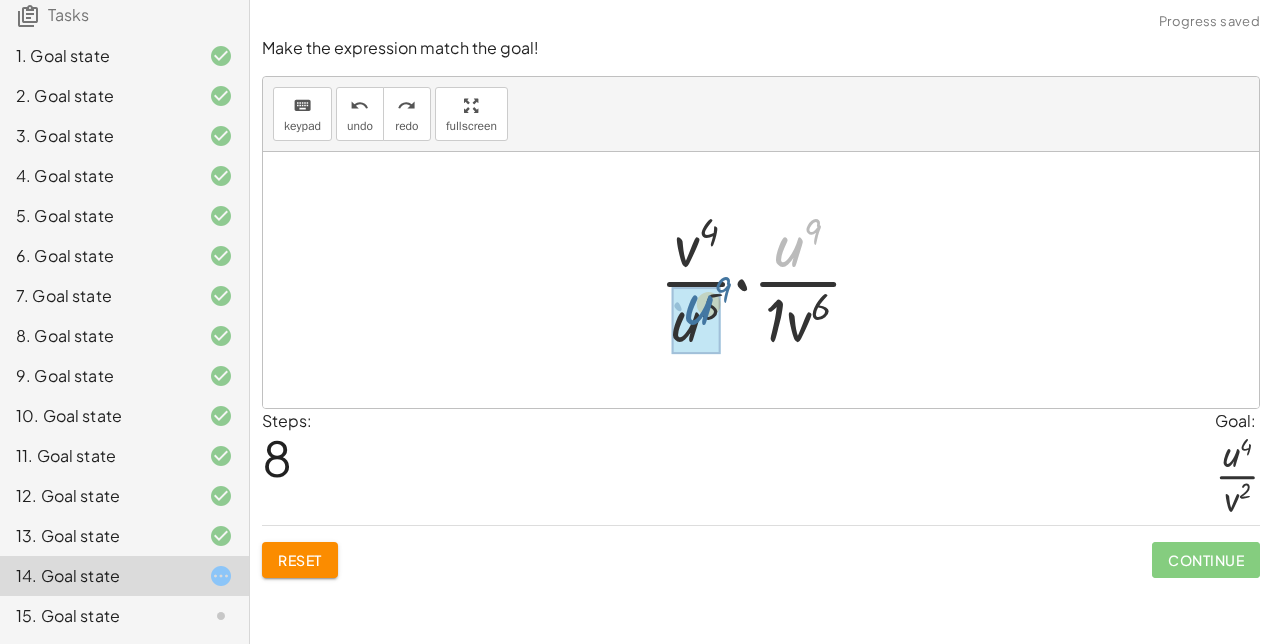 drag, startPoint x: 778, startPoint y: 253, endPoint x: 686, endPoint y: 312, distance: 109.29318 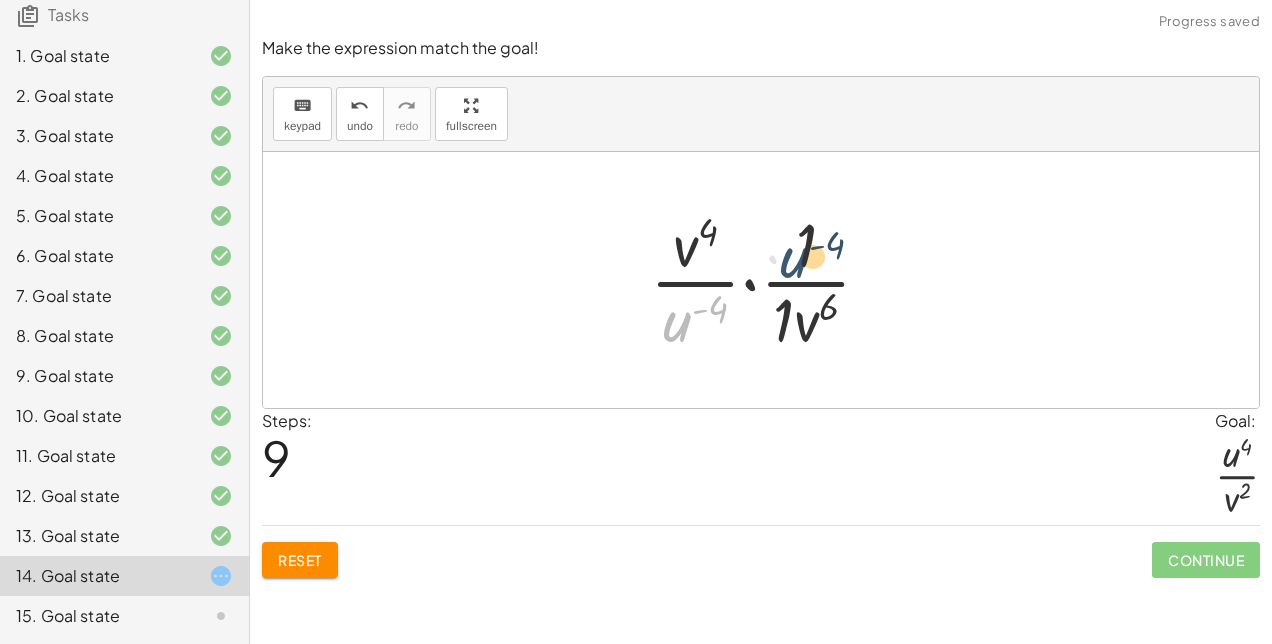 drag, startPoint x: 680, startPoint y: 320, endPoint x: 799, endPoint y: 252, distance: 137.05838 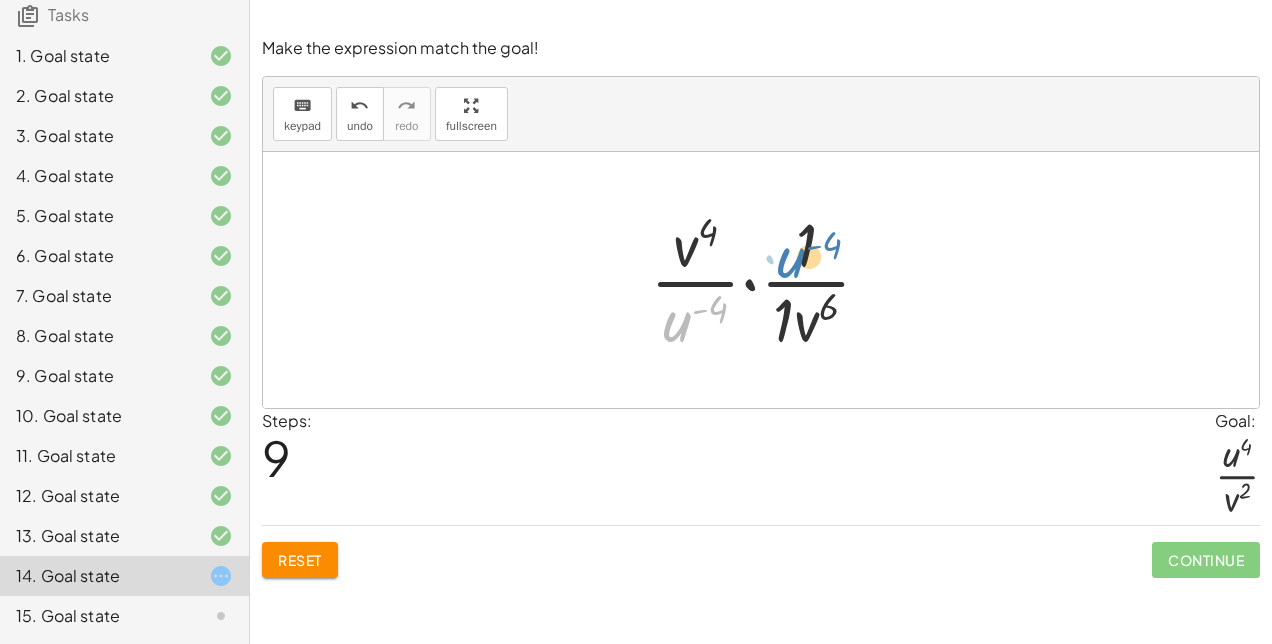 drag, startPoint x: 684, startPoint y: 318, endPoint x: 798, endPoint y: 256, distance: 129.76903 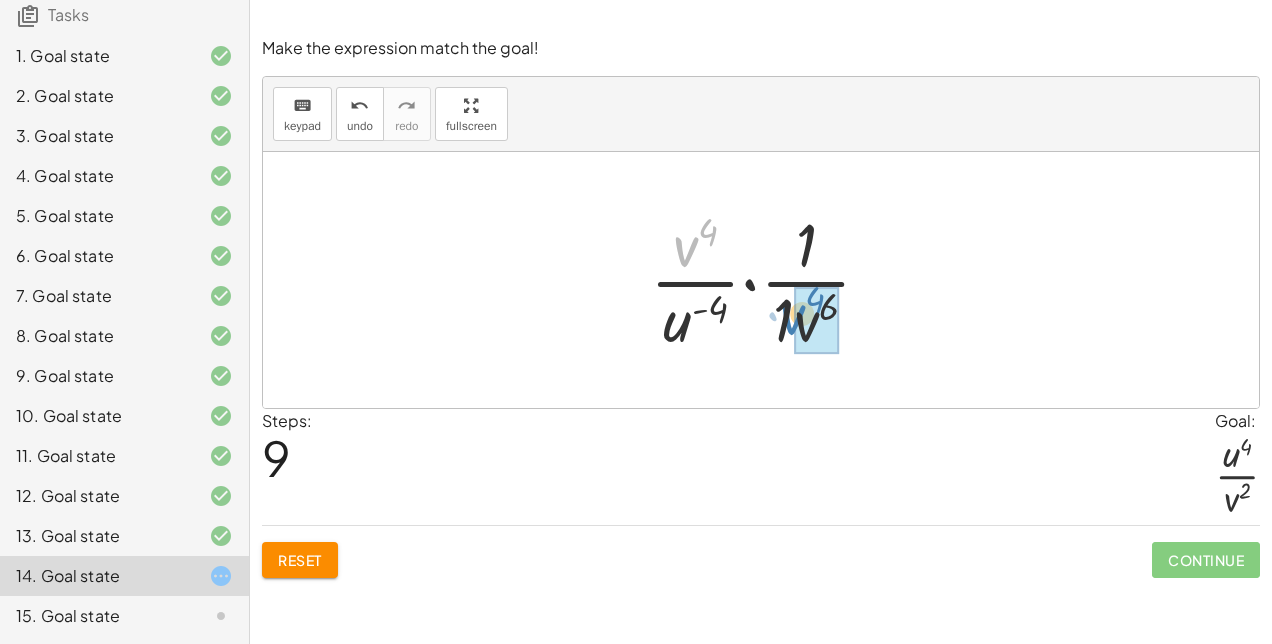 drag, startPoint x: 691, startPoint y: 252, endPoint x: 798, endPoint y: 320, distance: 126.779335 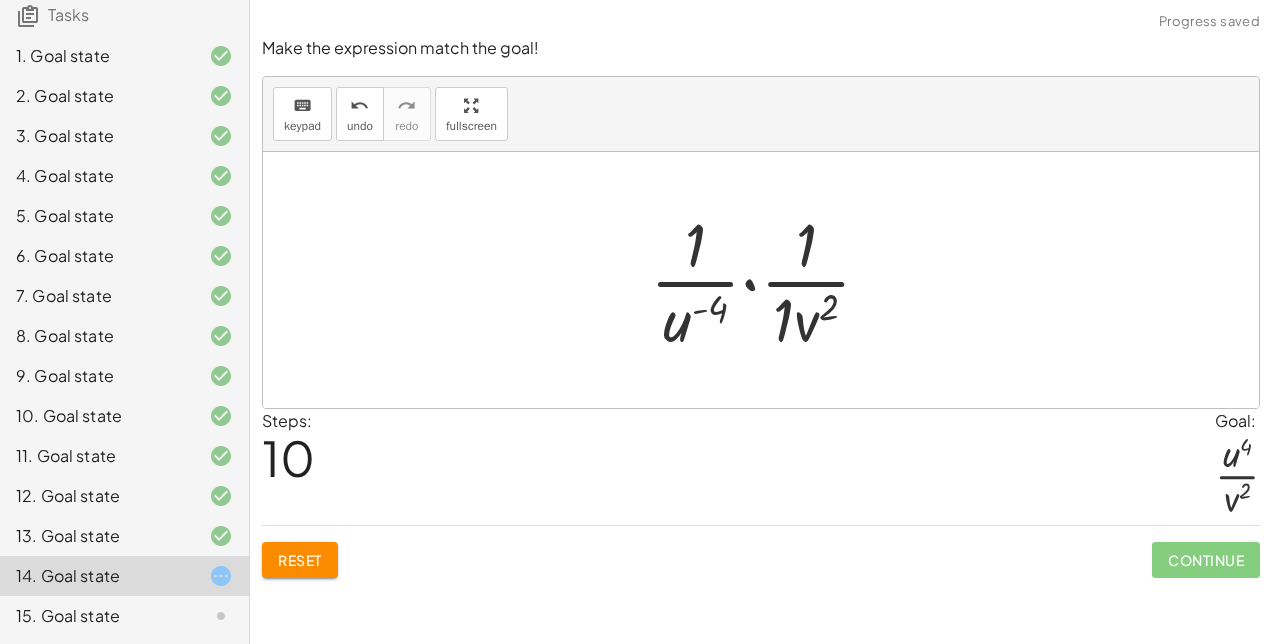 click at bounding box center [768, 280] 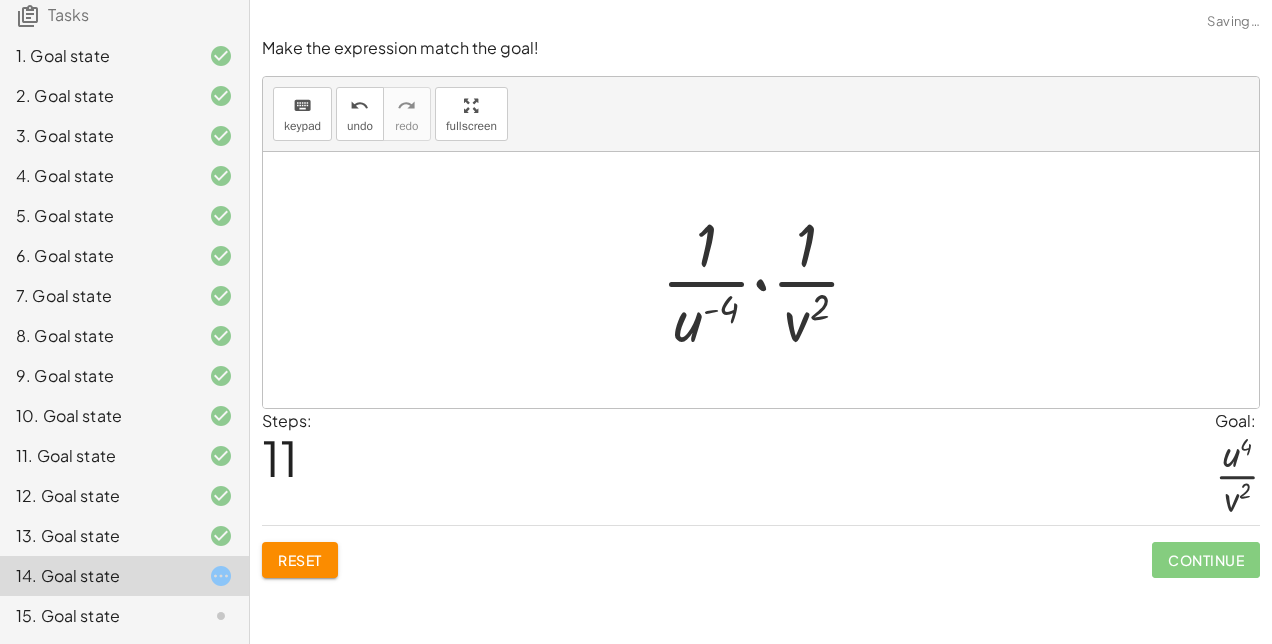 click at bounding box center (769, 280) 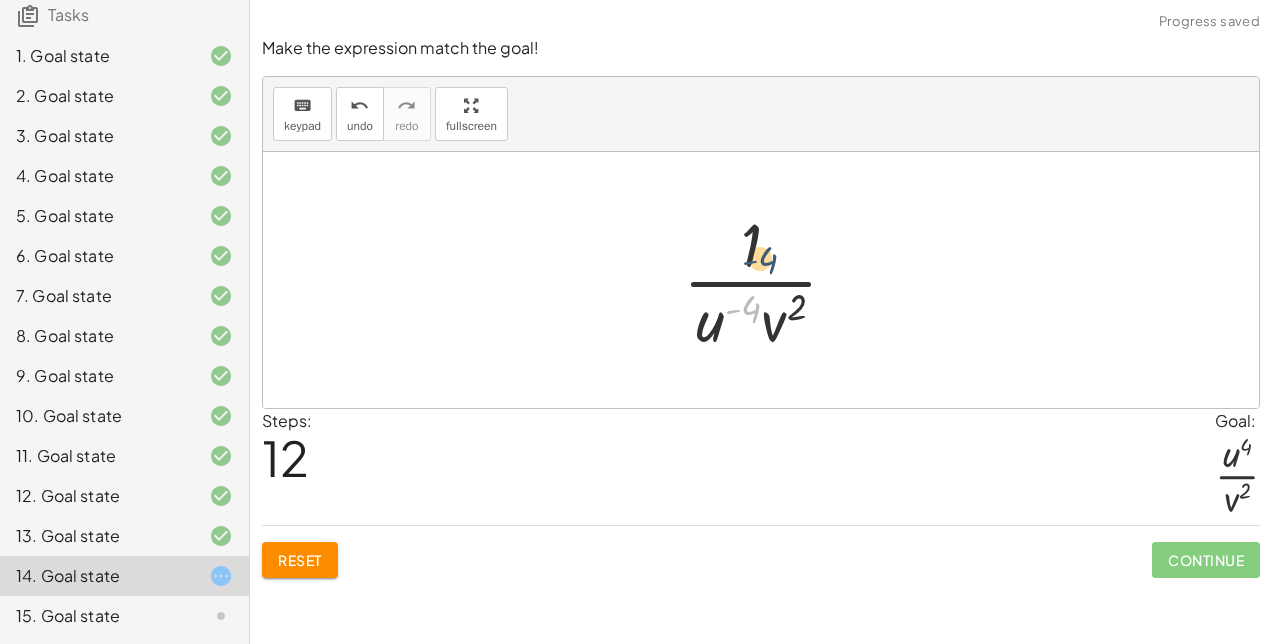 drag, startPoint x: 729, startPoint y: 314, endPoint x: 746, endPoint y: 253, distance: 63.324562 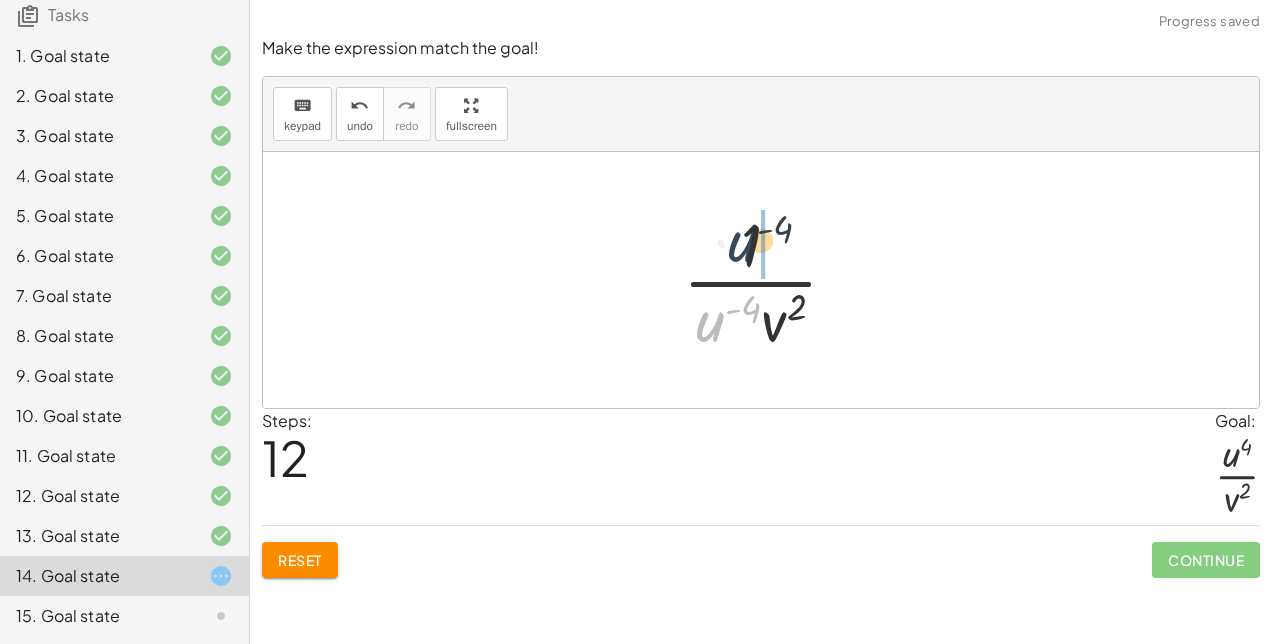 drag, startPoint x: 708, startPoint y: 316, endPoint x: 742, endPoint y: 232, distance: 90.62009 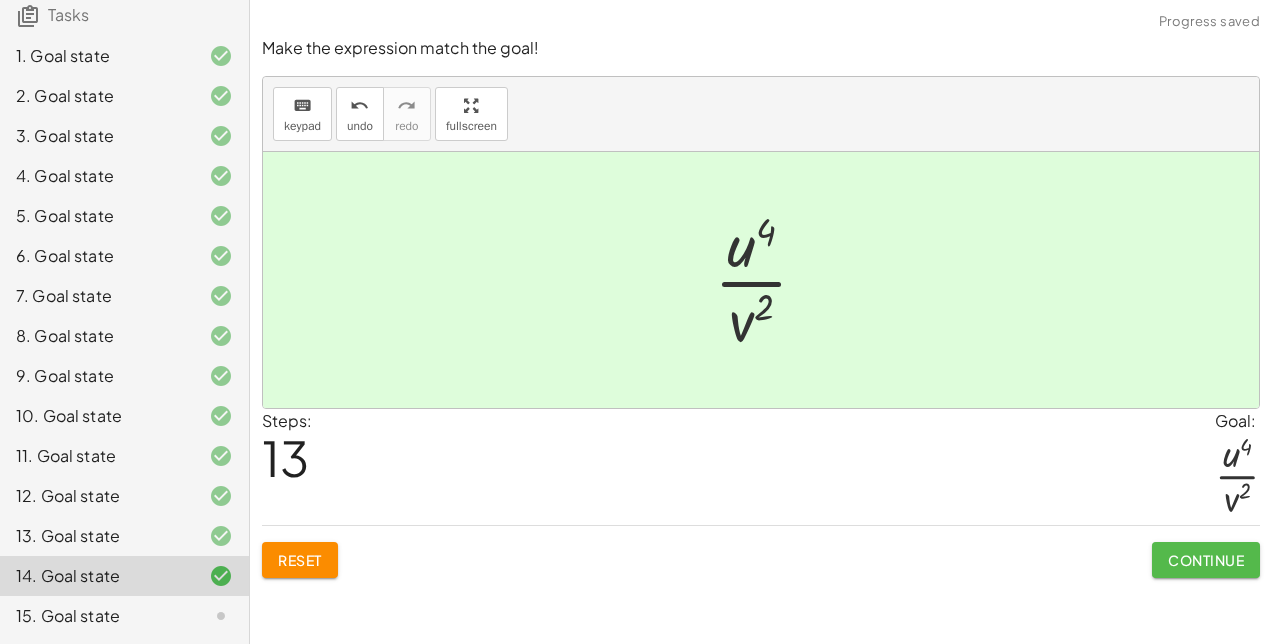 click on "Continue" at bounding box center (1206, 560) 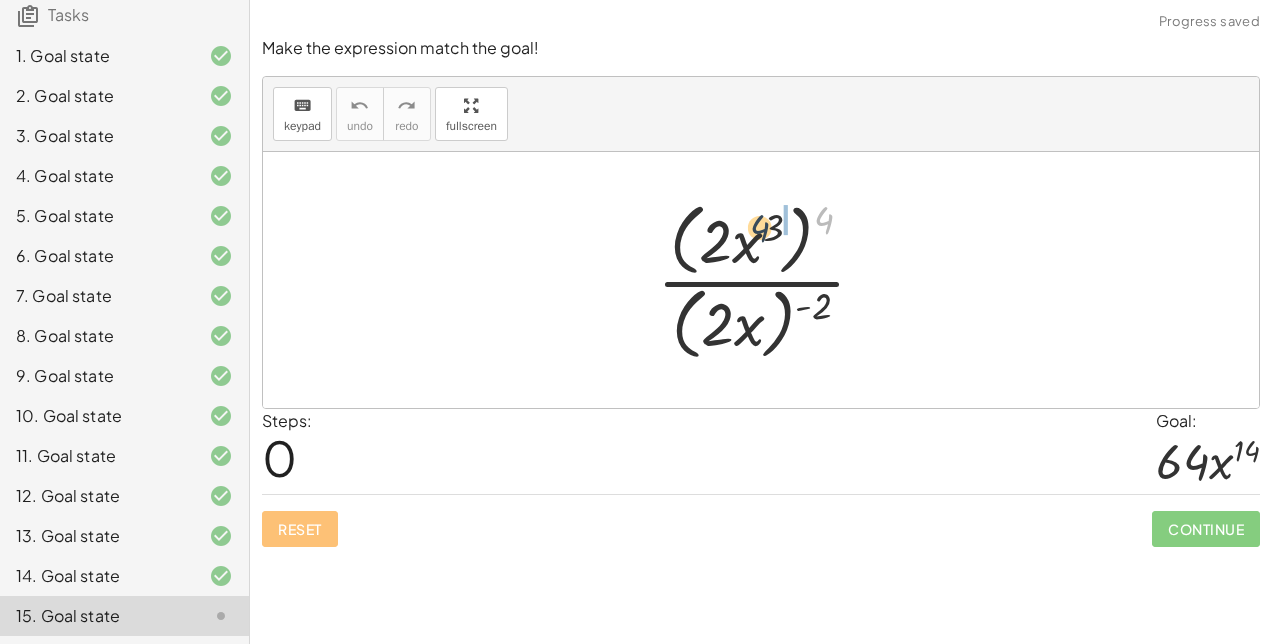 drag, startPoint x: 822, startPoint y: 222, endPoint x: 741, endPoint y: 232, distance: 81.61495 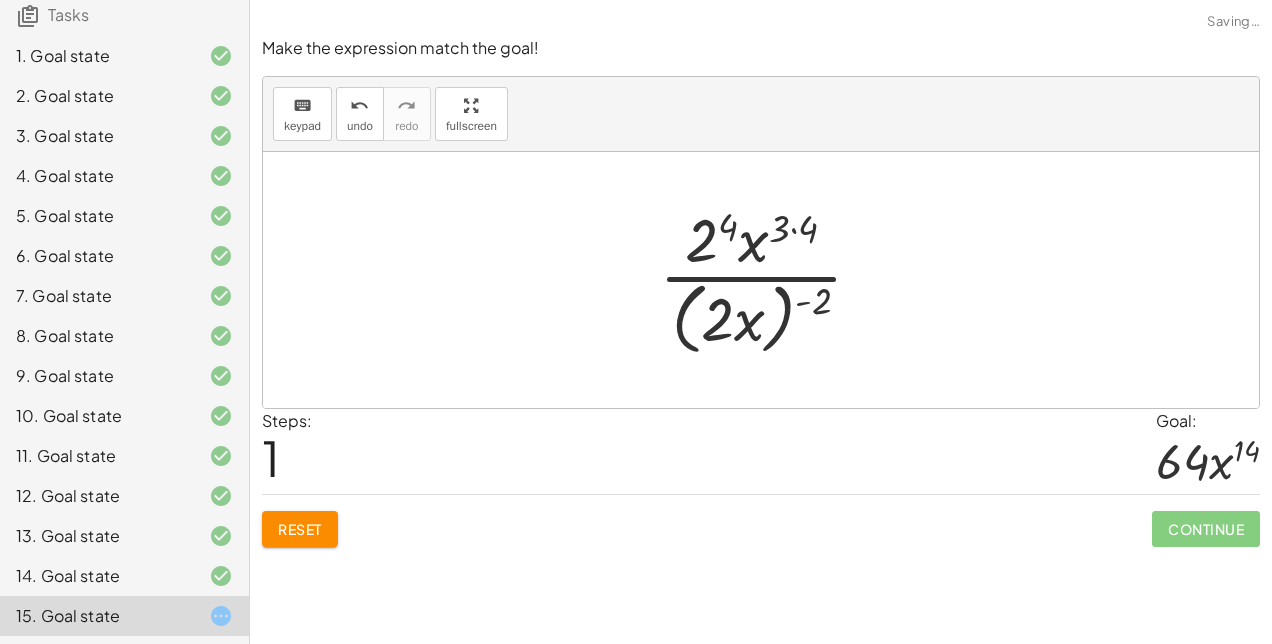 click at bounding box center (769, 279) 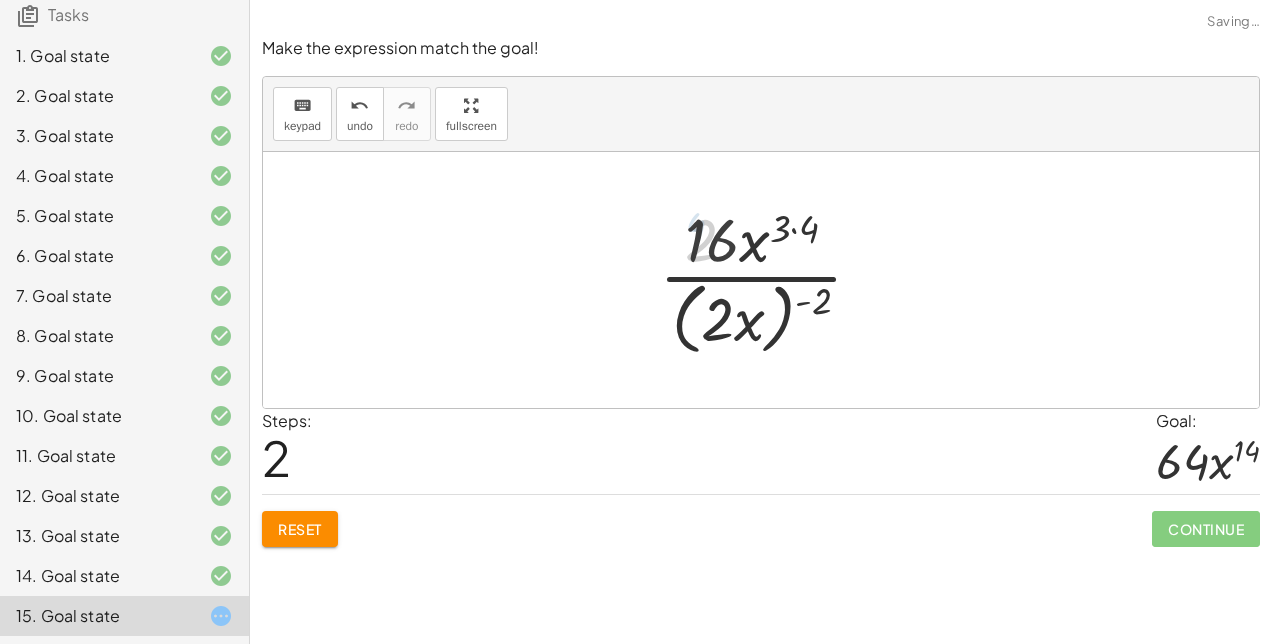 click at bounding box center [769, 279] 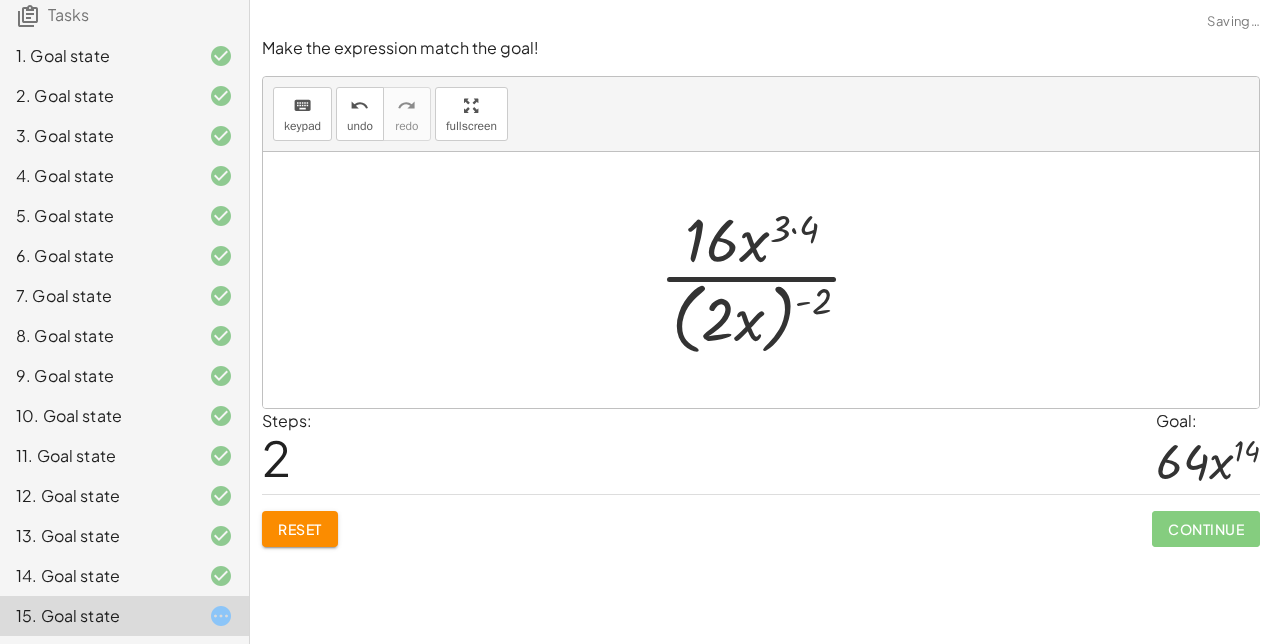 click at bounding box center (769, 279) 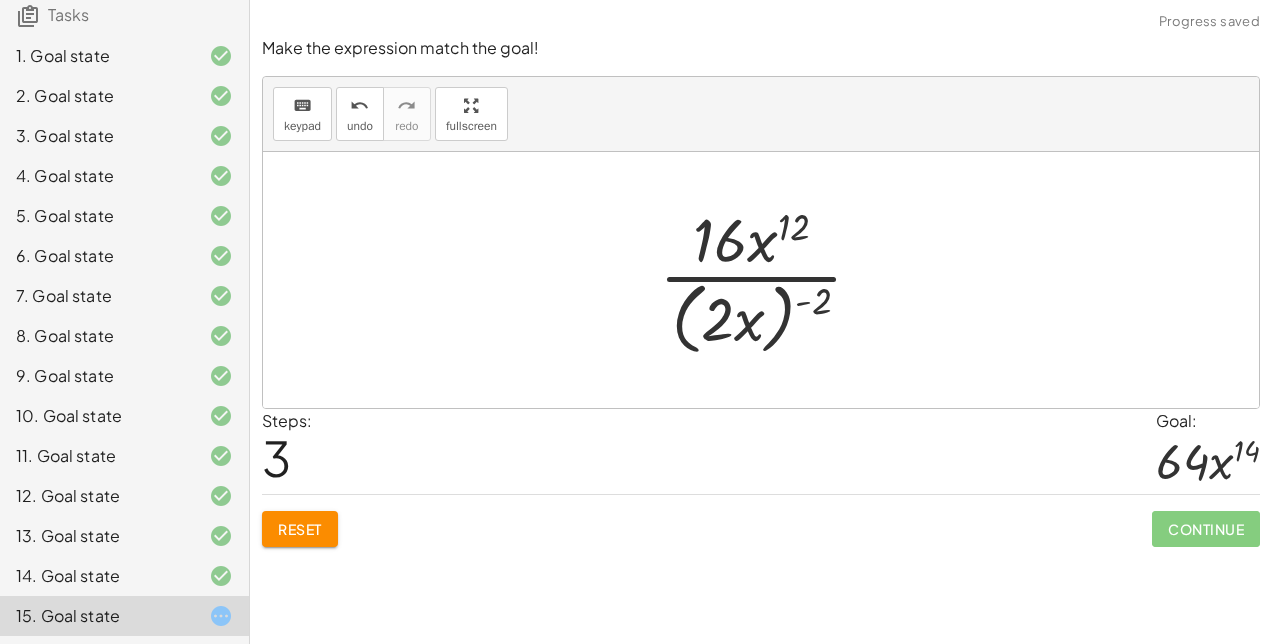 click at bounding box center [769, 279] 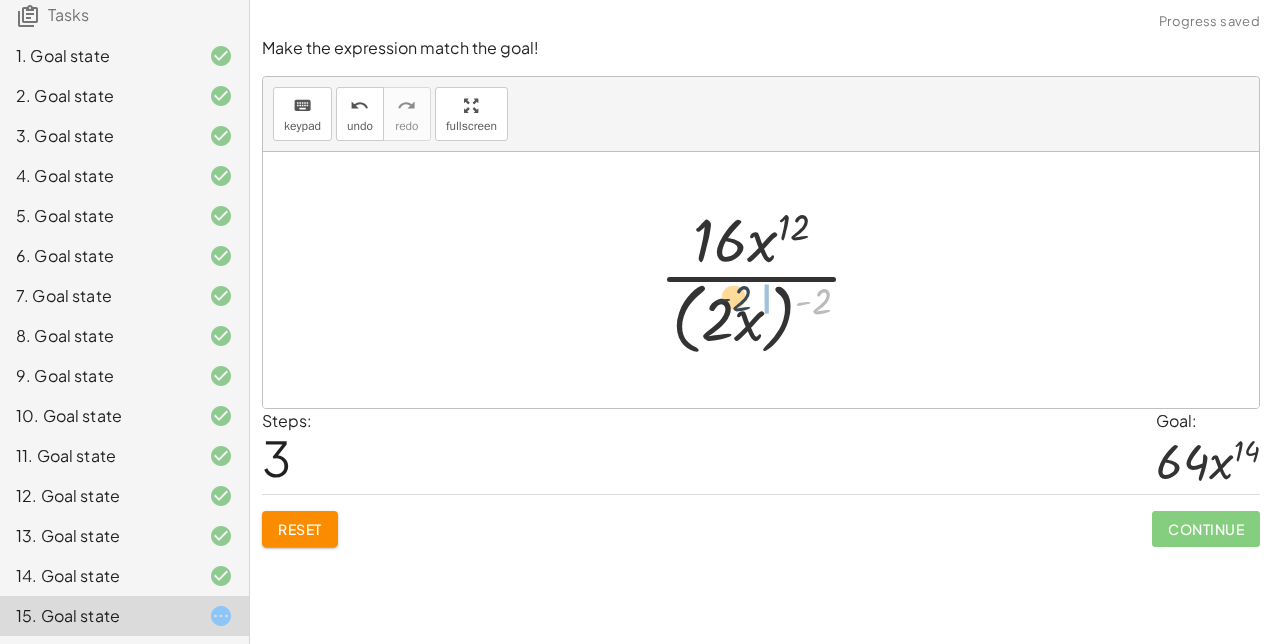 drag, startPoint x: 819, startPoint y: 304, endPoint x: 736, endPoint y: 302, distance: 83.02409 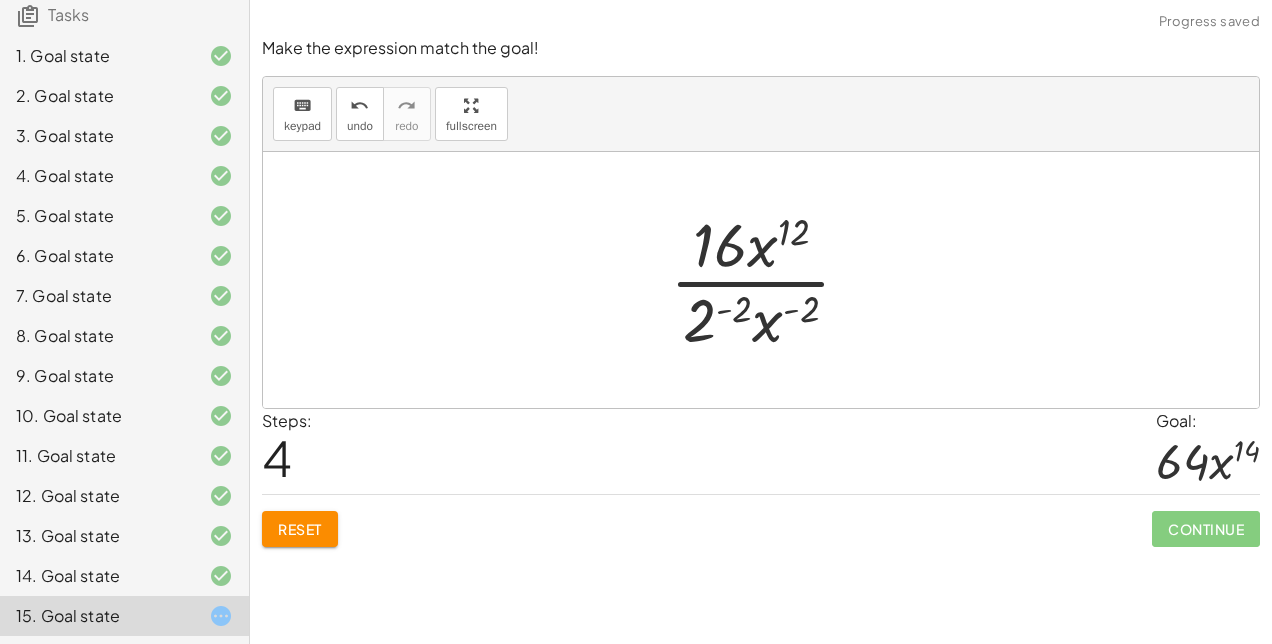 click at bounding box center [768, 280] 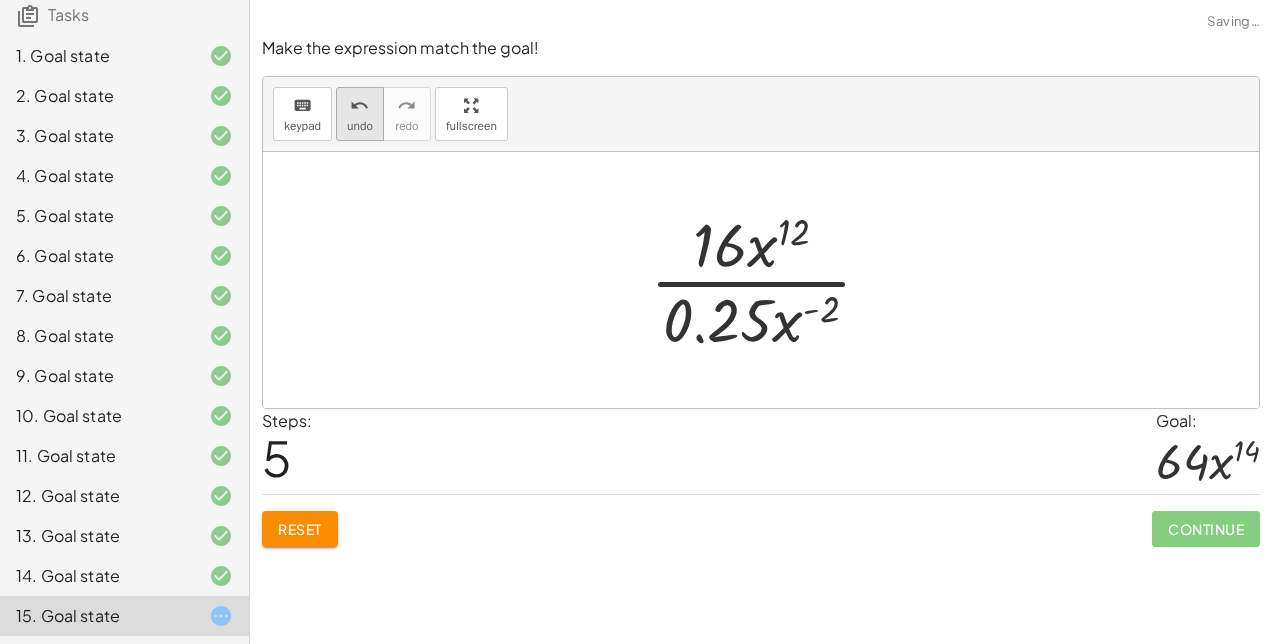 click on "undo" at bounding box center [360, 126] 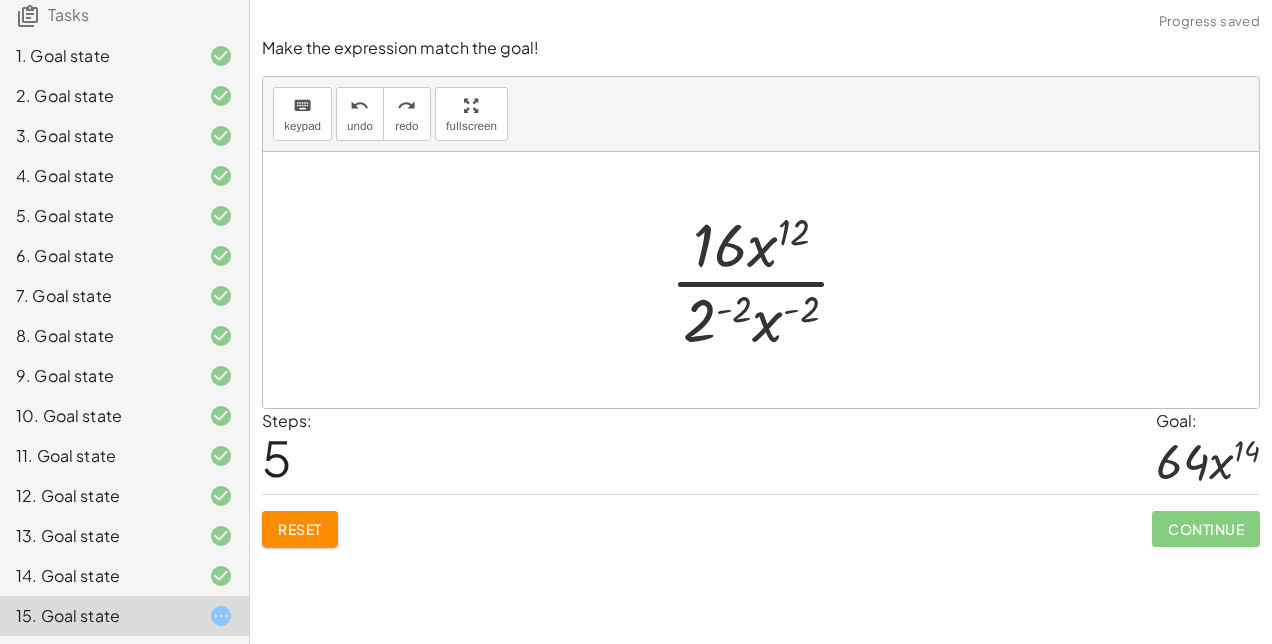 click at bounding box center (768, 280) 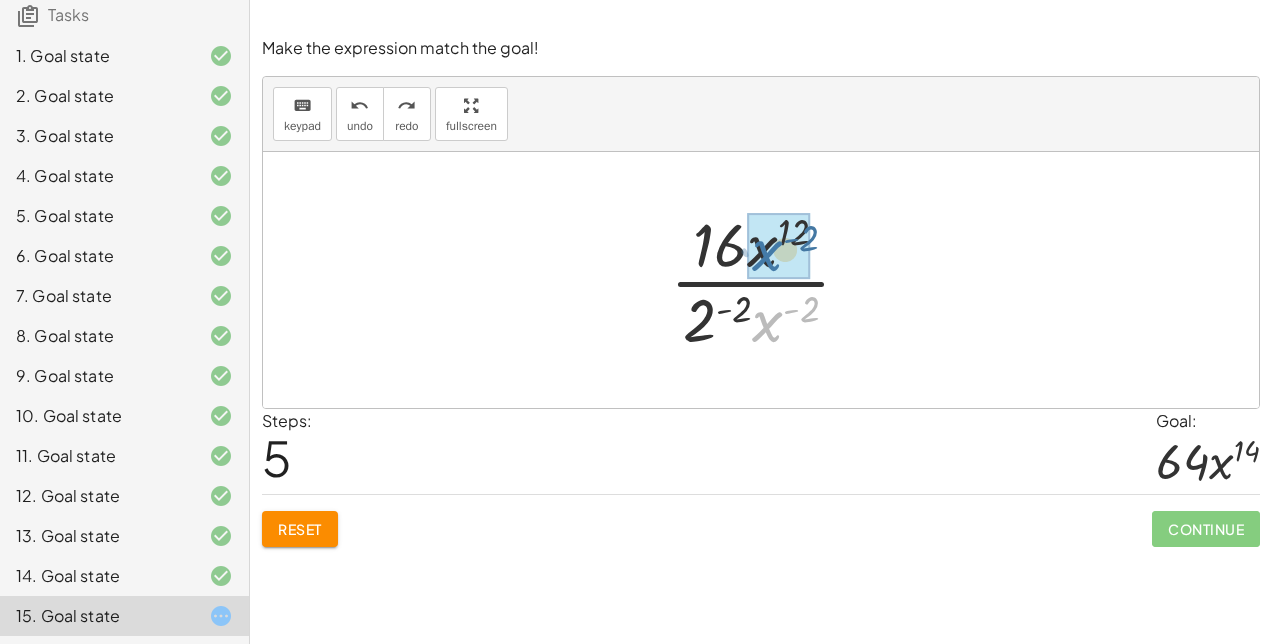 drag, startPoint x: 768, startPoint y: 321, endPoint x: 765, endPoint y: 252, distance: 69.065186 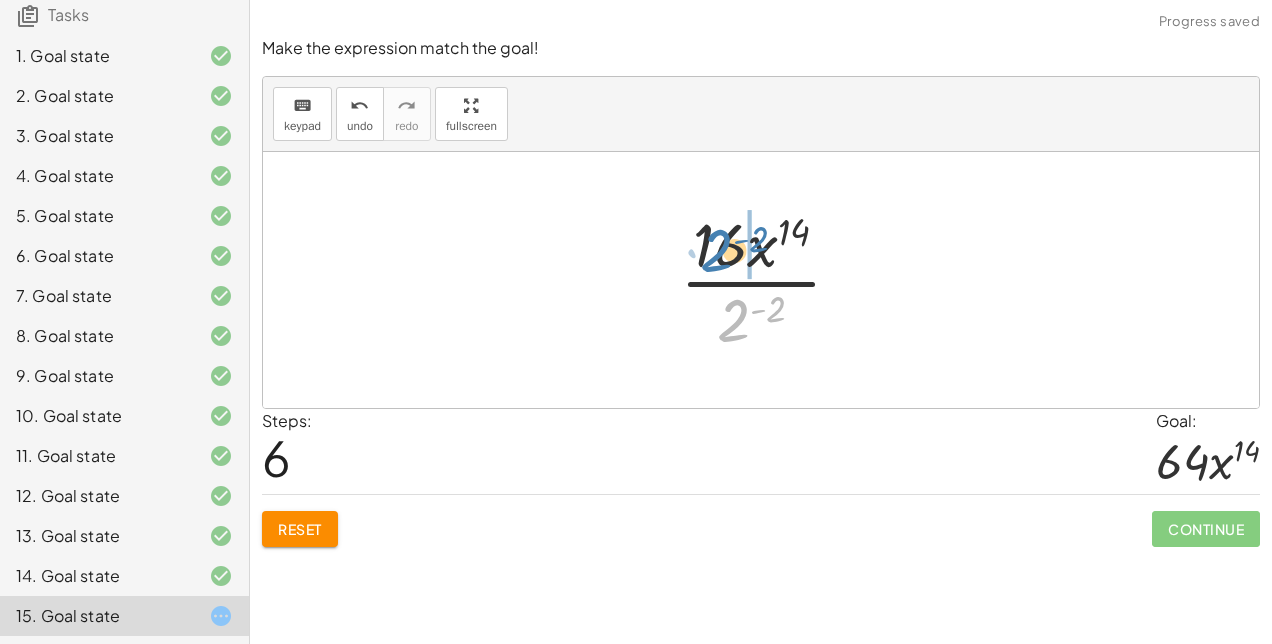 drag, startPoint x: 742, startPoint y: 321, endPoint x: 724, endPoint y: 250, distance: 73.24616 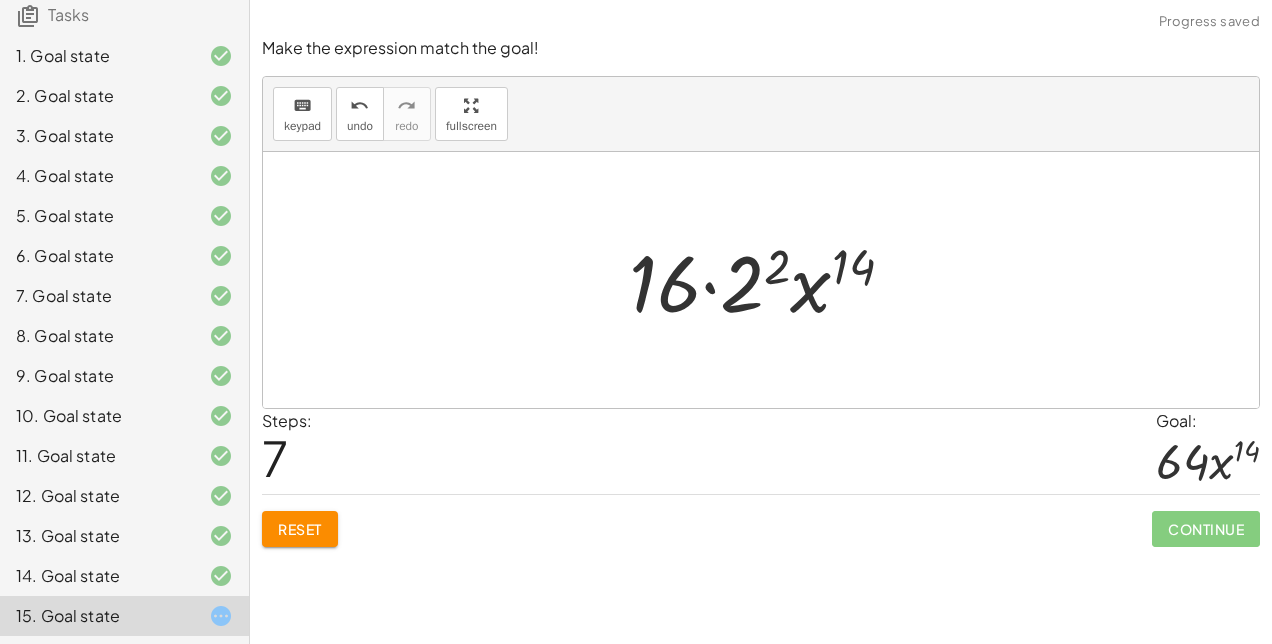 click at bounding box center (769, 280) 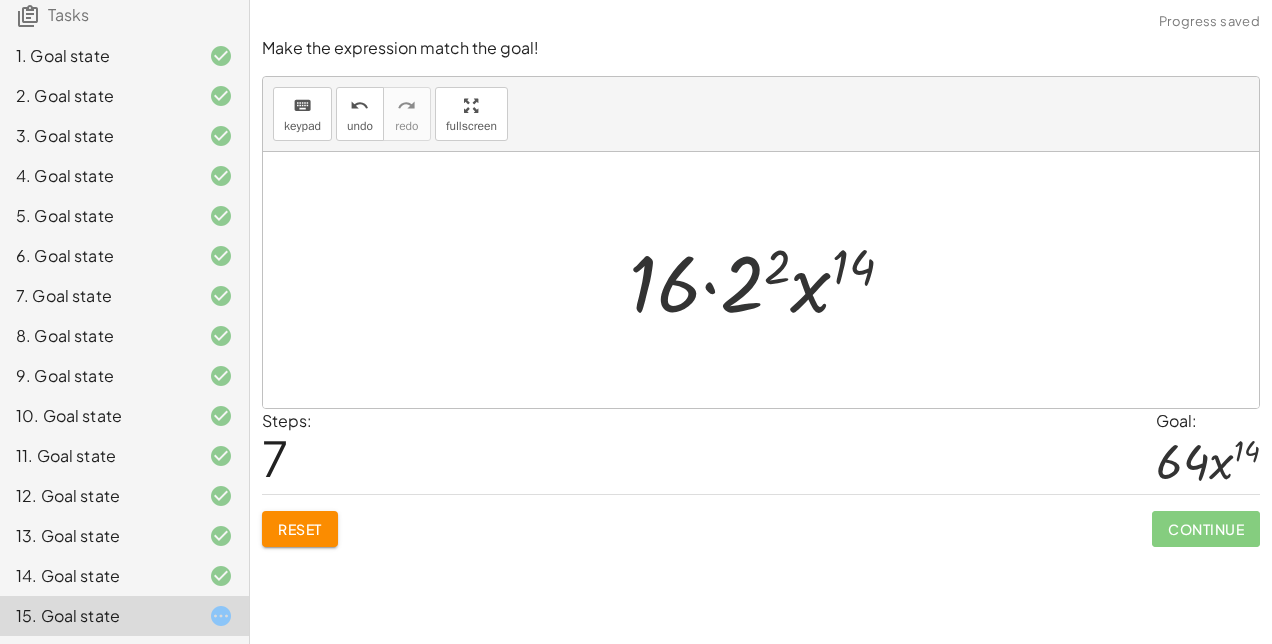 click at bounding box center (769, 280) 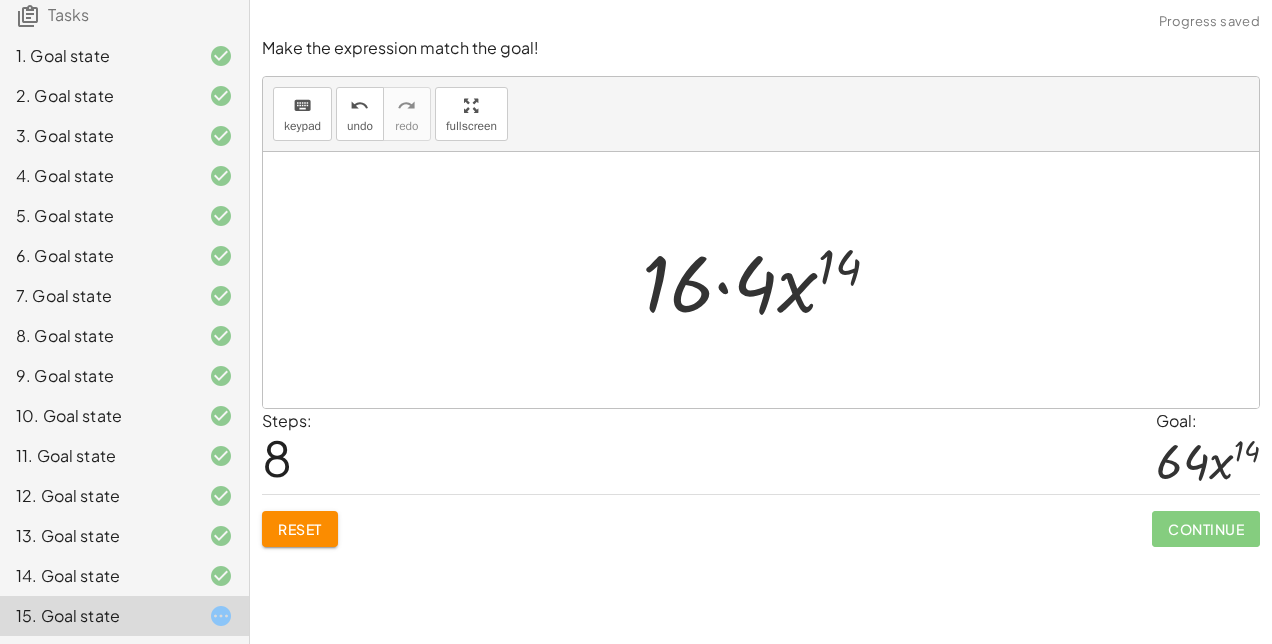 click at bounding box center [769, 280] 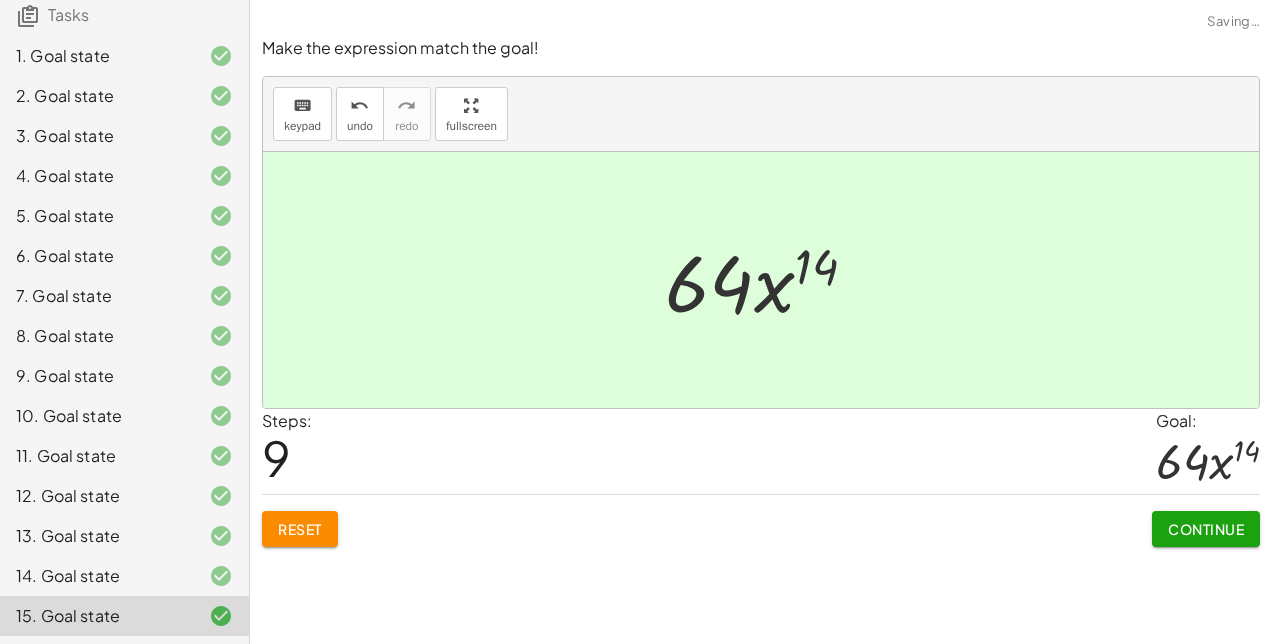 click on "Continue" 